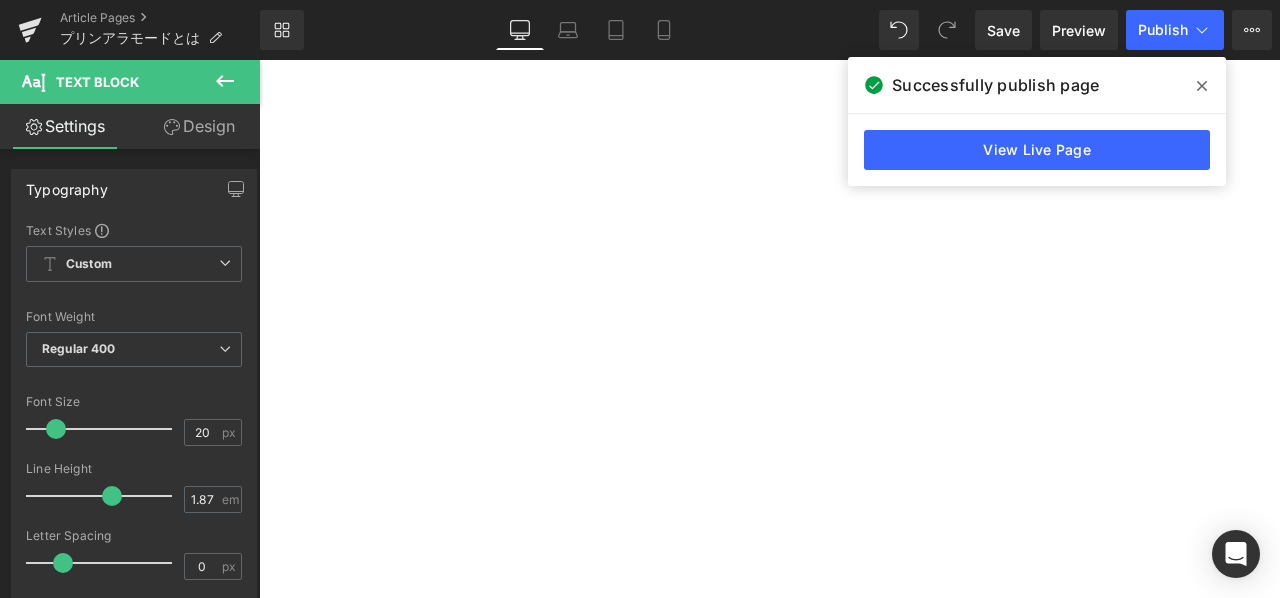 scroll, scrollTop: 0, scrollLeft: 0, axis: both 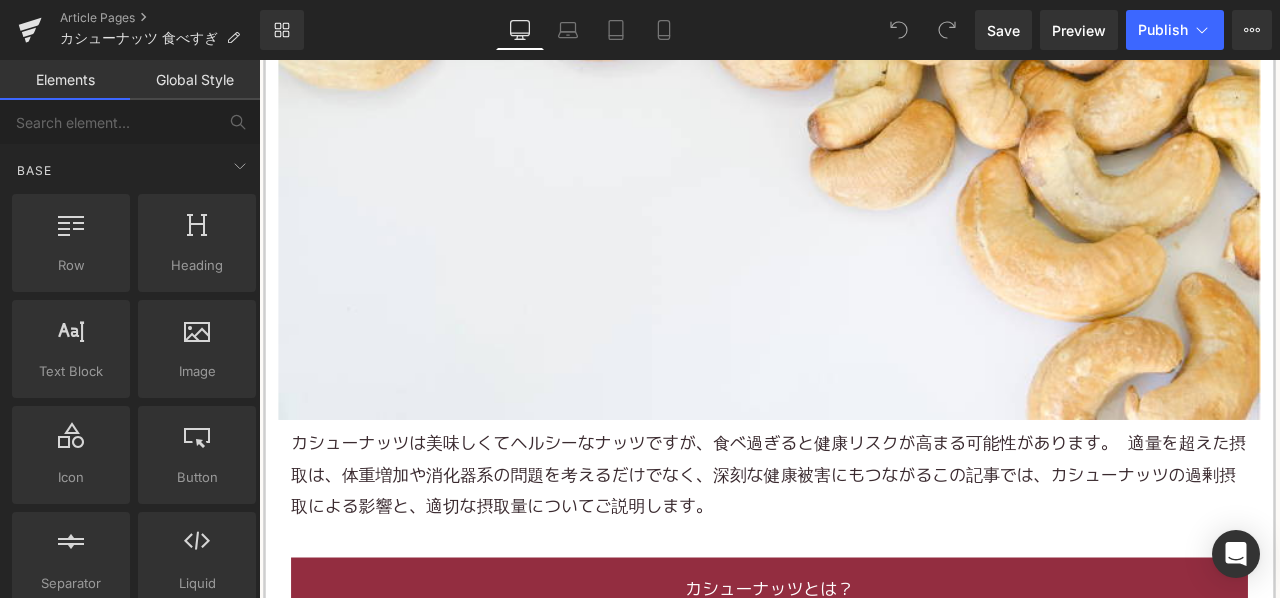 click on "カシューナッツは美味しくてヘルシーなナッツですが、食べ過ぎると健康リスクが高まる可能性があります。 適量を超えた摂取は、体重増加や消化器系の問題を考えるだけでなく、深刻な健康被害にもつながるこの記事では、カシューナッツの過剰摂取による影響と、適切な摂取量についてご説明します。" at bounding box center (863, 553) 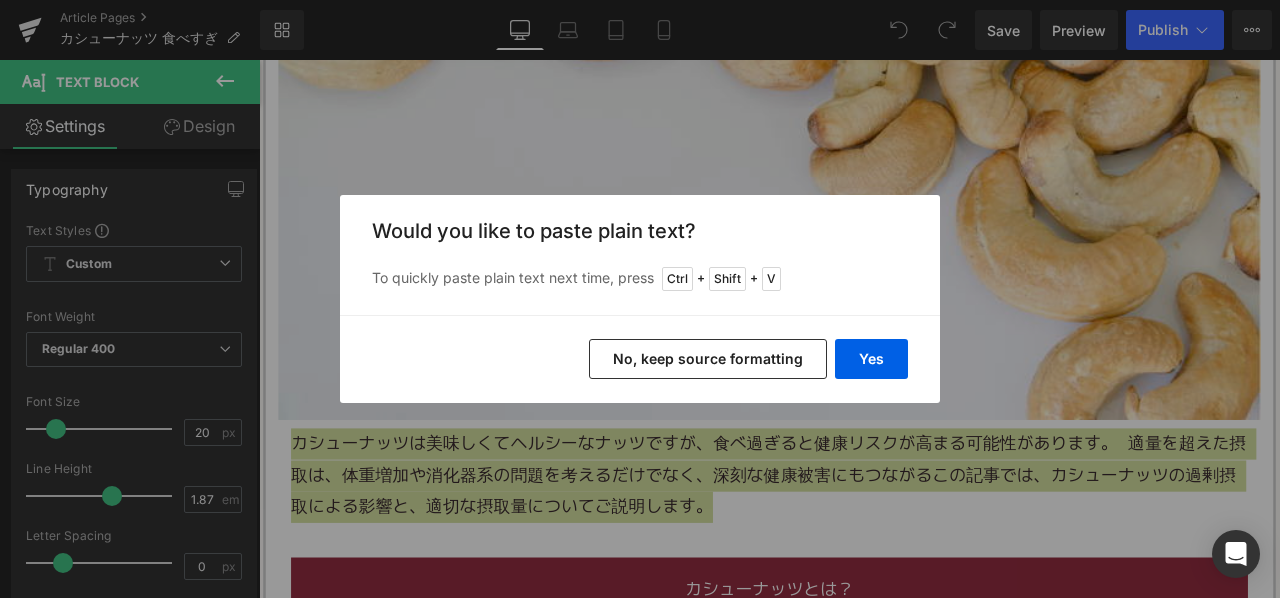 click on "No, keep source formatting" at bounding box center [708, 359] 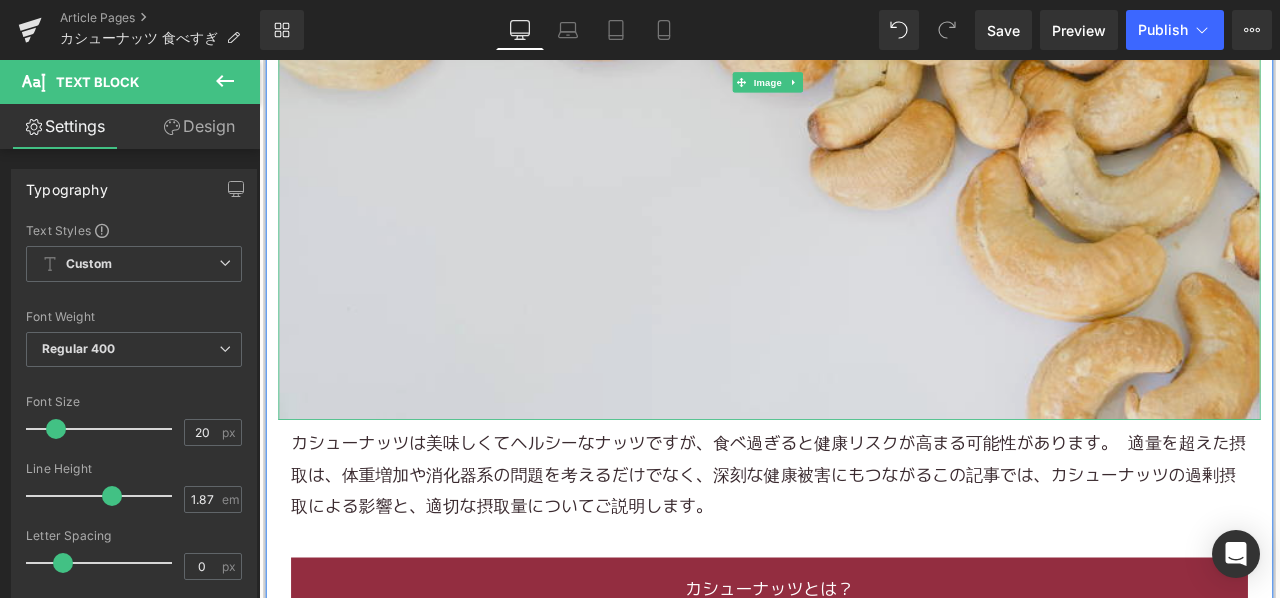 scroll, scrollTop: 0, scrollLeft: 0, axis: both 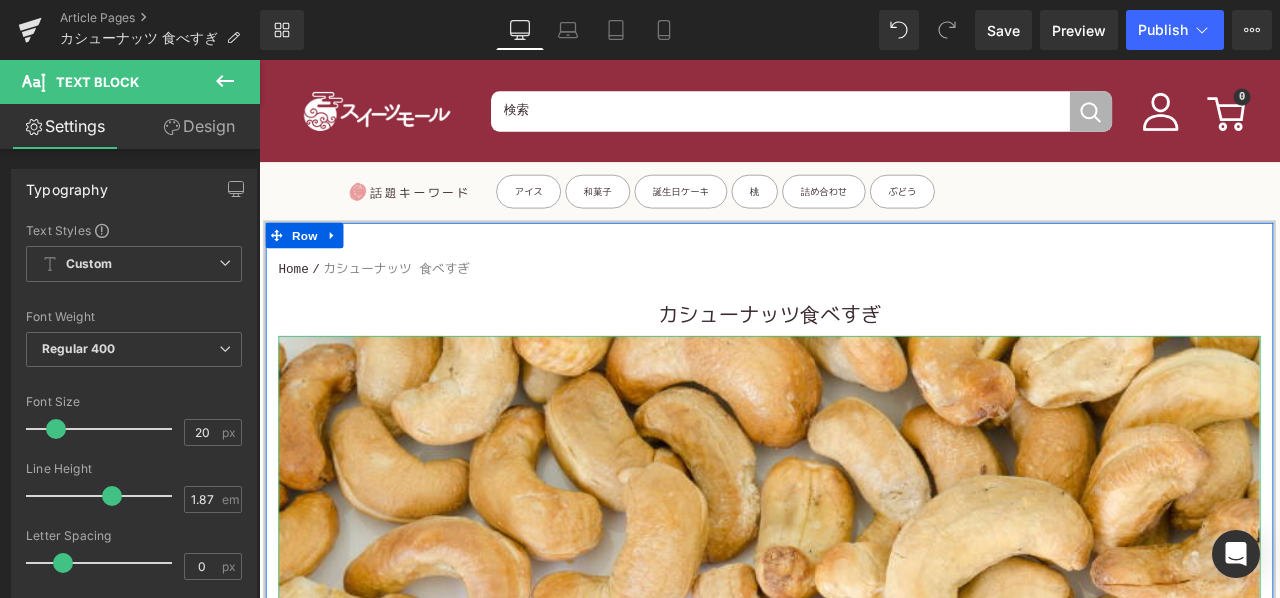 click on "カシューナッツ食べすぎ Heading" at bounding box center (864, 362) 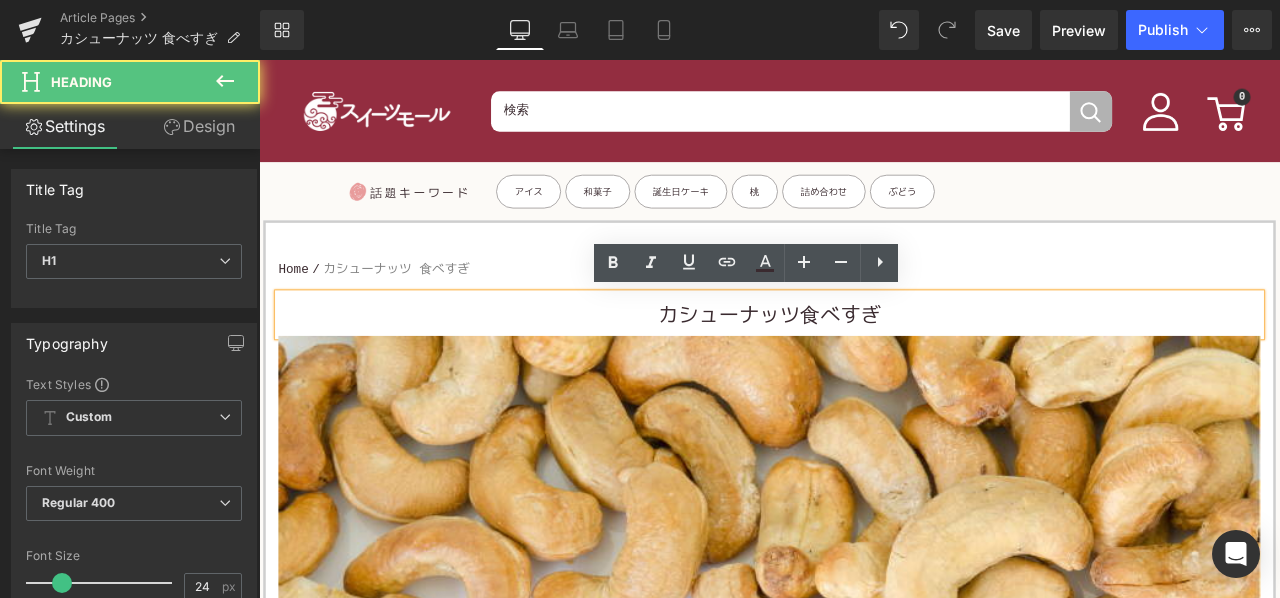 click on "カシューナッツ食べすぎ" at bounding box center [864, 363] 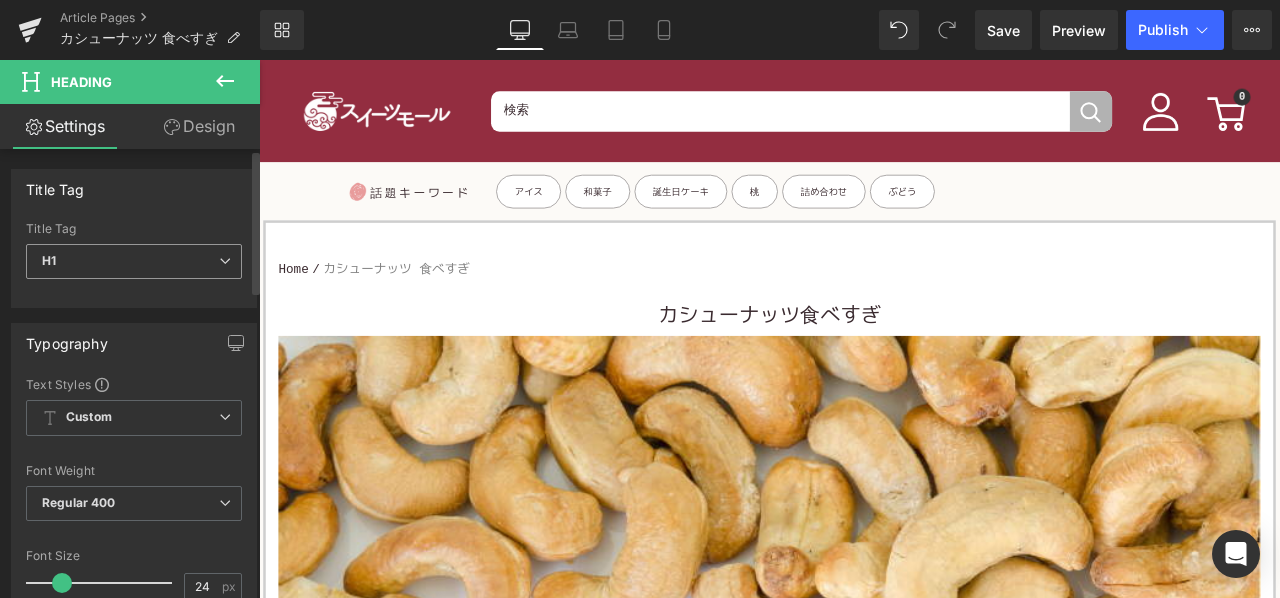 click on "H1" at bounding box center [134, 261] 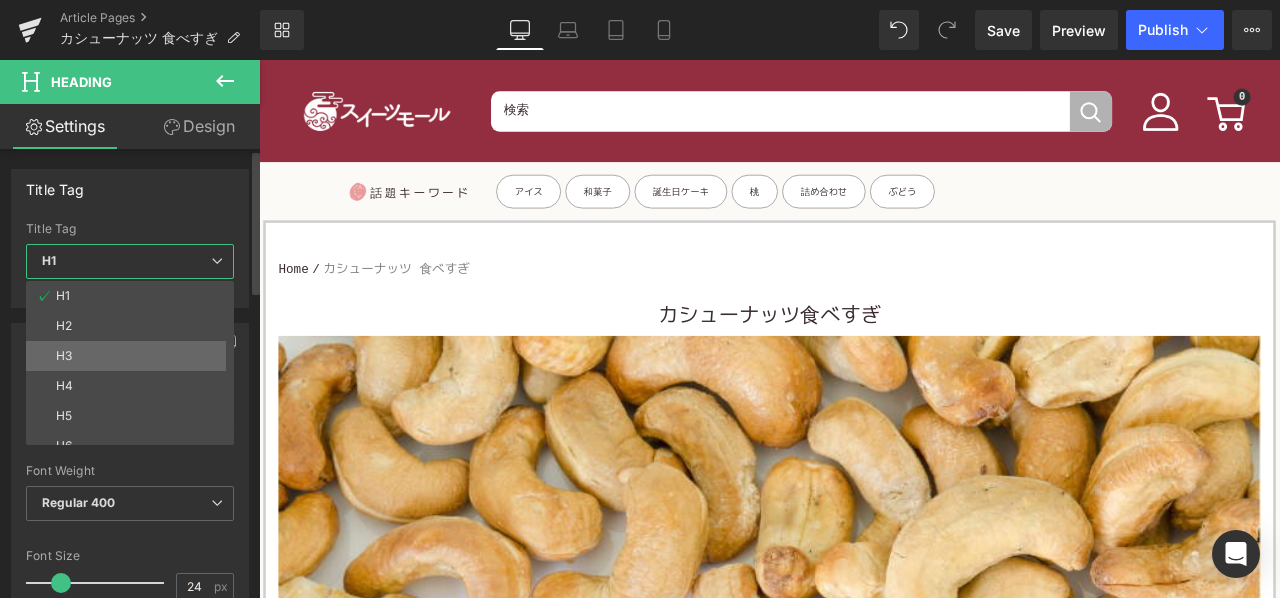 click on "H3" at bounding box center (134, 356) 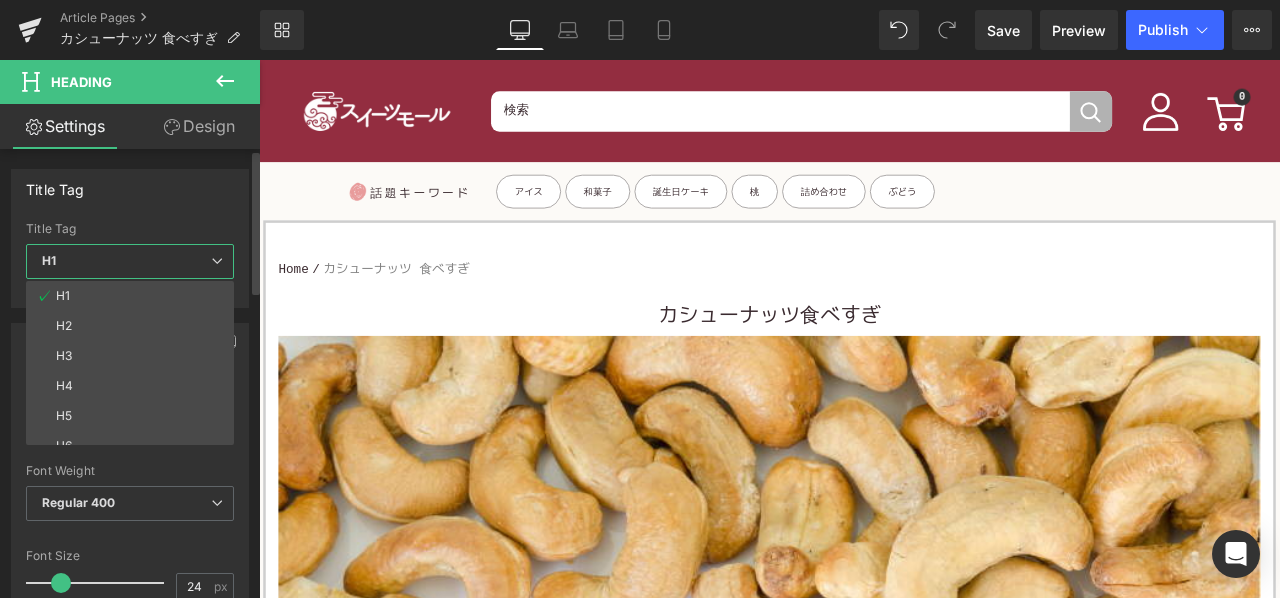 type on "15" 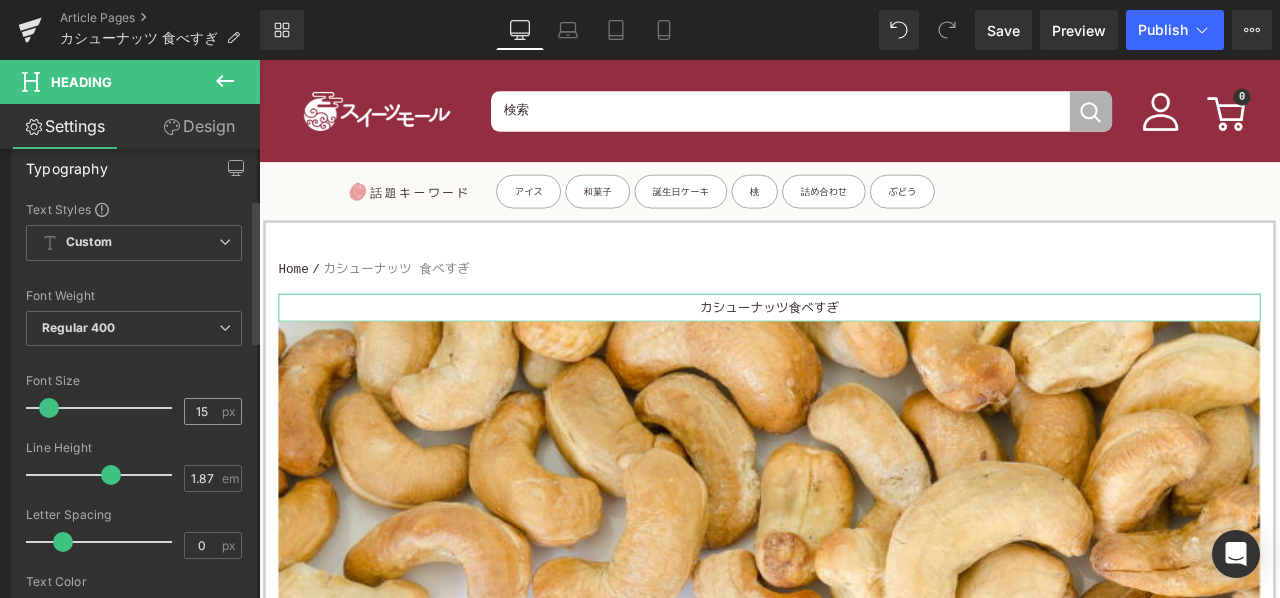 scroll, scrollTop: 200, scrollLeft: 0, axis: vertical 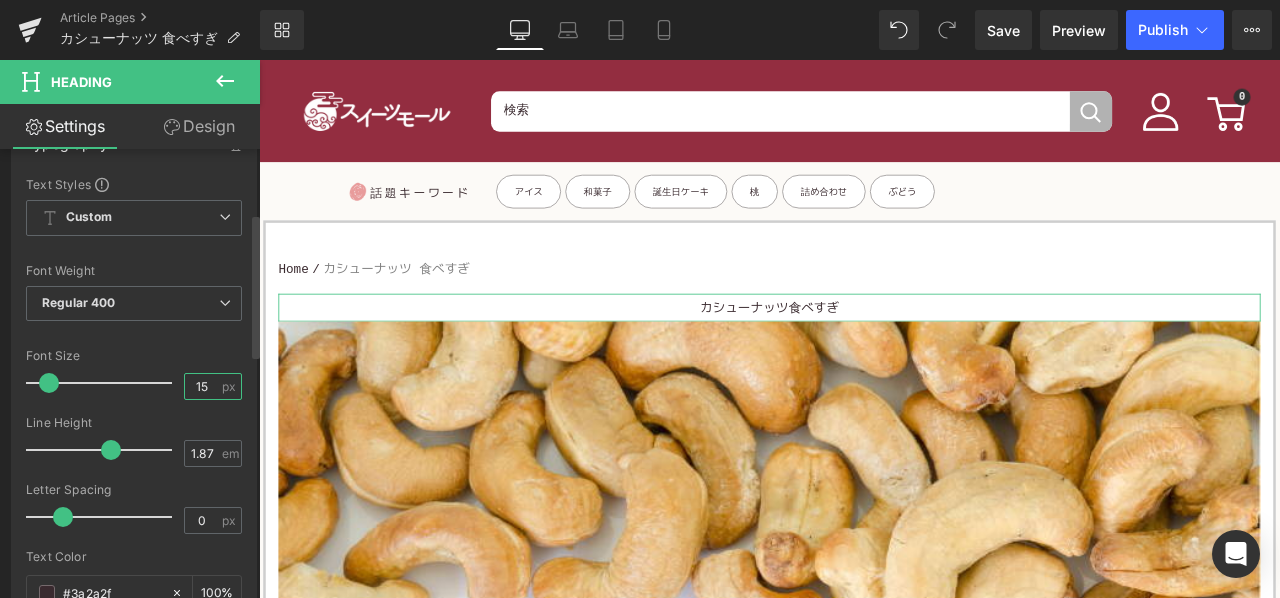 drag, startPoint x: 200, startPoint y: 384, endPoint x: 169, endPoint y: 379, distance: 31.400637 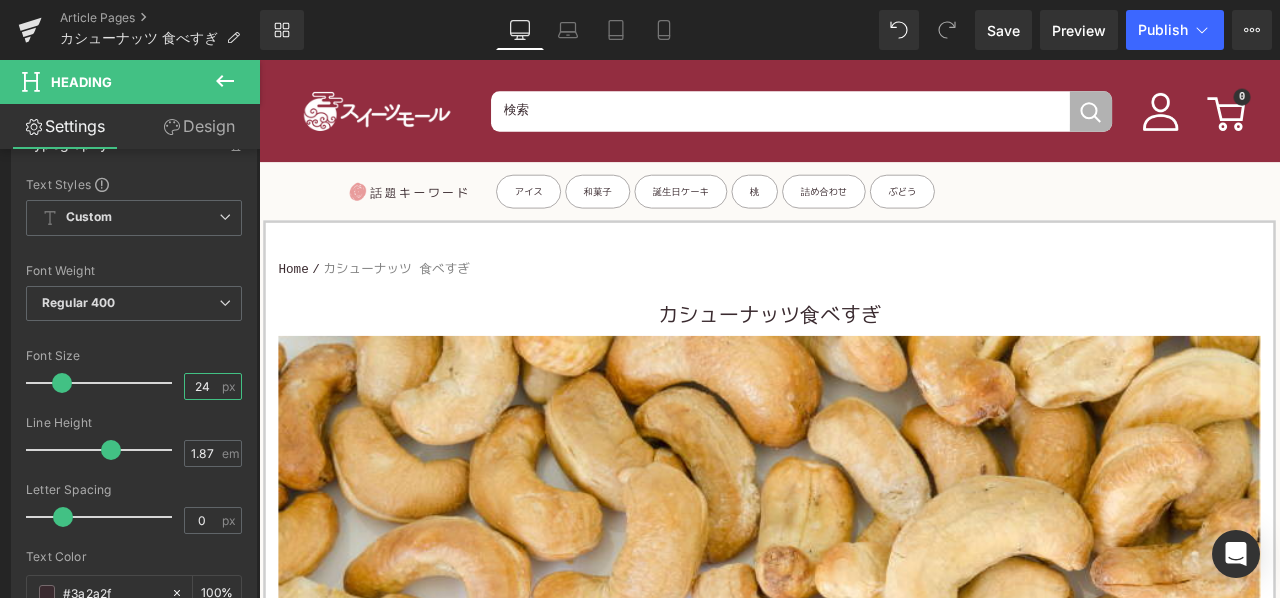 type on "24" 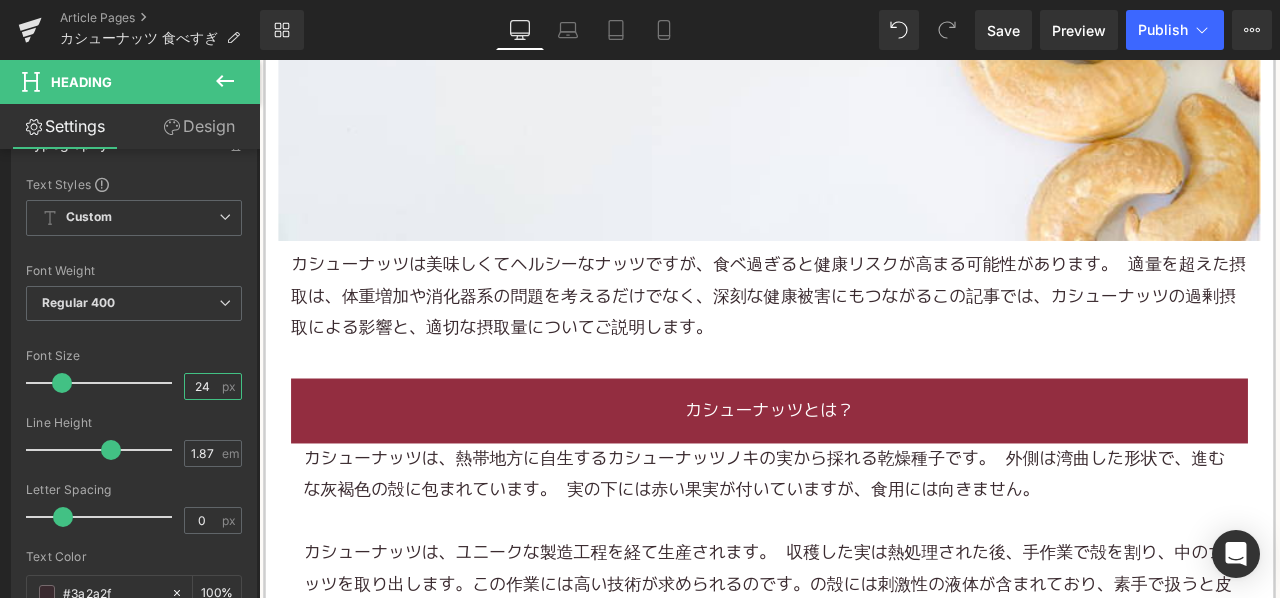 scroll, scrollTop: 1000, scrollLeft: 0, axis: vertical 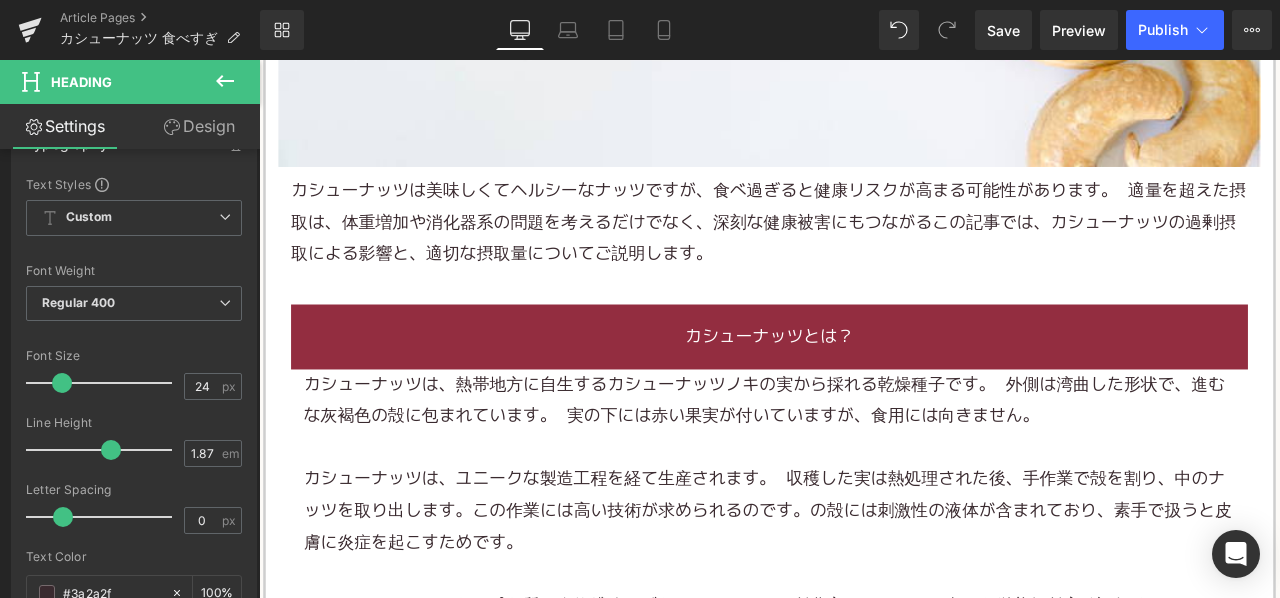 click on "カシューナッツは、熱帯地方に自生するカシューナッツノキの実から採れる乾燥種子です。 外側は湾曲した形状で、進むな灰褐色の殻に包まれています。 実の下には赤い果実が付いていますが、食用には向きません。" at bounding box center [864, 464] 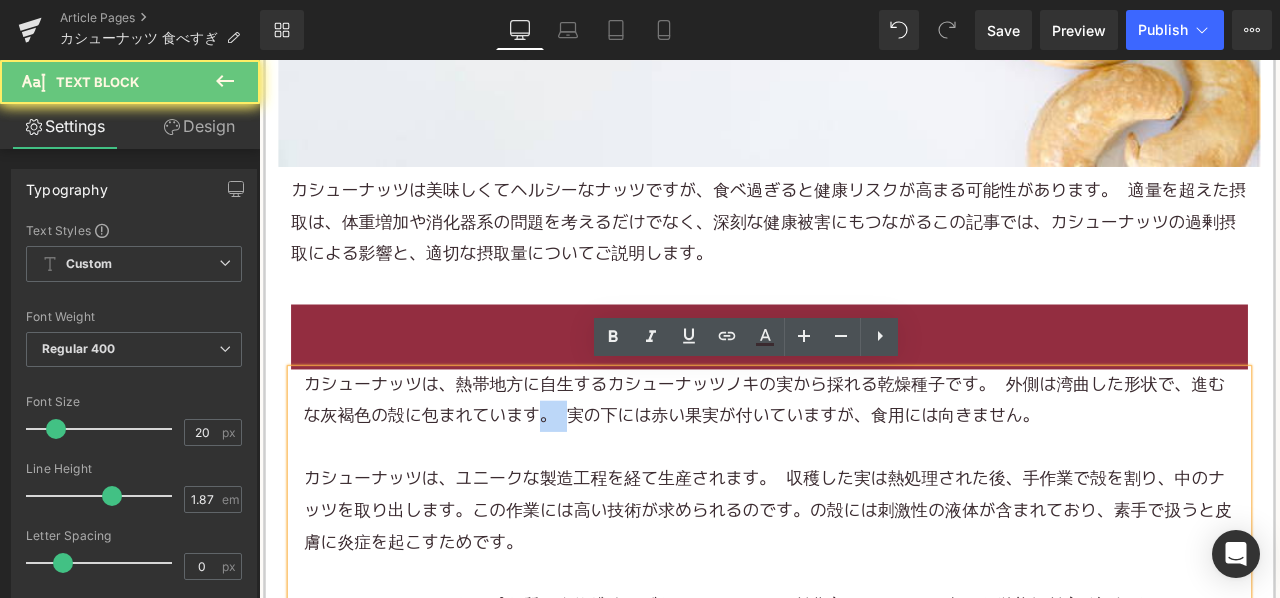 click on "カシューナッツは、熱帯地方に自生するカシューナッツノキの実から採れる乾燥種子です。 外側は湾曲した形状で、進むな灰褐色の殻に包まれています。 実の下には赤い果実が付いていますが、食用には向きません。" at bounding box center [864, 464] 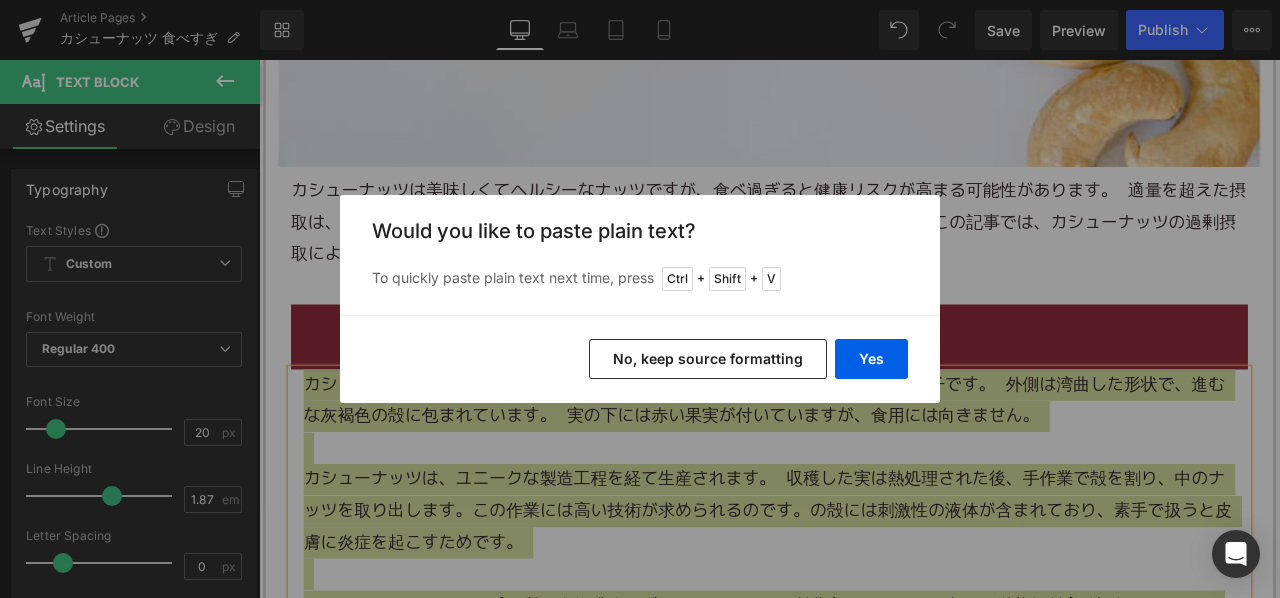 drag, startPoint x: 654, startPoint y: 352, endPoint x: 471, endPoint y: 341, distance: 183.3303 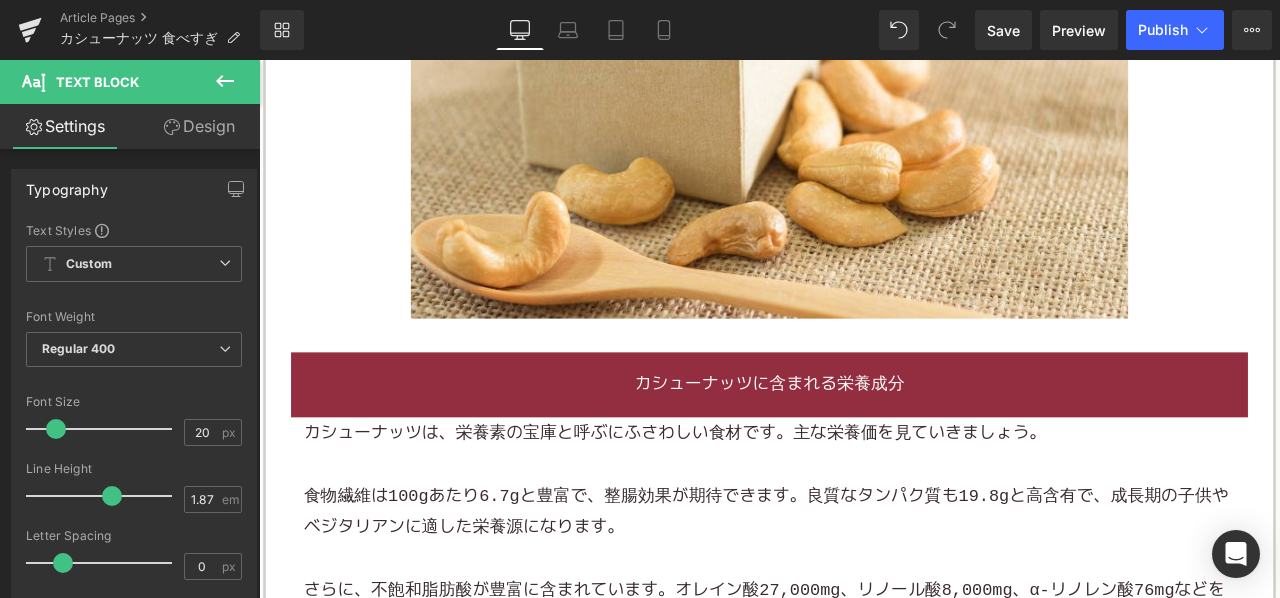 scroll, scrollTop: 2100, scrollLeft: 0, axis: vertical 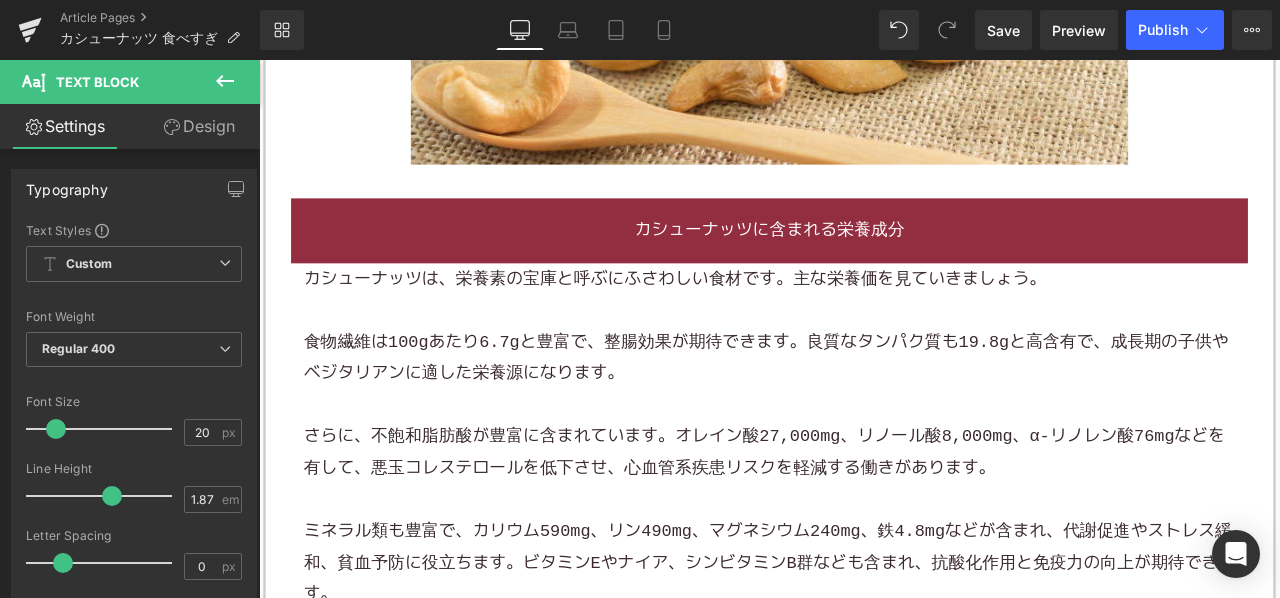 click at bounding box center [864, 356] 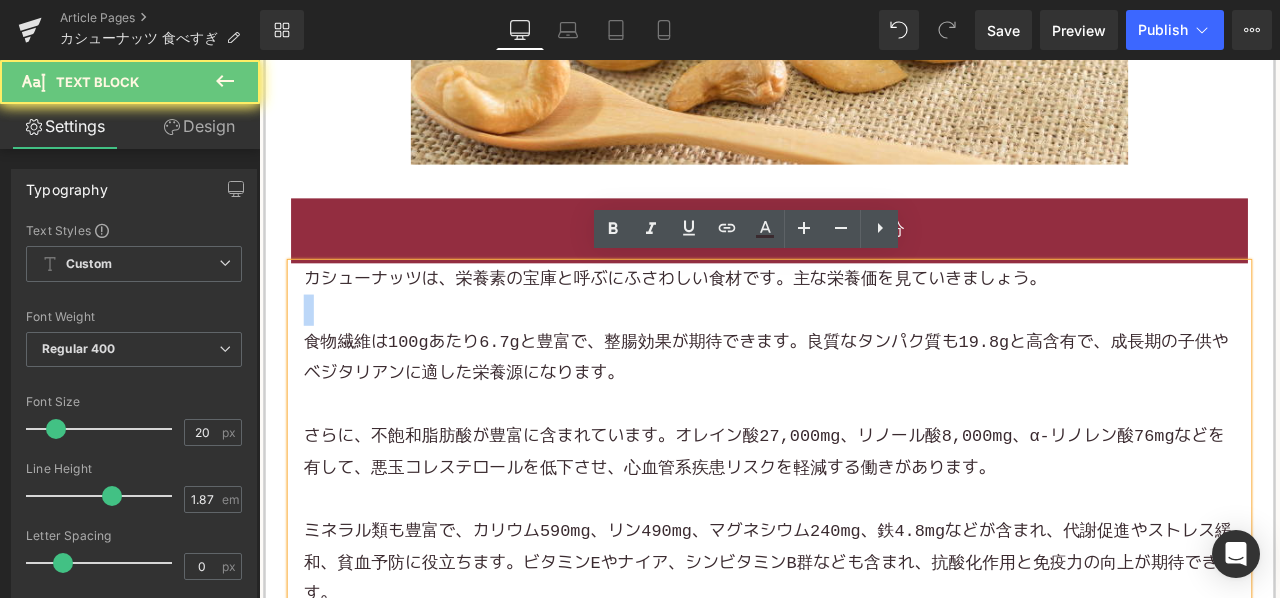 click at bounding box center [864, 356] 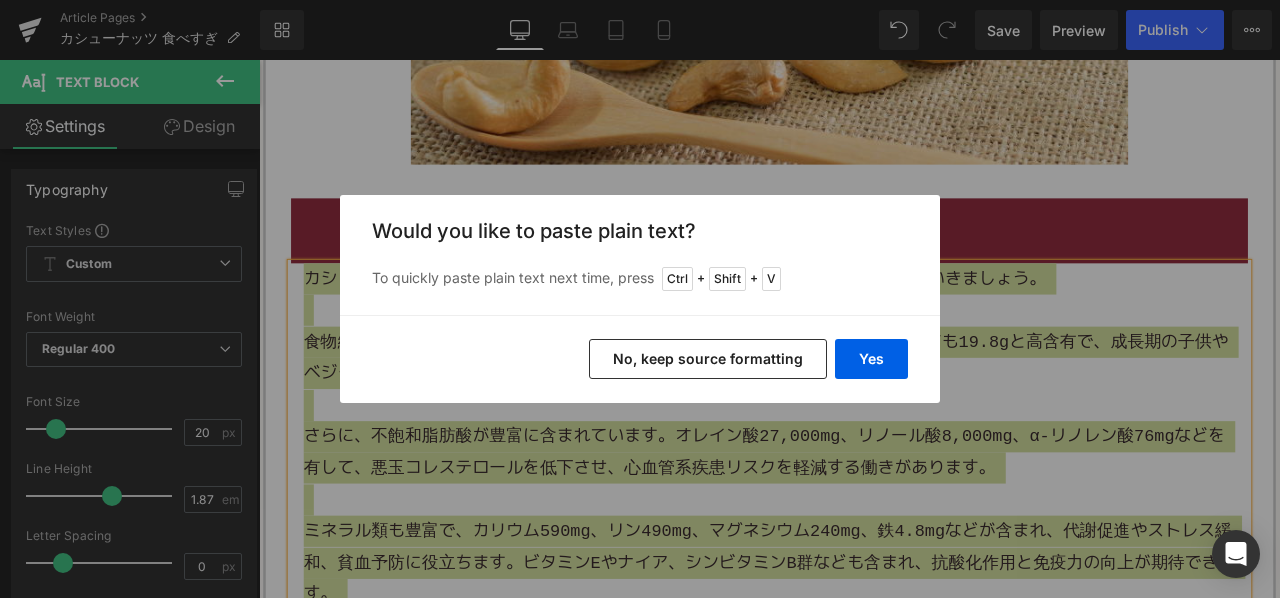 click on "No, keep source formatting" at bounding box center (708, 359) 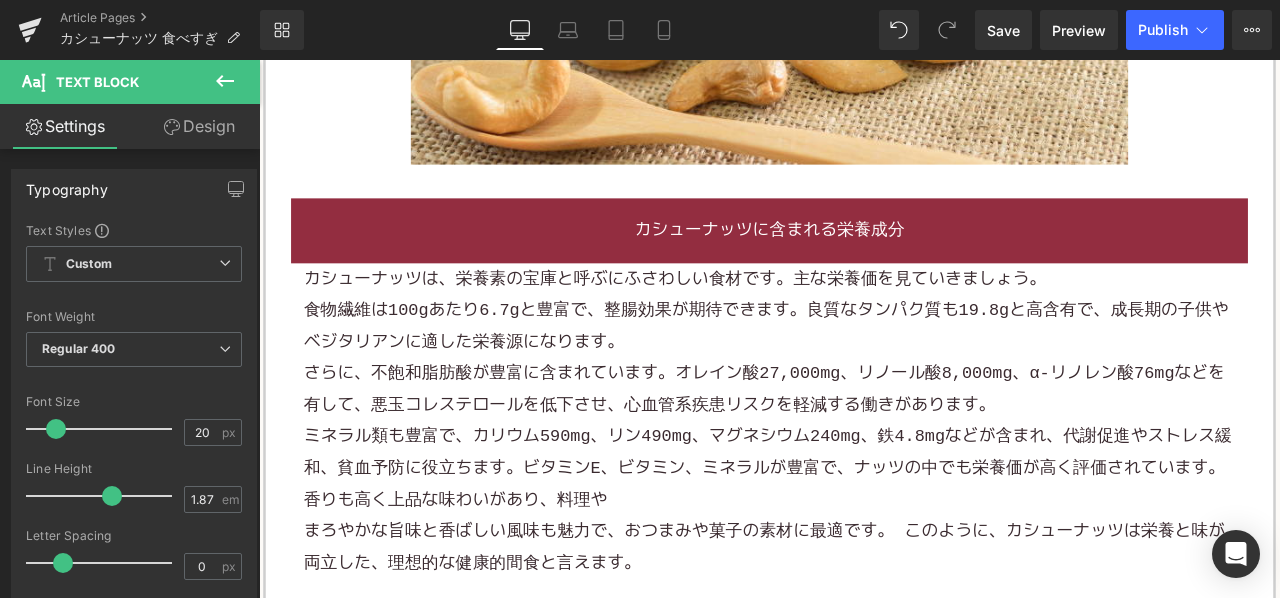 scroll, scrollTop: 2800, scrollLeft: 0, axis: vertical 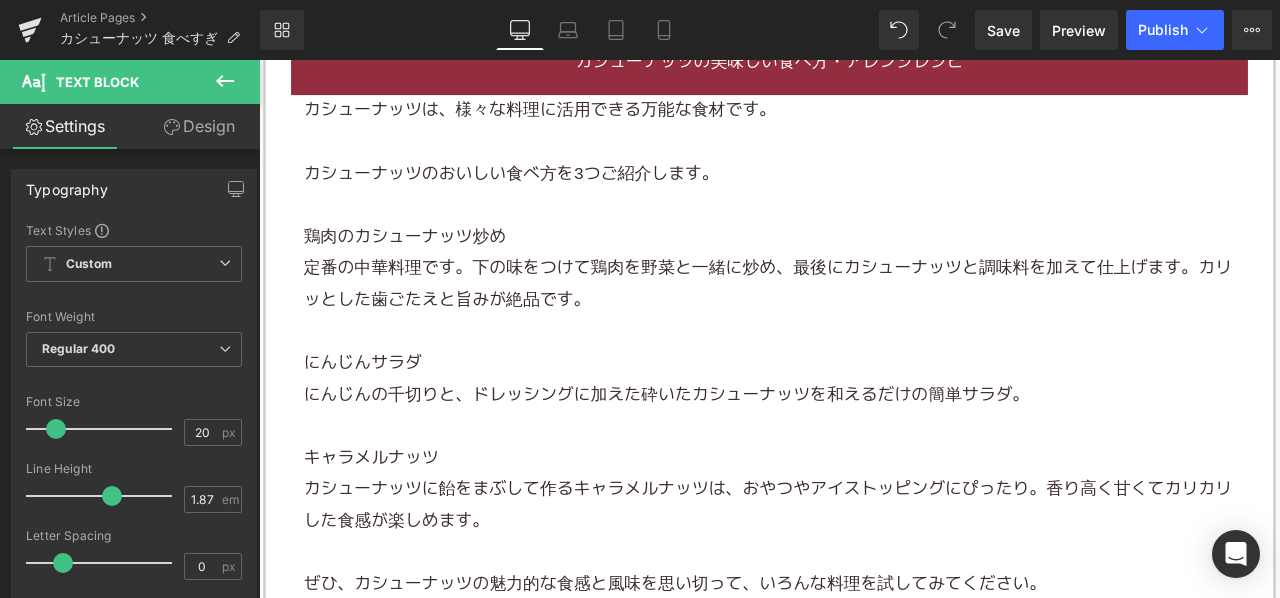click on "定番の中華料理です。下の味をつけて鶏肉を野菜と一緒に炒め、最後にカシューナッツと調味料を加えて仕上げます。カリッとした歯ごたえと旨みが絶品です。" at bounding box center [862, 326] 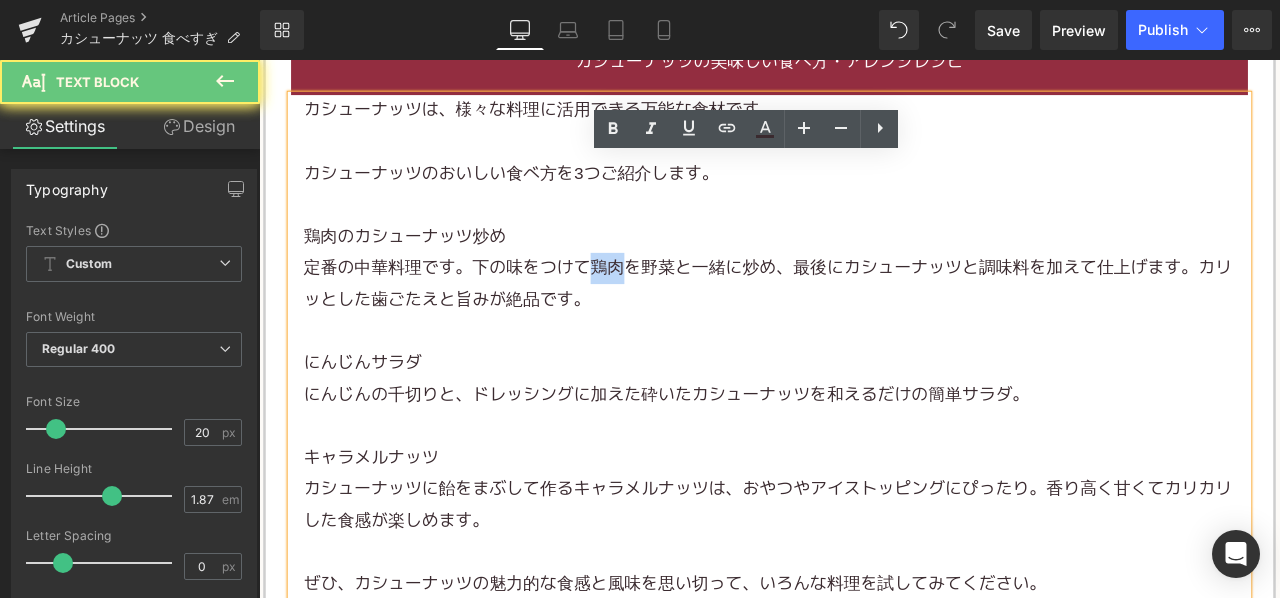 click on "定番の中華料理です。下の味をつけて鶏肉を野菜と一緒に炒め、最後にカシューナッツと調味料を加えて仕上げます。カリッとした歯ごたえと旨みが絶品です。" at bounding box center [862, 326] 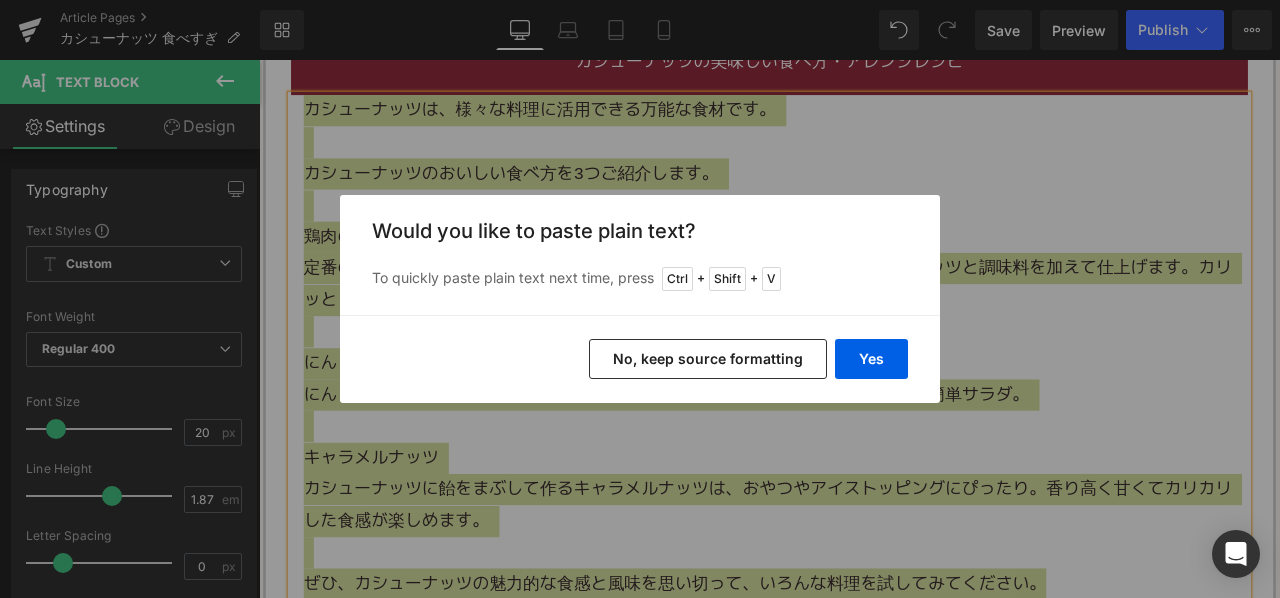 click on "No, keep source formatting" at bounding box center (708, 359) 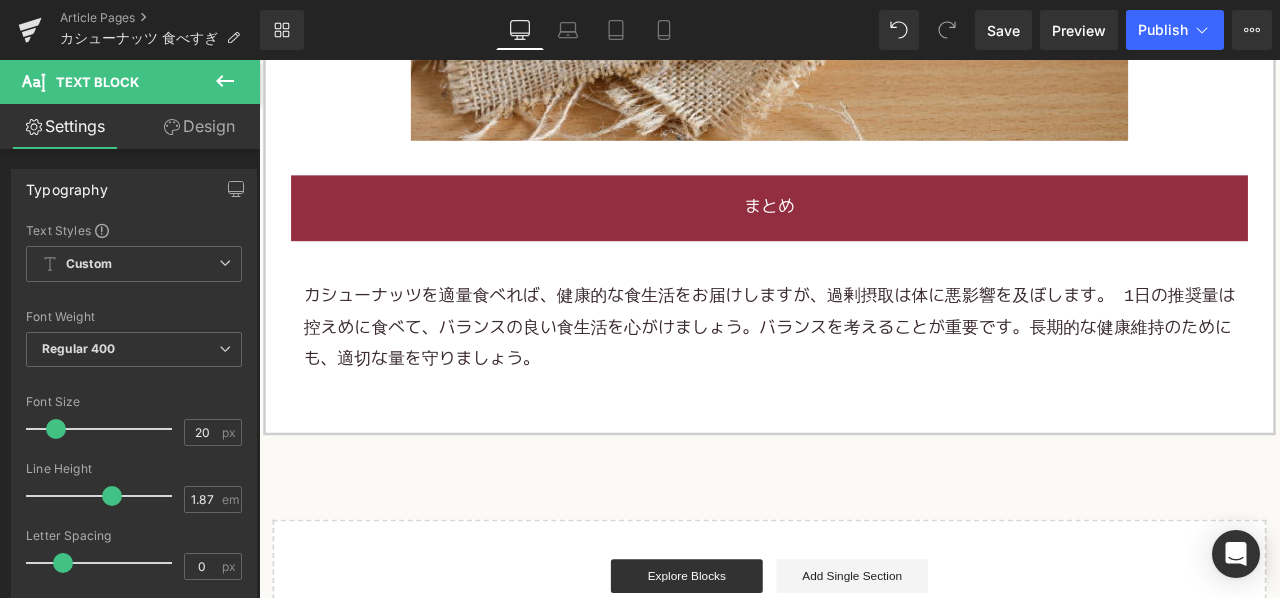 scroll, scrollTop: 4300, scrollLeft: 0, axis: vertical 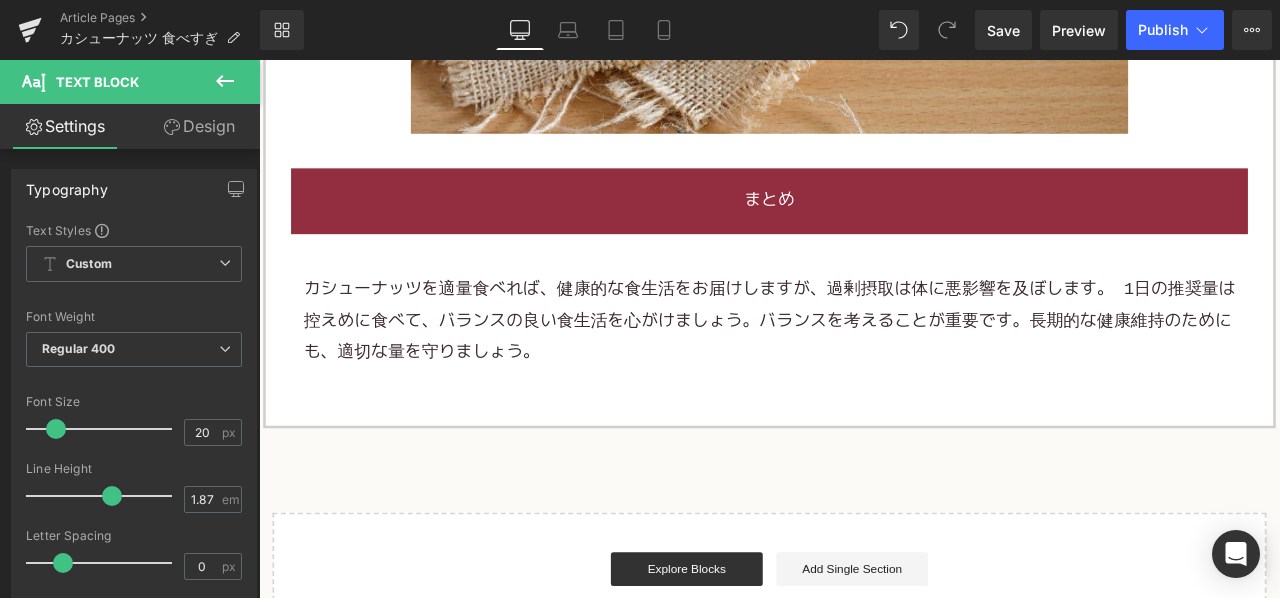 click at bounding box center (864, 443) 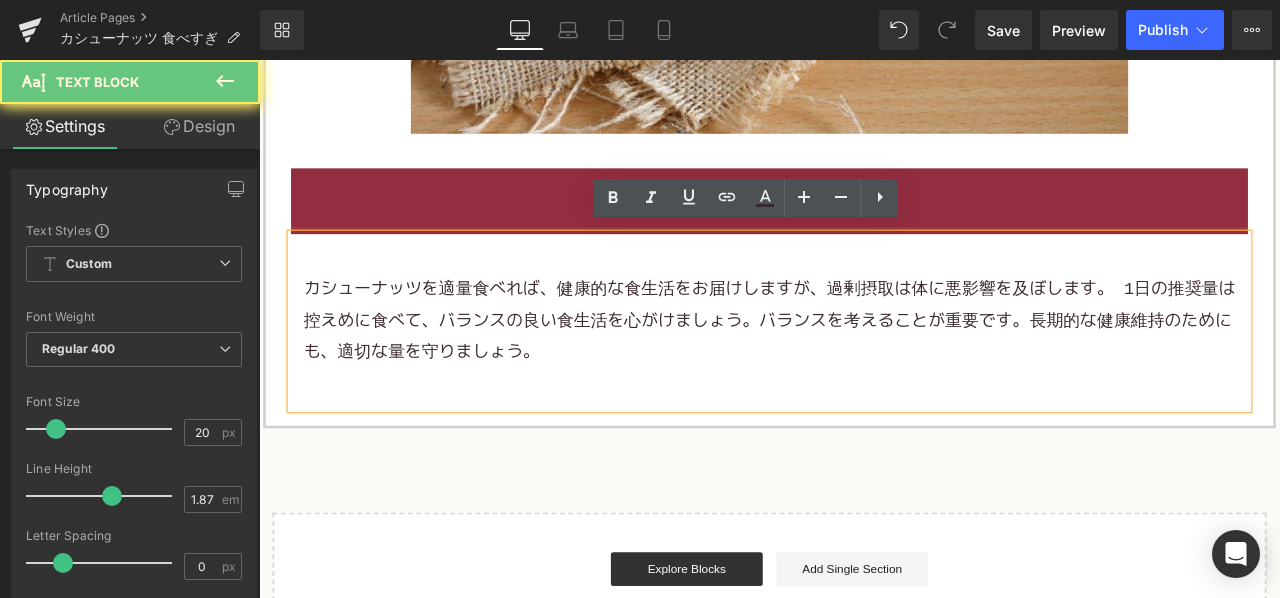 click at bounding box center [864, 443] 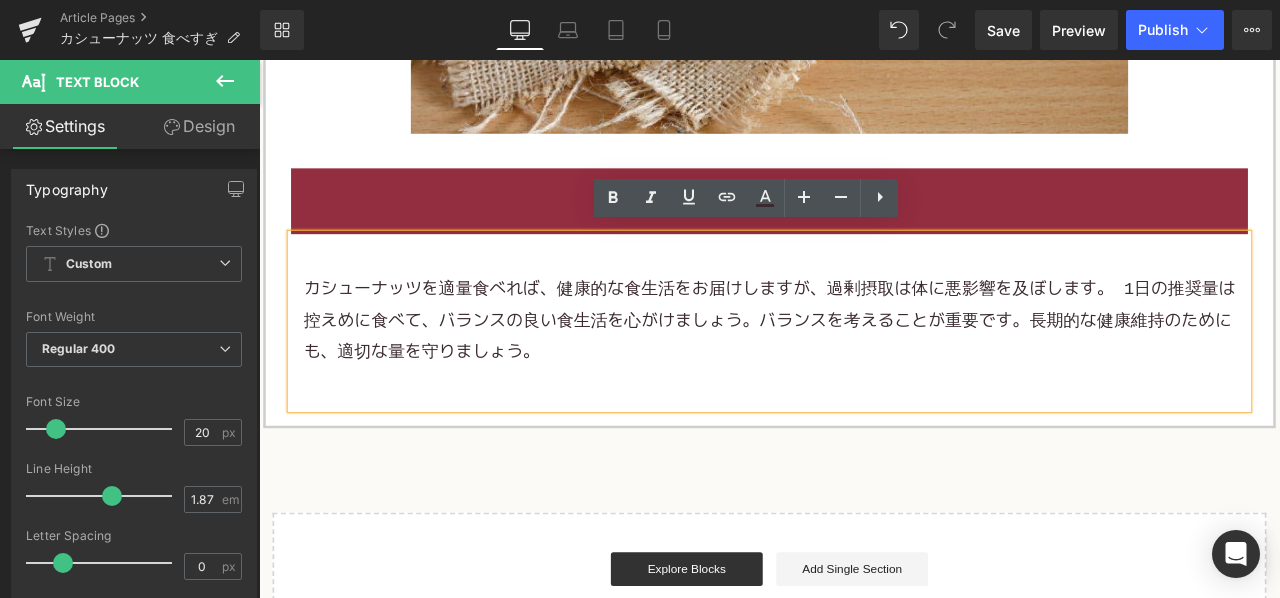 type 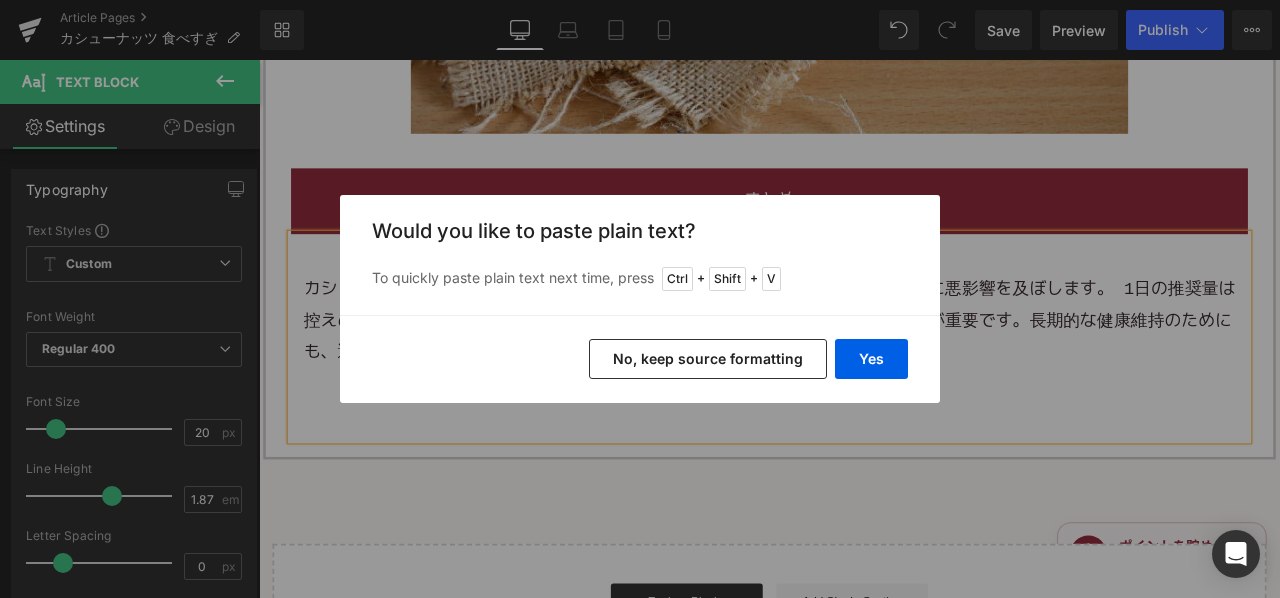 click on "No, keep source formatting" at bounding box center [708, 359] 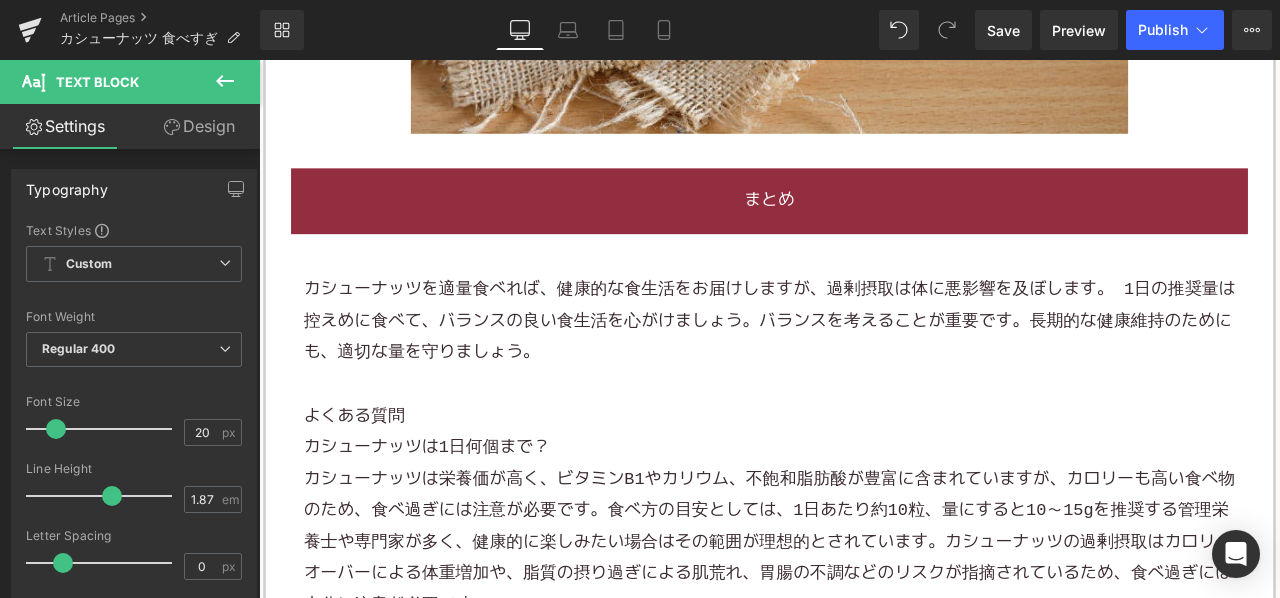 scroll, scrollTop: 4700, scrollLeft: 0, axis: vertical 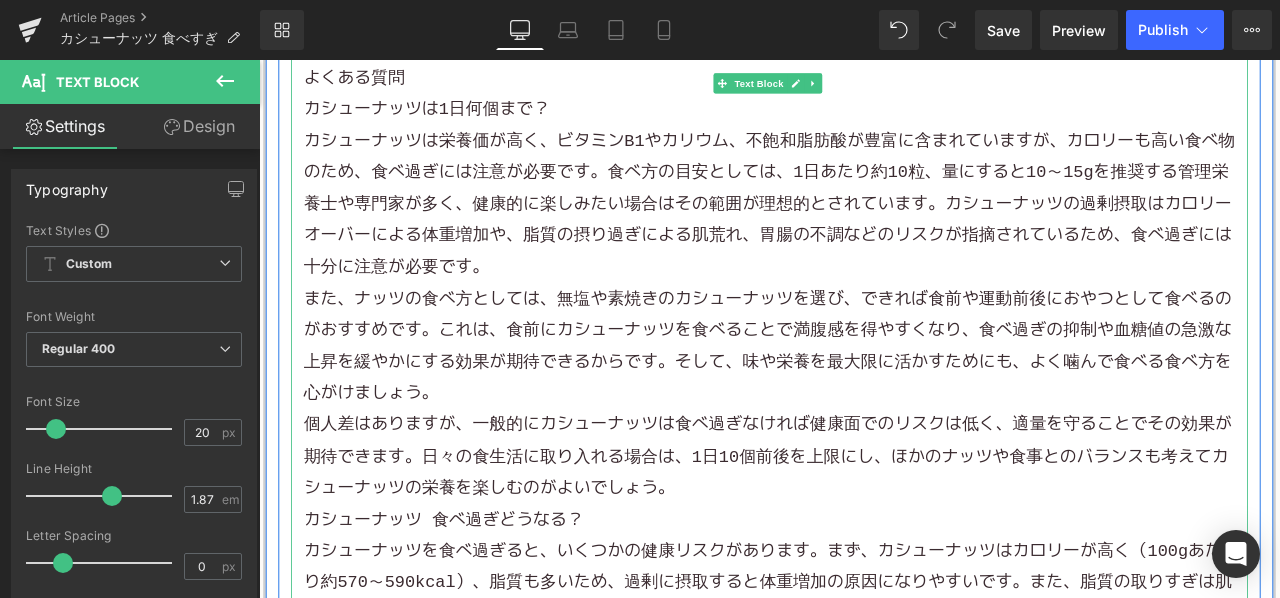 click on "個人差はありますが、一般的にカシューナッツは食べ過ぎなければ健康面でのリスクは低く、適量を守ることでその効果が期待できます。日々の食生活に取り入れる場合は、1日10個前後を上限にし、ほかのナッツや食事とのバランスも考えてカシューナッツの栄養を楽しむのがよいでしょう。" at bounding box center [864, 530] 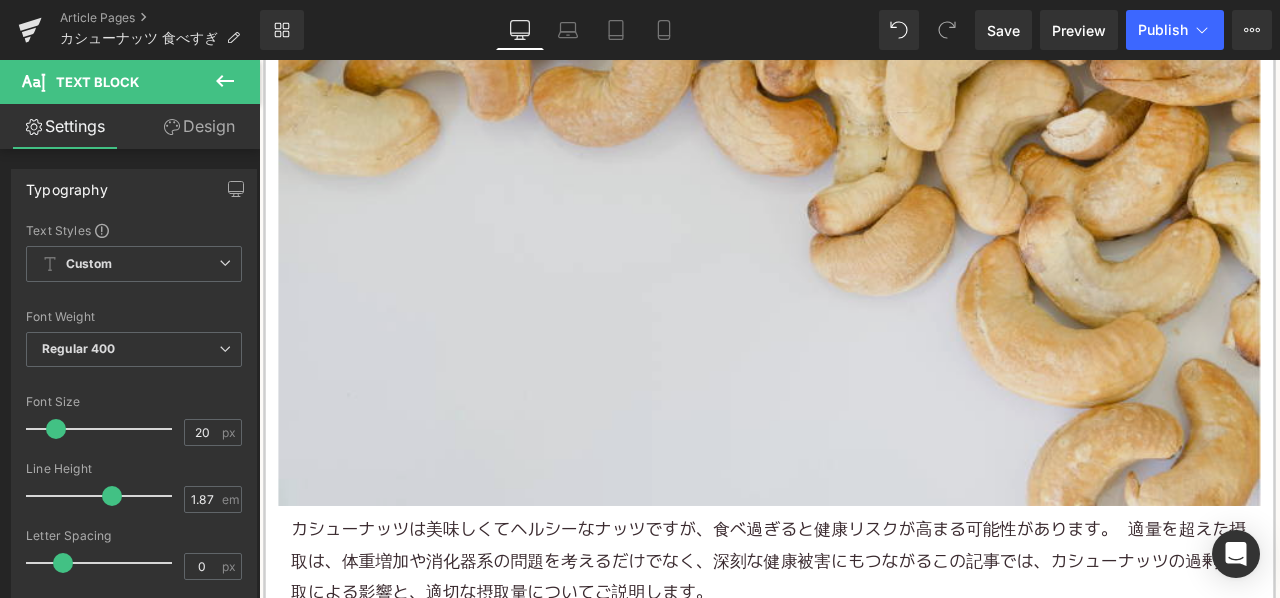 scroll, scrollTop: 600, scrollLeft: 0, axis: vertical 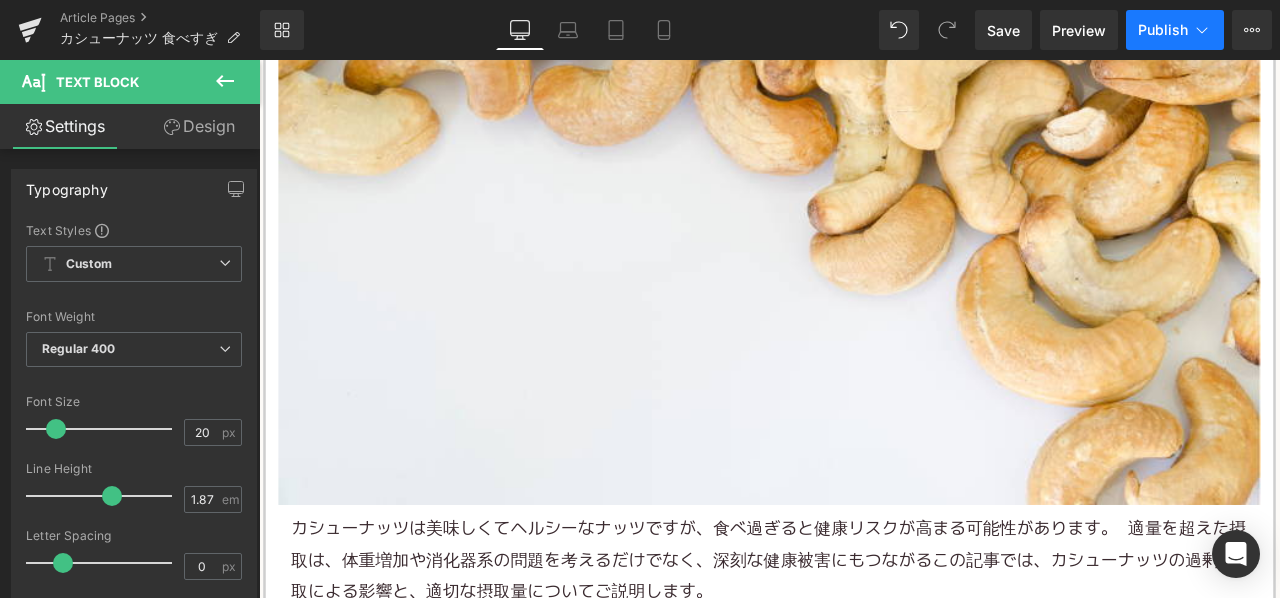 click on "Publish" at bounding box center [1175, 30] 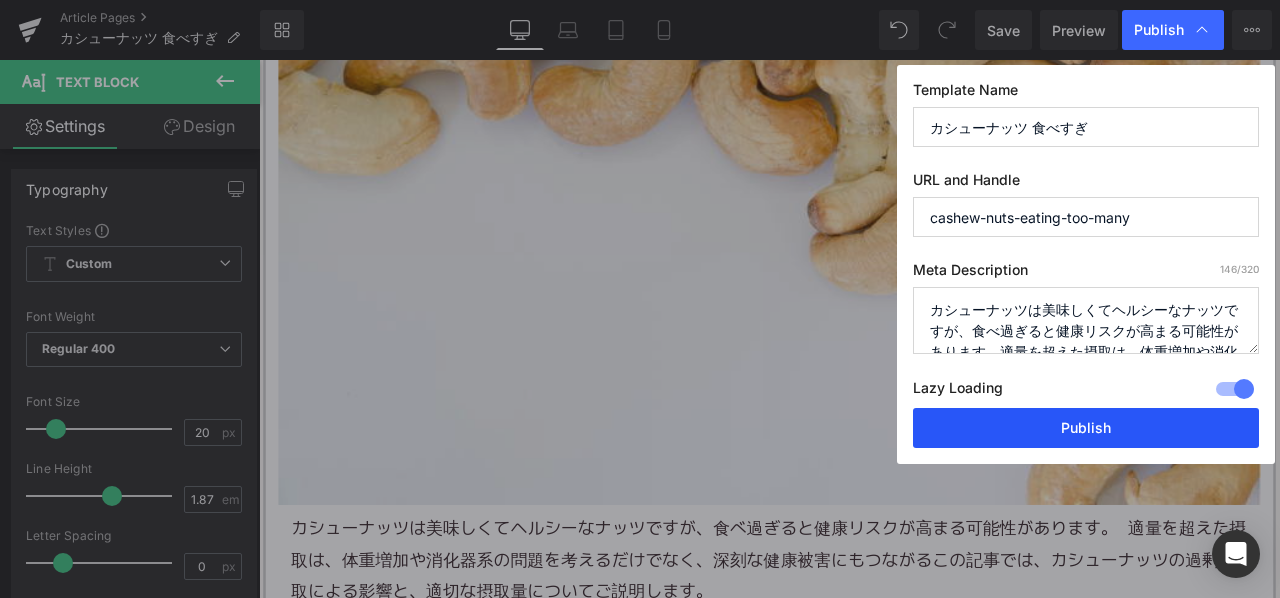 click on "Publish" at bounding box center (1086, 428) 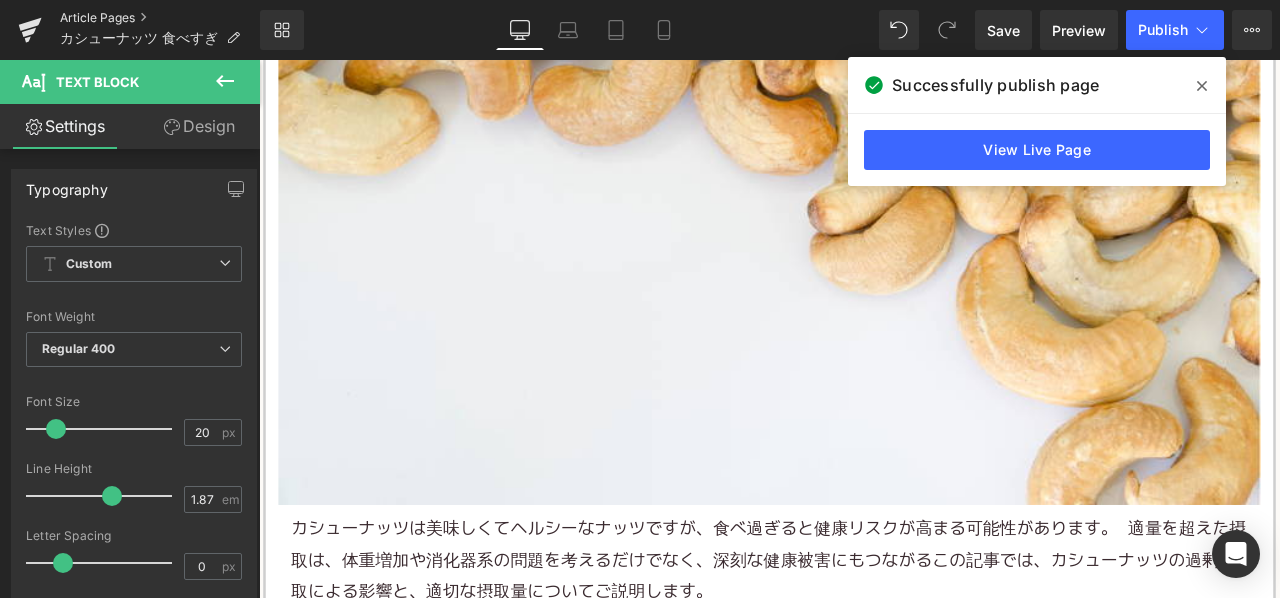 click on "Article Pages" at bounding box center (160, 18) 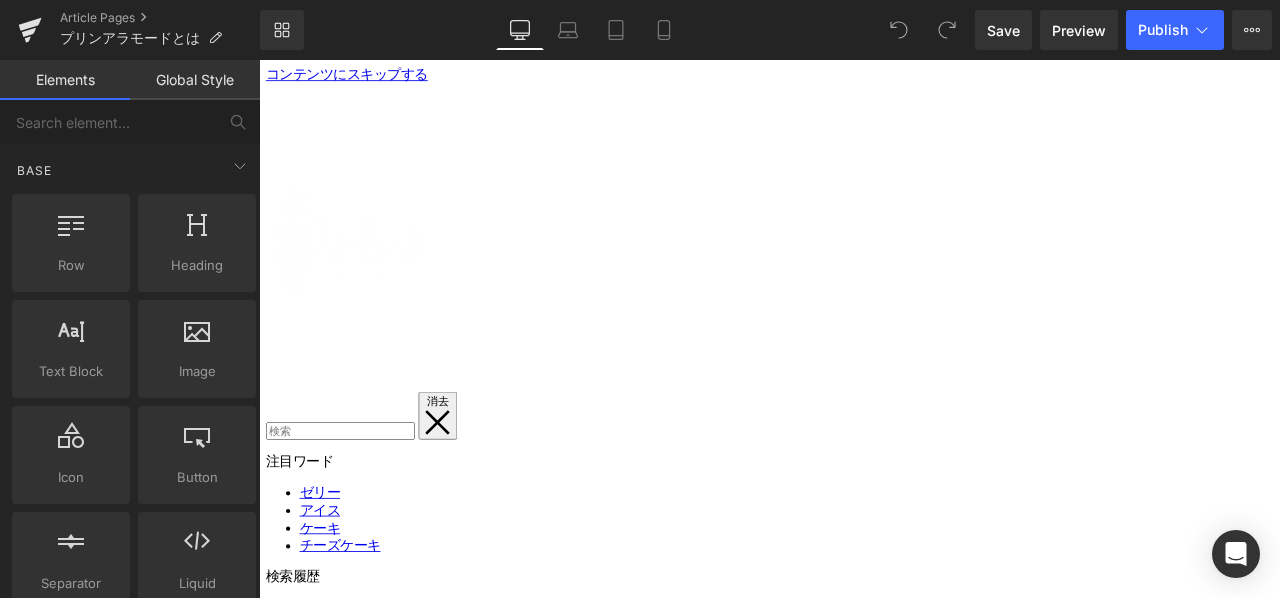 scroll, scrollTop: 0, scrollLeft: 0, axis: both 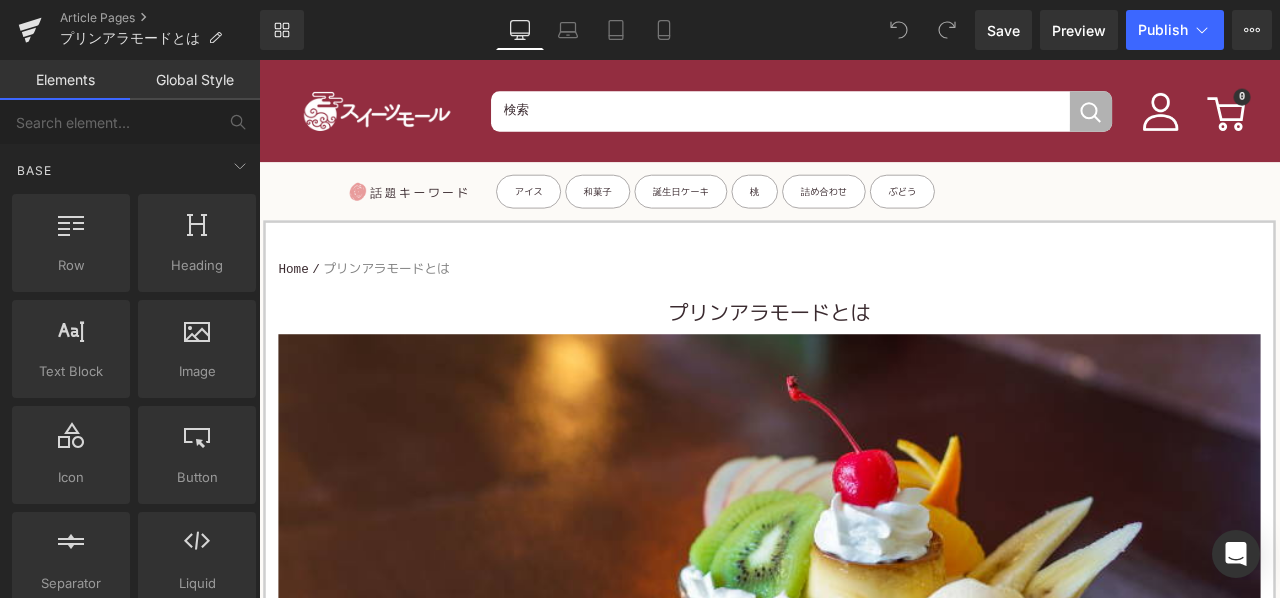 click on "プリンアラモードとは Heading" at bounding box center (864, 361) 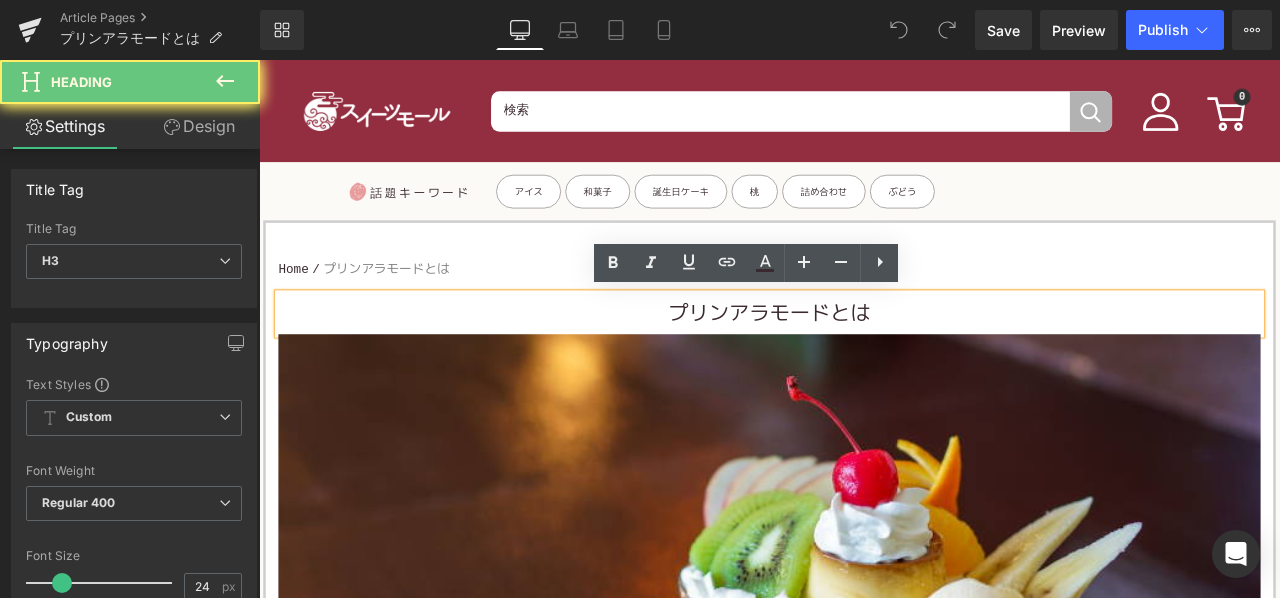 click on "プリンアラモードとは" at bounding box center [864, 362] 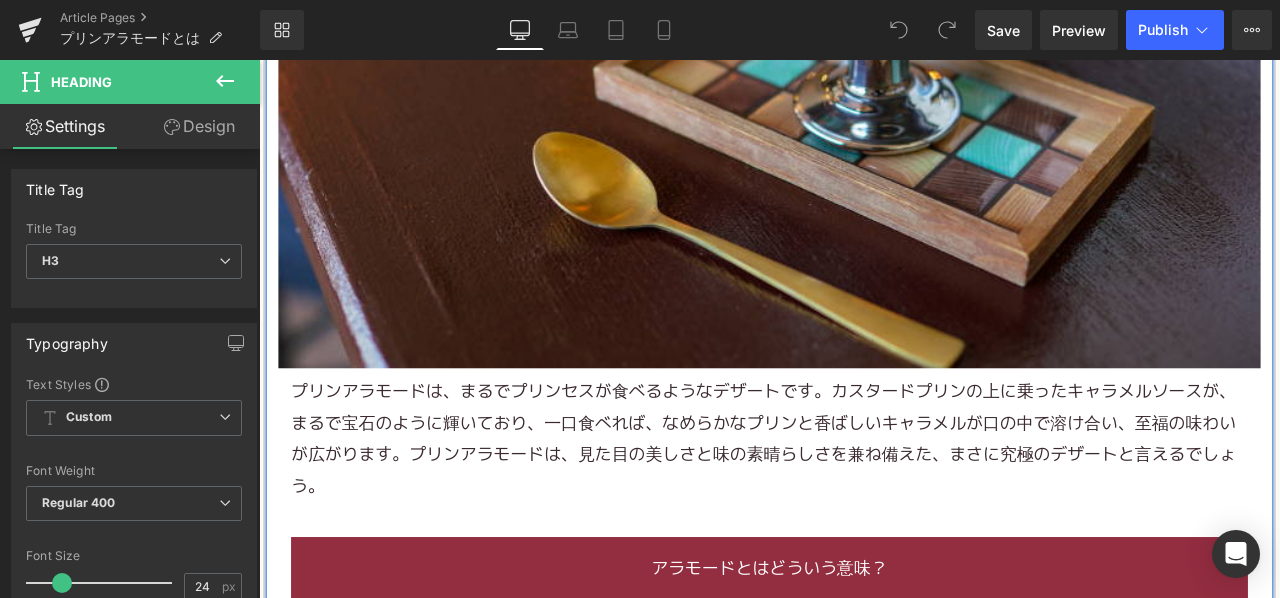 click on "プリンアラモード" at bounding box center [517, 528] 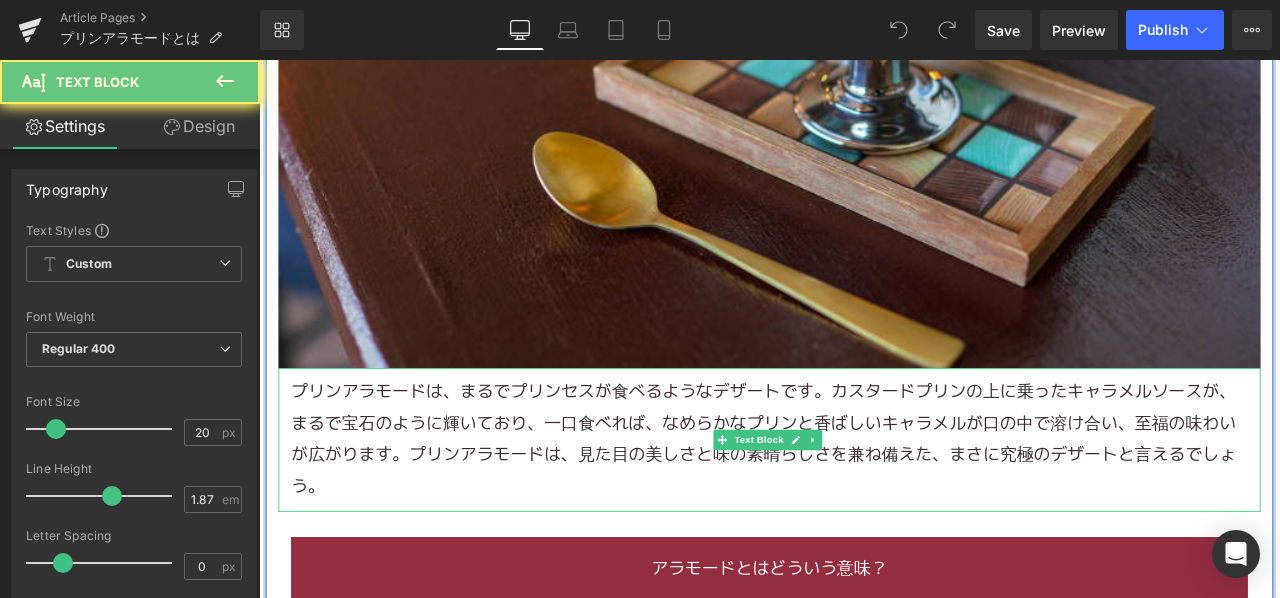 scroll, scrollTop: 800, scrollLeft: 0, axis: vertical 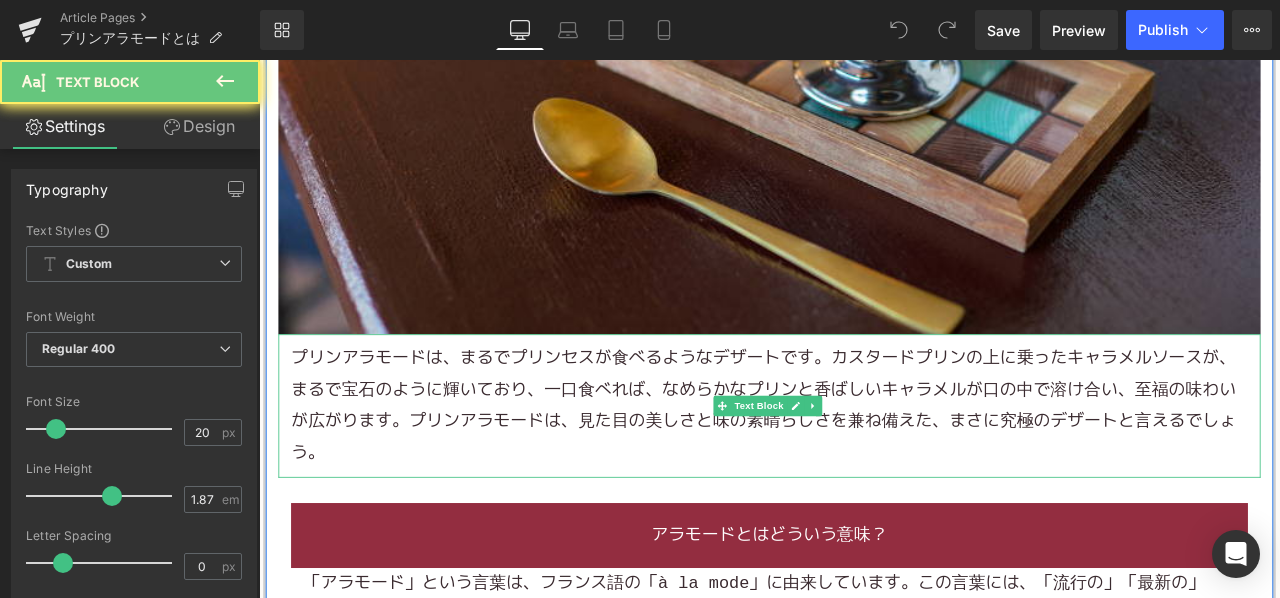 click on "プリン アラモードは、まるでプリンセスが食べるようなデザートです。カスタードプリンの上に乗った キャラメル ソースが、まるで宝石のように輝いており、一口食べれば、なめらかなプリンと香ばしいキャラメルが口の中で溶け合い、至福の味わいが広がります。 プリンアラモード は、見た目の美しさと味の素晴らしさを兼ね備えた、まさに究極のデザートと言えるでしょう。" at bounding box center [864, 470] 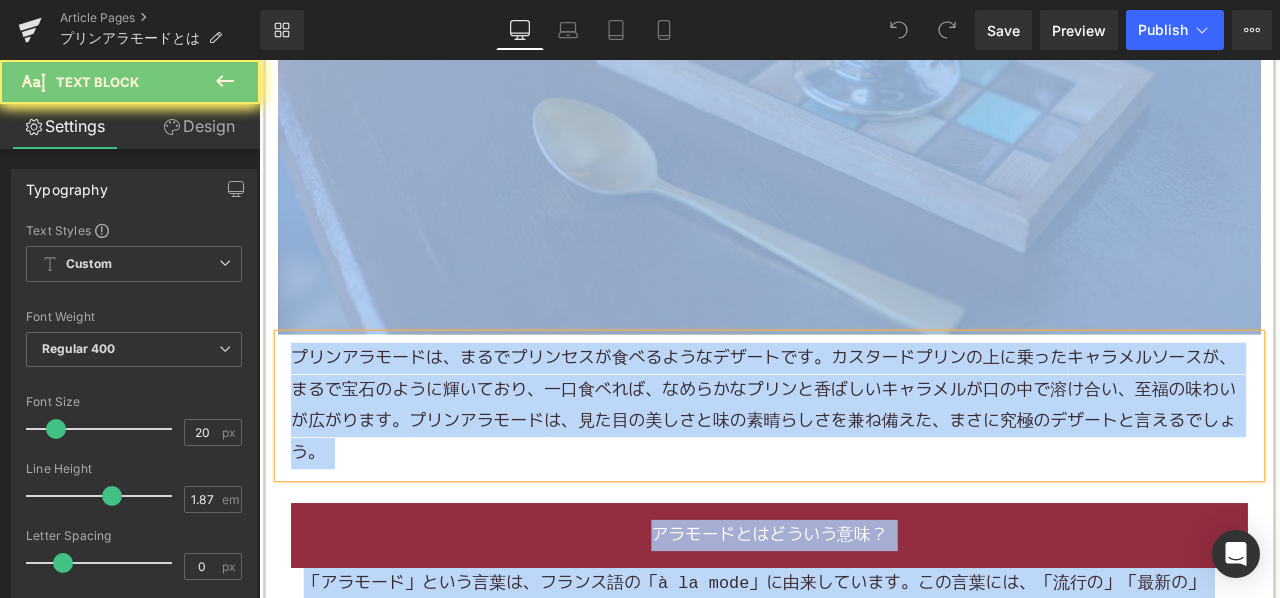 click on "プリン アラモードは、まるでプリンセスが食べるようなデザートです。カスタードプリンの上に乗った キャラメル ソースが、まるで宝石のように輝いており、一口食べれば、なめらかなプリンと香ばしいキャラメルが口の中で溶け合い、至福の味わいが広がります。 プリンアラモード は、見た目の美しさと味の素晴らしさを兼ね備えた、まさに究極のデザートと言えるでしょう。" at bounding box center (864, 470) 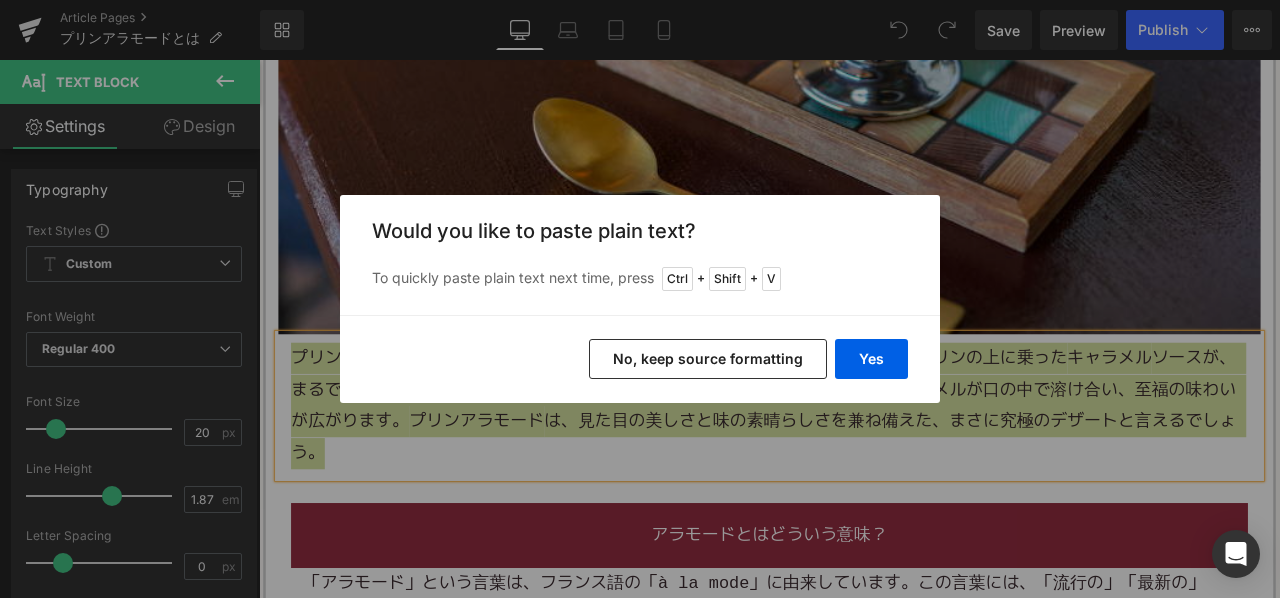 drag, startPoint x: 714, startPoint y: 371, endPoint x: 529, endPoint y: 159, distance: 281.36987 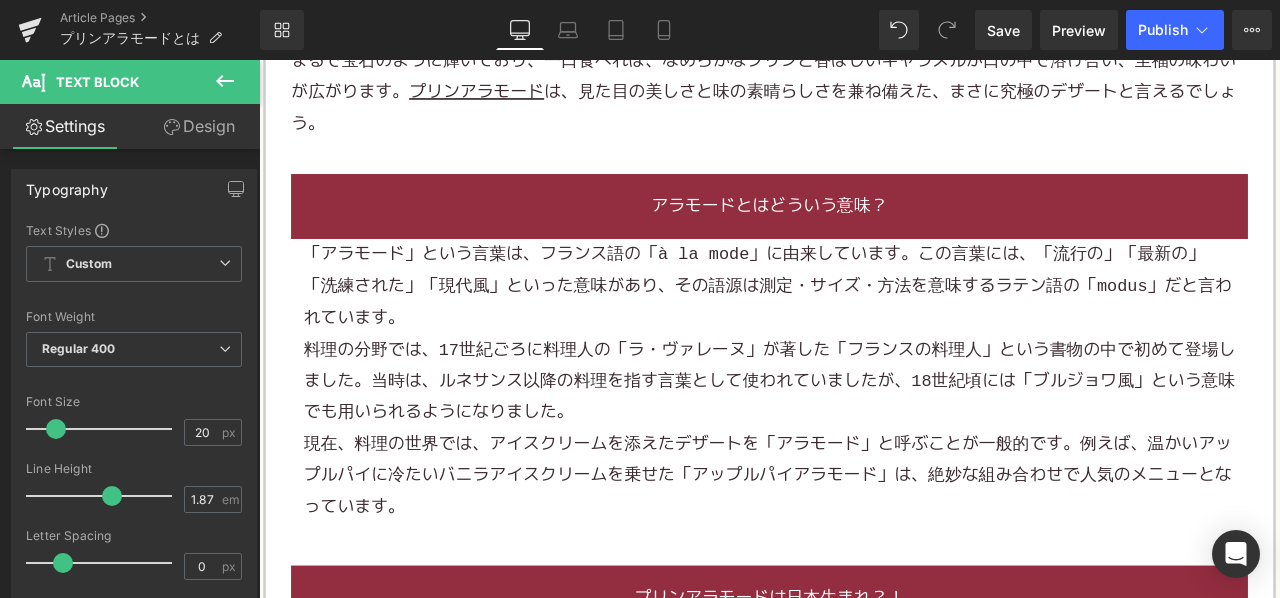 scroll, scrollTop: 1200, scrollLeft: 0, axis: vertical 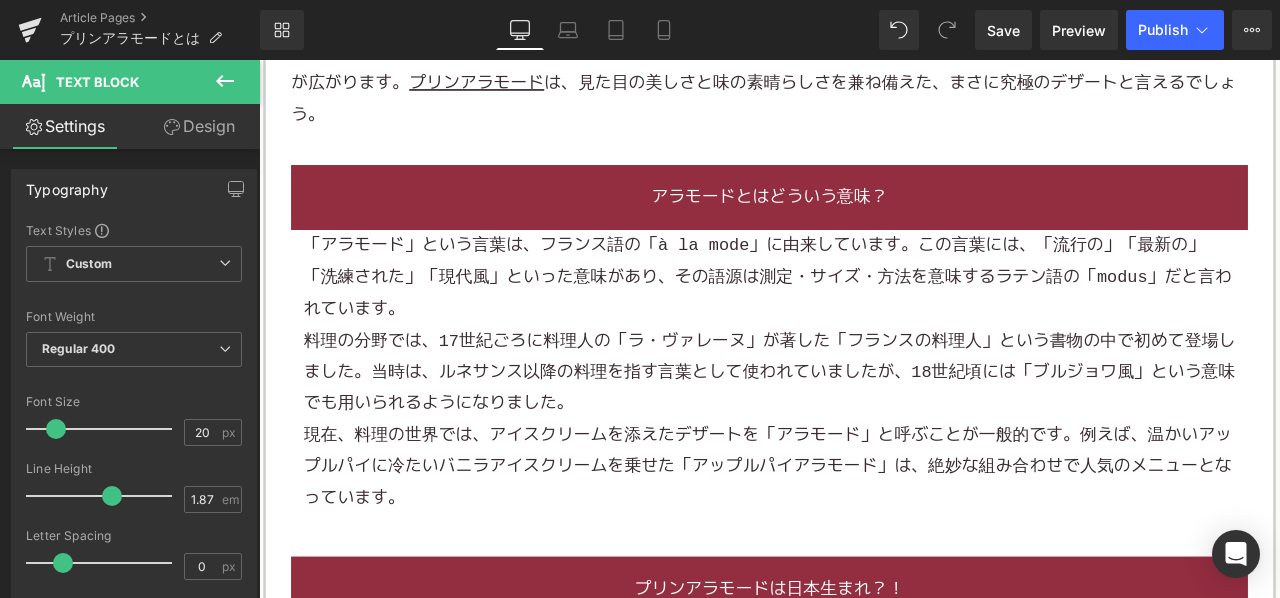 click on "「アラモード」という言葉は、フランス語の「à la mode」に由来しています。この言葉には、「流行の」「最新の」「洗練された」「現代風」といった意味があり、その語源は測定・サイズ・方法を意味するラテン語の「modus」だと言われています。" at bounding box center [864, 318] 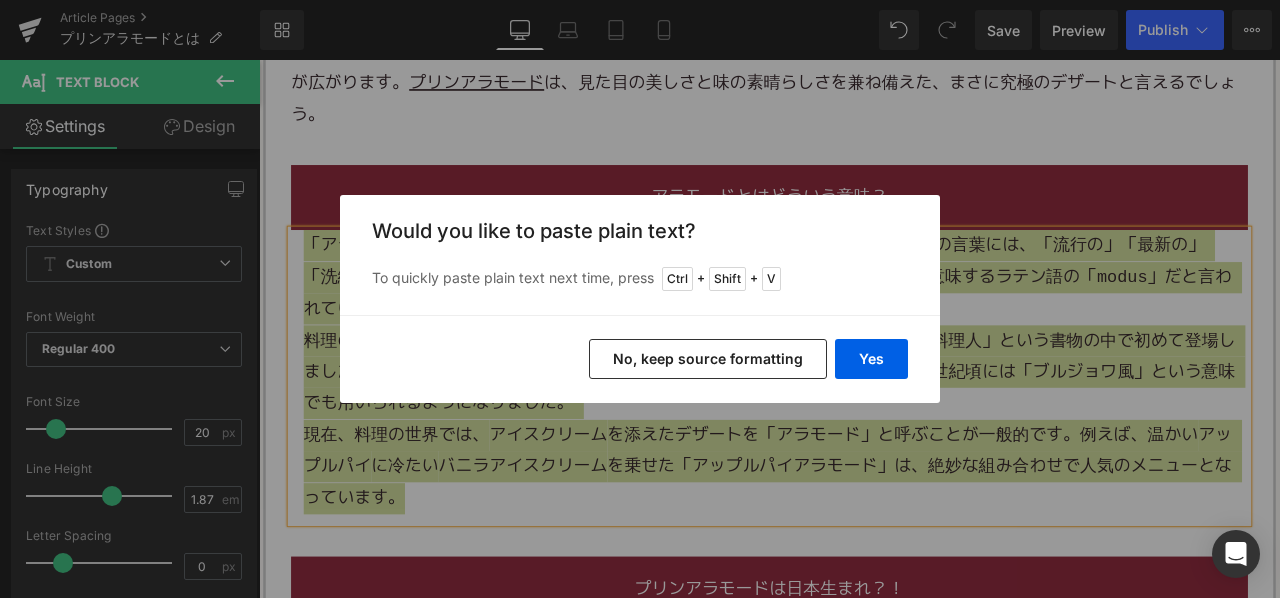 click on "No, keep source formatting" at bounding box center (708, 359) 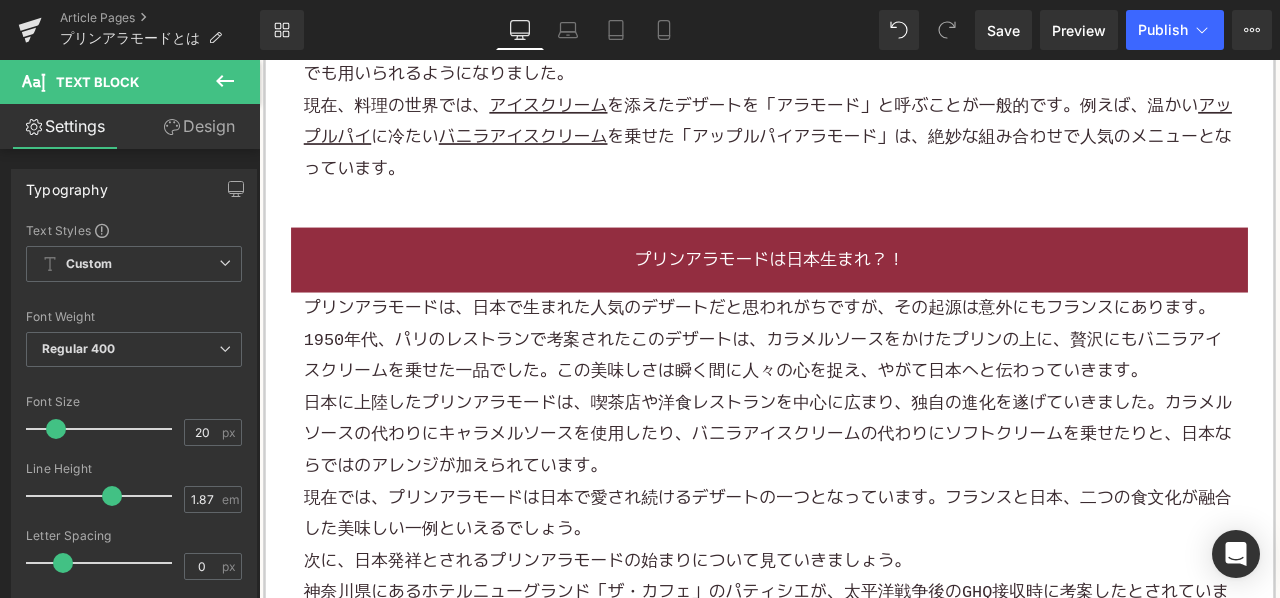 scroll, scrollTop: 1700, scrollLeft: 0, axis: vertical 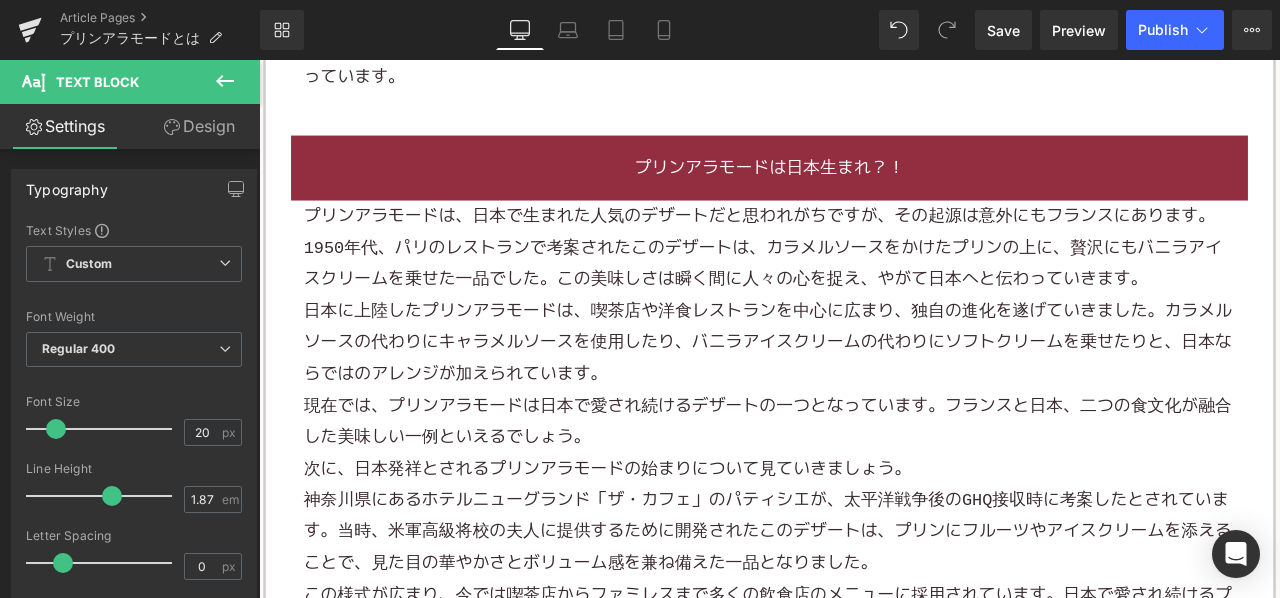 click on "日本に上陸したプリンアラモードは、喫茶店や洋食レストランを中心に広まり、独自の進化を遂げていきました。カラメルソースの代わりにキャラメルソースを使用した り 、バニラアイスクリームの代わりにソフトクリームを乗せたりと、日本ならではのアレンジが加えられています。" at bounding box center (864, 395) 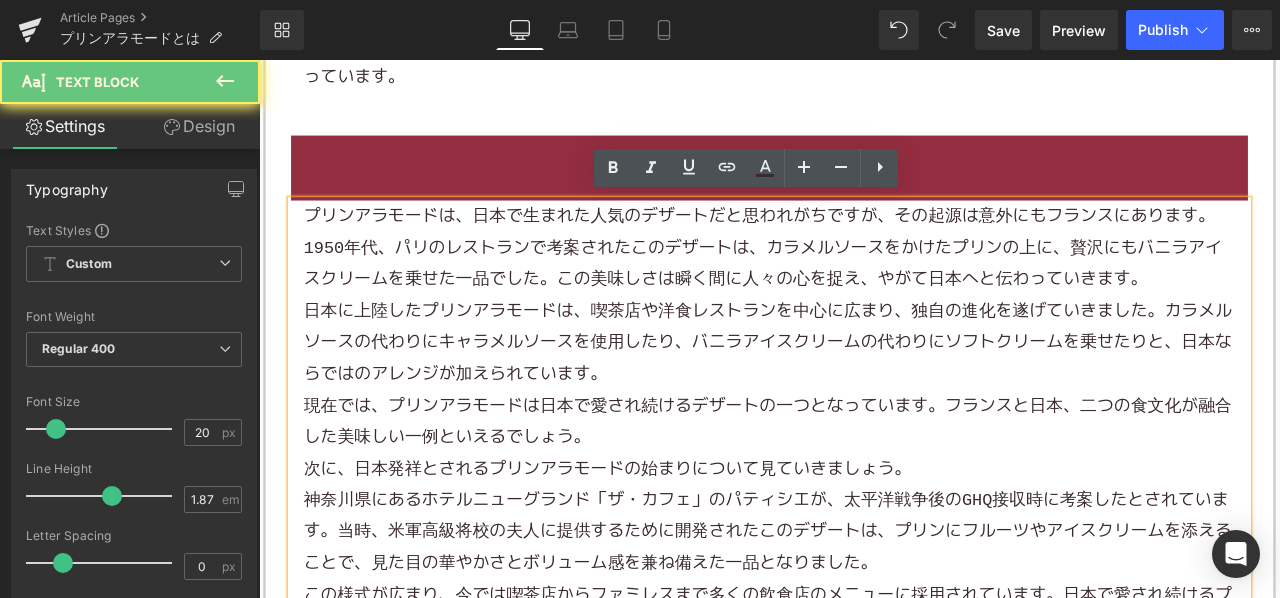 click on "日本に上陸したプリンアラモードは、喫茶店や洋食レストランを中心に広まり、独自の進化を遂げていきました。カラメルソースの代わりにキャラメルソースを使用した り 、バニラアイスクリームの代わりにソフトクリームを乗せたりと、日本ならではのアレンジが加えられています。" at bounding box center (864, 395) 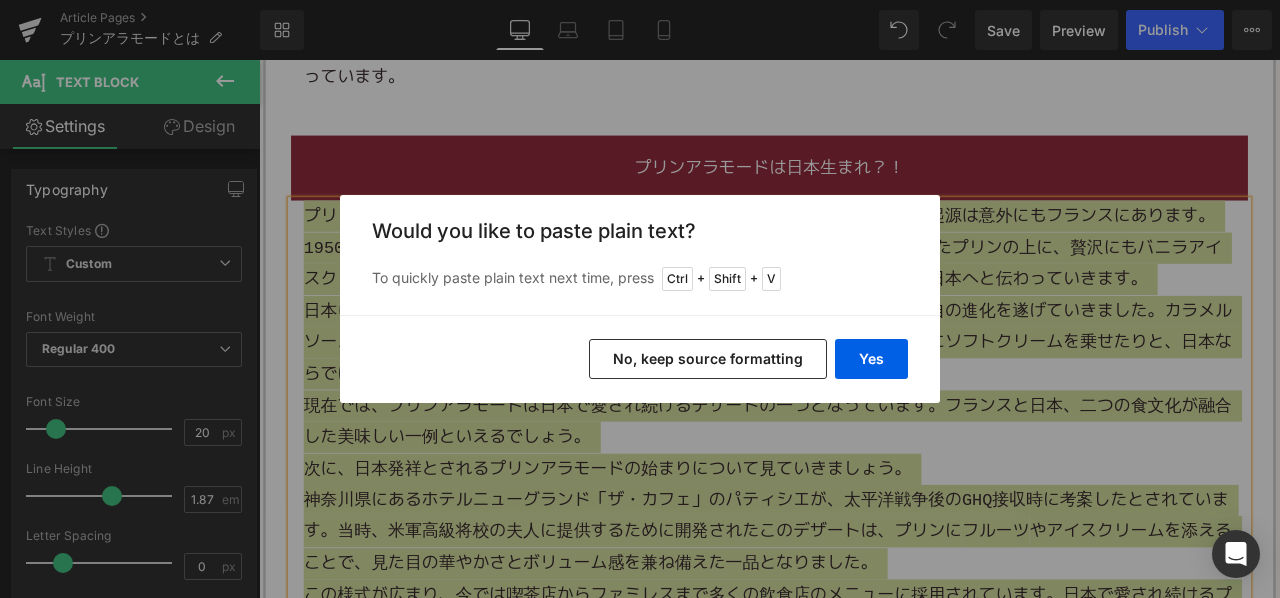 click on "No, keep source formatting" at bounding box center [708, 359] 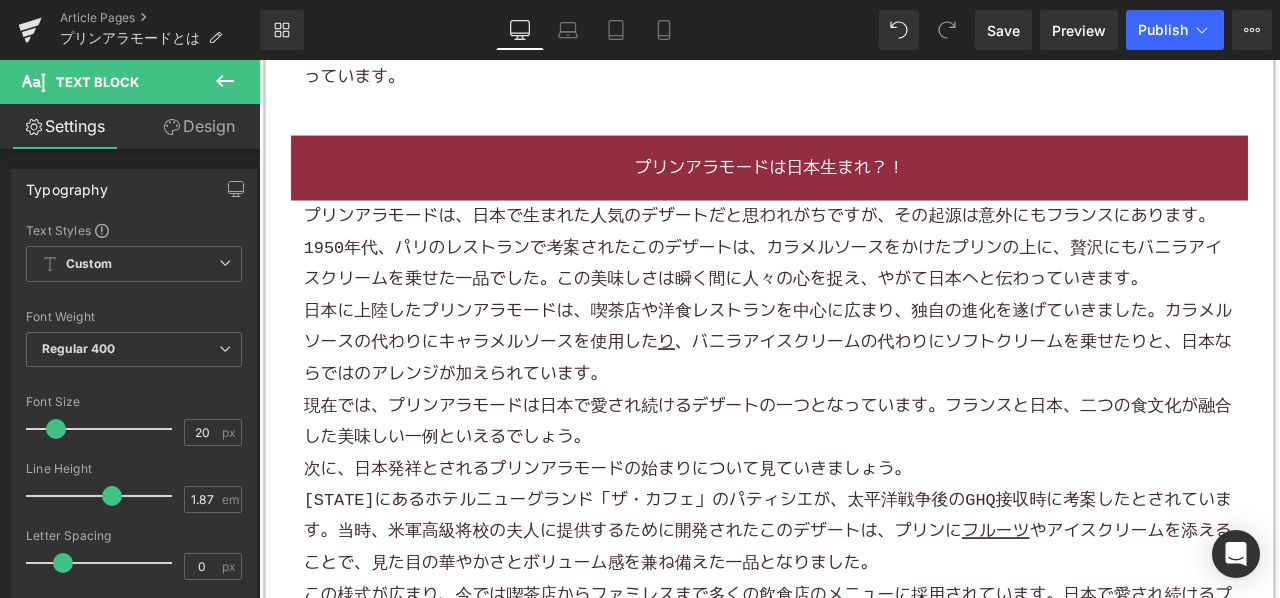 click on "プリンアラモードは日本生まれ？！" at bounding box center (864, 187) 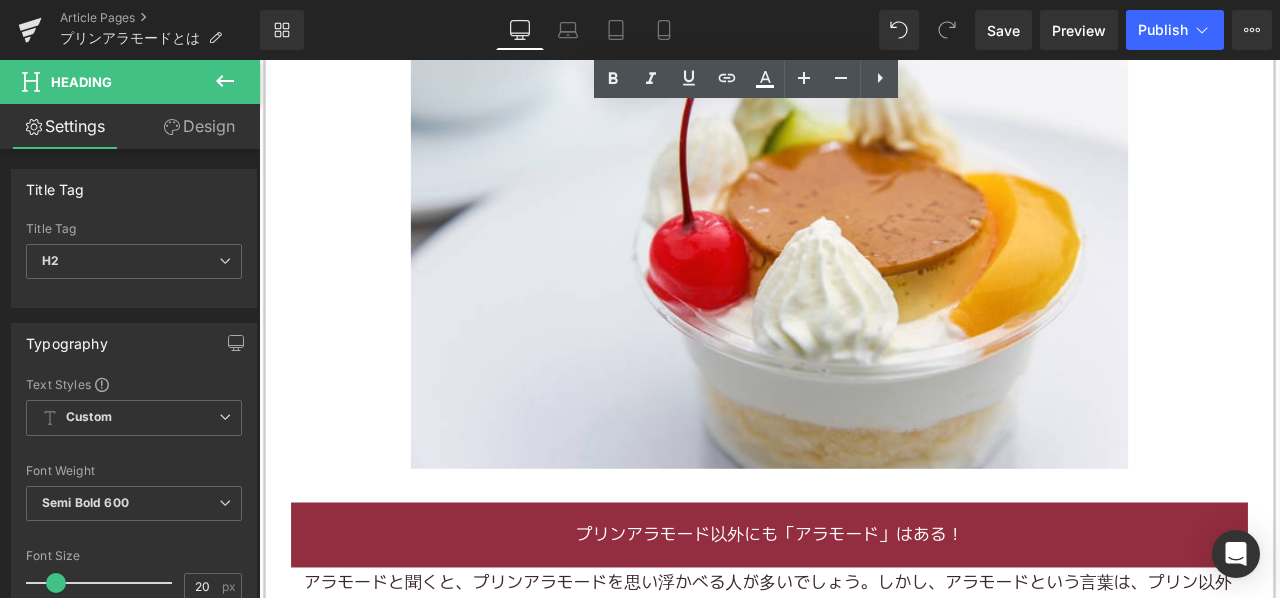 scroll, scrollTop: 2900, scrollLeft: 0, axis: vertical 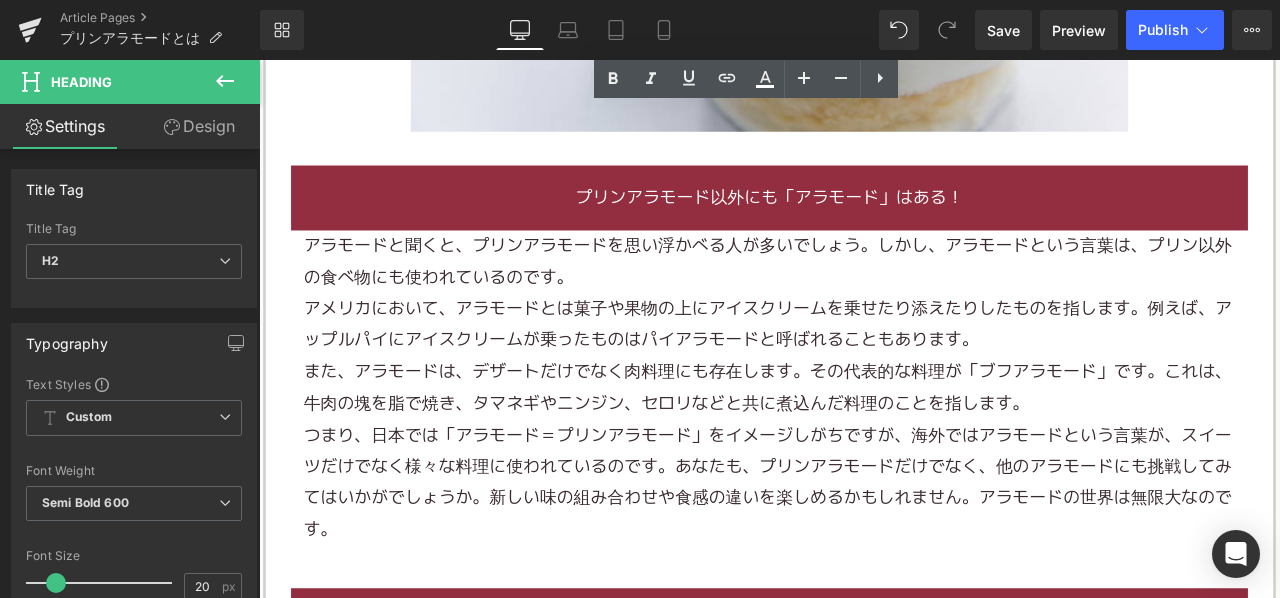 click on "アラモードと聞くと、プリンアラモードを思い浮かべる人が多いでしょう。しかし、アラモードという言葉は、プリン以外の食べ物にも使われているのです。" at bounding box center (864, 299) 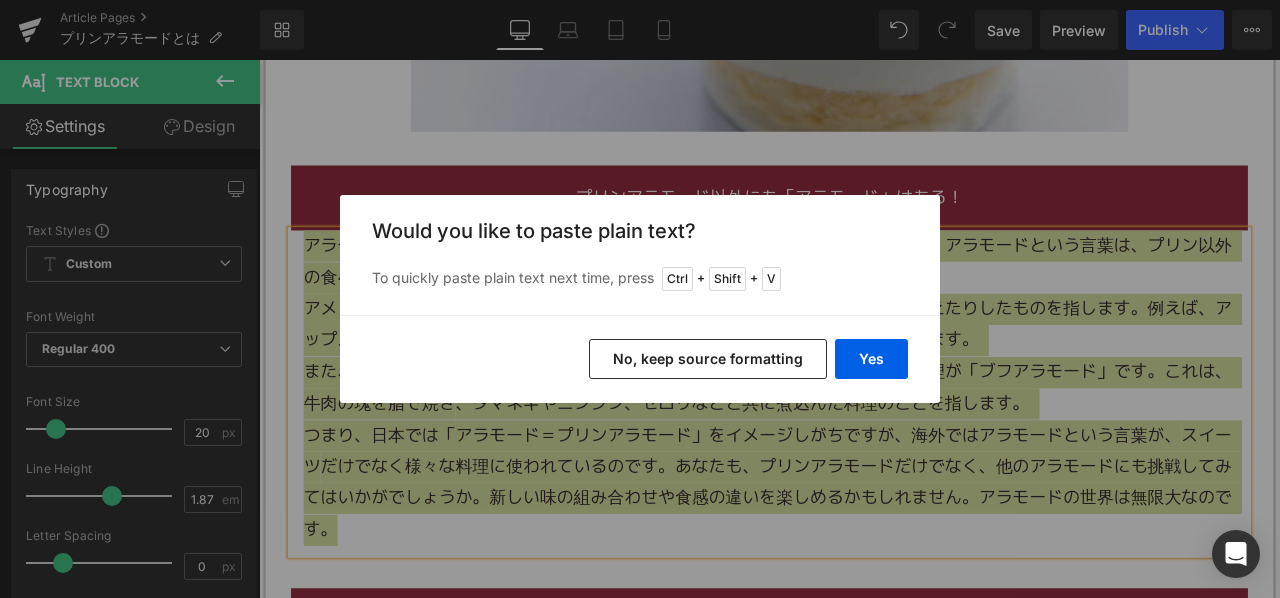 drag, startPoint x: 684, startPoint y: 353, endPoint x: 487, endPoint y: 114, distance: 309.72568 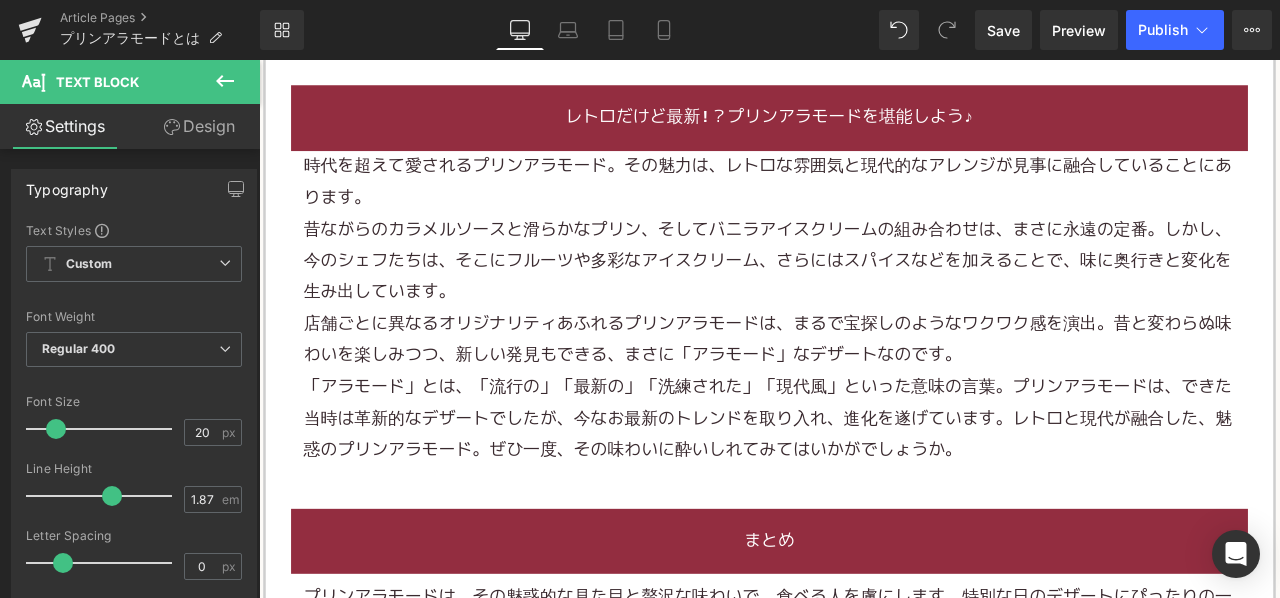 click on "昔ながらのカラメルソースと滑らかな プリン、そしてバニラ アイスクリームの組み合わせは、まさに永遠の定番。しかし、今のシェフたちは、そこに フルーツ や多彩なアイスクリーム、さらにはスパイスなどを加えることで、味に奥行きと変化を生み出しています。" at bounding box center [864, 299] 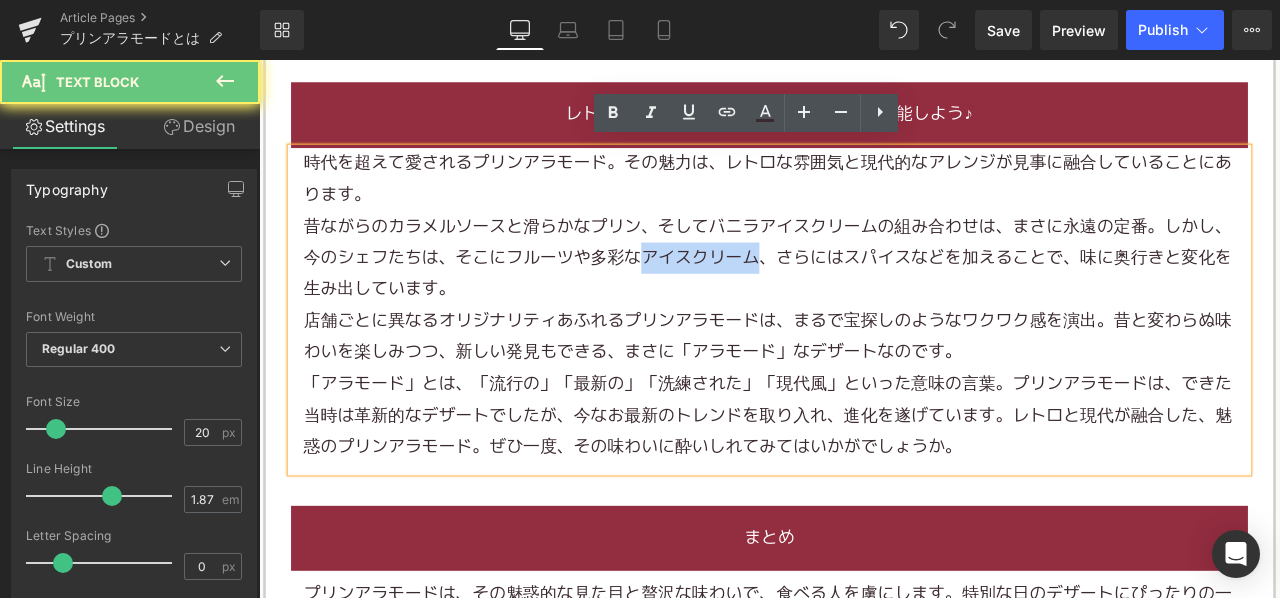 click on "昔ながらのカラメルソースと滑らかな プリン、そしてバニラ アイスクリームの組み合わせは、まさに永遠の定番。しかし、今のシェフたちは、そこに フルーツ や多彩なアイスクリーム、さらにはスパイスなどを加えることで、味に奥行きと変化を生み出しています。" at bounding box center [864, 295] 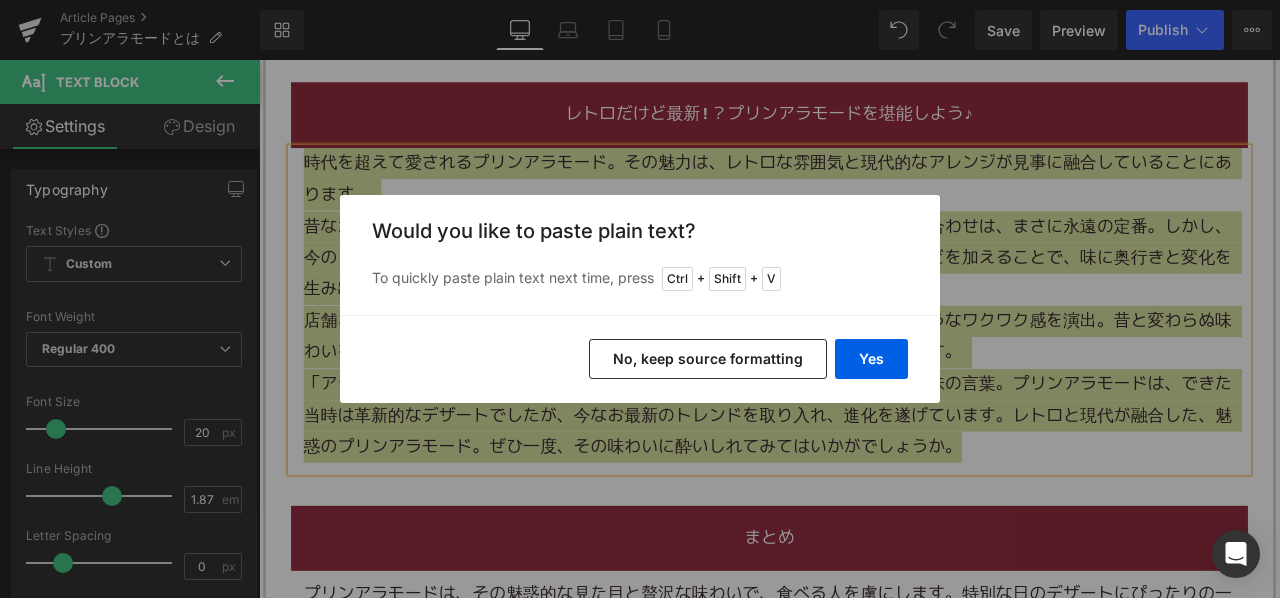 click on "No, keep source formatting" at bounding box center [708, 359] 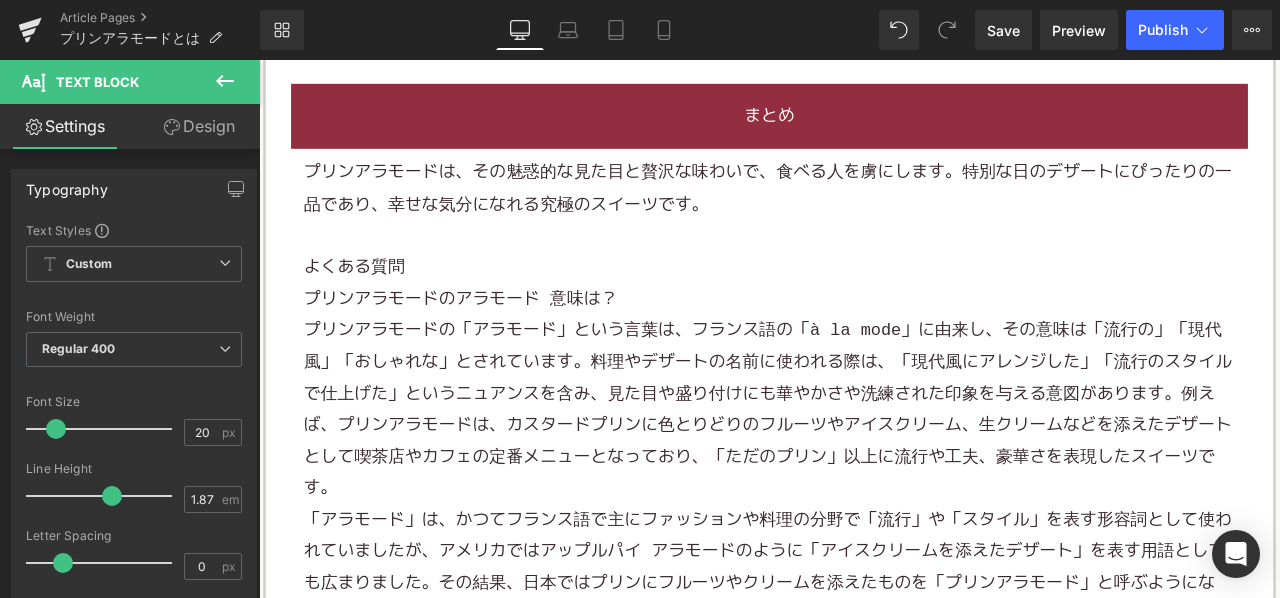 click on "プリンアラモードのアラモード 意味は？" at bounding box center [864, 343] 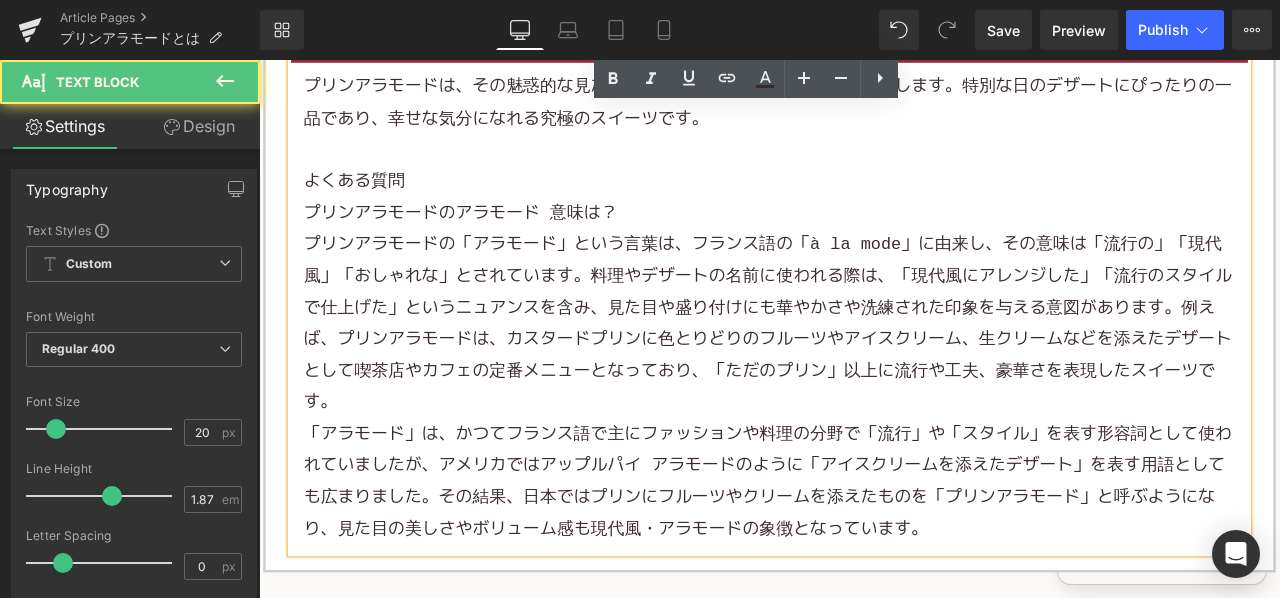 scroll, scrollTop: 4300, scrollLeft: 0, axis: vertical 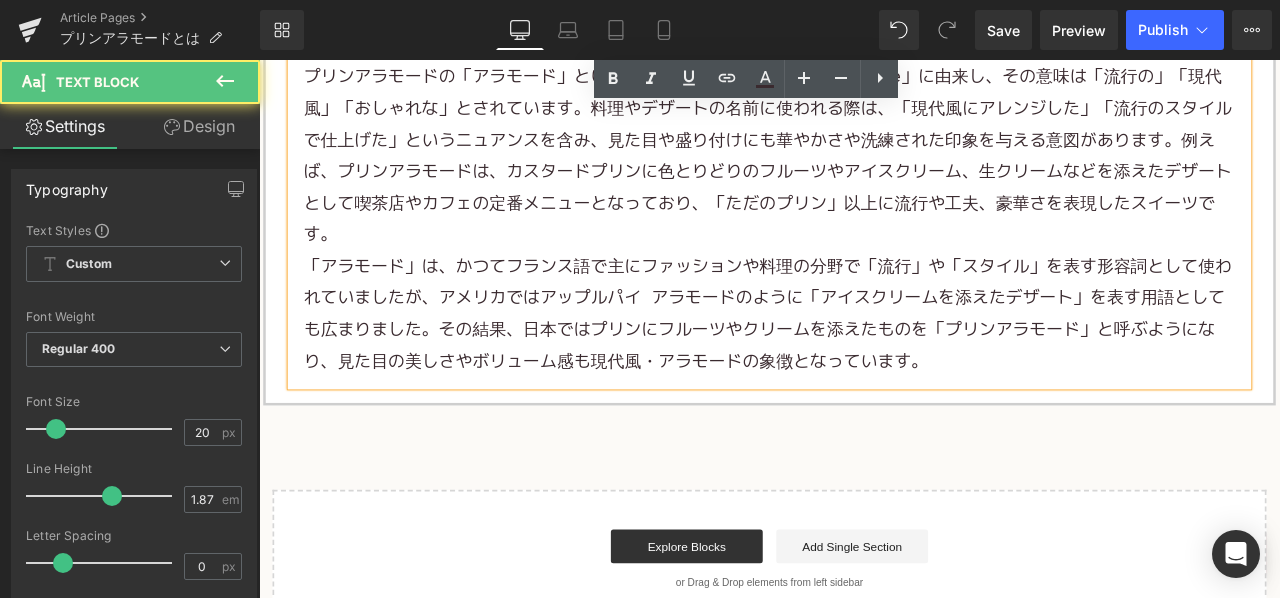 click on "「アラモード」は、かつてフランス語で主にファッションや料理の分野で「流行」や「スタイル」を表す形容詞として使われていましたが、アメリカではアップルパイ アラモードのように「アイスクリームを添えたデザート」を表す用語としても広まりました。その結果、日本ではプリンにフルーツやクリームを添えたものを「プリンアラモード」と呼ぶようになり、見た目の美しさやボリューム感も現代風・アラモードの象徴となっています。" at bounding box center [864, 362] 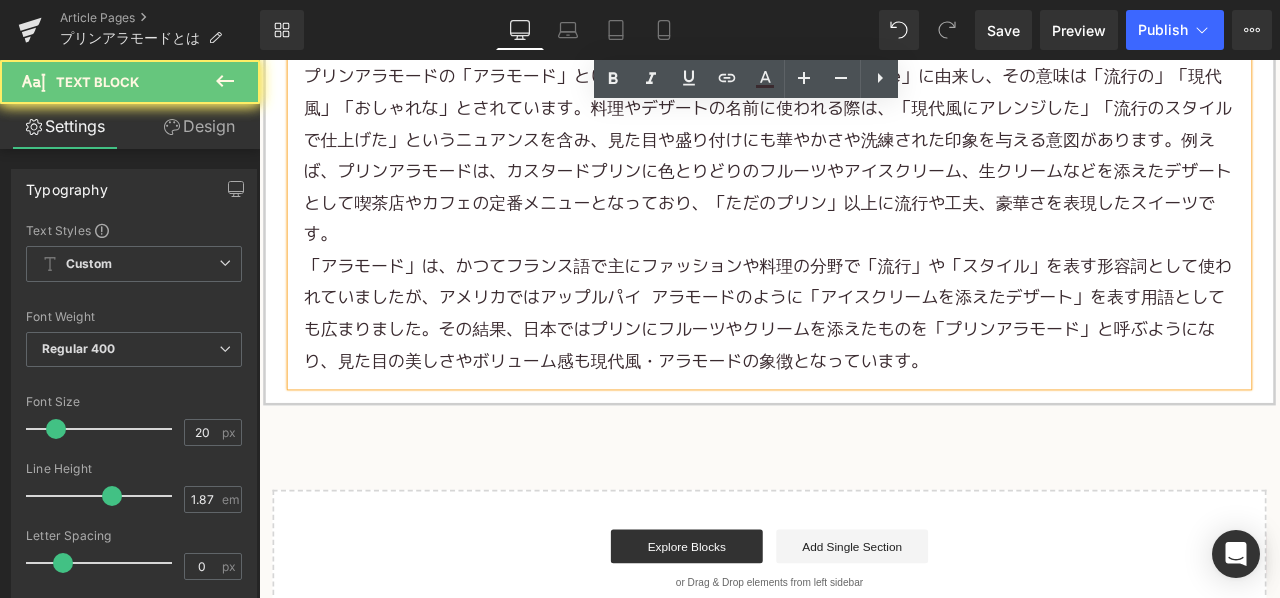 click on "「アラモード」は、かつてフランス語で主にファッションや料理の分野で「流行」や「スタイル」を表す形容詞として使われていましたが、アメリカではアップルパイ アラモードのように「アイスクリームを添えたデザート」を表す用語としても広まりました。その結果、日本ではプリンにフルーツやクリームを添えたものを「プリンアラモード」と呼ぶようになり、見た目の美しさやボリューム感も現代風・アラモードの象徴となっています。" at bounding box center (864, 362) 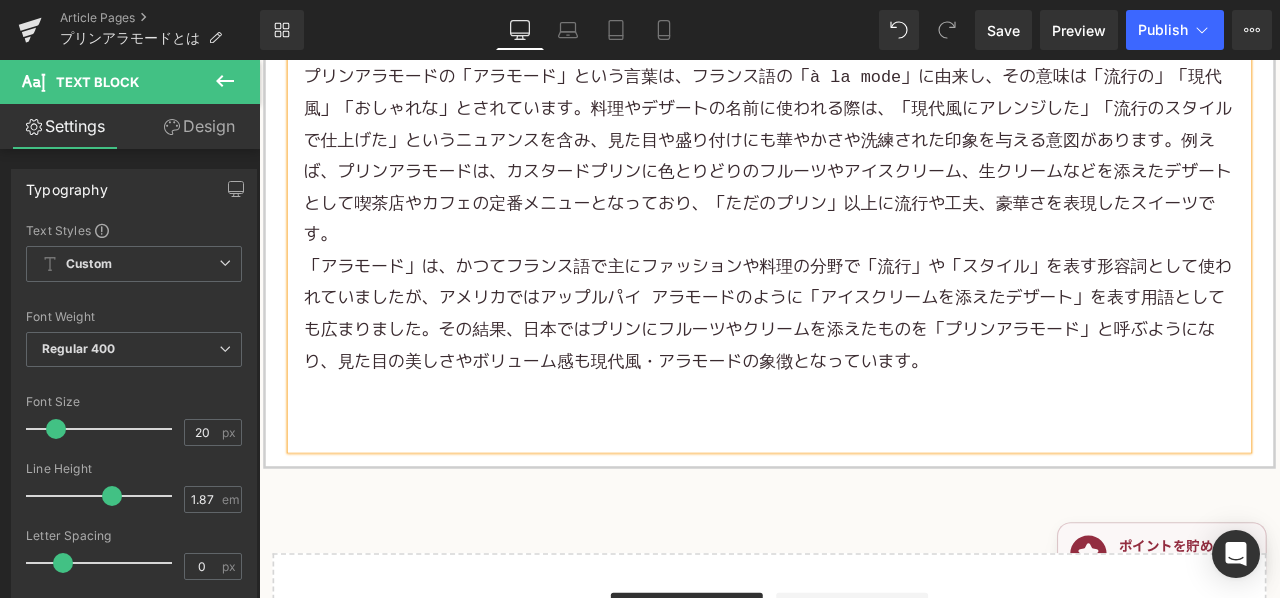 click at bounding box center [864, 492] 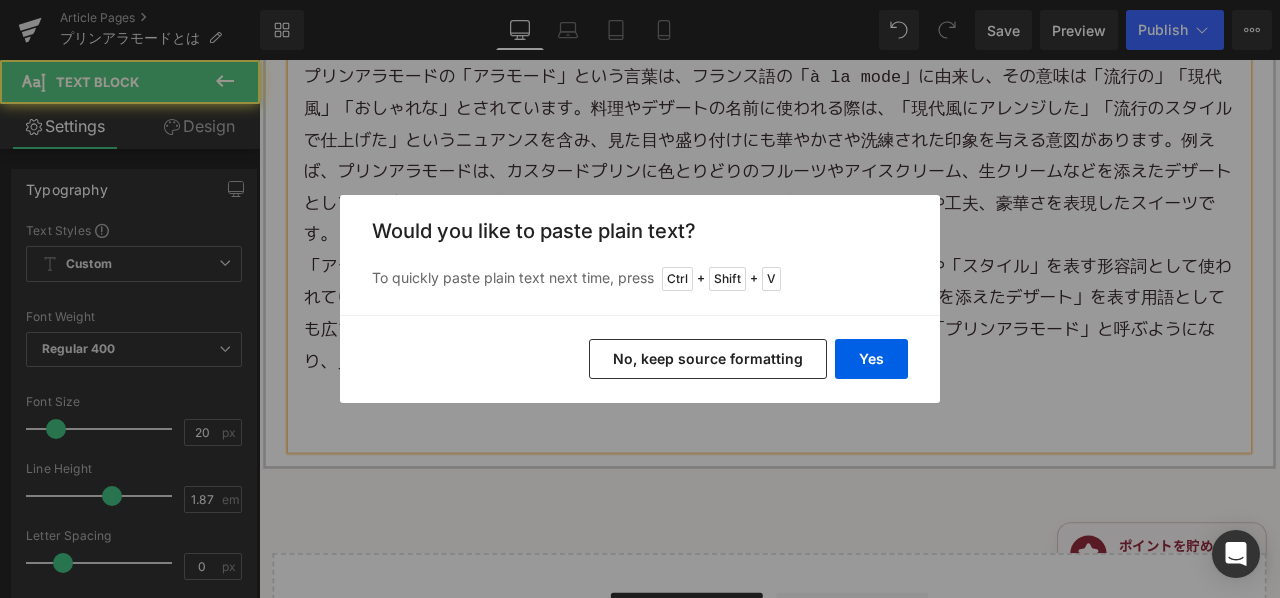 click on "No, keep source formatting" at bounding box center (708, 359) 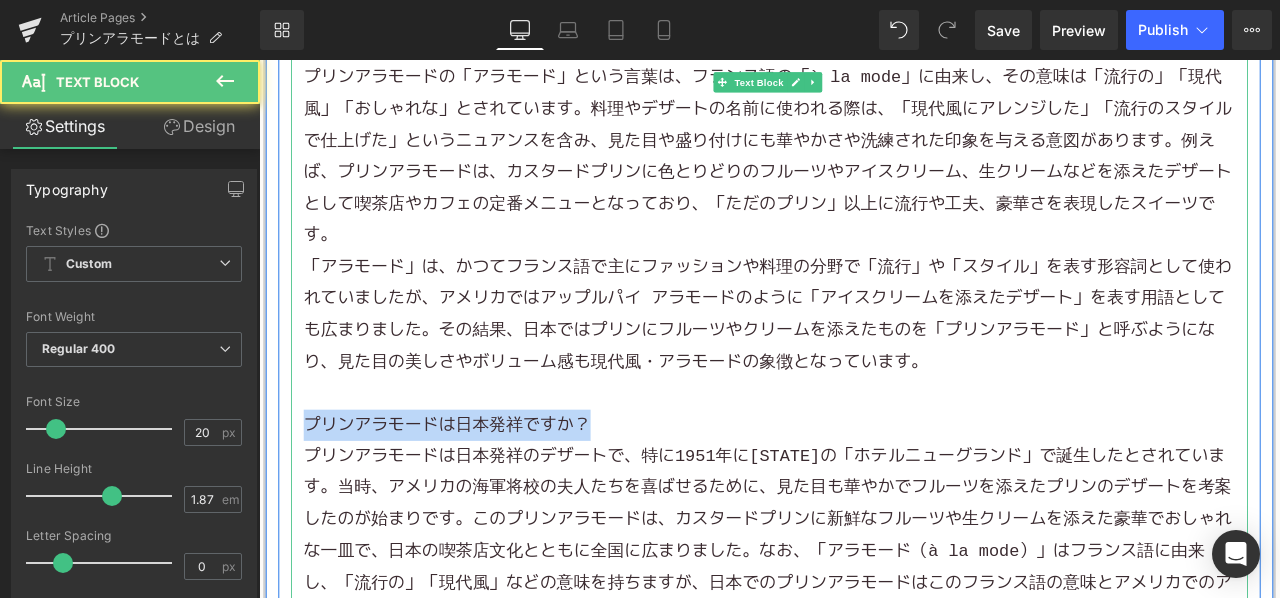 drag, startPoint x: 674, startPoint y: 471, endPoint x: 295, endPoint y: 483, distance: 379.1899 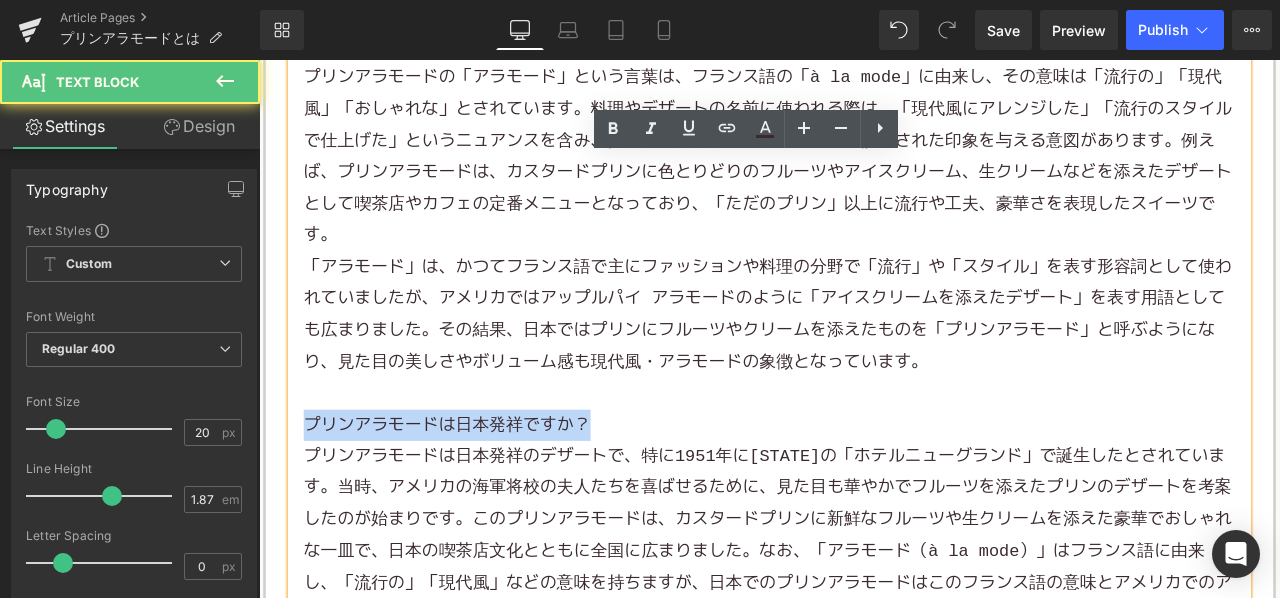 copy on "プリンアラモードは日本発祥ですか？" 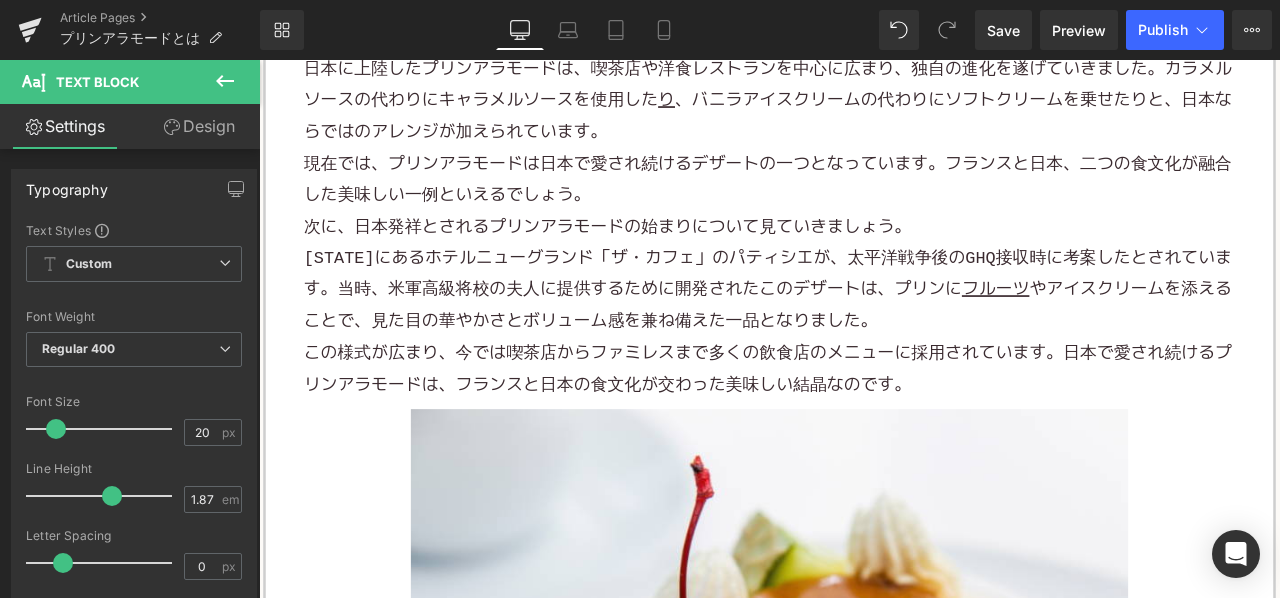 scroll, scrollTop: 1800, scrollLeft: 0, axis: vertical 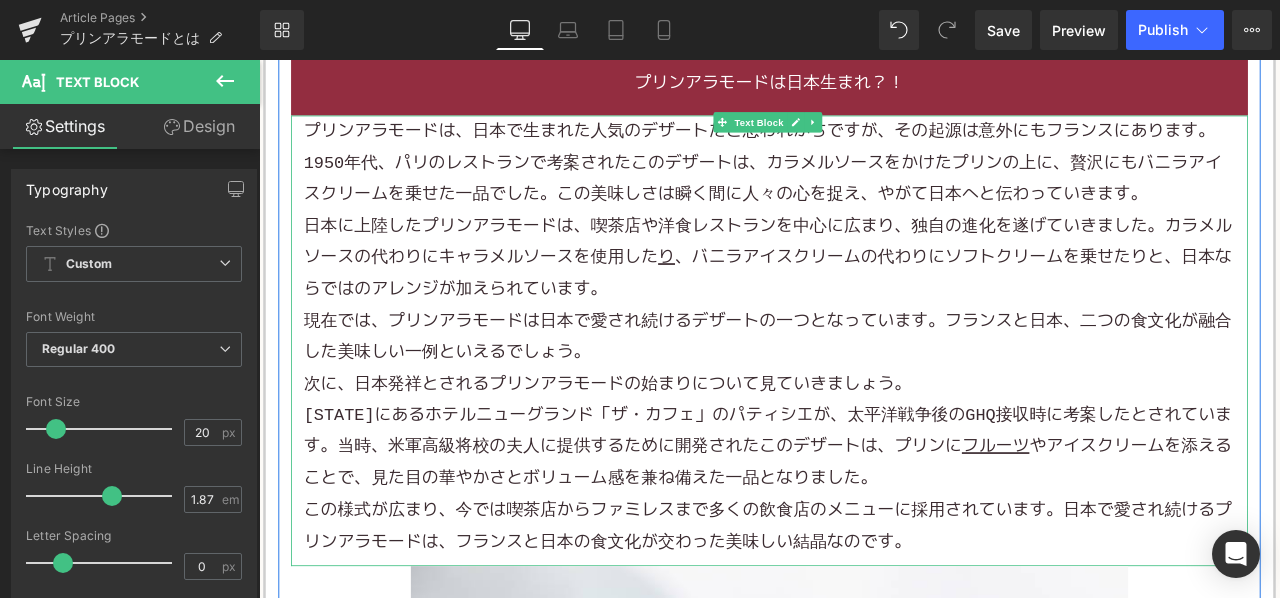 click on "現在では、プリンアラモードは日本で愛され続けるデザートの一つとなっています。フランスと日本、二つの食文化が融合した美味しい一例といえるでしょう。" at bounding box center (864, 388) 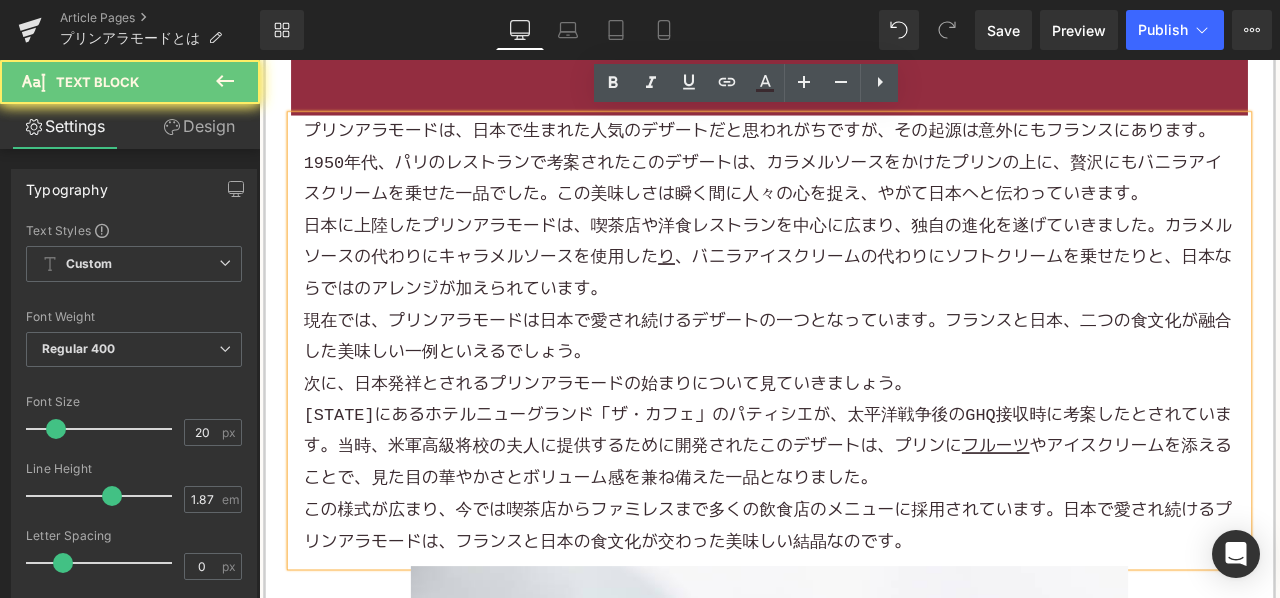 click on "日本に上陸したプリンアラモードは、喫茶店や洋食レストランを中心に広まり、独自の進化を遂げていきました。カラメルソースの代わりにキャラメルソースを使用した り 、バニラアイスクリームの代わりにソフトクリームを乗せたりと、日本ならではのアレンジが加えられています。" at bounding box center (864, 295) 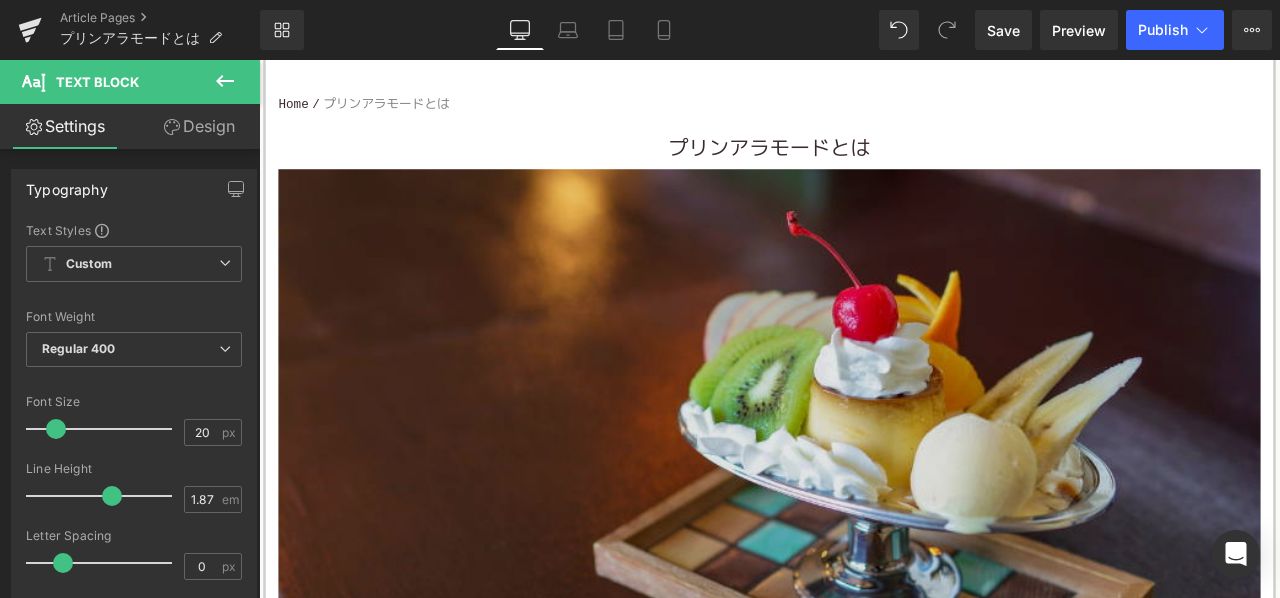 scroll, scrollTop: 800, scrollLeft: 0, axis: vertical 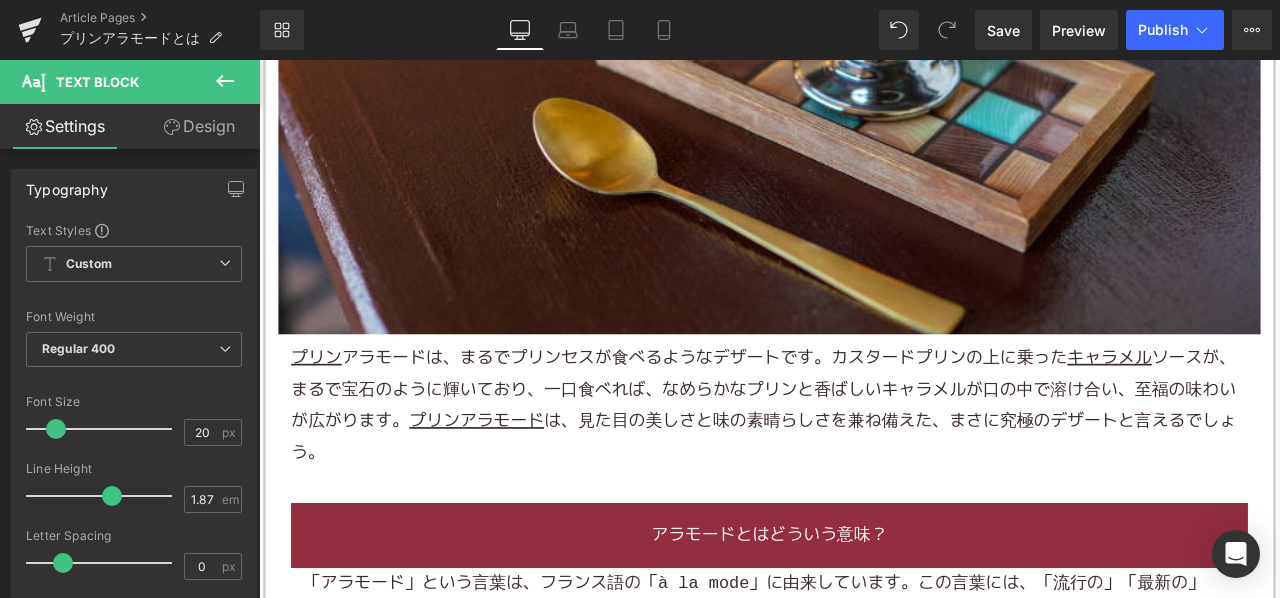 click on "プリン アラモードは、まるでプリンセスが食べるような デザート です。 カスタード プリン の上に乗った キャラメル ソースが、まるで宝石のように輝いており、一口食べれば、なめらかなプリンと香ばしい キャラメル が口の中で溶け合い、至福の味わいが広がります。 プリンアラモード は、見た目の美しさと味の素晴らしさを兼ね備えた、まさに究極のデザートと言えるでしょう。" at bounding box center [864, 470] 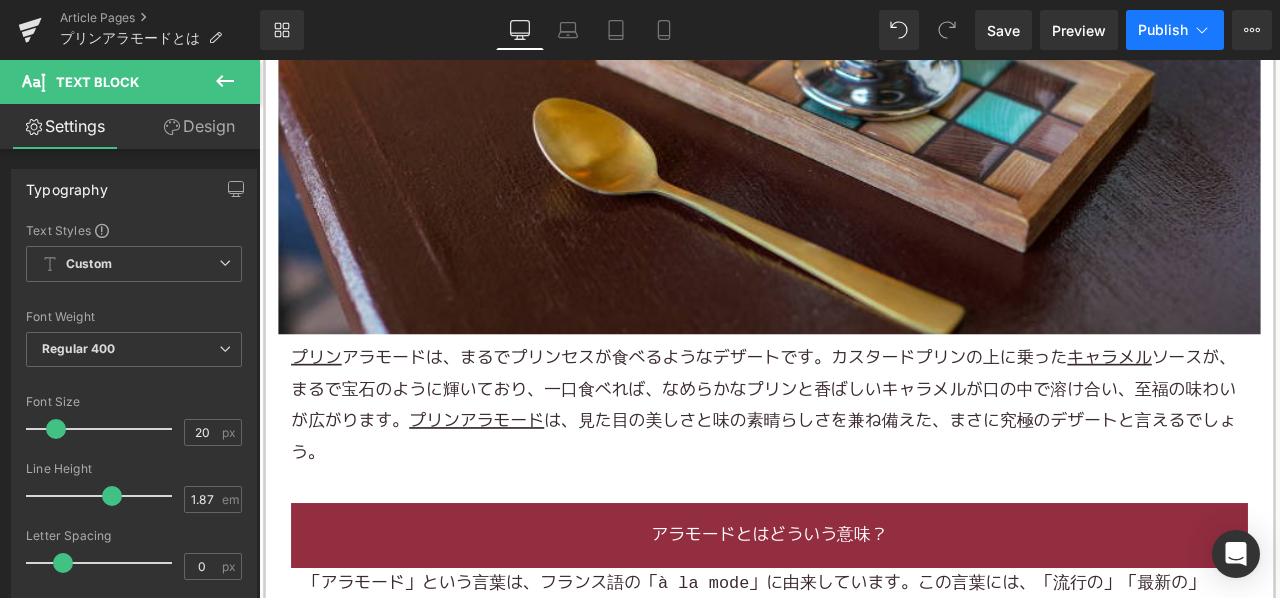 click on "Publish" at bounding box center (1163, 30) 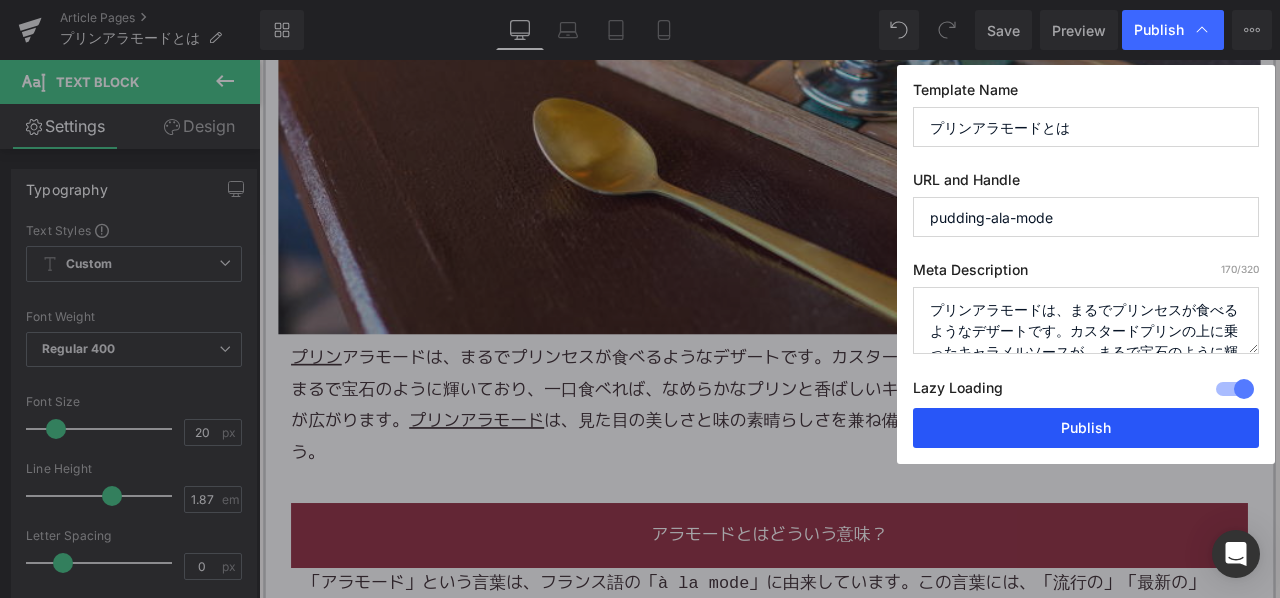 drag, startPoint x: 974, startPoint y: 433, endPoint x: 829, endPoint y: 376, distance: 155.80116 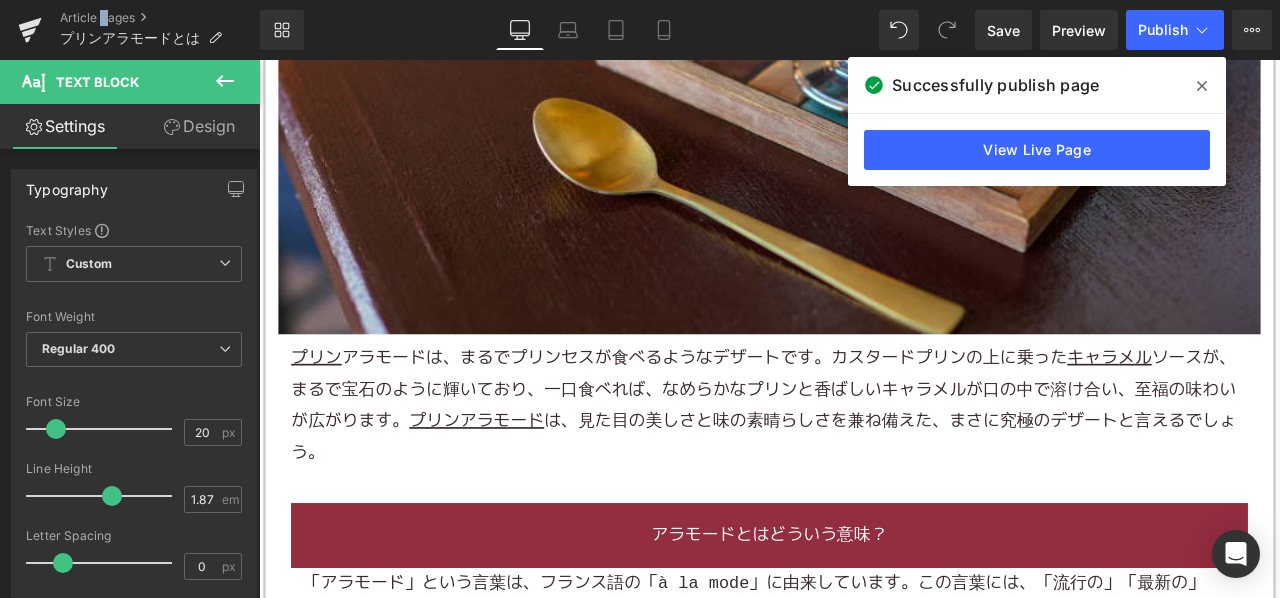 click on "Article Pages プリンアラモードとは" at bounding box center [130, 30] 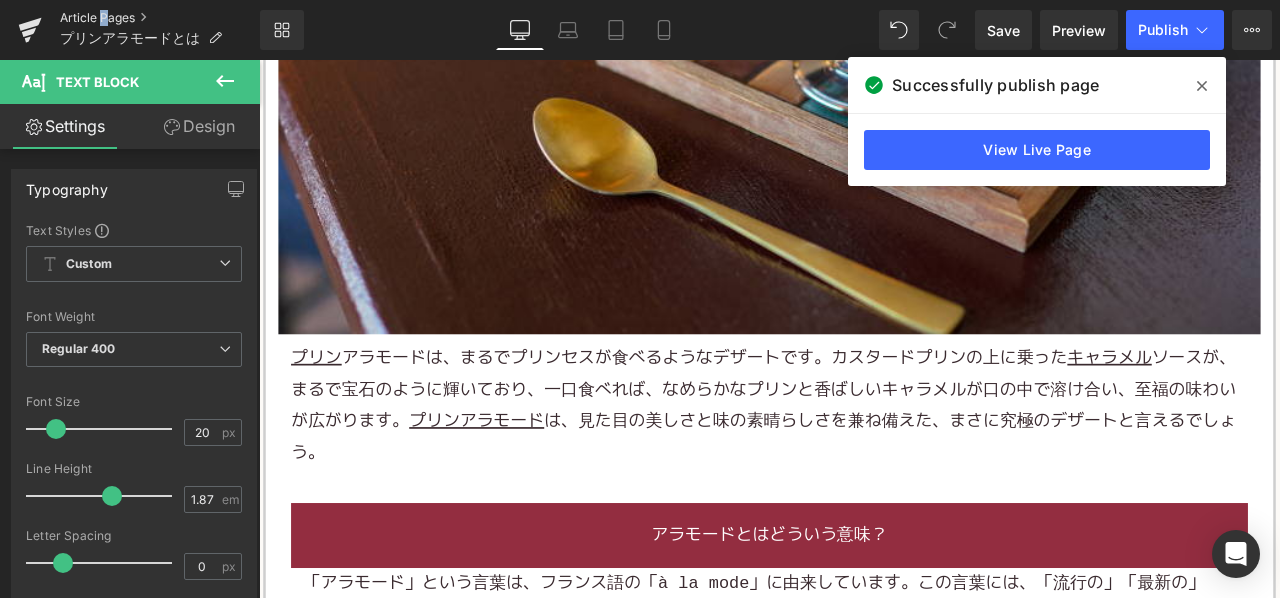 click on "Article Pages" at bounding box center [160, 18] 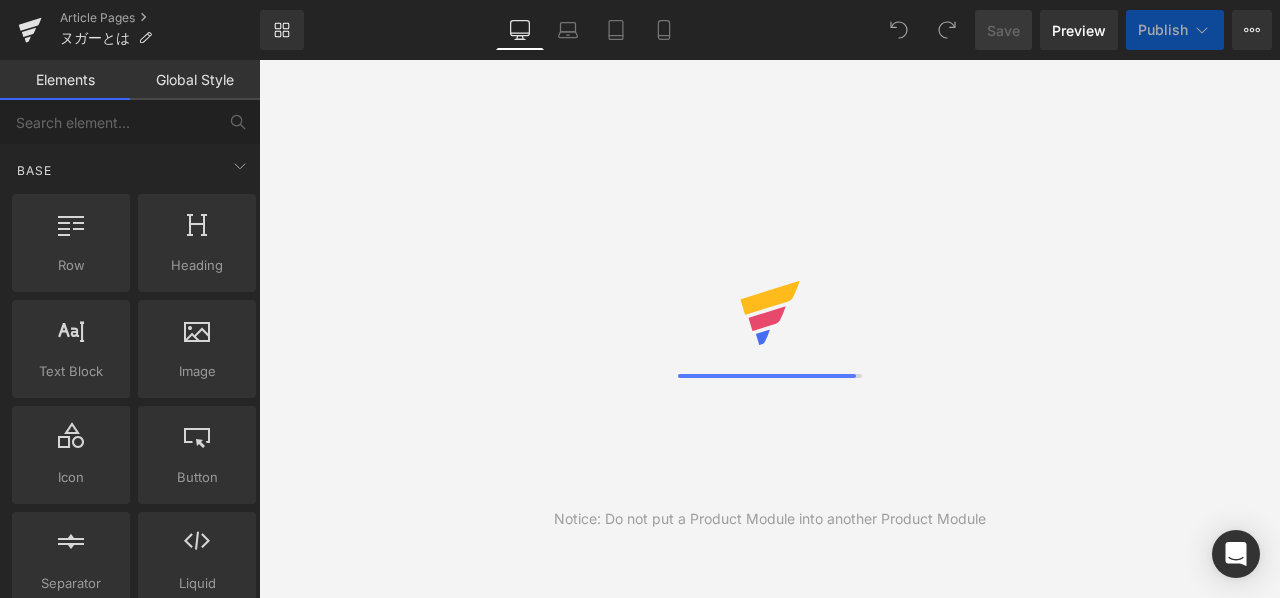 scroll, scrollTop: 0, scrollLeft: 0, axis: both 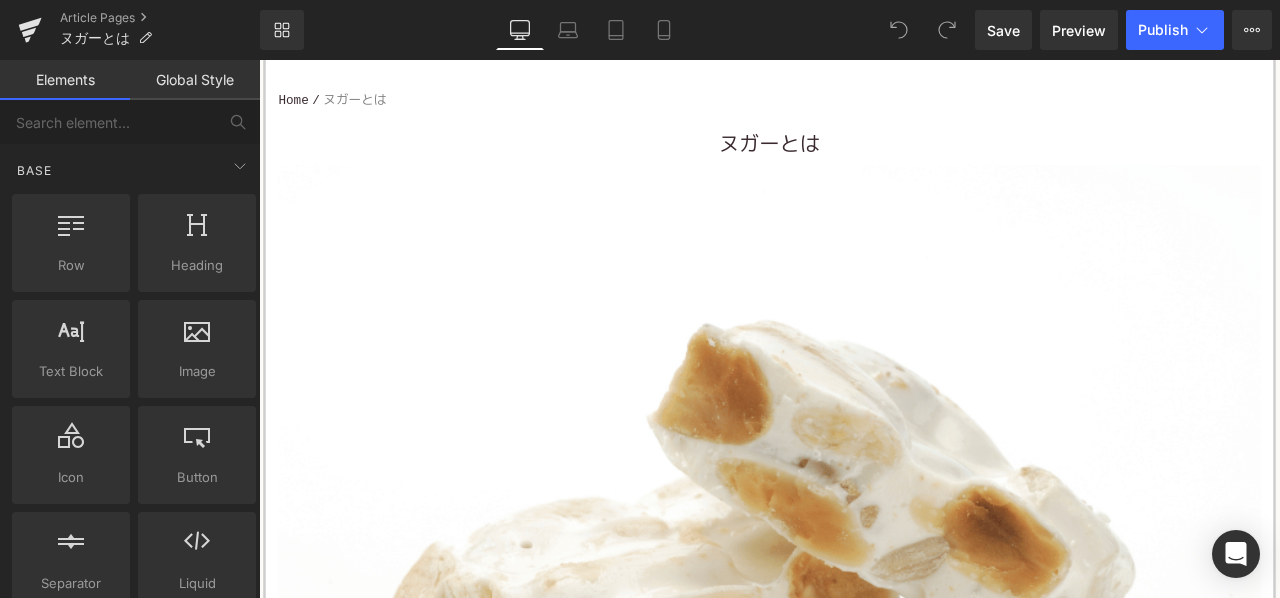 click on "ヌガーとは" at bounding box center (864, 162) 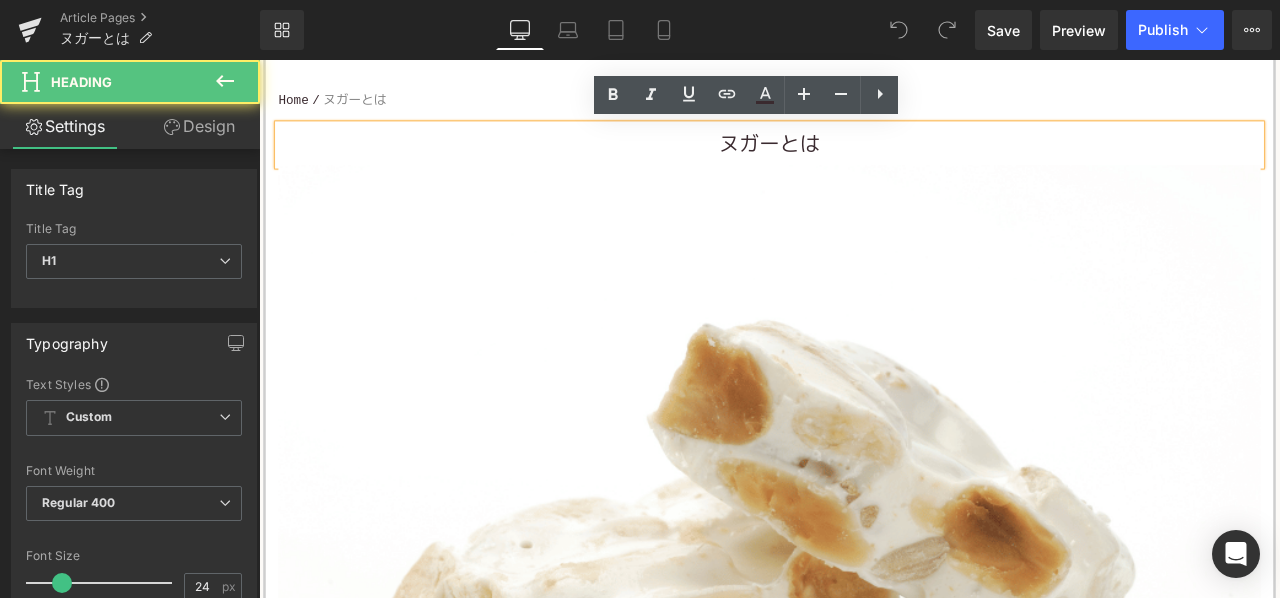 click on "ヌガーとは" at bounding box center [864, 162] 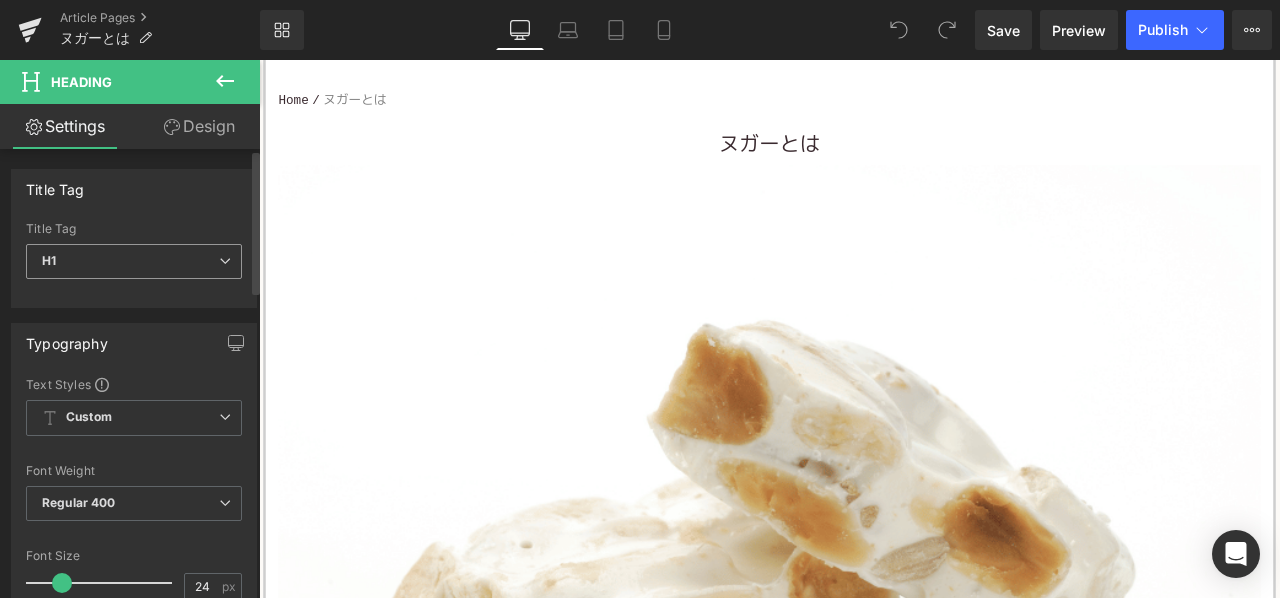 click on "H1" at bounding box center [134, 261] 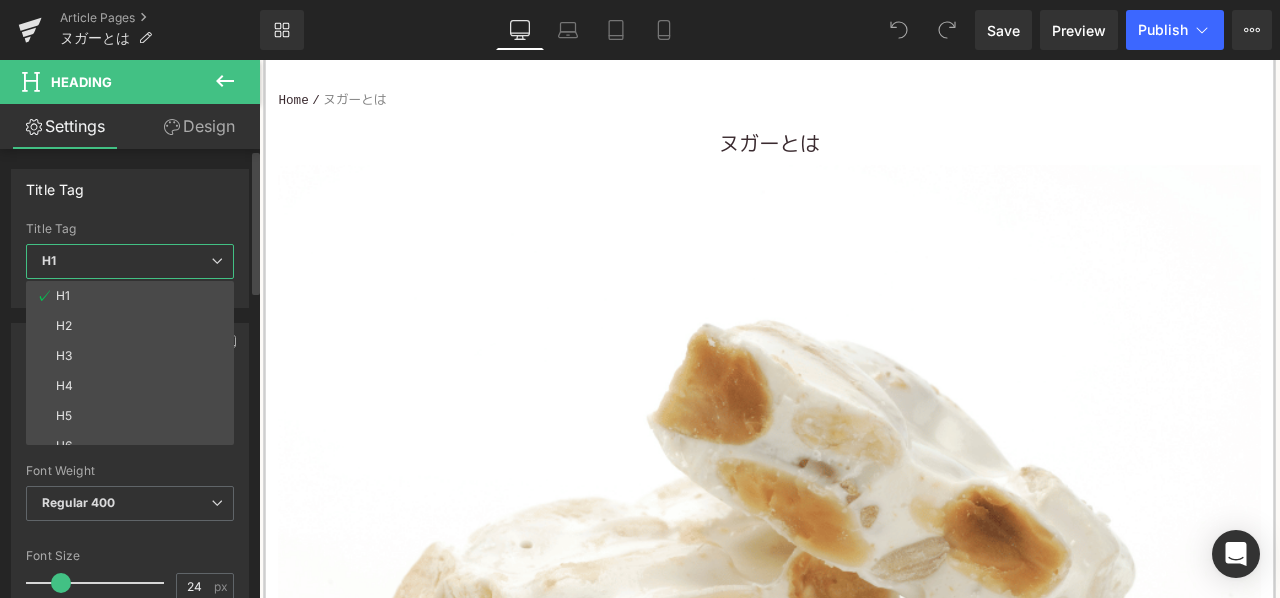 drag, startPoint x: 136, startPoint y: 351, endPoint x: 144, endPoint y: 435, distance: 84.38009 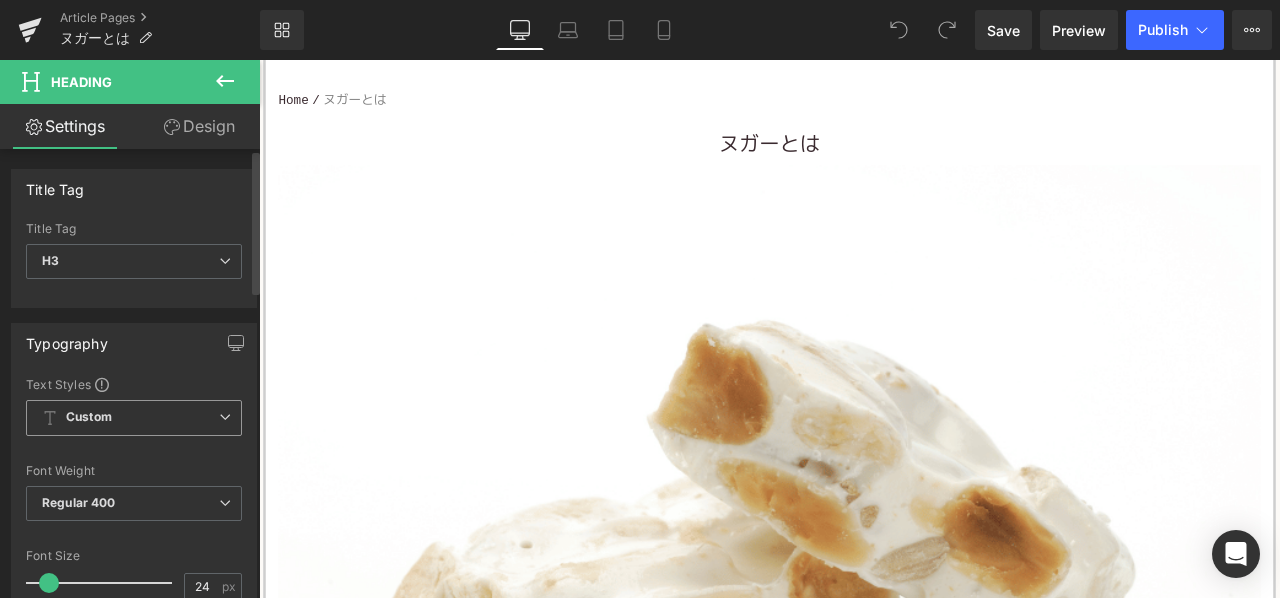 type on "15" 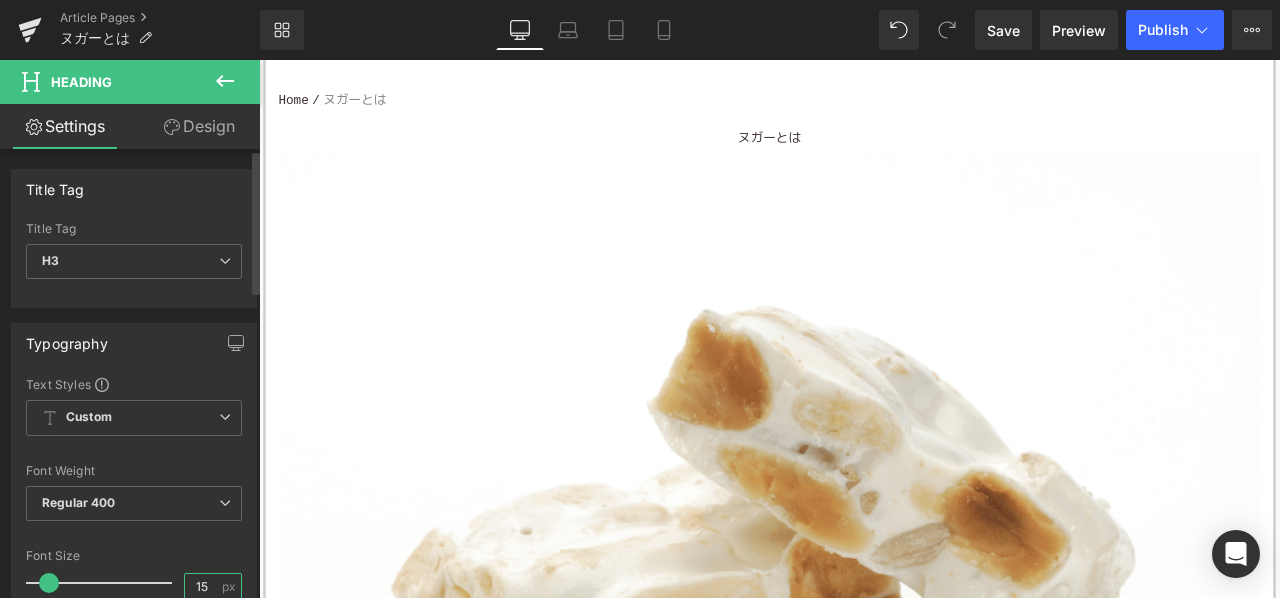 drag, startPoint x: 206, startPoint y: 585, endPoint x: 165, endPoint y: 574, distance: 42.44997 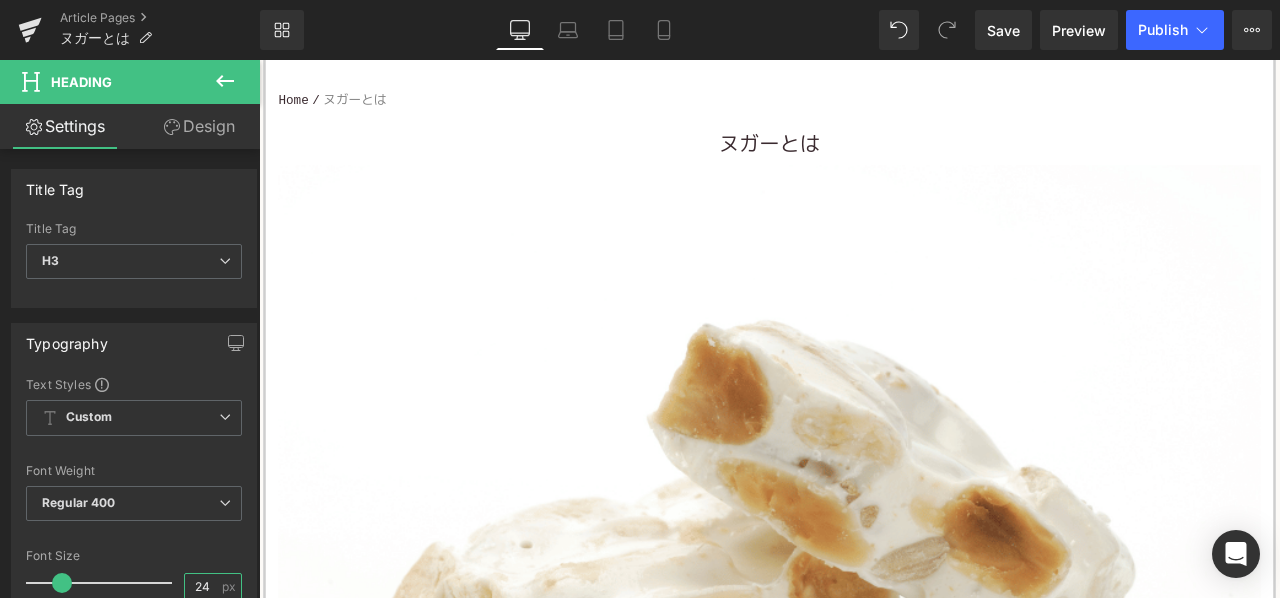 type on "24" 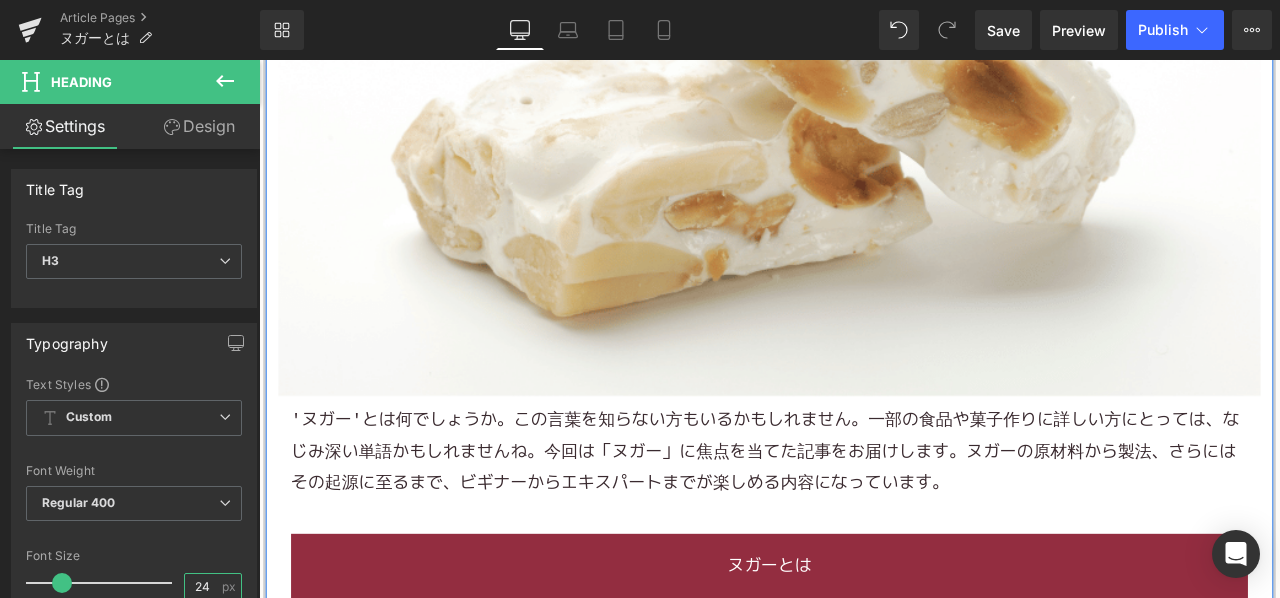 scroll, scrollTop: 800, scrollLeft: 0, axis: vertical 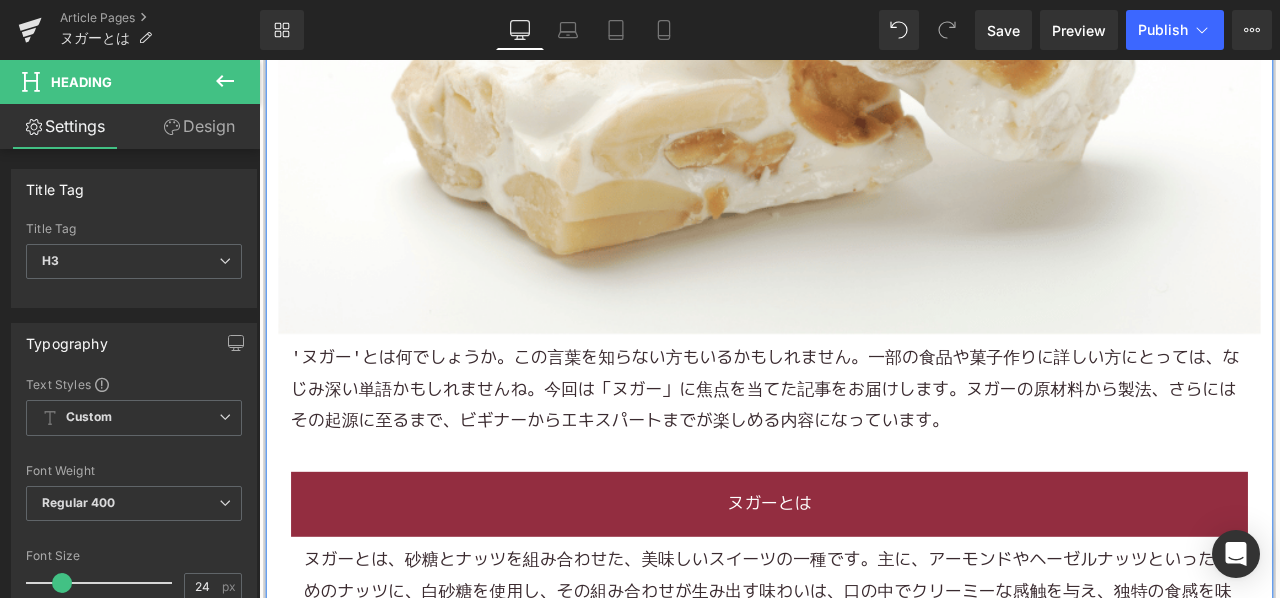 click on "'ヌガー'とは何でしょうか。この言葉を知らない方もいるかもしれません。一部の食品や菓子作りに詳しい方にとっては、なじみ深い単語かもしれませんね。今回は「ヌガー」に焦点を当てた記事をお届けします。ヌガーの原材料から製法、さらにはその起源に至るまで、ビギナーからエキスパートまでが楽しめる内容になっています。" at bounding box center (864, 451) 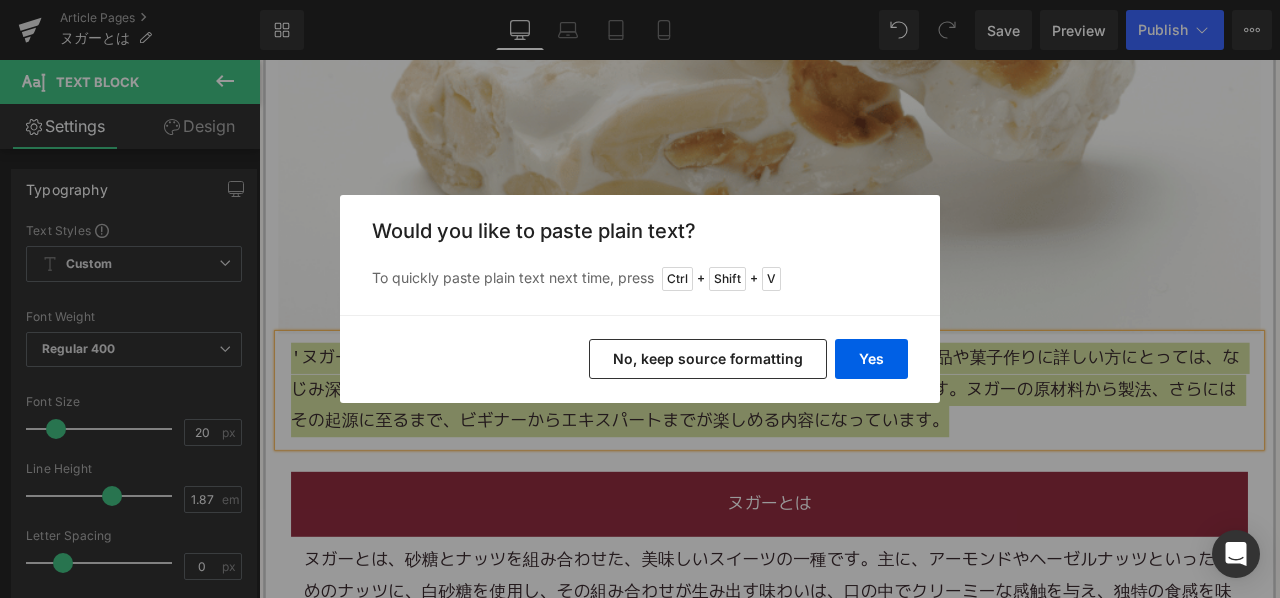 drag, startPoint x: 702, startPoint y: 366, endPoint x: 490, endPoint y: 242, distance: 245.6013 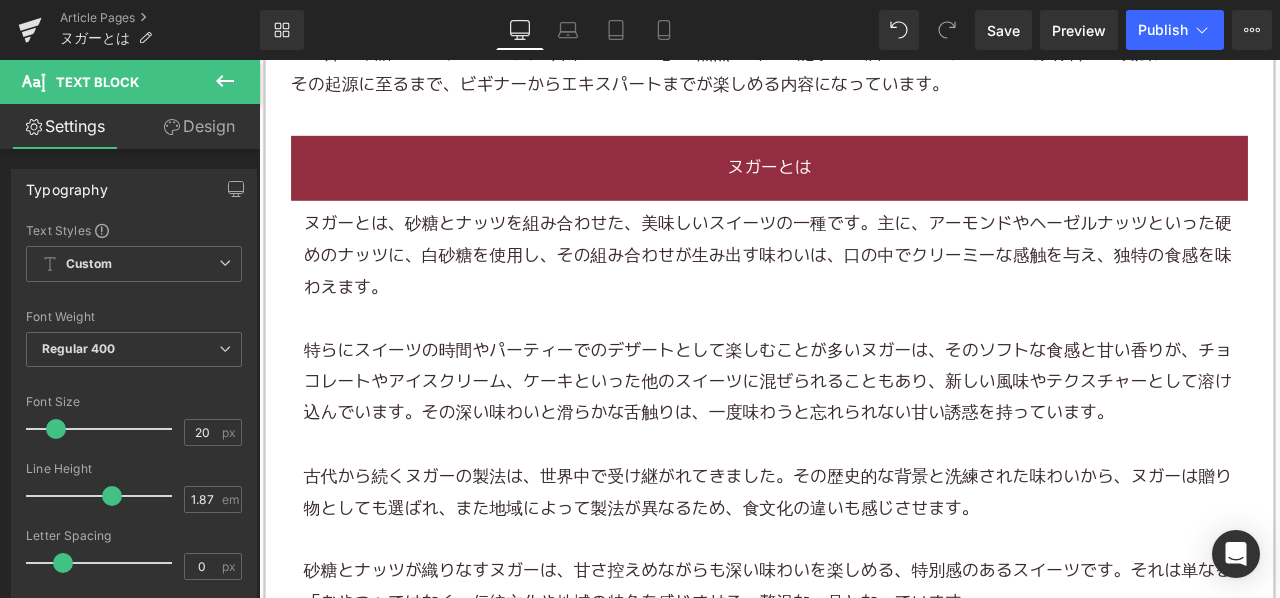 scroll, scrollTop: 1200, scrollLeft: 0, axis: vertical 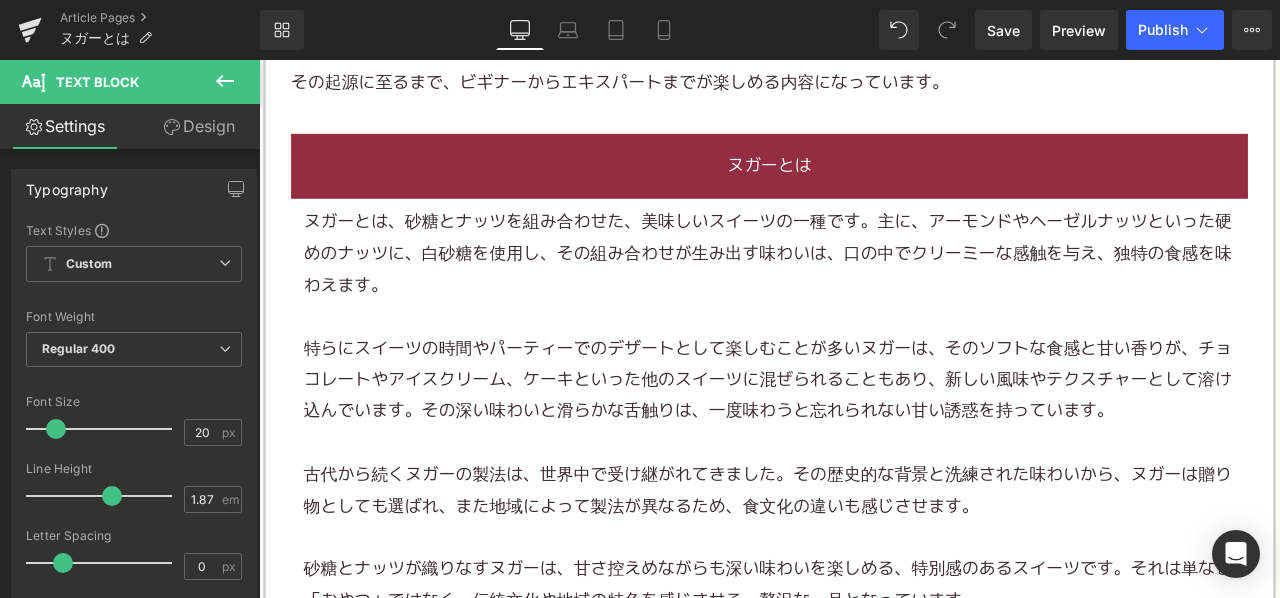 click at bounding box center (864, 365) 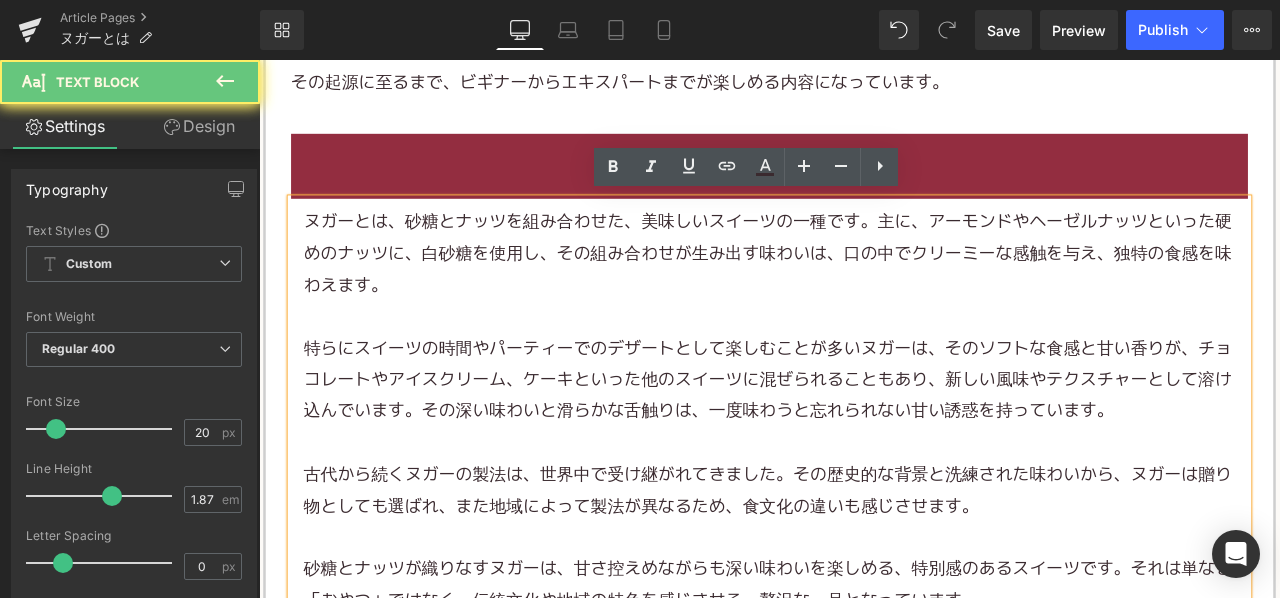 click at bounding box center (864, 365) 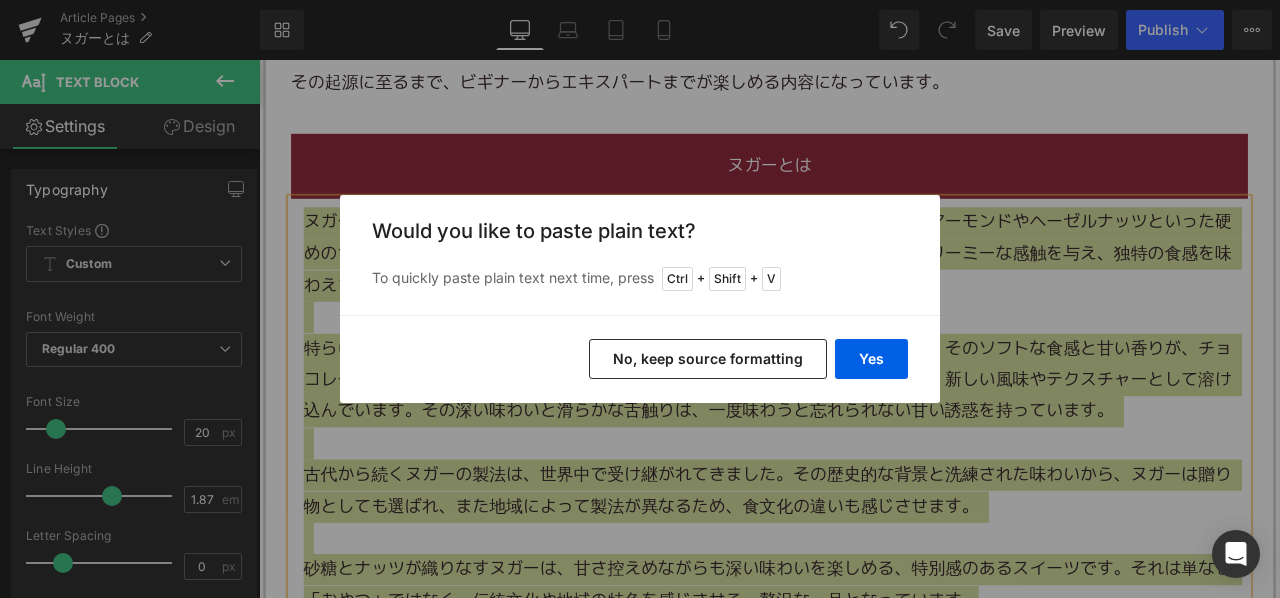 click on "No, keep source formatting" at bounding box center (708, 359) 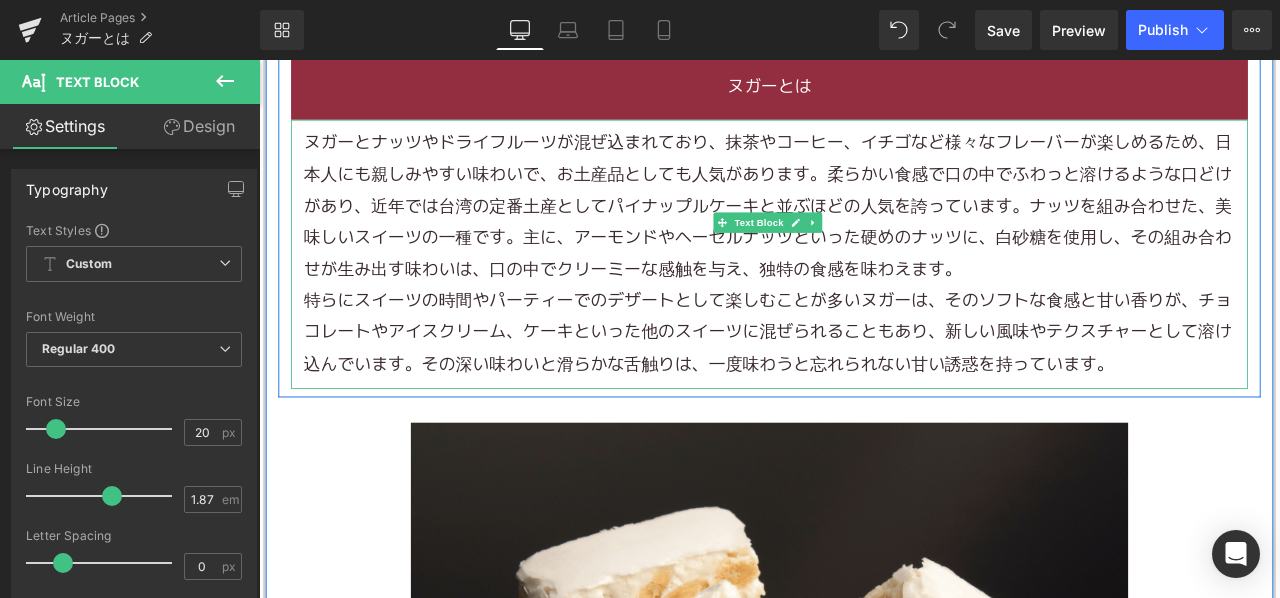 scroll, scrollTop: 1400, scrollLeft: 0, axis: vertical 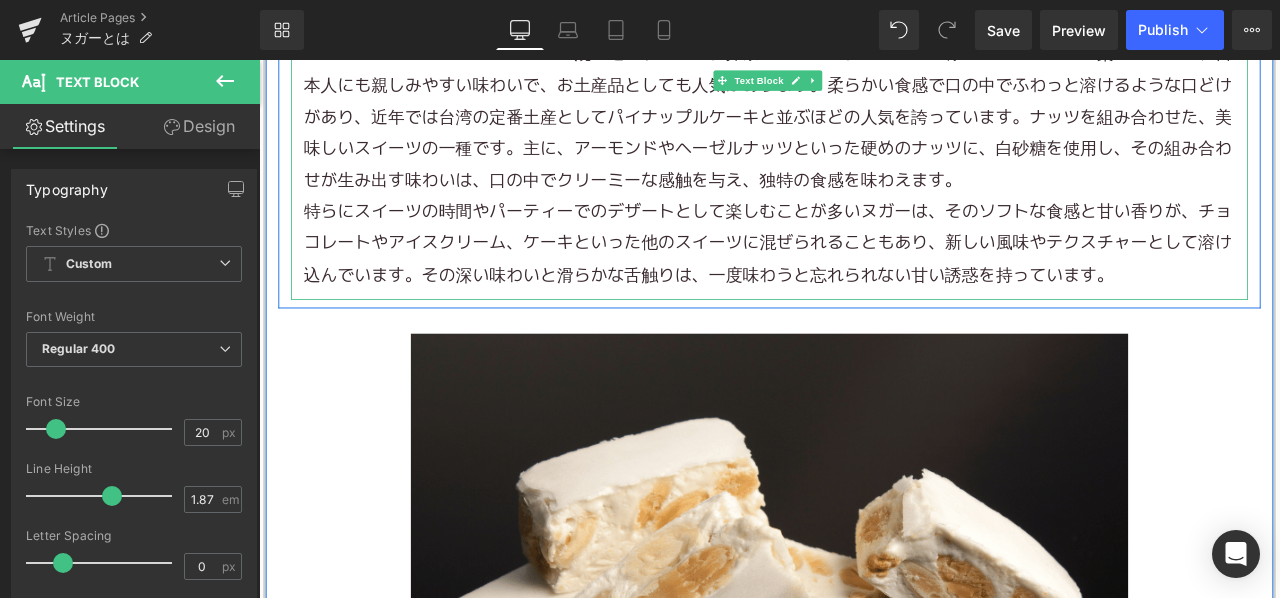 drag, startPoint x: 1103, startPoint y: 227, endPoint x: 1160, endPoint y: 229, distance: 57.035076 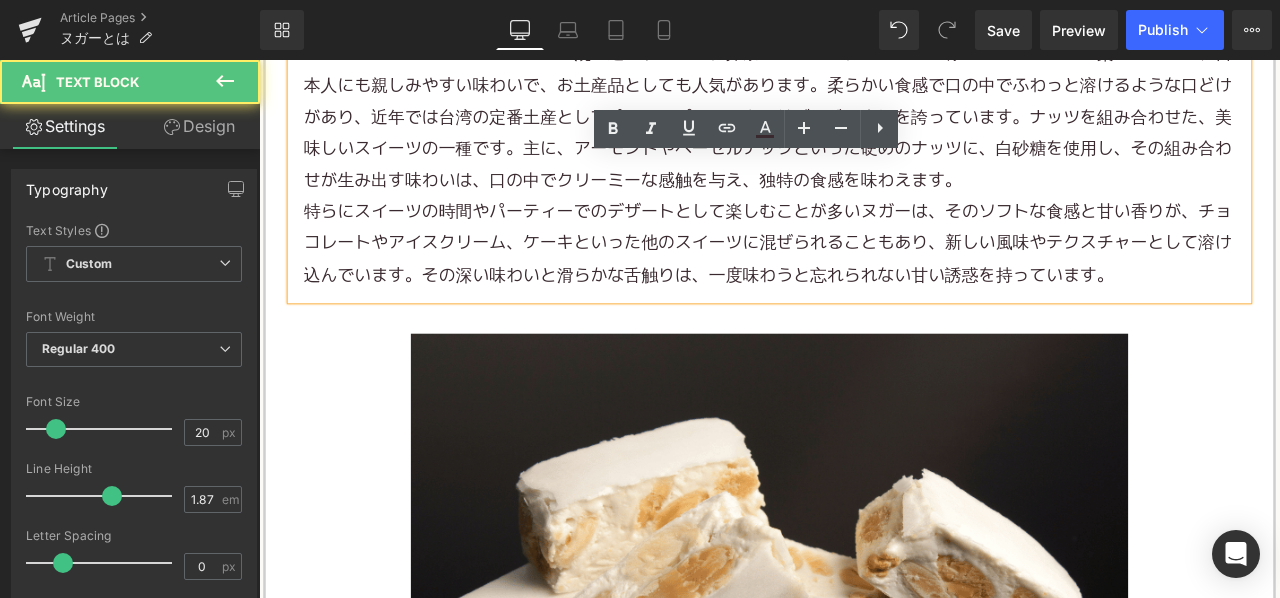 click on "特らに スイーツ の時間やパーティーでのデザートとして楽しむことが多いヌガーは、そのソフトな食感と甘い香りが、チョコレートやアイスクリーム、 ケーキ といった他のスイーツに混ぜられることもあり、新しい風味やテクスチャーとして溶け込んでいます。その深い味わいと滑らかな舌触りは、一度味わうと忘れられない甘い誘惑を持っています。" at bounding box center [864, 278] 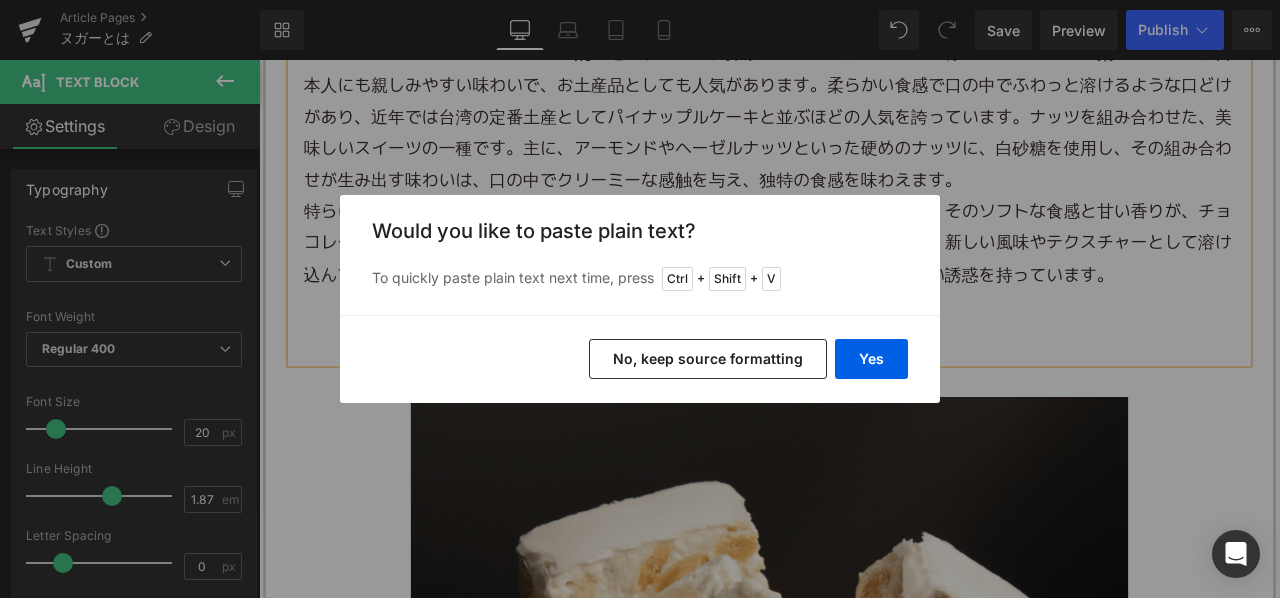 click on "No, keep source formatting" at bounding box center (708, 359) 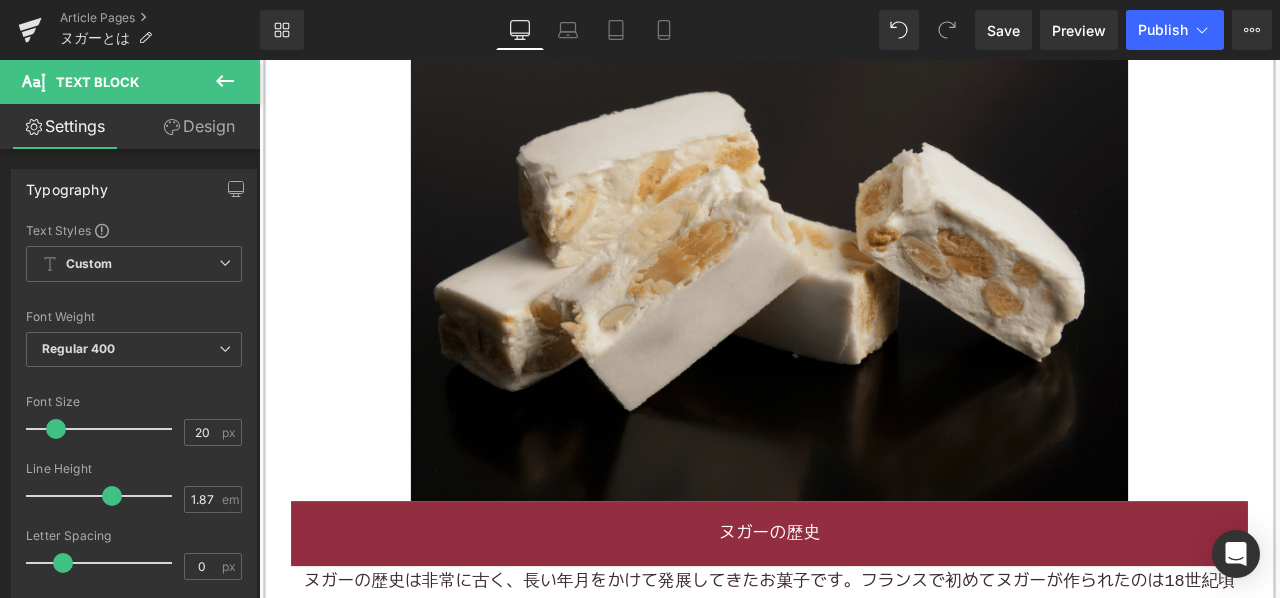 scroll, scrollTop: 2100, scrollLeft: 0, axis: vertical 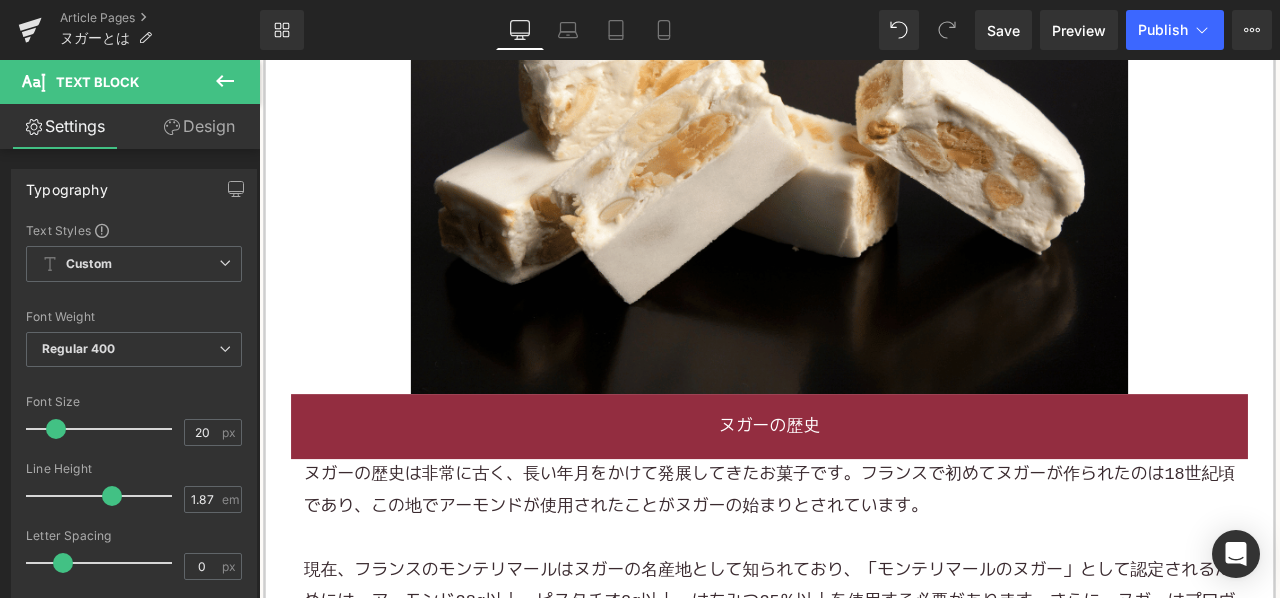 click on "ヌガーの歴史は非常に古く、長い年月をかけて発展してきたお菓子です。フランスで初めてヌガーが作られたのは18世紀頃であり、この地でアーモンドが使用されたことがヌガーの始まりとされています。" at bounding box center (864, 570) 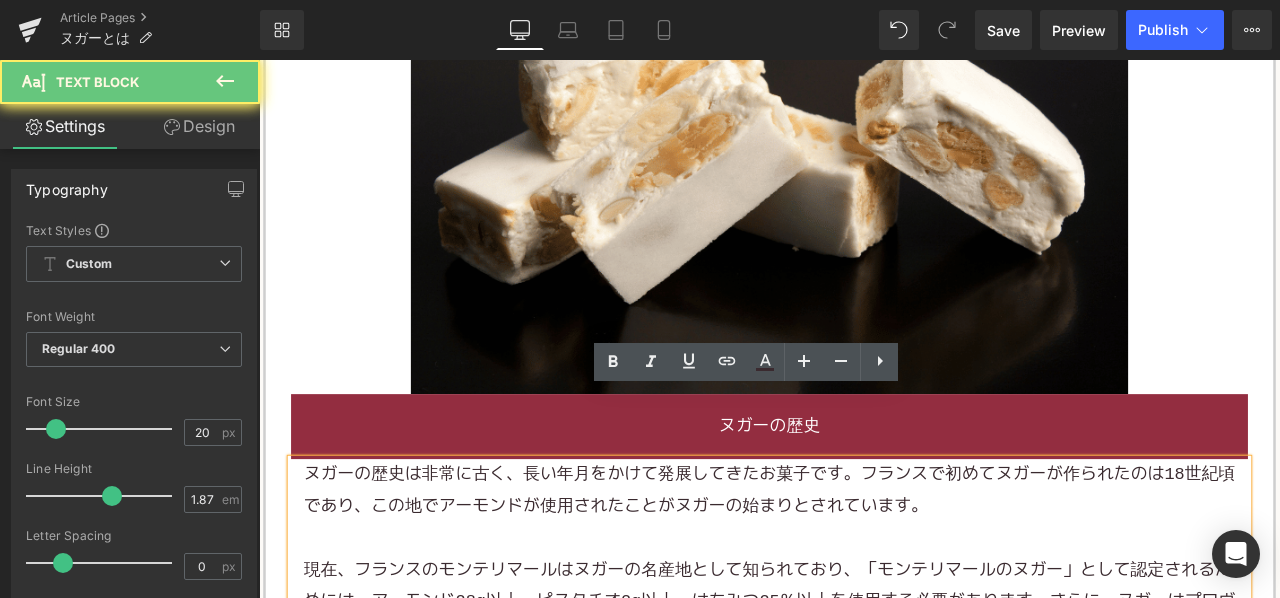 click on "ヌガーの歴史は非常に古く、長い年月をかけて発展してきたお菓子です。フランスで初めてヌガーが作られたのは18世紀頃であり、この地でアーモンドが使用されたことがヌガーの始まりとされています。" at bounding box center [864, 570] 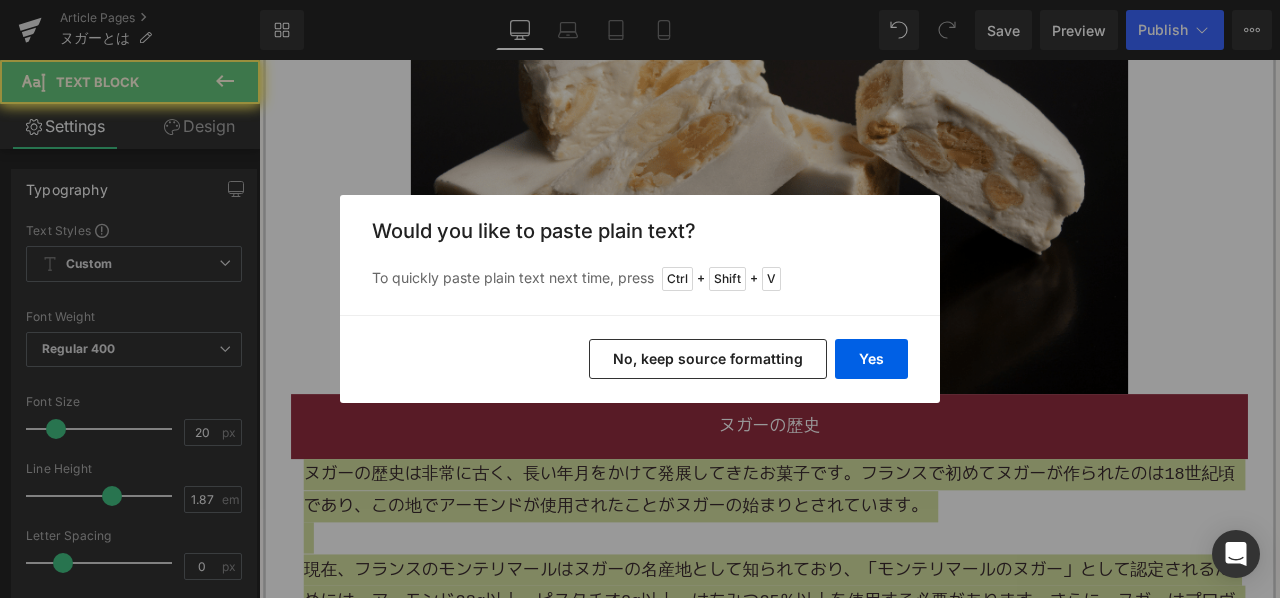click on "No, keep source formatting" at bounding box center [708, 359] 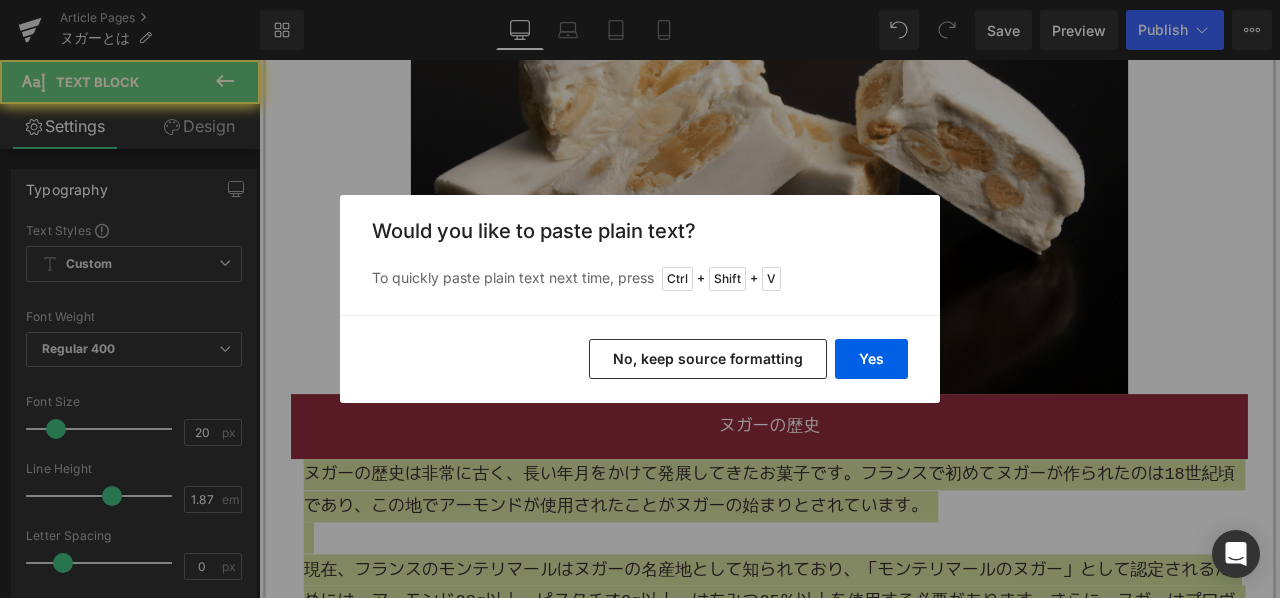 type 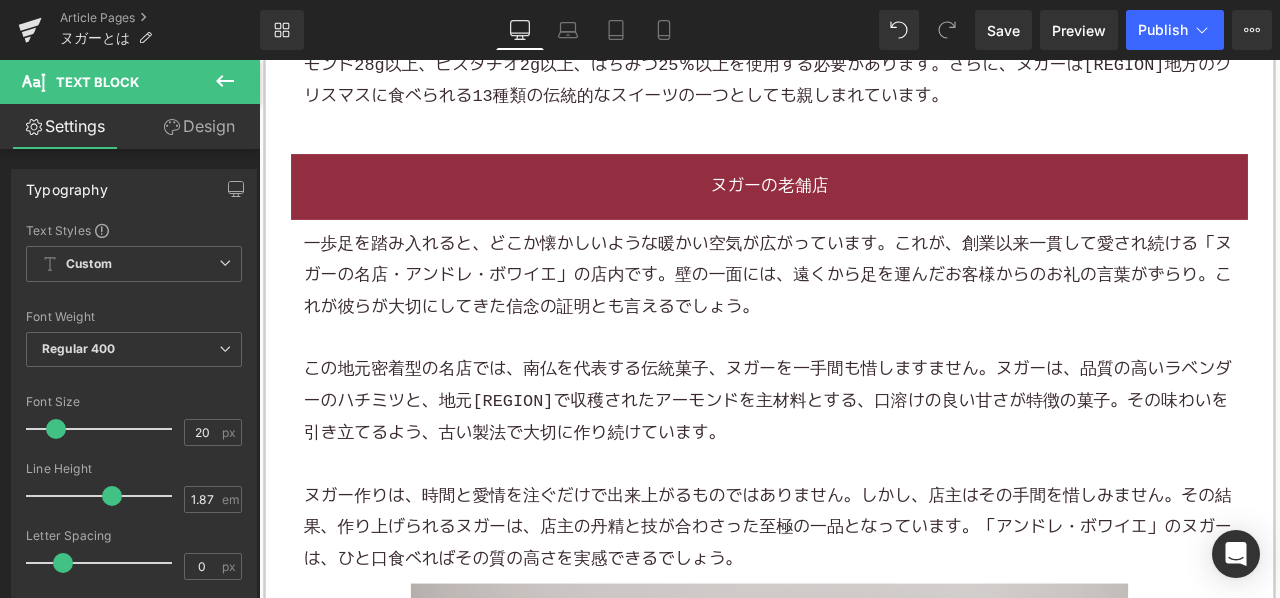 scroll, scrollTop: 2700, scrollLeft: 0, axis: vertical 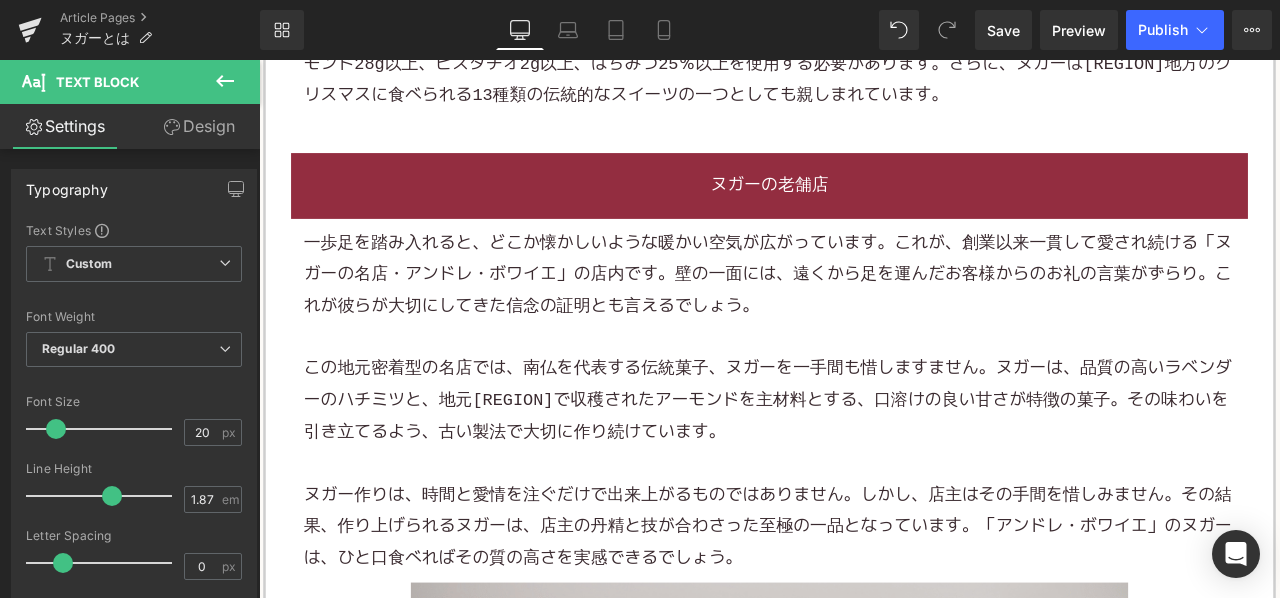 click at bounding box center (864, 388) 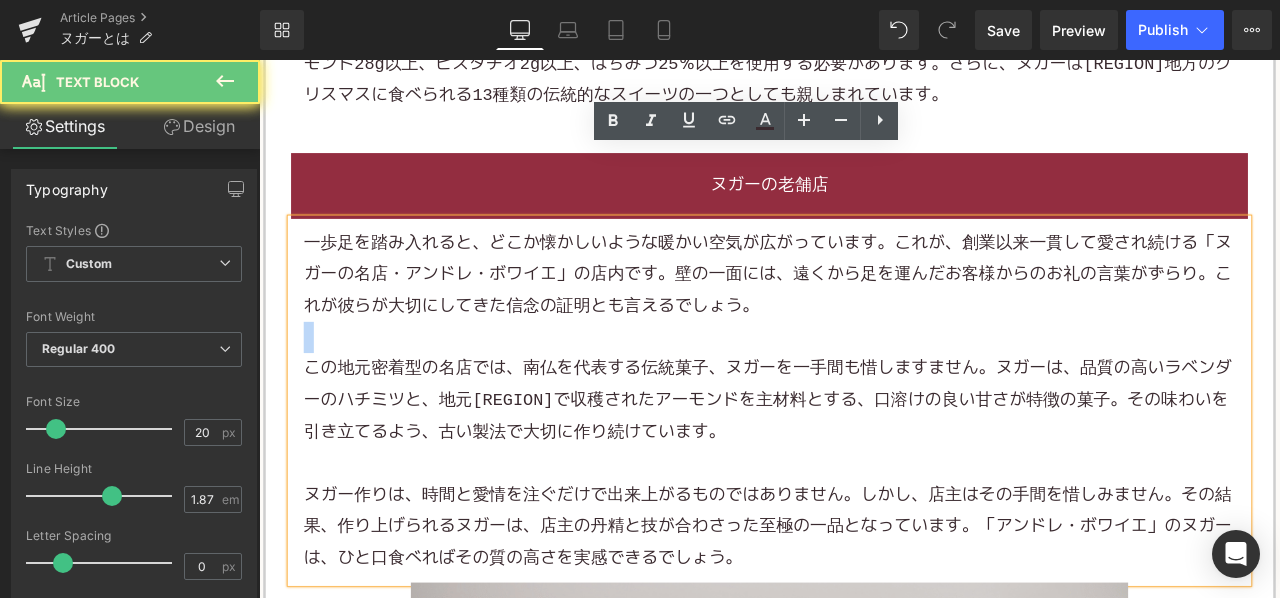 click at bounding box center (864, 388) 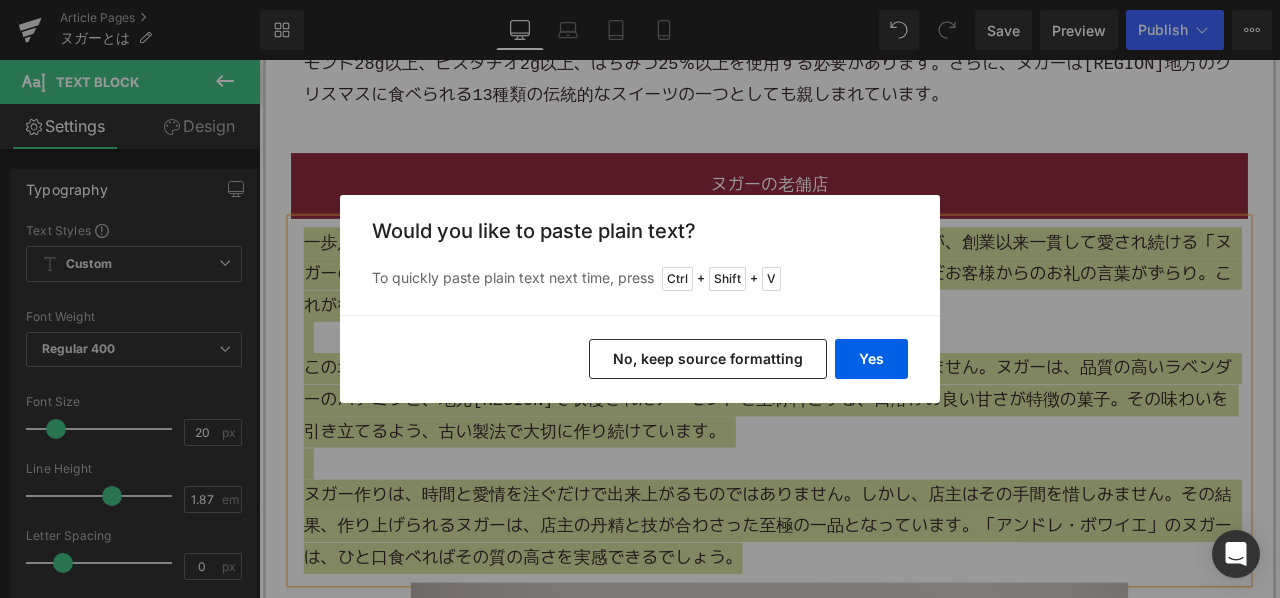 click on "No, keep source formatting" at bounding box center [708, 359] 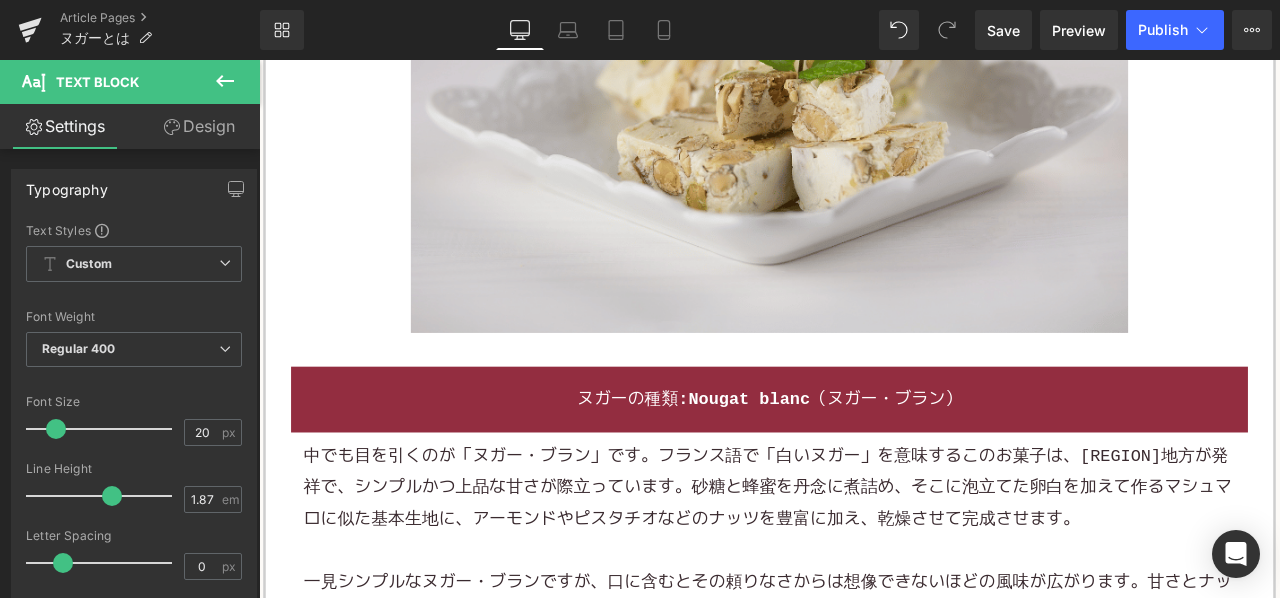 scroll, scrollTop: 3600, scrollLeft: 0, axis: vertical 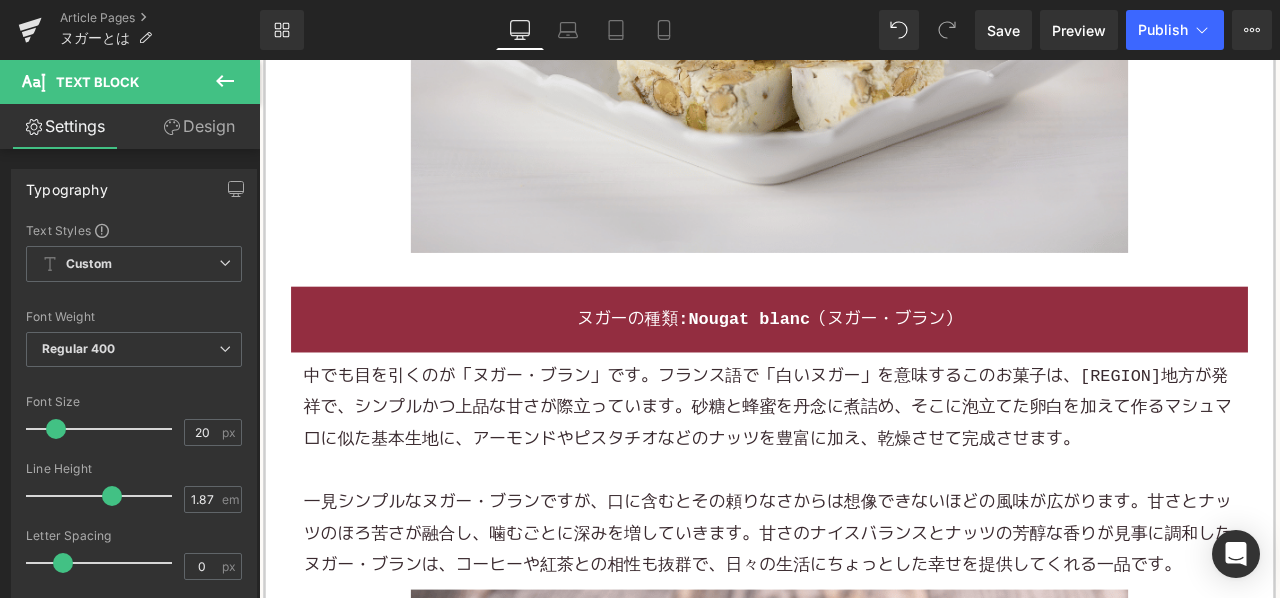 click on "中でも目を引くのが「ヌガー・ブラン」です。フランス語で「白いヌガー」を意味するこのお菓子は、プロヴァンス地方が発祥で、シンプルかつ上品な甘さが際立っています。砂糖と蜂蜜を丹念に煮詰め、そこに泡立てた卵白を加えて作るマシュマロに似た基本生地に、アーモンドやピスタチオなどのナッツを豊富に加え、乾燥させて完成させます。" at bounding box center (862, 473) 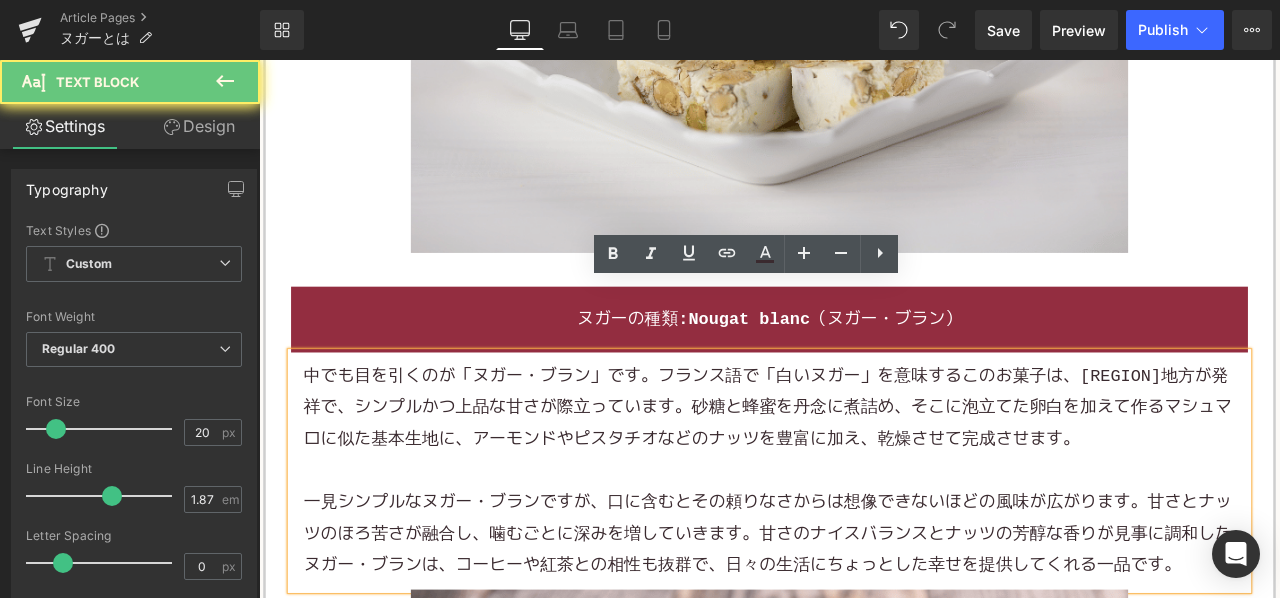 click on "中でも目を引くのが「ヌガー・ブラン」です。フランス語で「白いヌガー」を意味するこのお菓子は、プロヴァンス地方が発祥で、シンプルかつ上品な甘さが際立っています。砂糖と蜂蜜を丹念に煮詰め、そこに泡立てた卵白を加えて作るマシュマロに似た基本生地に、アーモンドやピスタチオなどのナッツを豊富に加え、乾燥させて完成させます。" at bounding box center (862, 473) 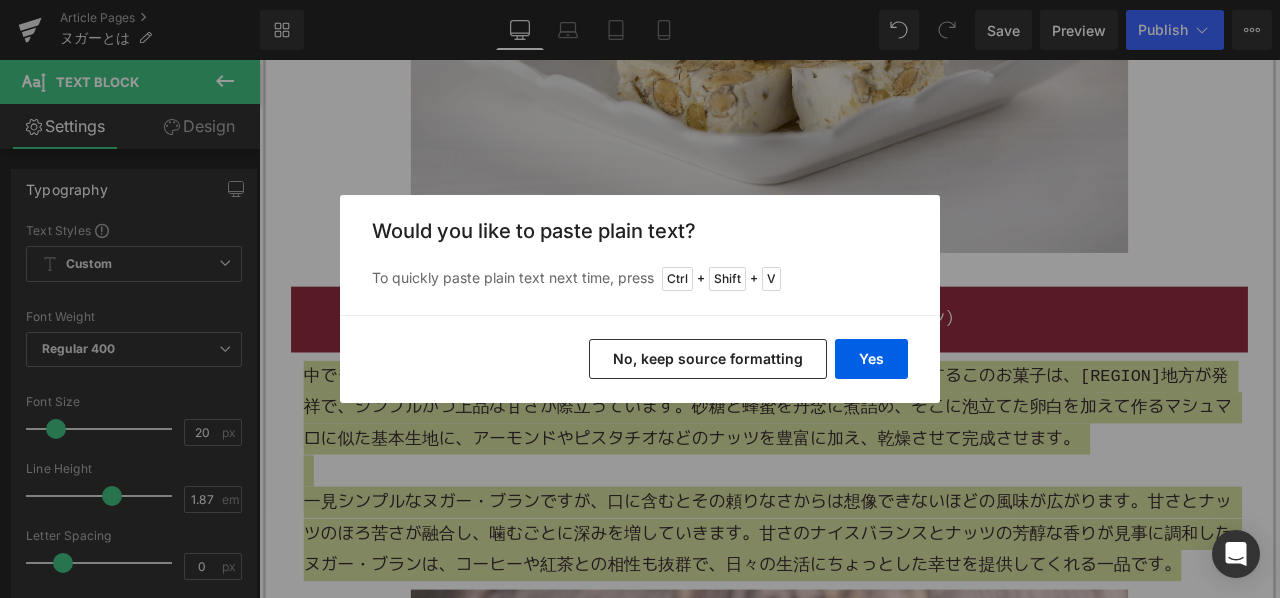 click on "No, keep source formatting" at bounding box center (708, 359) 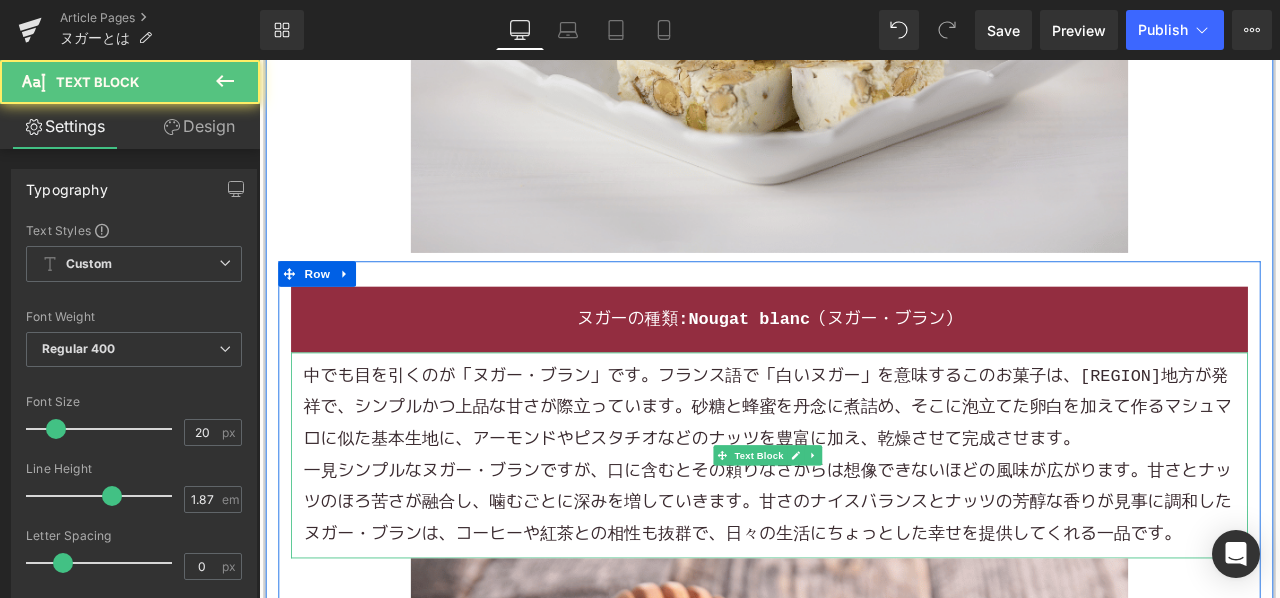 drag, startPoint x: 310, startPoint y: 344, endPoint x: 353, endPoint y: 351, distance: 43.56604 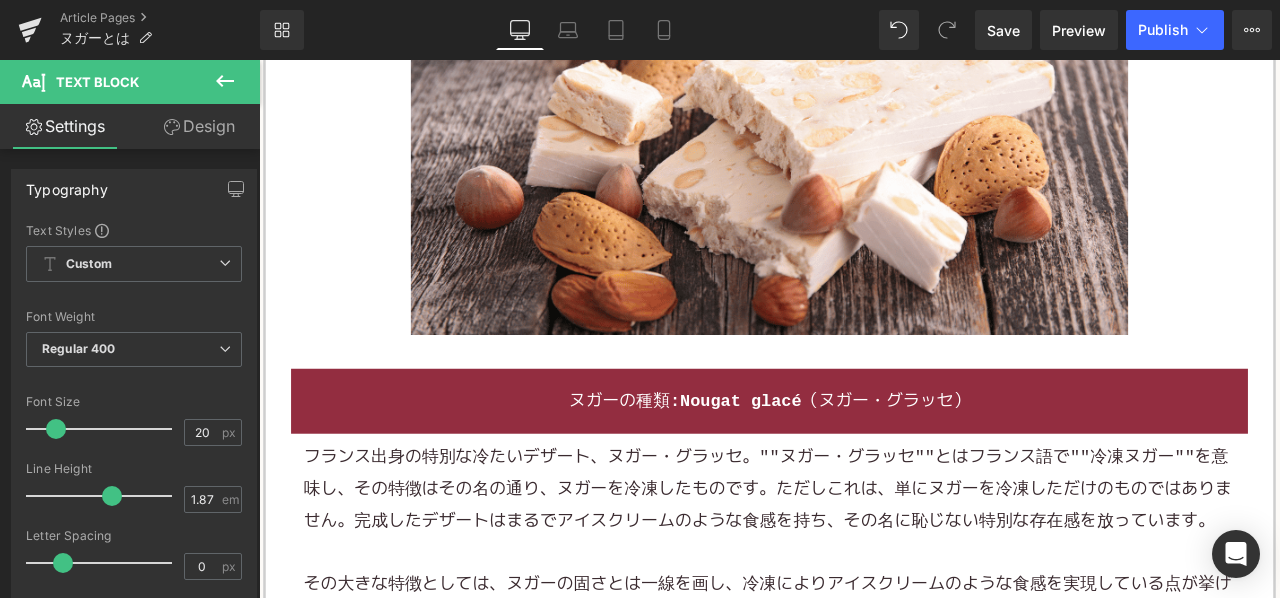 scroll, scrollTop: 4600, scrollLeft: 0, axis: vertical 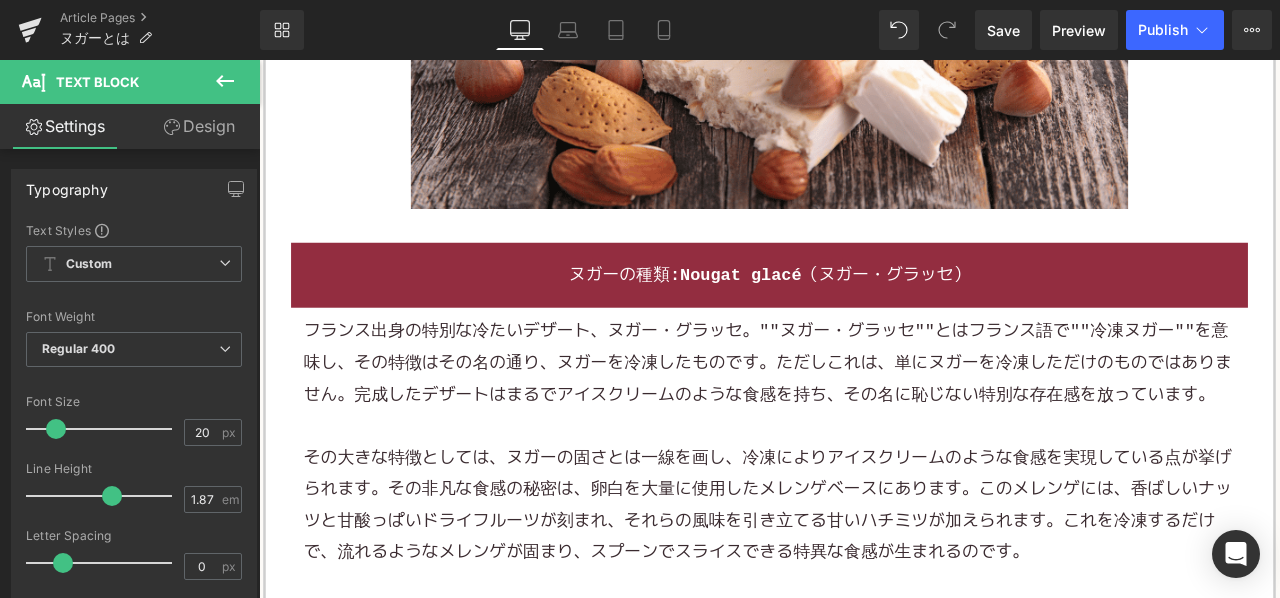 click at bounding box center (864, 493) 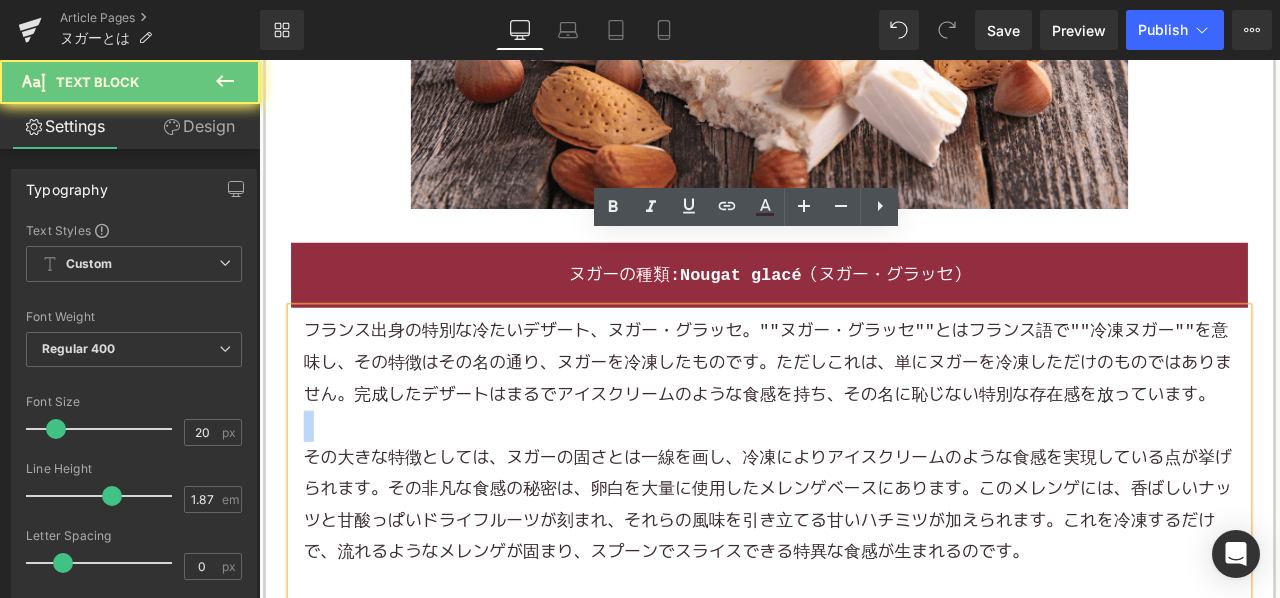 click at bounding box center (864, 493) 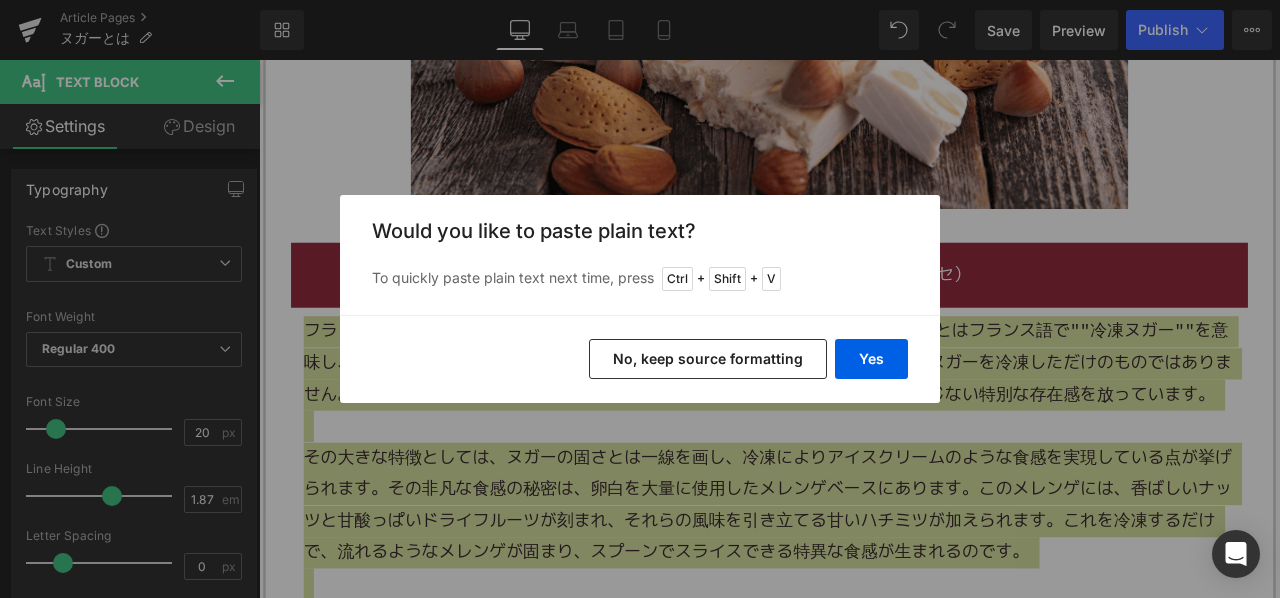 drag, startPoint x: 654, startPoint y: 341, endPoint x: 451, endPoint y: 141, distance: 284.97192 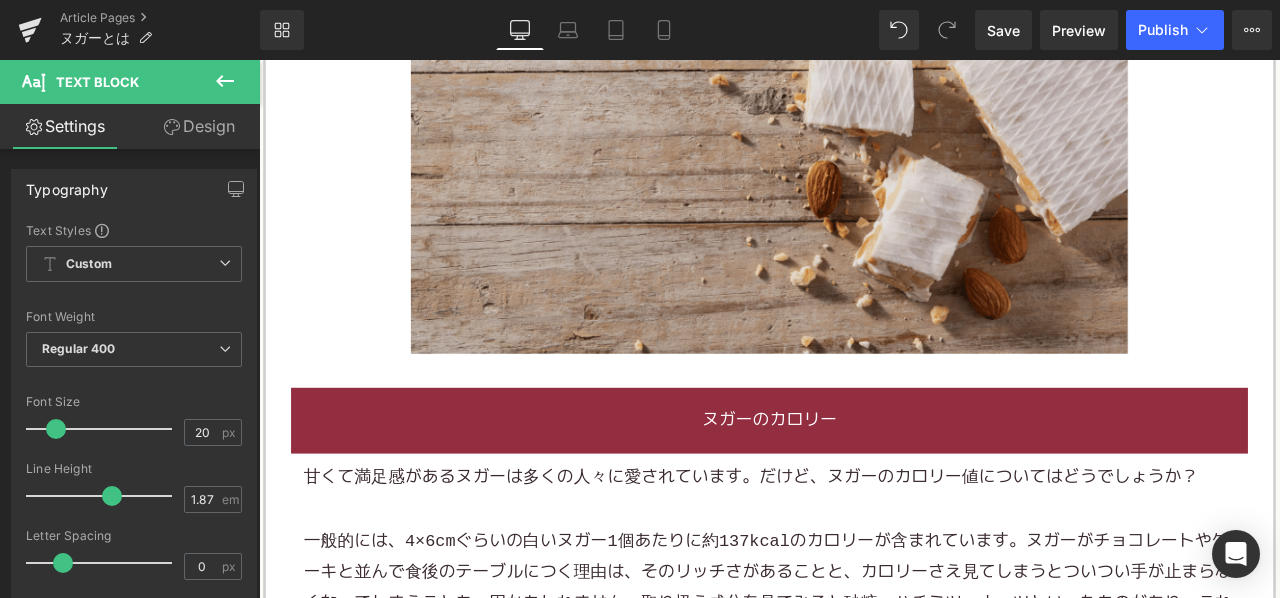 scroll, scrollTop: 5700, scrollLeft: 0, axis: vertical 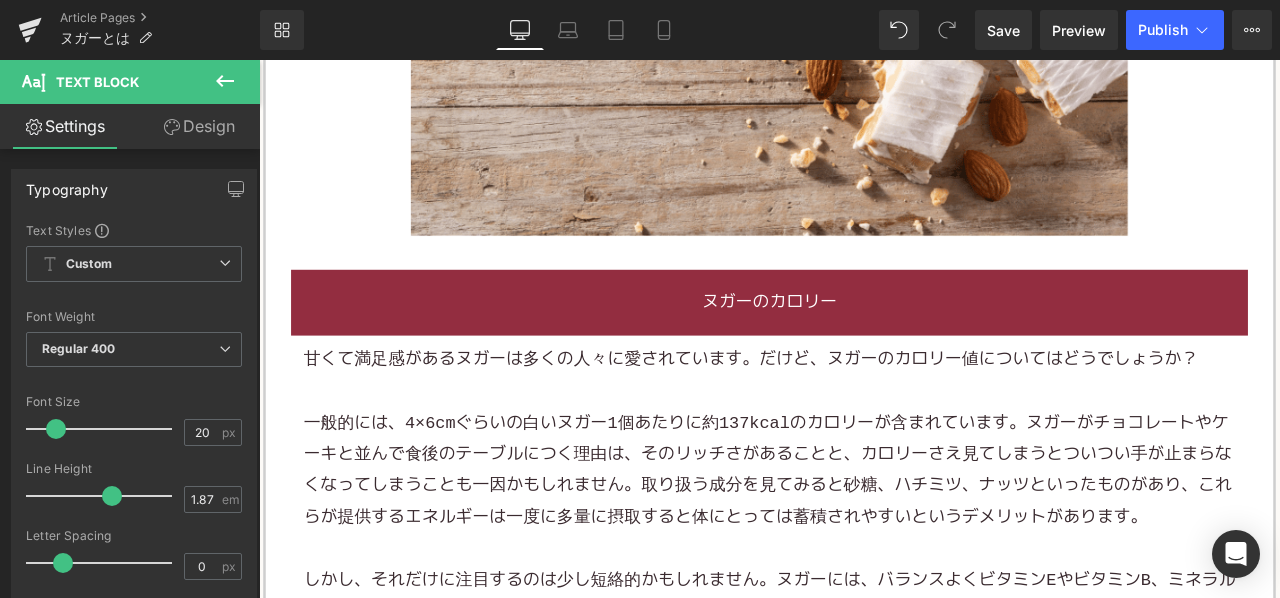 click at bounding box center (864, 452) 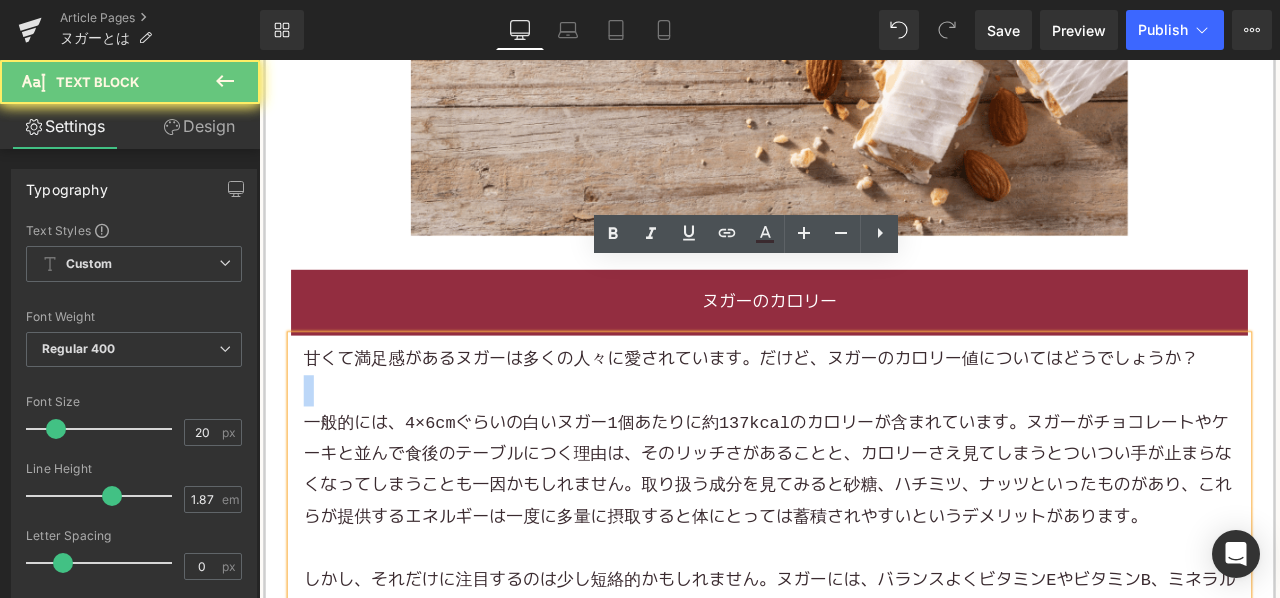 click at bounding box center [864, 452] 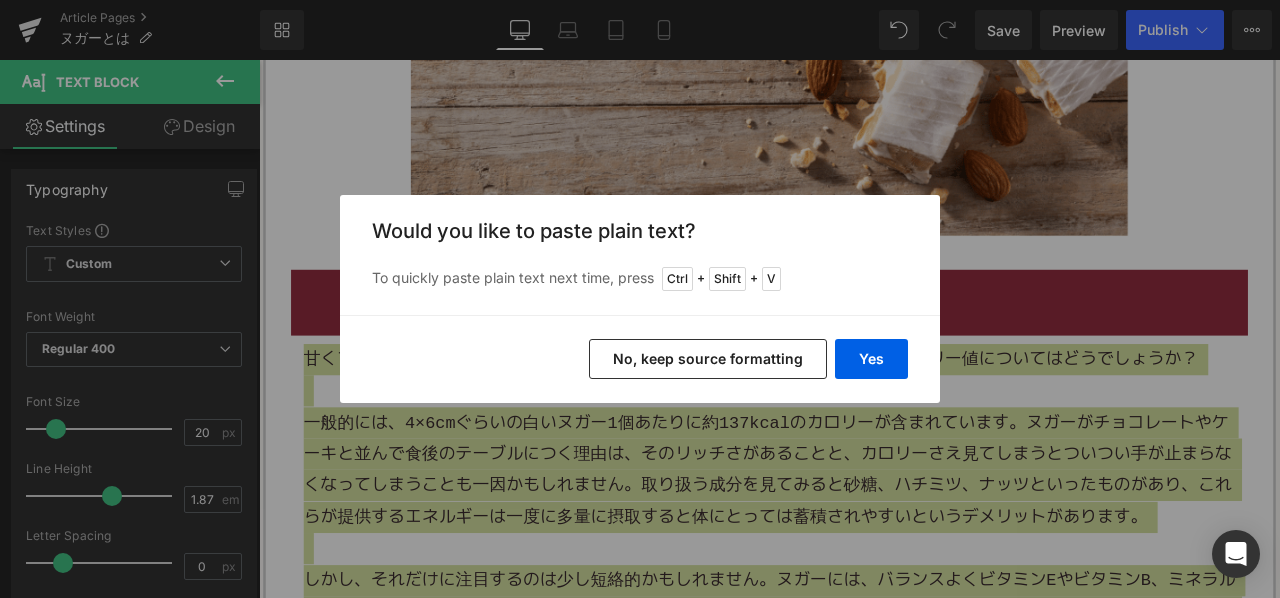 click on "No, keep source formatting" at bounding box center (708, 359) 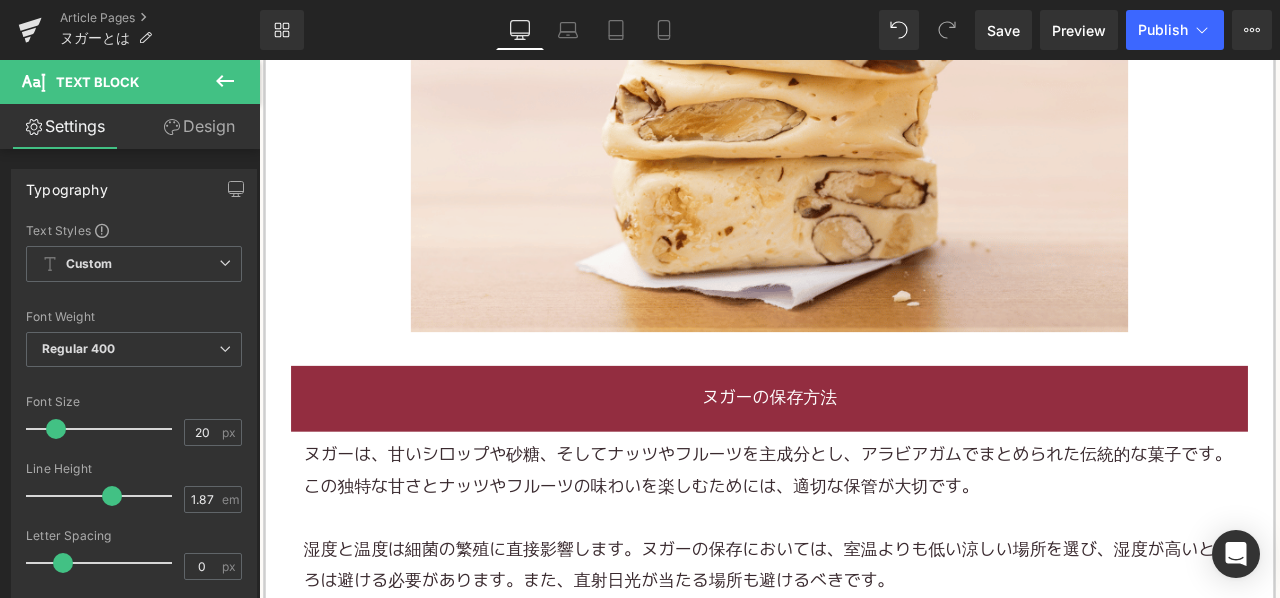 scroll, scrollTop: 6800, scrollLeft: 0, axis: vertical 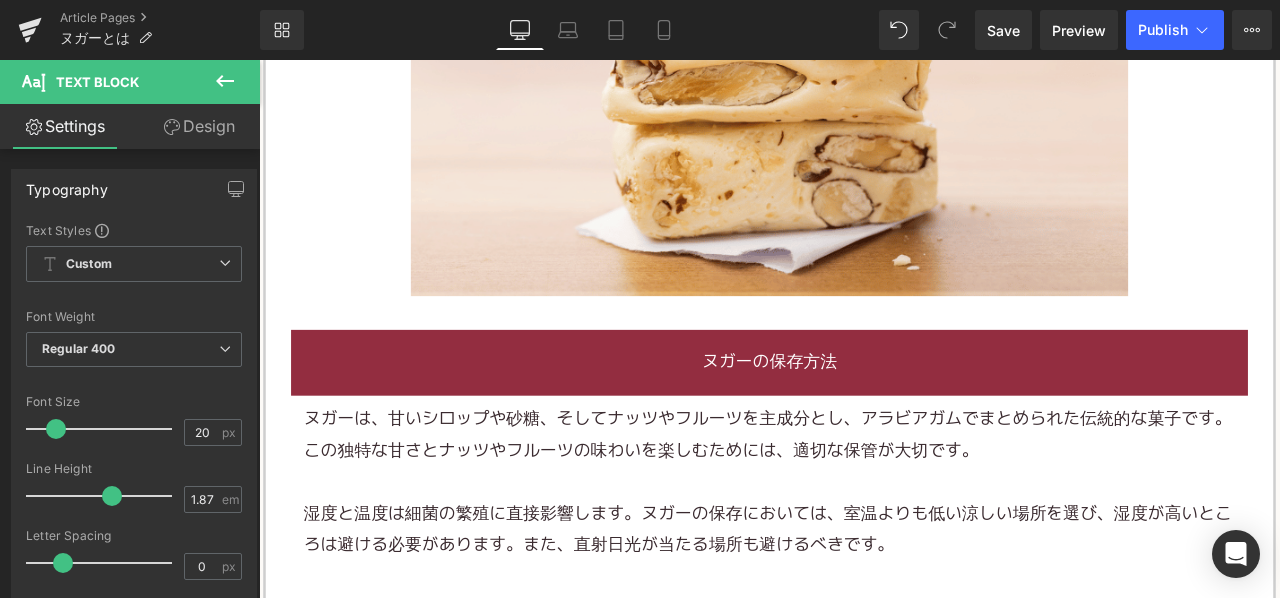 click on "ヌガーは、甘いシロップや砂糖、そしてナッツやフルーツを主成分とし、アラビアガムでまとめられた伝統的な菓子です。この独特な甘さとナッツやフルーツの味わいを楽しむためには、適切な保管が大切です。" at bounding box center (864, 505) 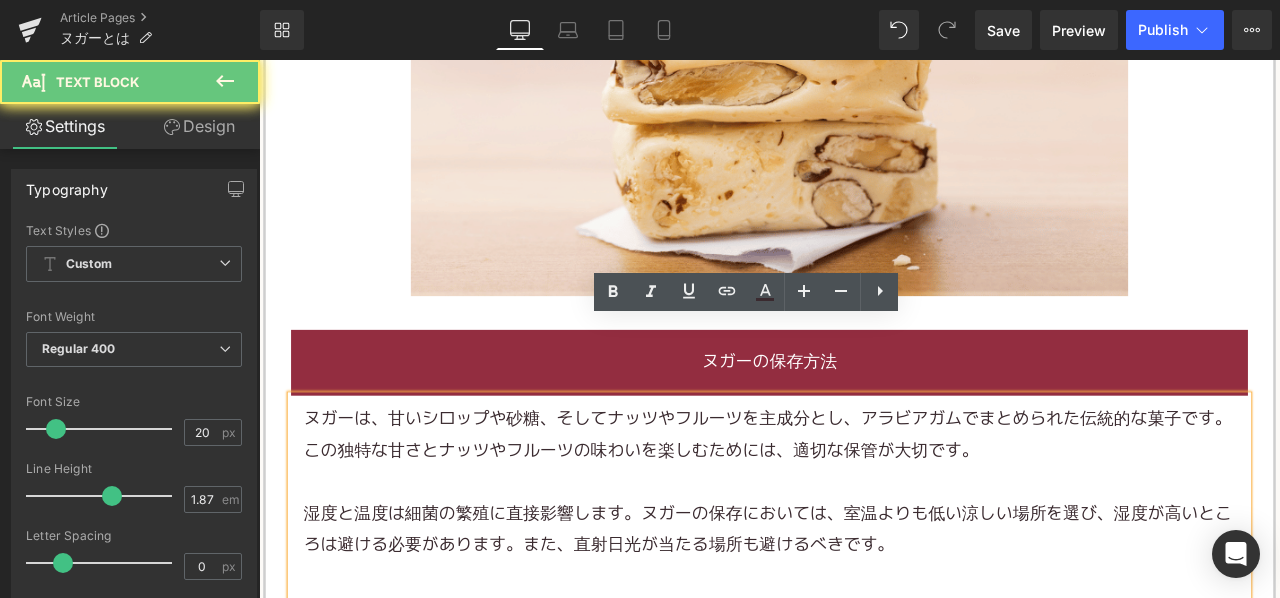 click on "ヌガーは、甘いシロップや砂糖、そしてナッツやフルーツを主成分とし、アラビアガムでまとめられた伝統的な菓子です。この独特な甘さとナッツやフルーツの味わいを楽しむためには、適切な保管が大切です。" at bounding box center (864, 505) 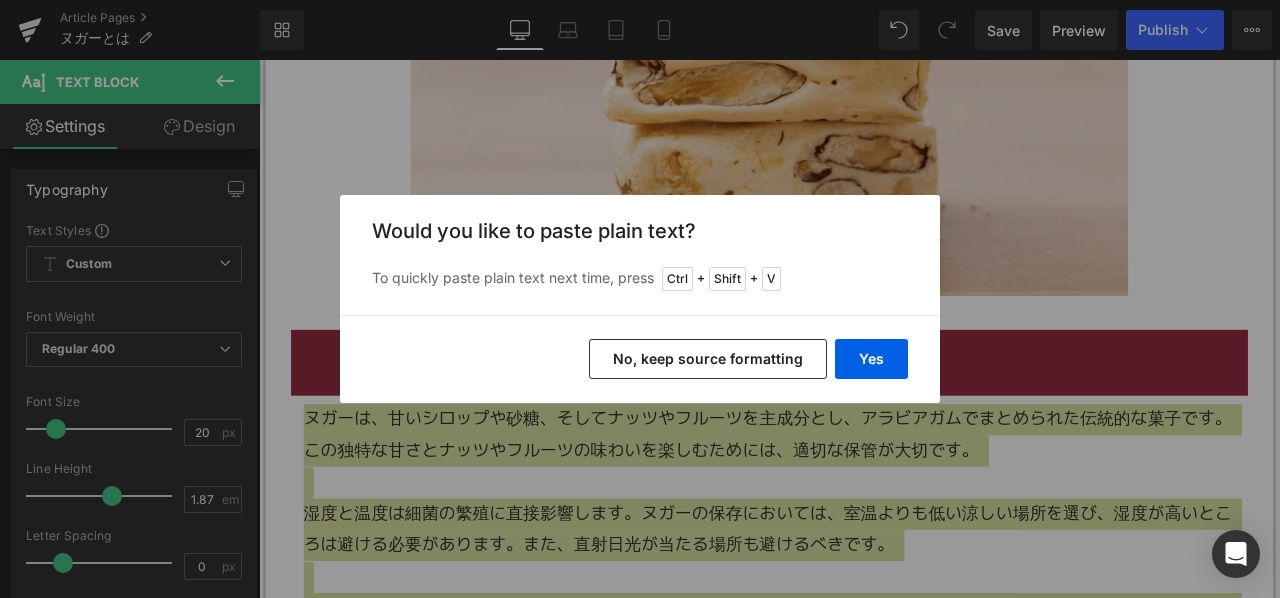click on "No, keep source formatting" at bounding box center [708, 359] 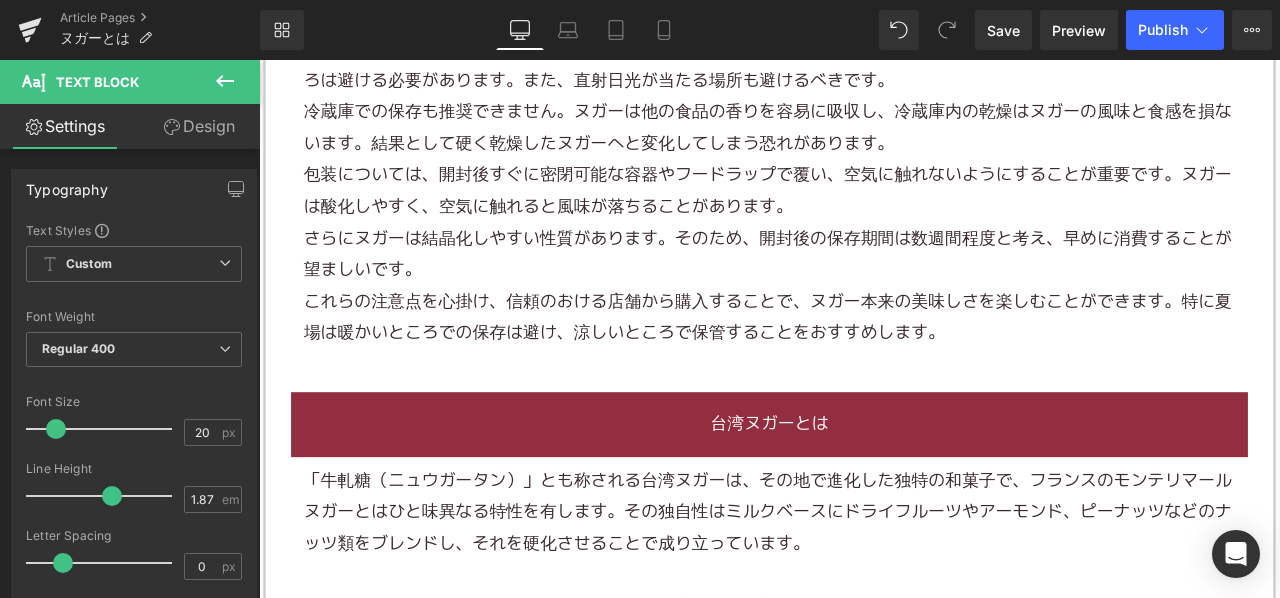 scroll, scrollTop: 7400, scrollLeft: 0, axis: vertical 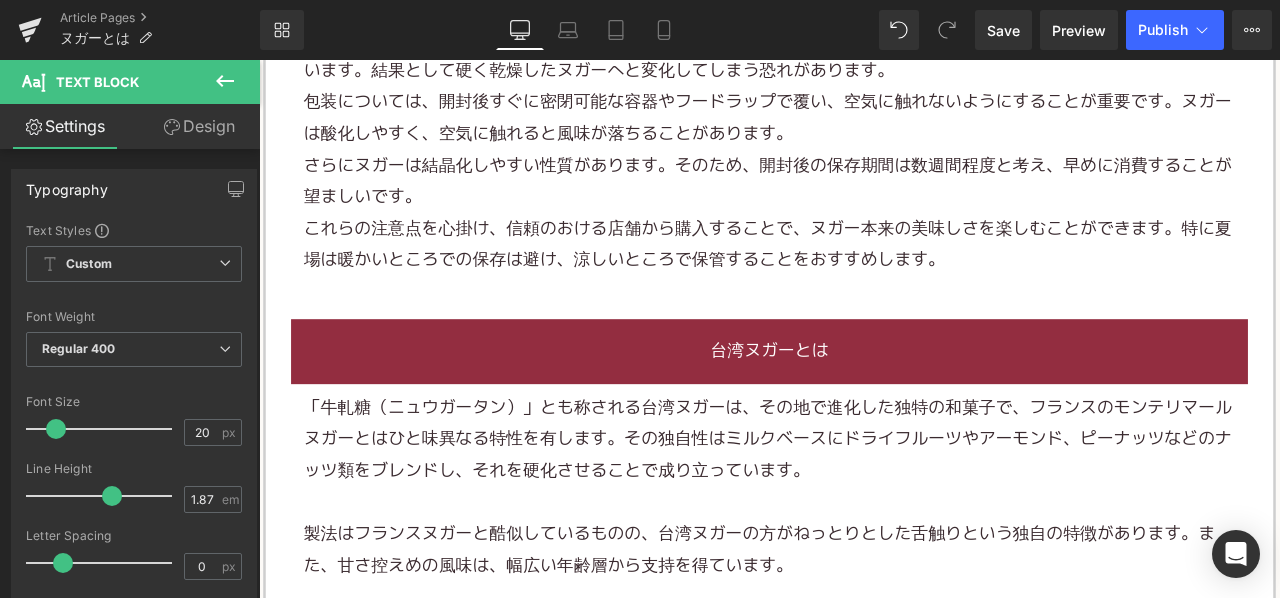 click at bounding box center (864, 584) 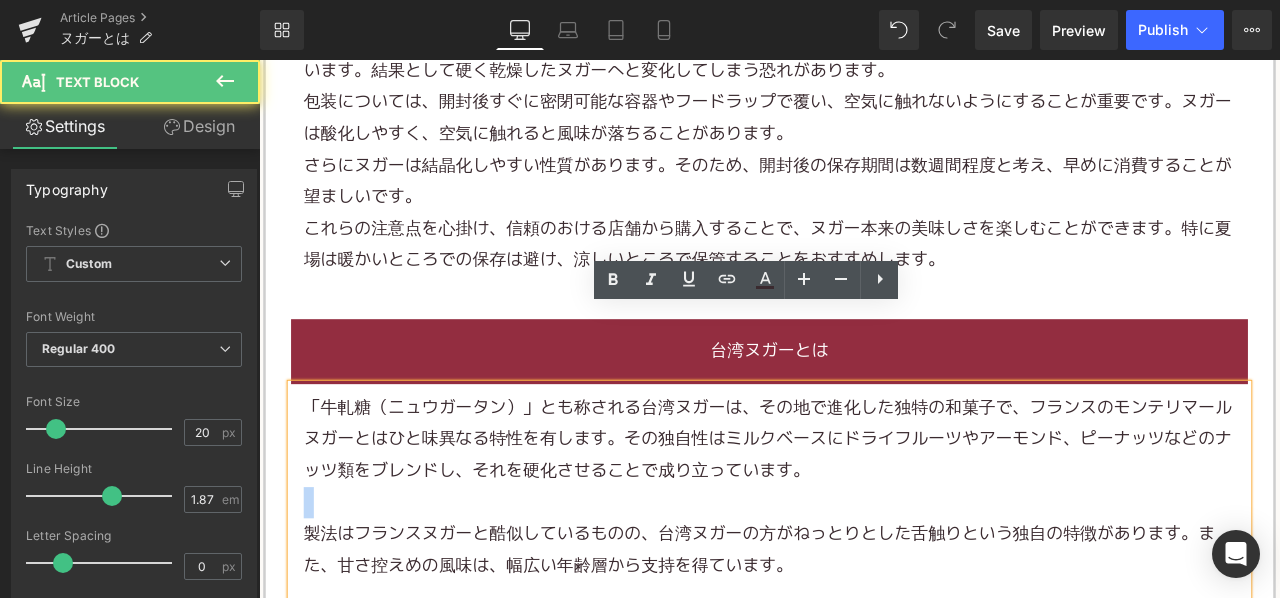 click at bounding box center [864, 584] 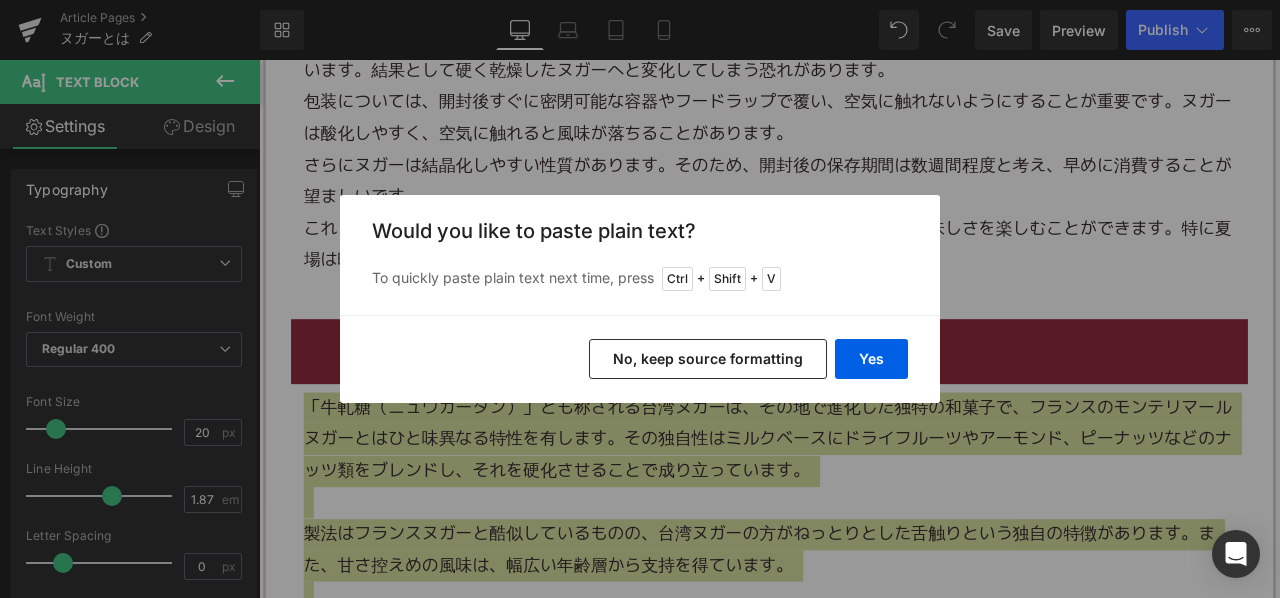 drag, startPoint x: 643, startPoint y: 376, endPoint x: 432, endPoint y: 162, distance: 300.52786 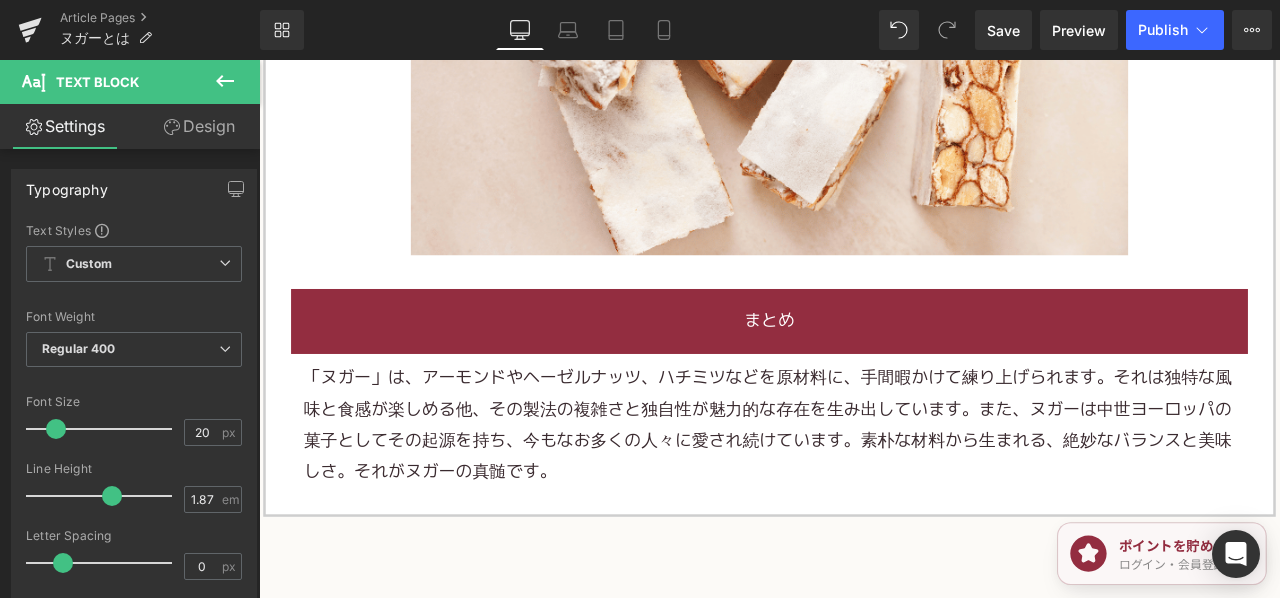 scroll, scrollTop: 8700, scrollLeft: 0, axis: vertical 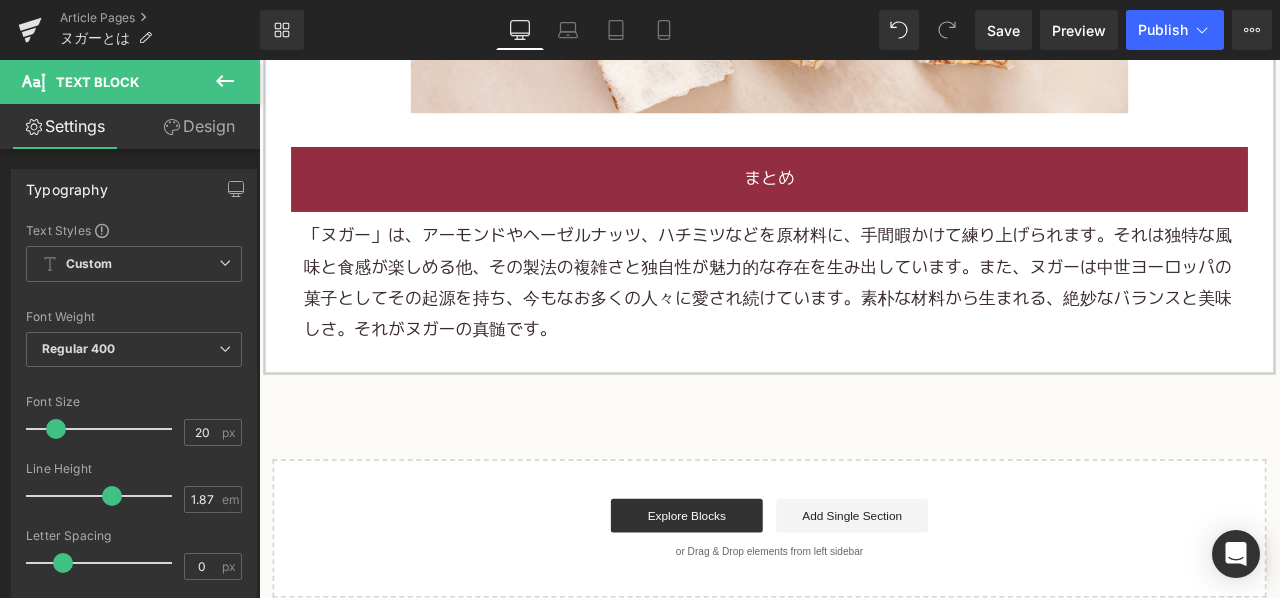 click on "「ヌガー」は、アーモンドやヘーゼルナッツ、ハチミツなどを原材料に、手間暇かけて練り上げられます。それは独特な風味と食感が楽しめる他、その製法の複雑さと独自性が魅力的な存在を生み出しています。また、ヌガーは中世ヨーロッパの菓子としてその起源を持ち、今もなお多くの人々に愛され続けています。素朴な材料から生まれる、絶妙なバランスと美味しさ。それがヌガーの真髄です。" at bounding box center (864, 325) 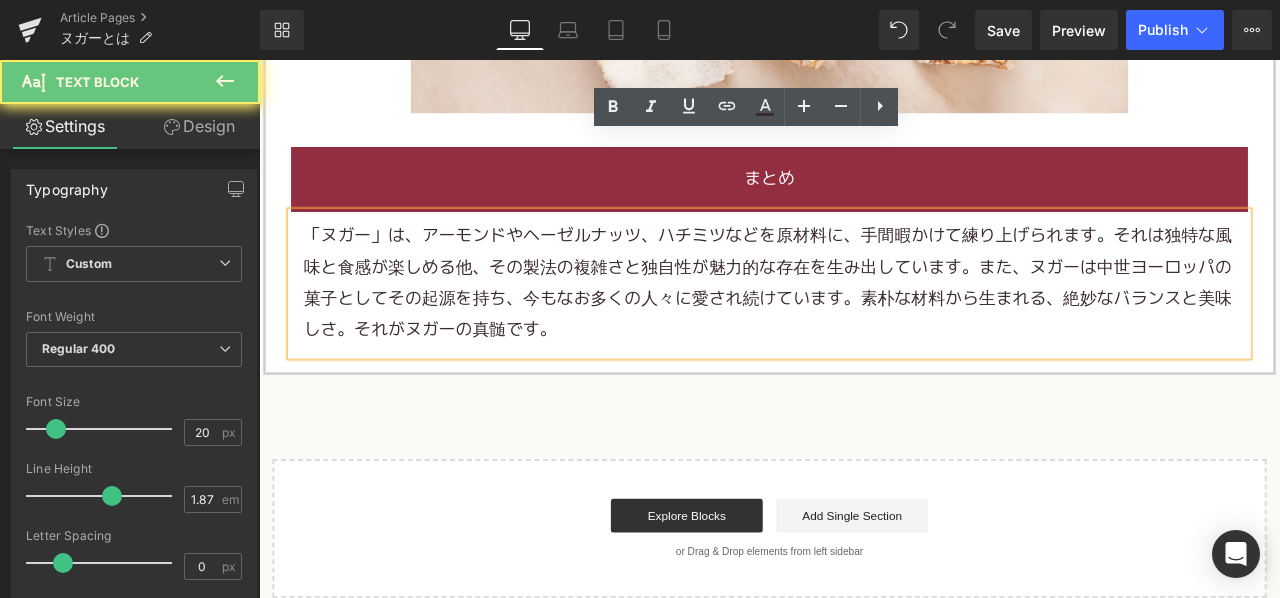 drag, startPoint x: 464, startPoint y: 272, endPoint x: 558, endPoint y: 274, distance: 94.02127 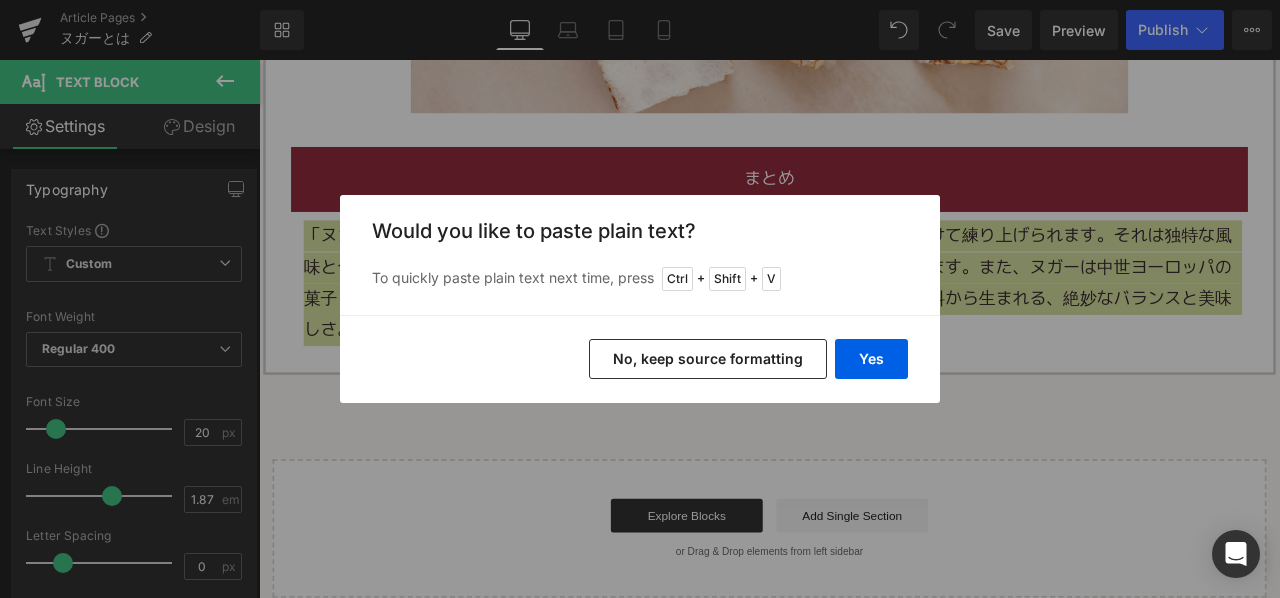 click on "No, keep source formatting" at bounding box center (708, 359) 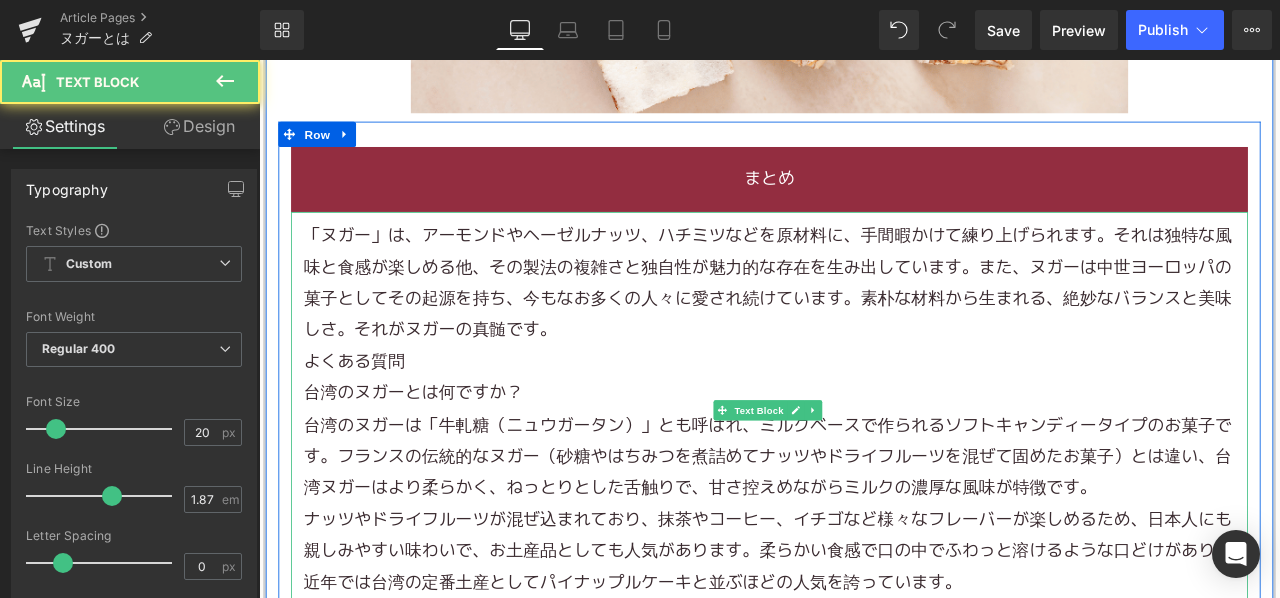 click on "「ヌガー」は、アーモンドやヘーゼルナッツ、ハチミツなどを原材料に、手間暇かけて練り上げられます。それは独特な風味と食感が楽しめる他、その製法の複雑さと独自性が魅力的な存在を生み出しています。また、ヌガーは中世ヨーロッパの菓子としてその起源を持ち、今もなお多くの人々に愛され続けています。素朴な材料から生まれる、絶妙なバランスと美味しさ。それがヌガーの真髄です。" at bounding box center (864, 325) 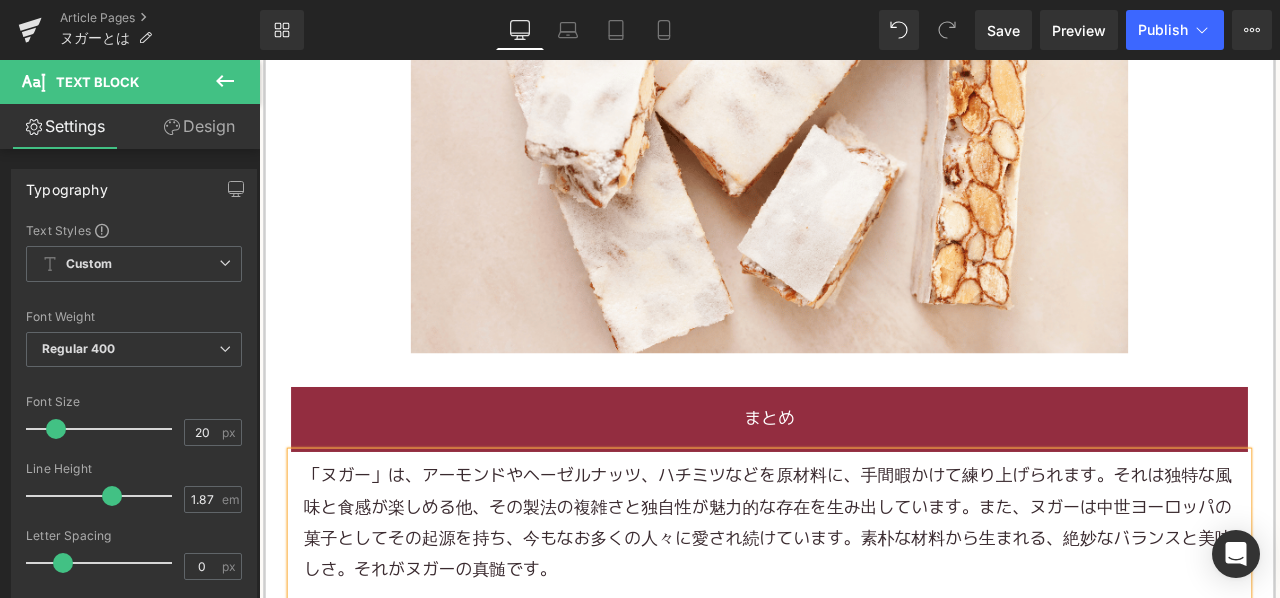 scroll, scrollTop: 8200, scrollLeft: 0, axis: vertical 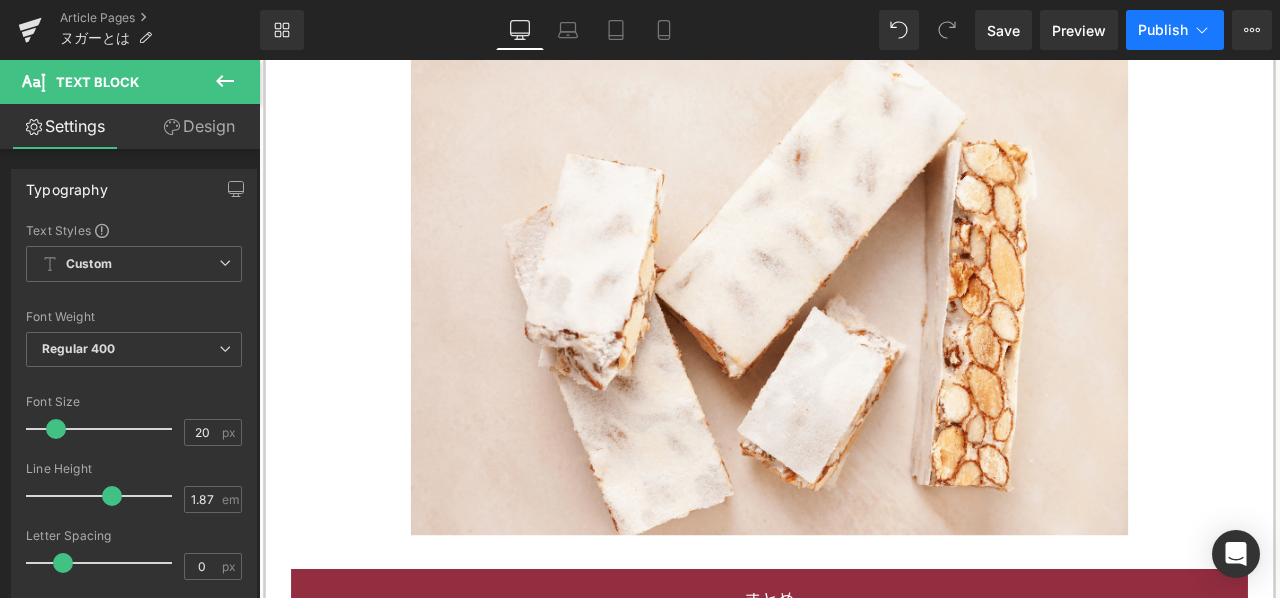 click on "Publish" at bounding box center [1163, 30] 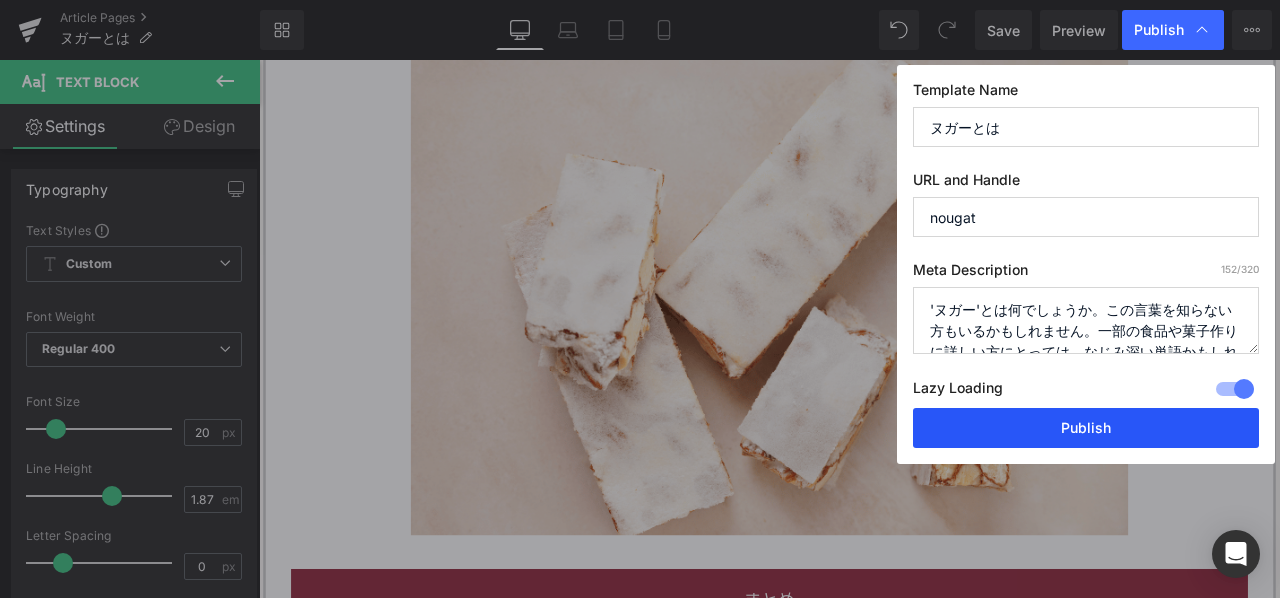 drag, startPoint x: 955, startPoint y: 425, endPoint x: 615, endPoint y: 158, distance: 432.3066 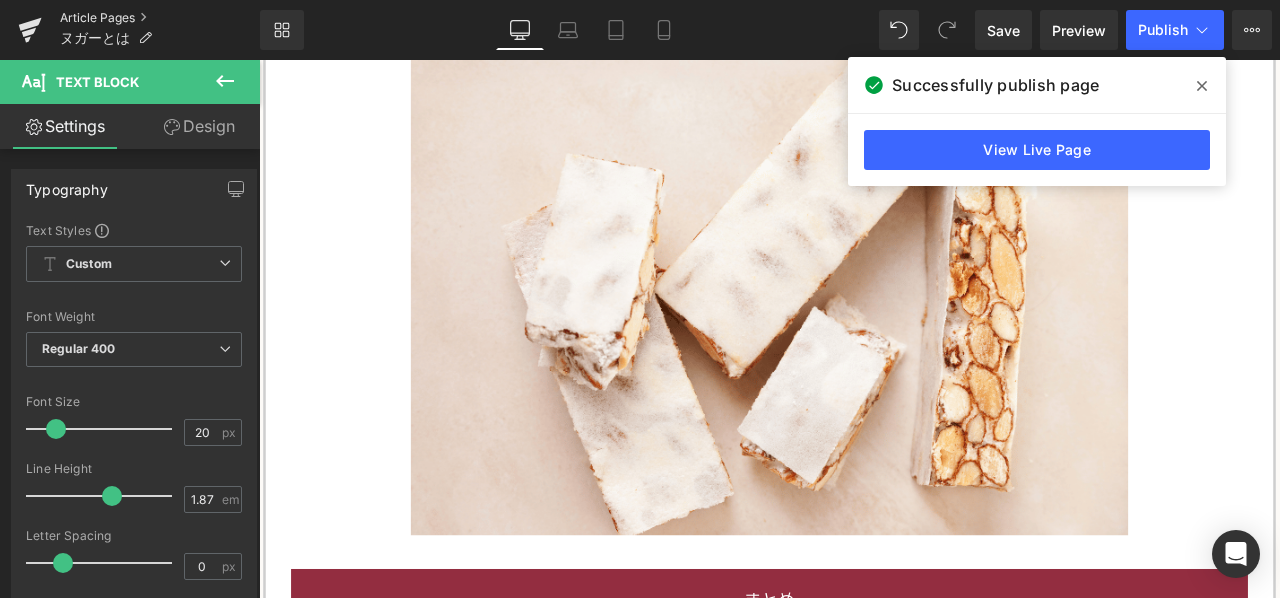 click on "Article Pages" at bounding box center (160, 18) 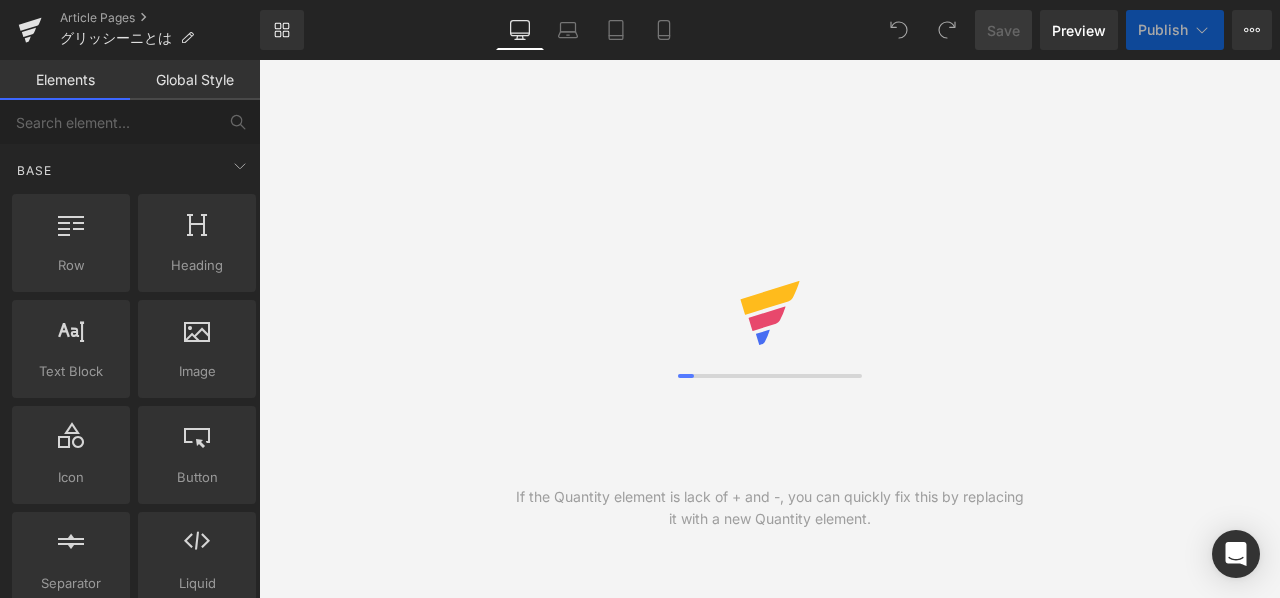 scroll, scrollTop: 0, scrollLeft: 0, axis: both 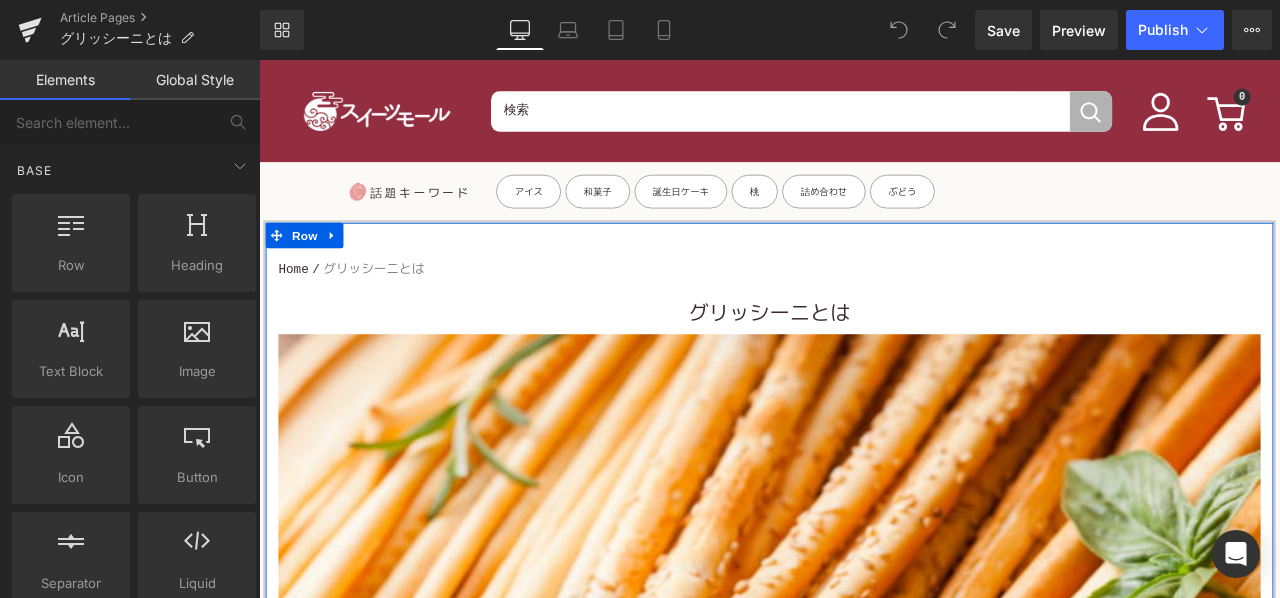 drag, startPoint x: 739, startPoint y: 351, endPoint x: 752, endPoint y: 359, distance: 15.264338 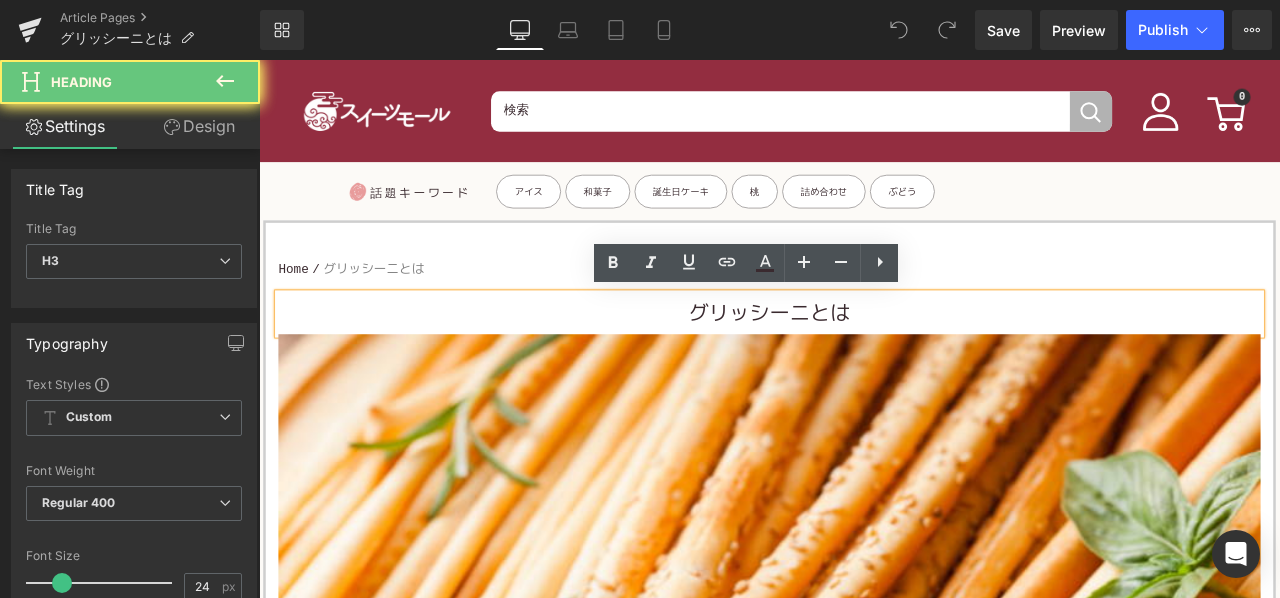 click on "グリッシーニとは" at bounding box center (864, 362) 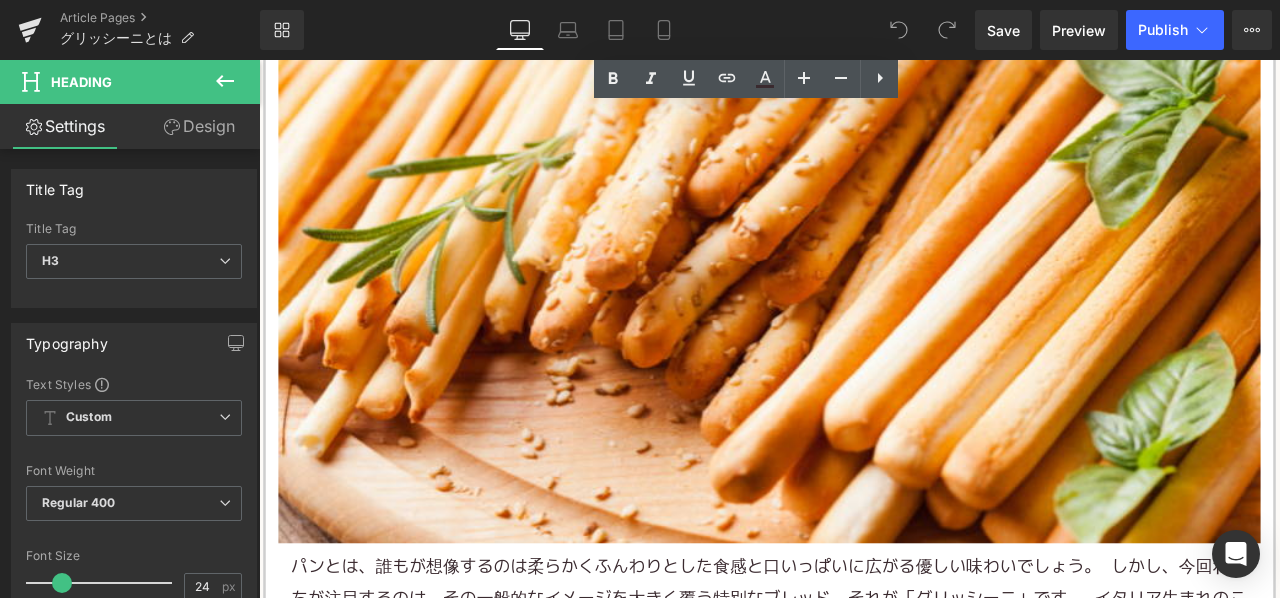 scroll, scrollTop: 900, scrollLeft: 0, axis: vertical 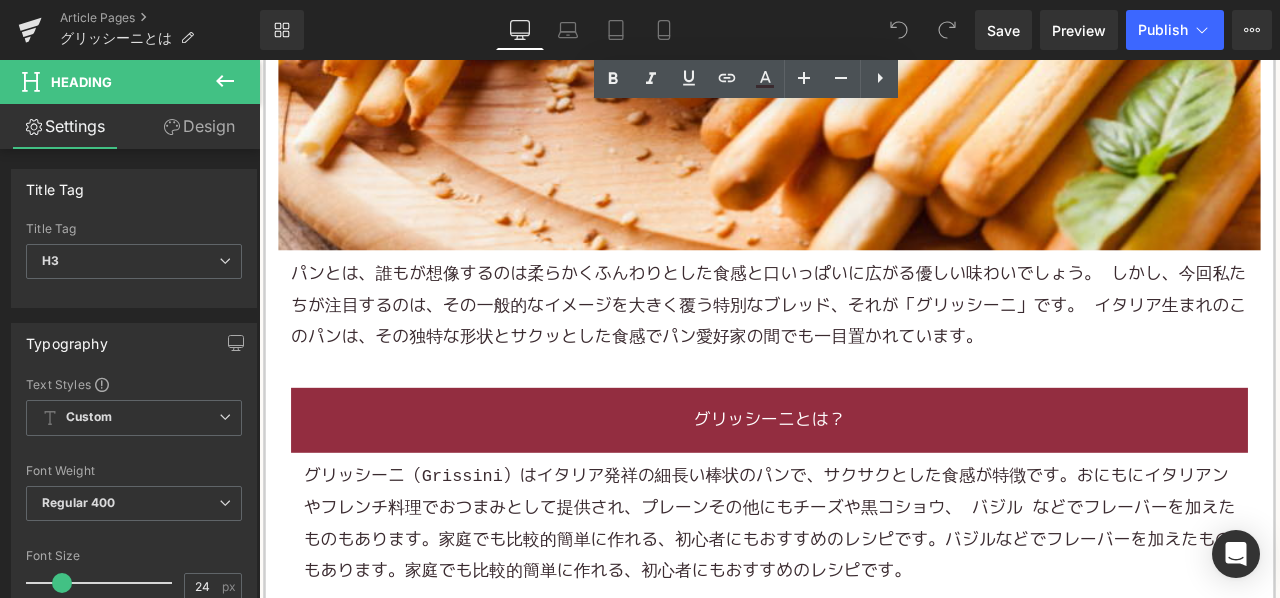 click on "パン とは、誰もが想像するのは柔らかくふんわりとした食感と口いっぱいに広がる優しい味わいでしょう。 しかし、今回私たちが注目するのは、その一般的なイメージを大きく覆う特別なブレッド、それが「グリッシーニ」です。 イタリア生まれのこの パン は、その独特な形状とサクッとした食感でパン愛好家の間でも一目置かれています。" at bounding box center (864, 351) 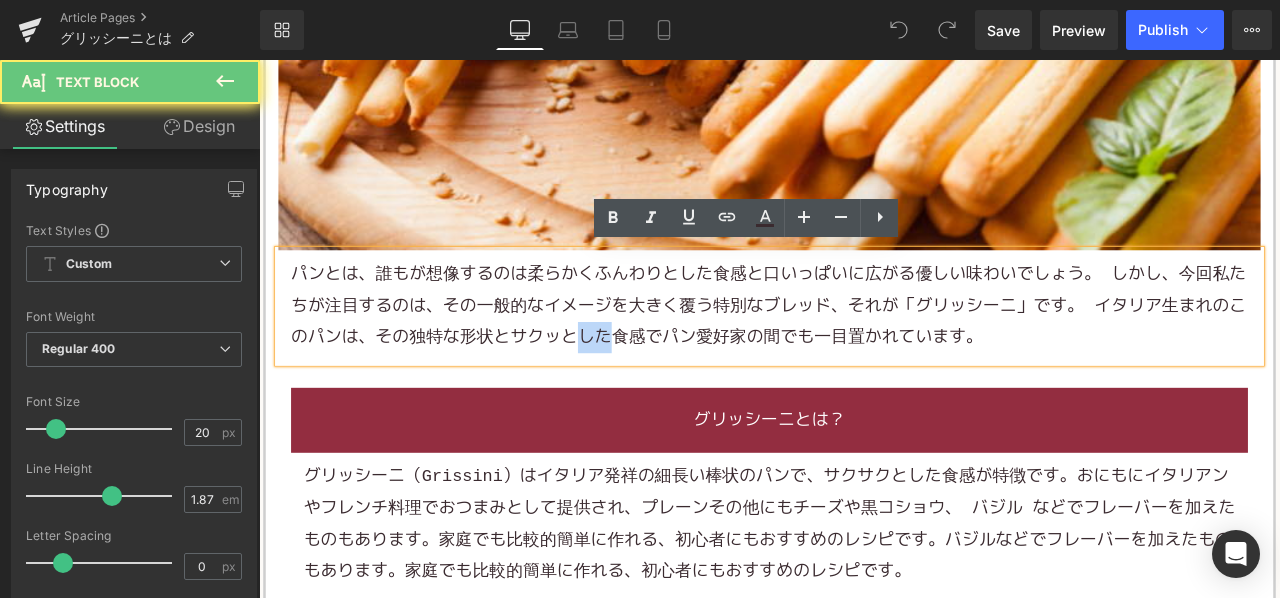 click on "パン とは、誰もが想像するのは柔らかくふんわりとした食感と口いっぱいに広がる優しい味わいでしょう。 しかし、今回私たちが注目するのは、その一般的なイメージを大きく覆う特別なブレッド、それが「グリッシーニ」です。 イタリア生まれのこの パン は、その独特な形状とサクッとした食感でパン愛好家の間でも一目置かれています。" at bounding box center (864, 351) 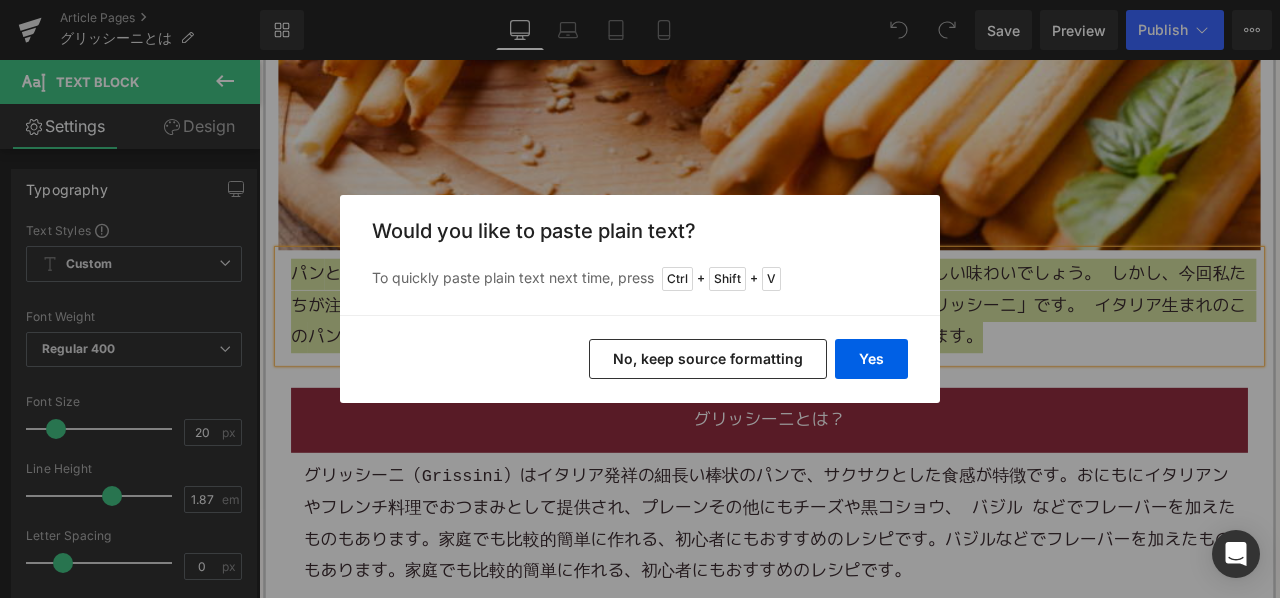 click on "No, keep source formatting" at bounding box center [708, 359] 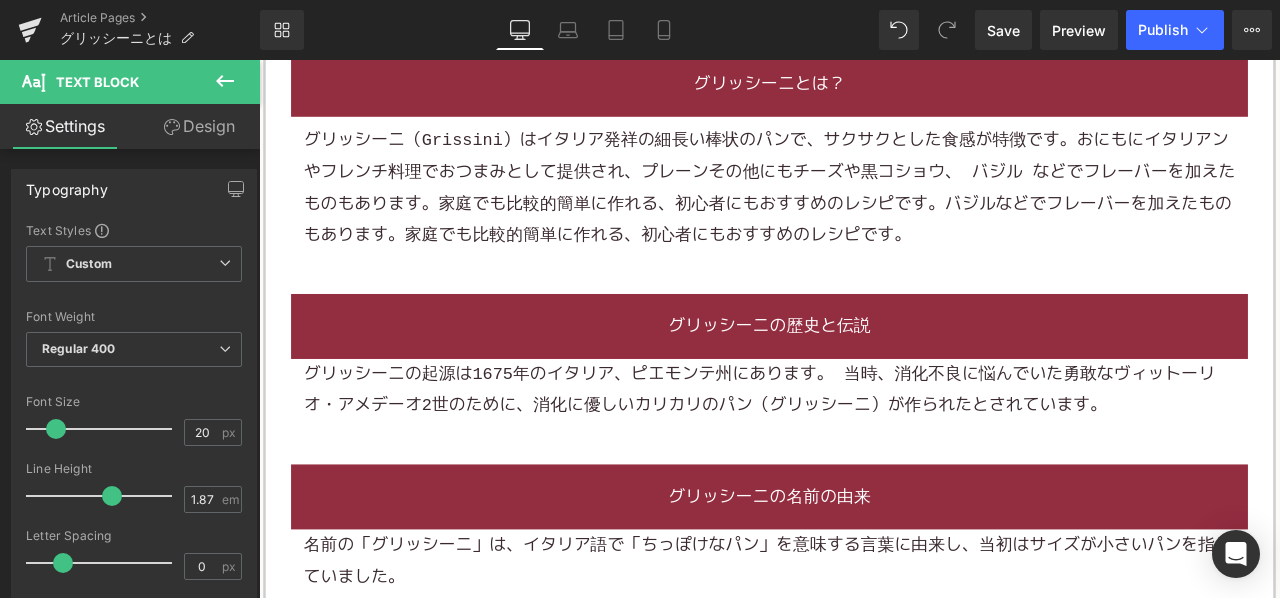 scroll, scrollTop: 1300, scrollLeft: 0, axis: vertical 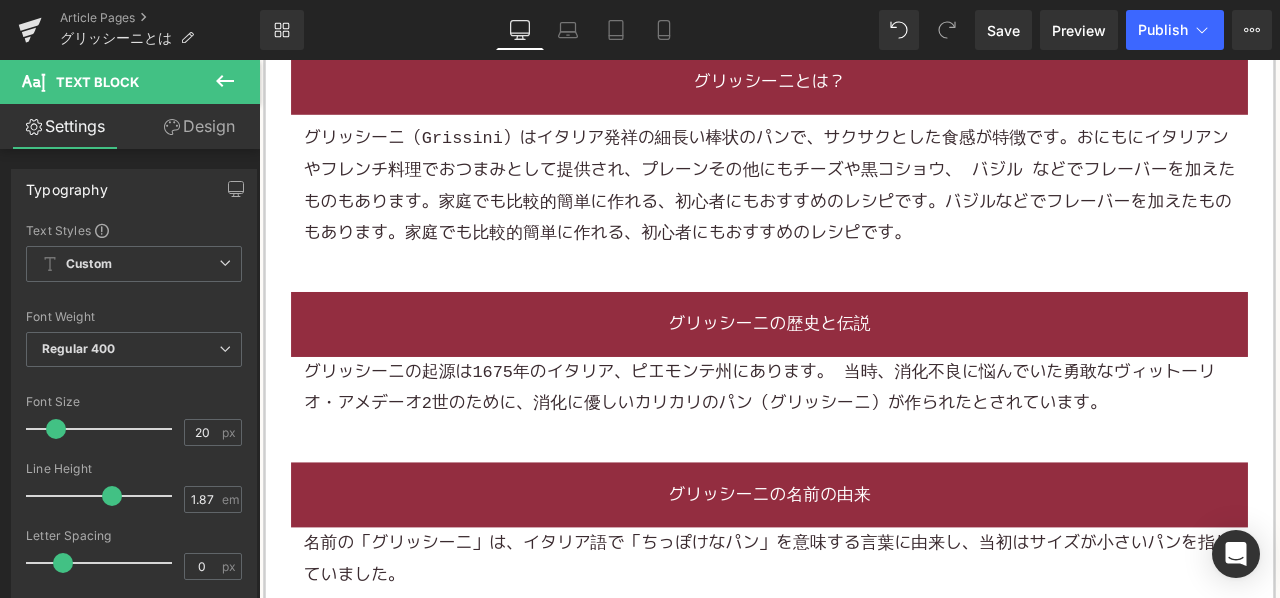 click on "グリッシーニ（Grissini）はイタリア発祥の細長い棒状のパンで、サクサクとした食感が特徴です。おにもにイタリアンやフレンチ料理でおつまみとして提供され、プレーンその他にもチーズや黒コショウ、 バジル などでフレーバーを加えたものもあります。家庭でも比較的簡単に作れる、初心者にもおすすめのレシピです。" at bounding box center (864, 210) 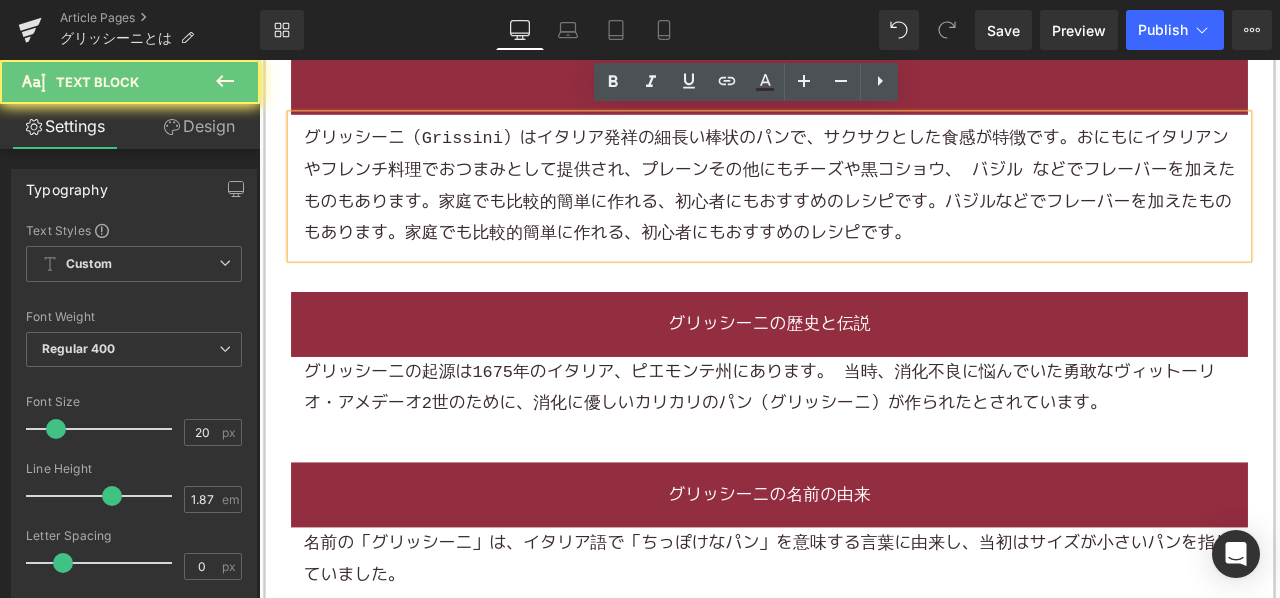 click on "グリッシーニ（Grissini）はイタリア発祥の細長い棒状のパンで、サクサクとした食感が特徴です。おにもにイタリアンやフレンチ料理でおつまみとして提供され、プレーンその他にもチーズや黒コショウ、 バジル などでフレーバーを加えたものもあります。家庭でも比較的簡単に作れる、初心者にもおすすめのレシピです。" at bounding box center [864, 210] 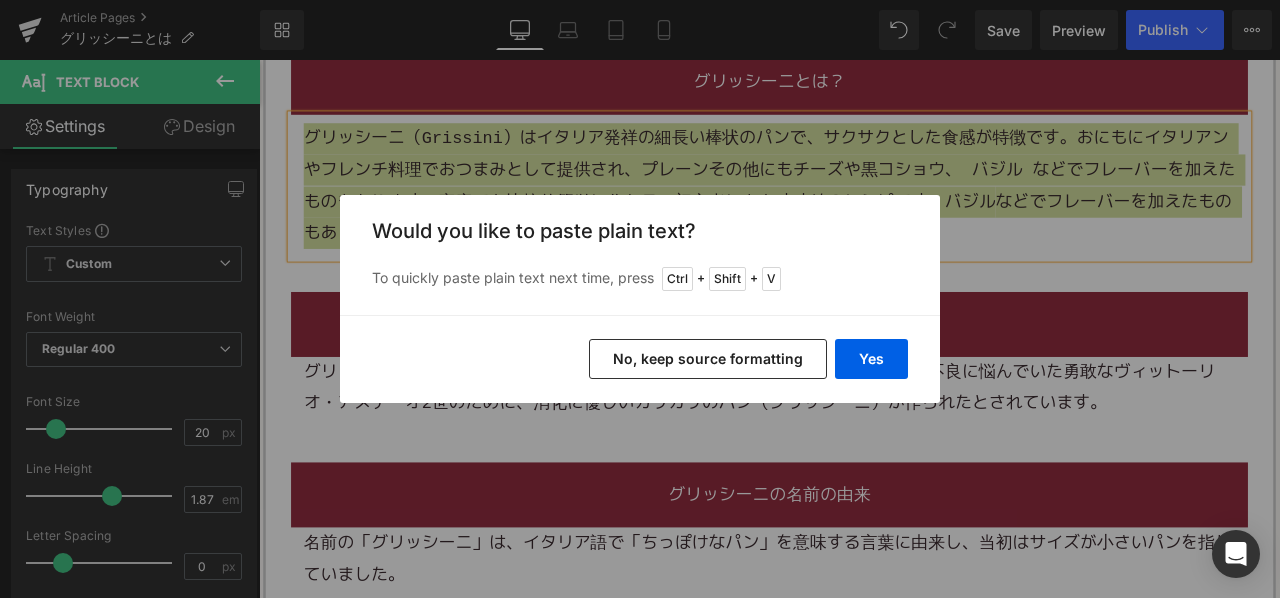 drag, startPoint x: 662, startPoint y: 360, endPoint x: 397, endPoint y: 77, distance: 387.7035 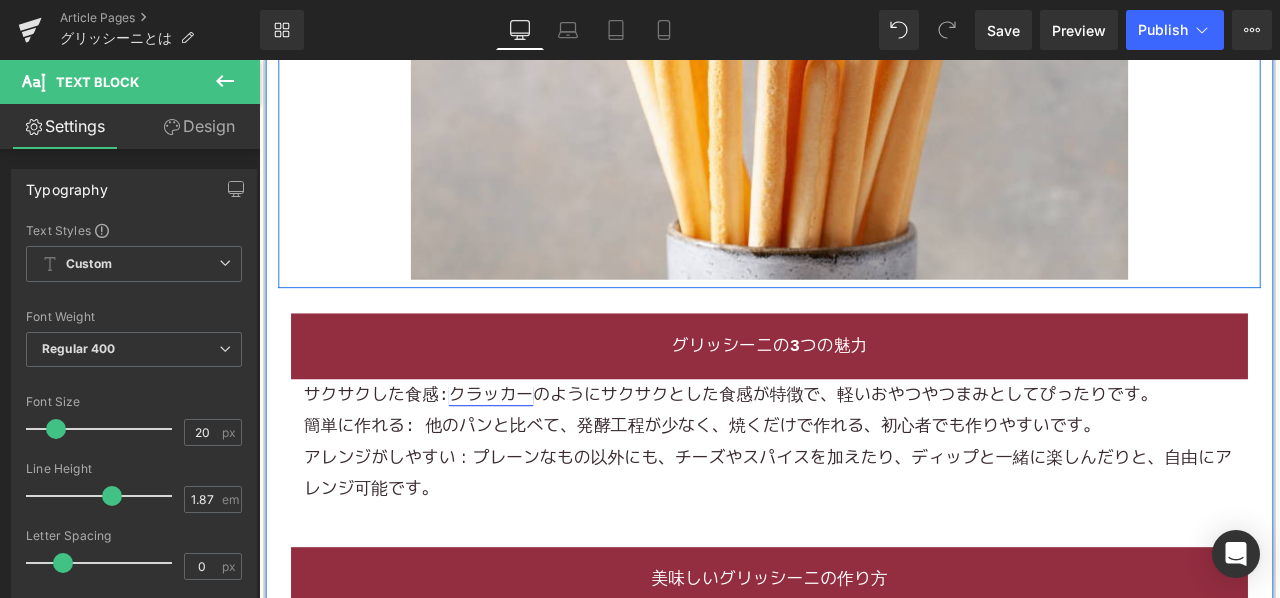 scroll, scrollTop: 2300, scrollLeft: 0, axis: vertical 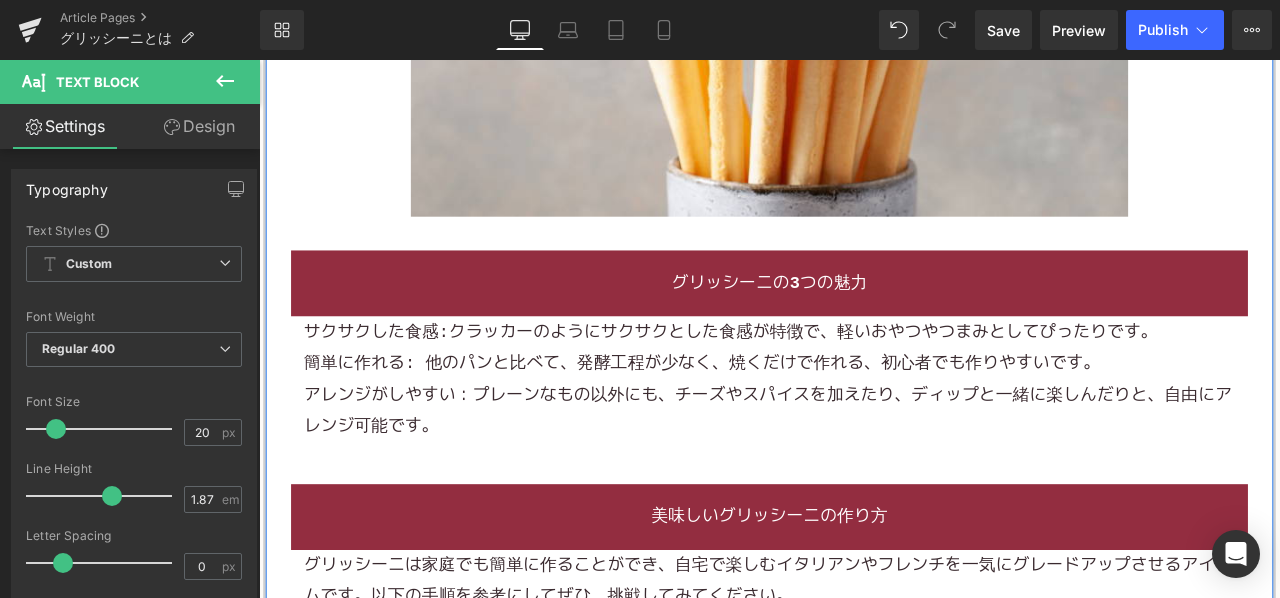 click on "簡単に作れる: 他のパンと比べて、発酵工程が少なく、焼くだけで作れる、初心者でも作りやすいです。" at bounding box center [864, 419] 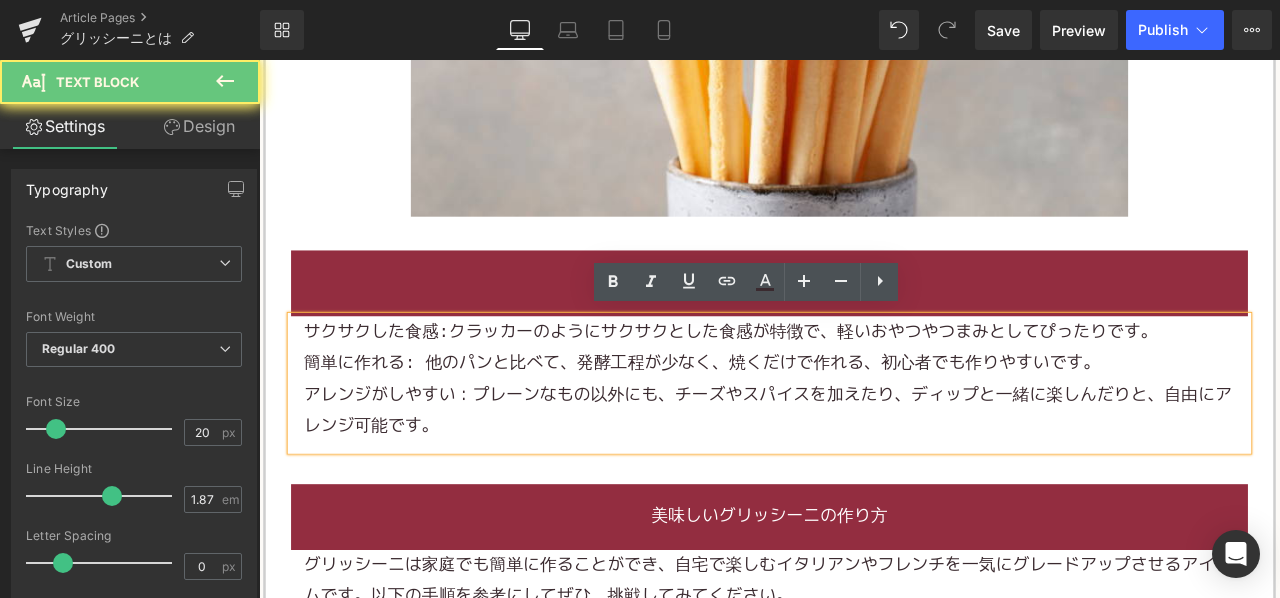 click on "簡単に作れる: 他のパンと比べて、発酵工程が少なく、焼くだけで作れる、初心者でも作りやすいです。" at bounding box center [864, 419] 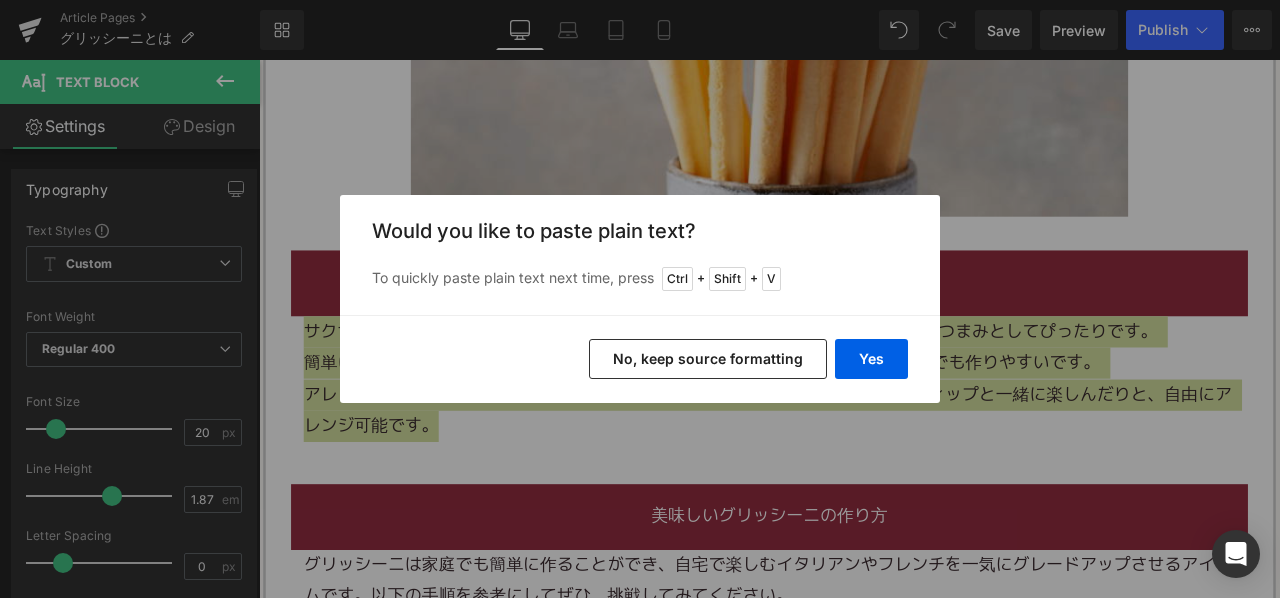 click on "No, keep source formatting" at bounding box center (708, 359) 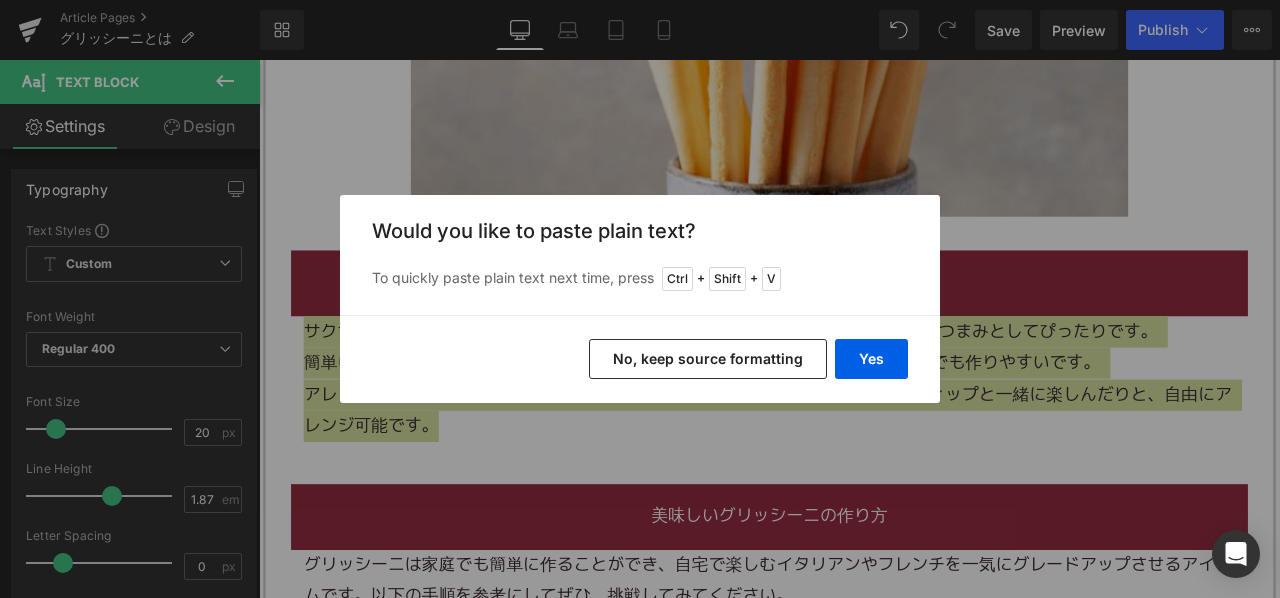type 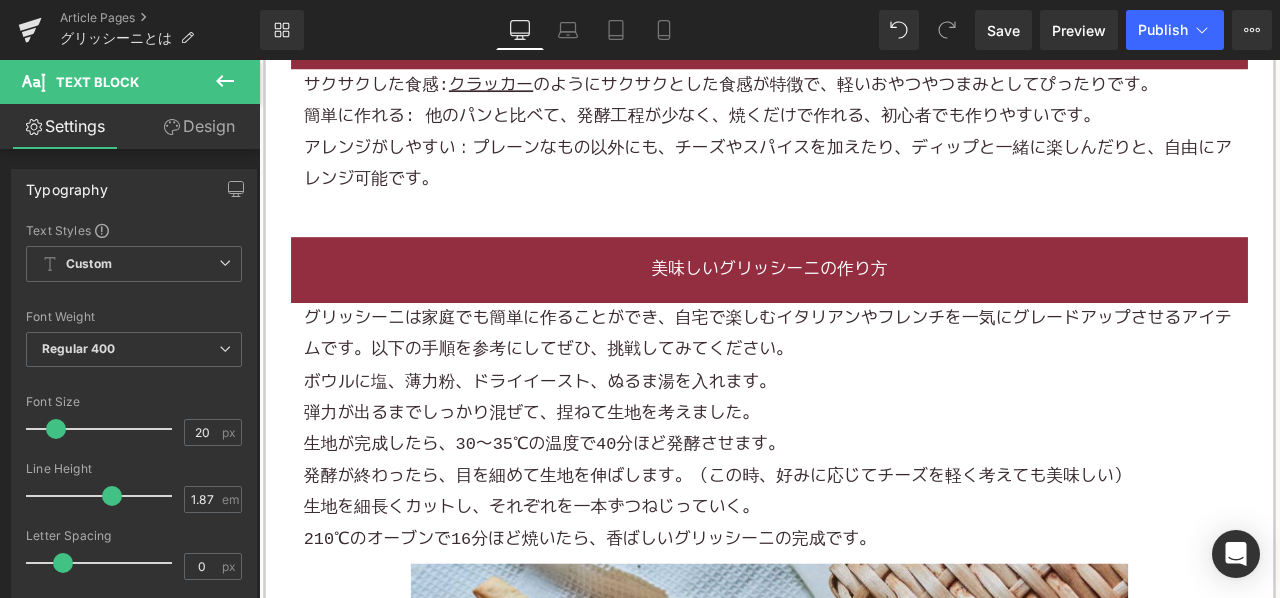scroll, scrollTop: 2800, scrollLeft: 0, axis: vertical 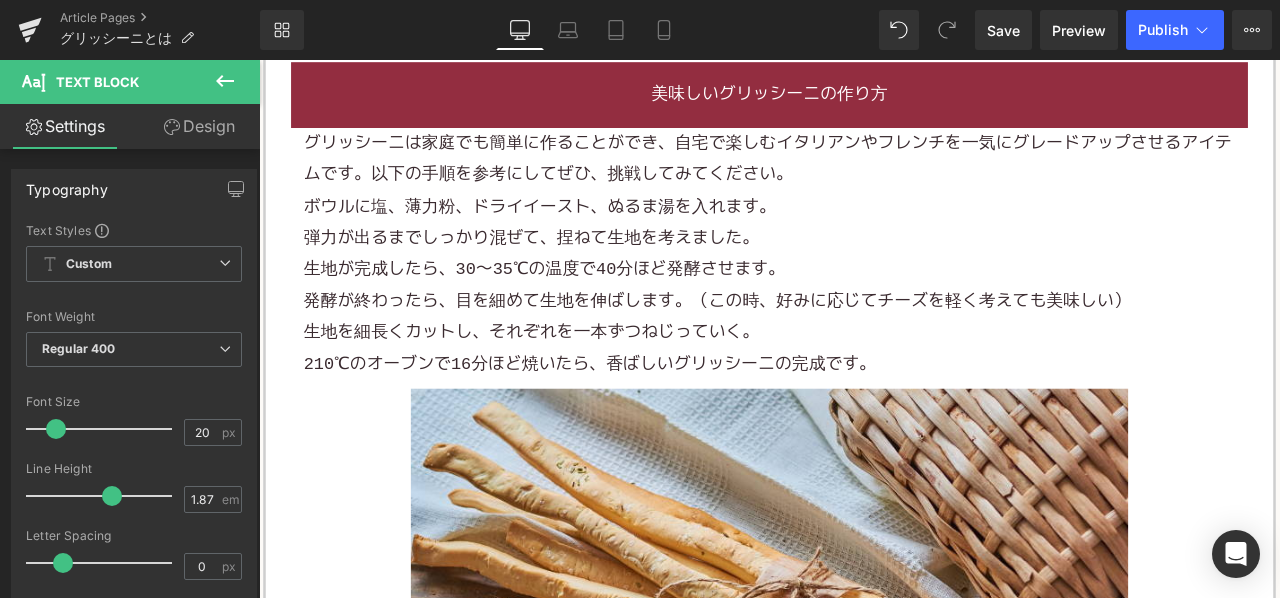 click on "弾力が出るまでしっかり混ぜて、捏ねて生地を考えました。" at bounding box center [864, 271] 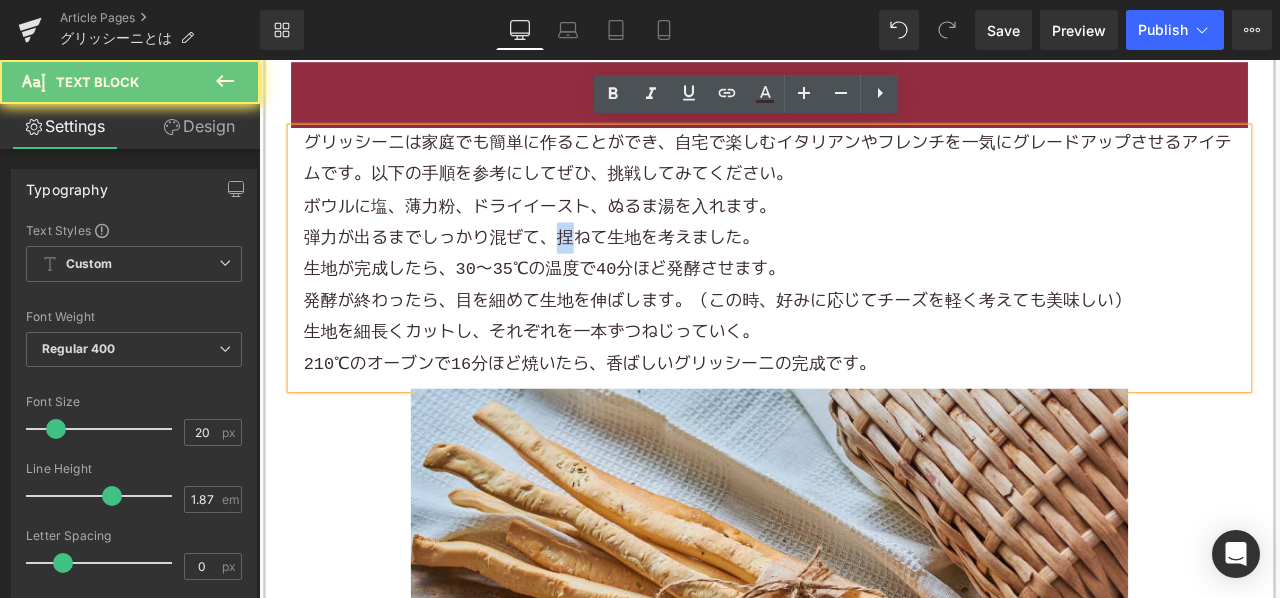 click on "弾力が出るまでしっかり混ぜて、捏ねて生地を考えました。" at bounding box center (864, 271) 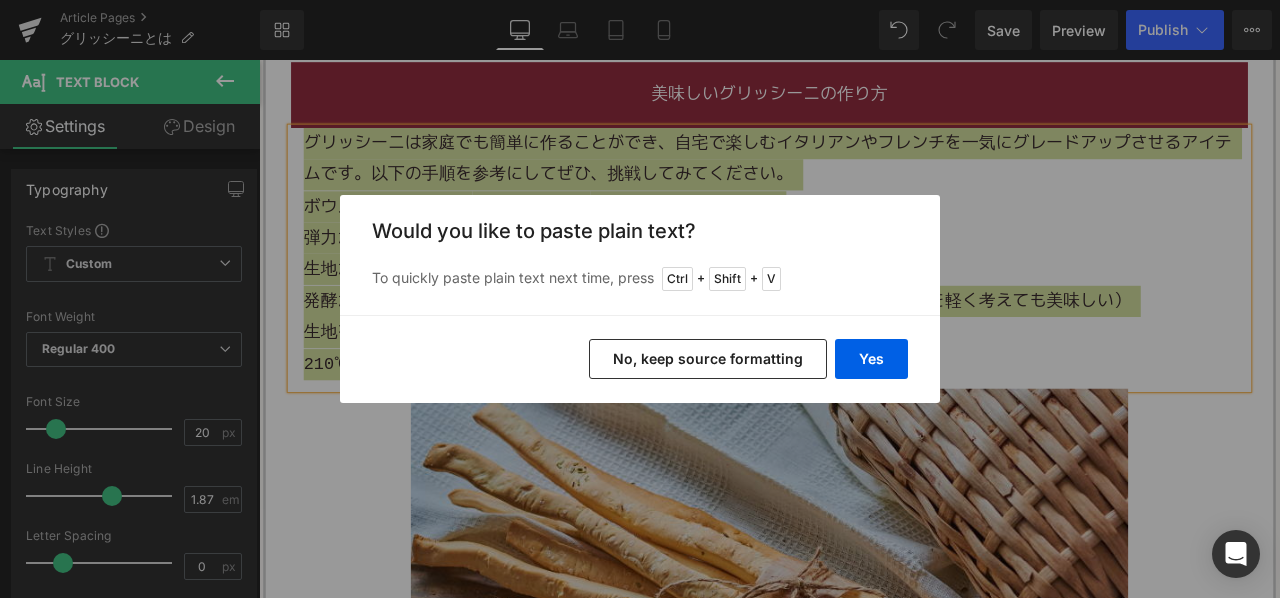 click on "No, keep source formatting" at bounding box center [708, 359] 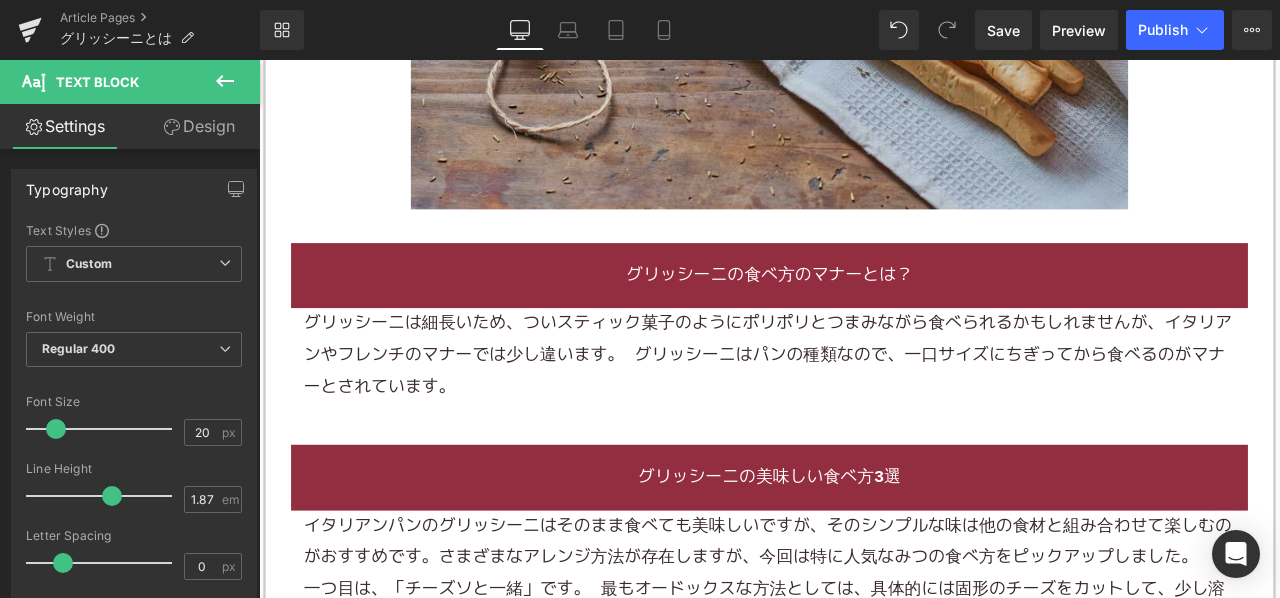 scroll, scrollTop: 3600, scrollLeft: 0, axis: vertical 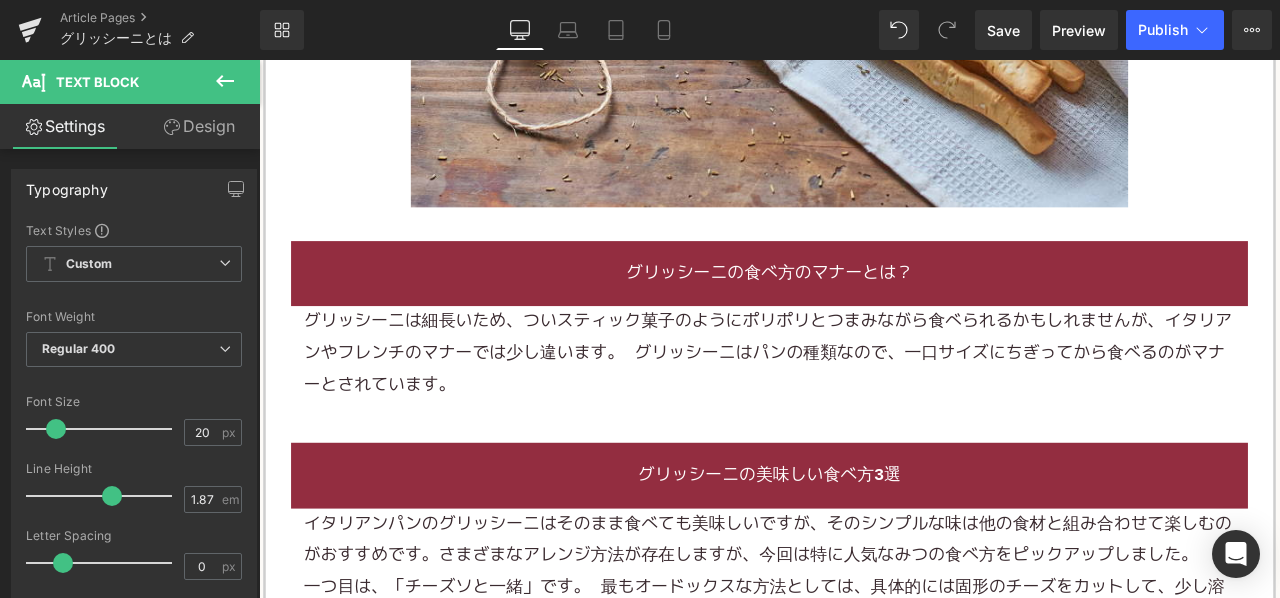 click on "グリッシーニは細長いため、ついスティック 菓子 のようにポリポリとつまみながら食べられるかもしれませんが、イタリアンやフレンチのマナーでは少し違います。 グリッシーニは パンの種類 なので、一口サイズにちぎってから食べるのがマナーとされています。" at bounding box center [864, 408] 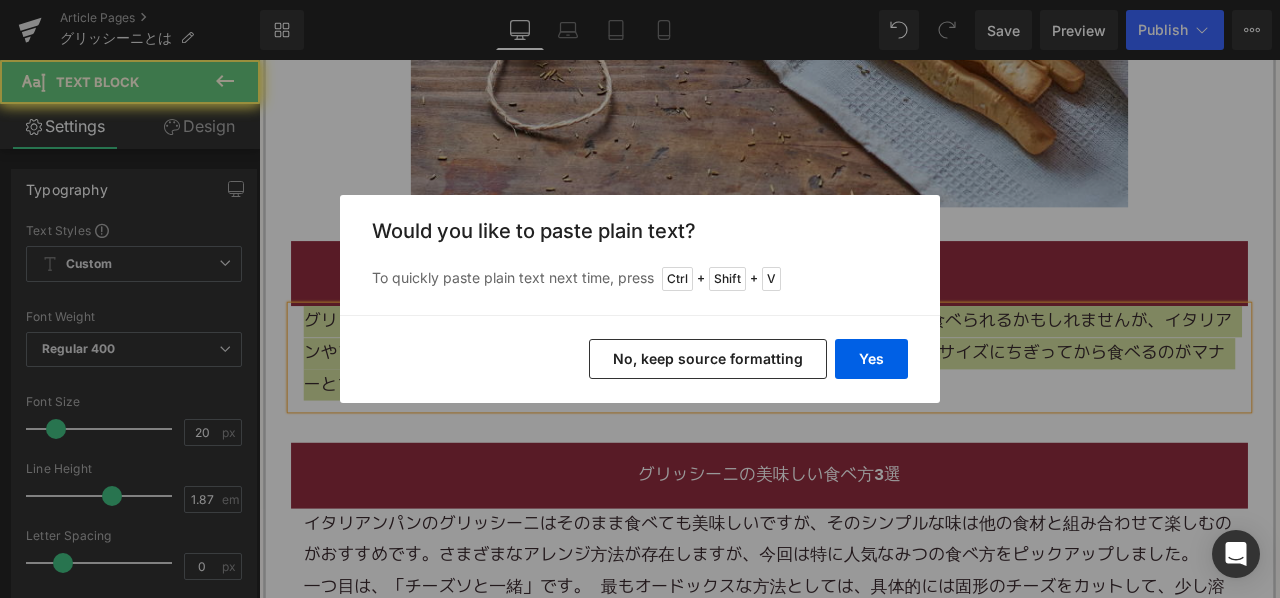 click on "No, keep source formatting" at bounding box center [708, 359] 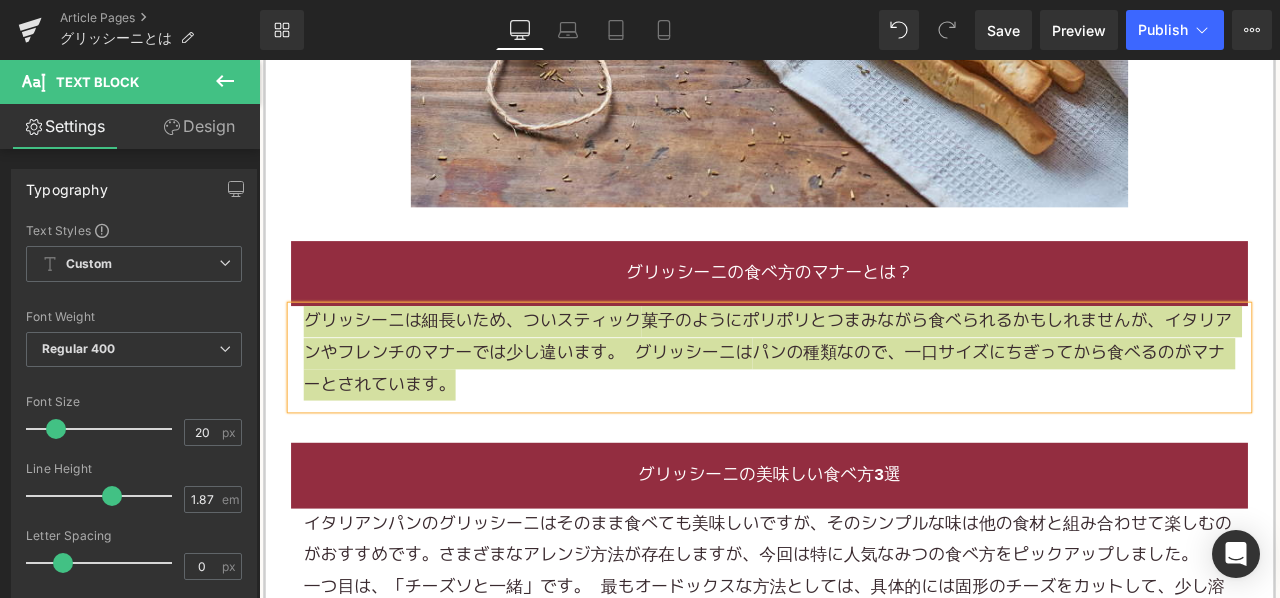 type 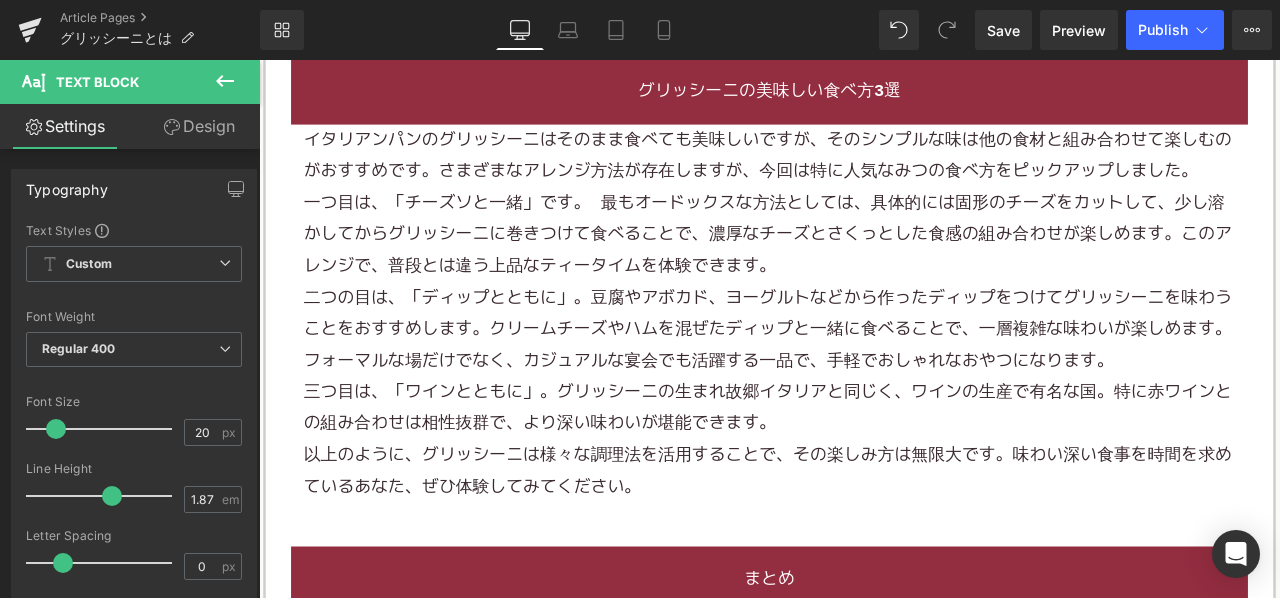 scroll, scrollTop: 4100, scrollLeft: 0, axis: vertical 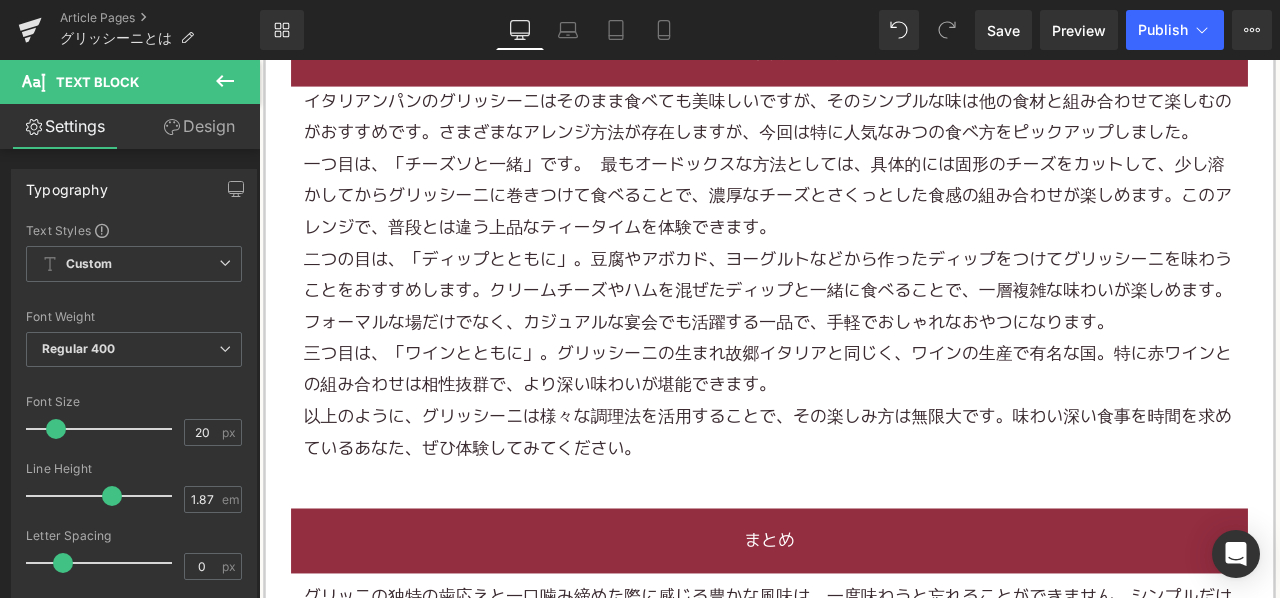 click on "一つ目は、「チーズソと一緒」です。 最もオードックスな方法としては、具体的には固形のチーズをカットして、少し溶 かし てからグリッシーニに巻きつけて食べることで、濃厚なチーズとさくっとした食感の組み合わせが楽しめます。このアレンジで、普段とは違う上品なティータイムを体験できます。" at bounding box center [864, 223] 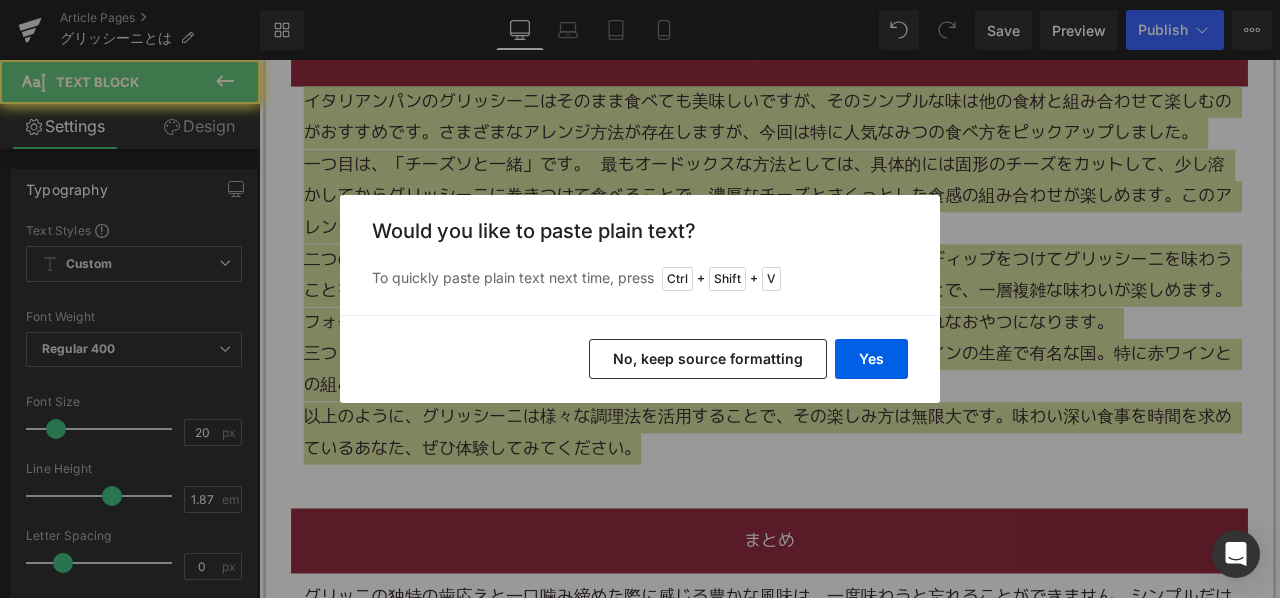 click on "No, keep source formatting" at bounding box center [708, 359] 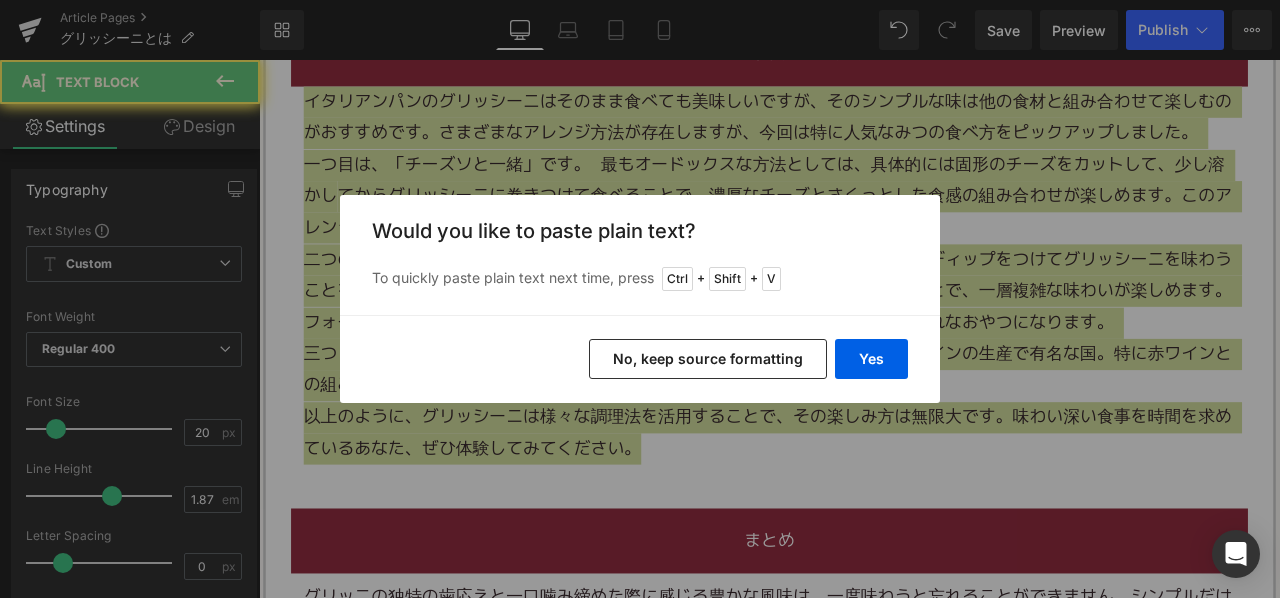 type 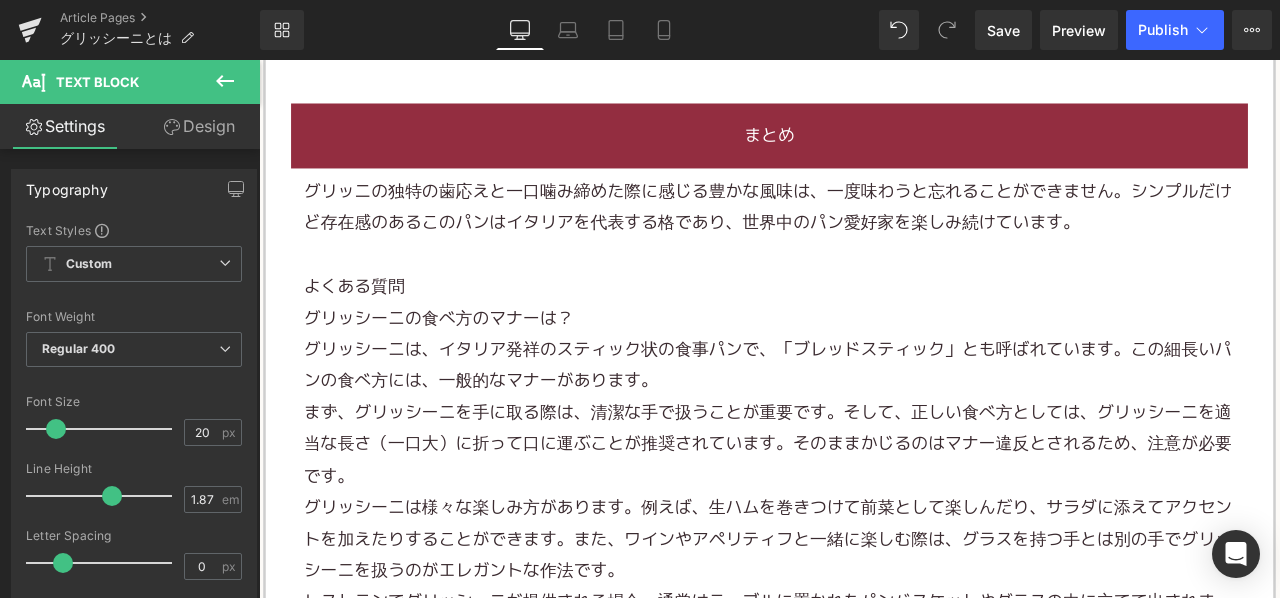 scroll, scrollTop: 4600, scrollLeft: 0, axis: vertical 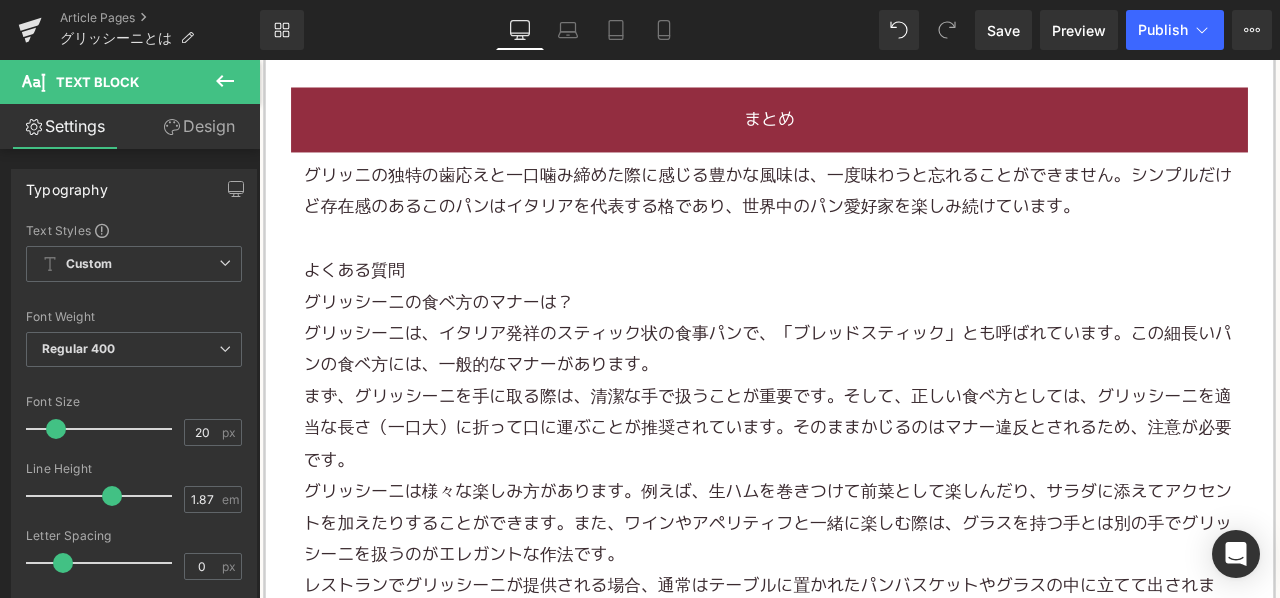 click on "グリッシーニは、イタリア発祥のスティック状の食事パンで、「ブレッドスティック」とも呼ばれています。この細長いパンの食べ方には、一般的なマナーがあります。" at bounding box center [864, 403] 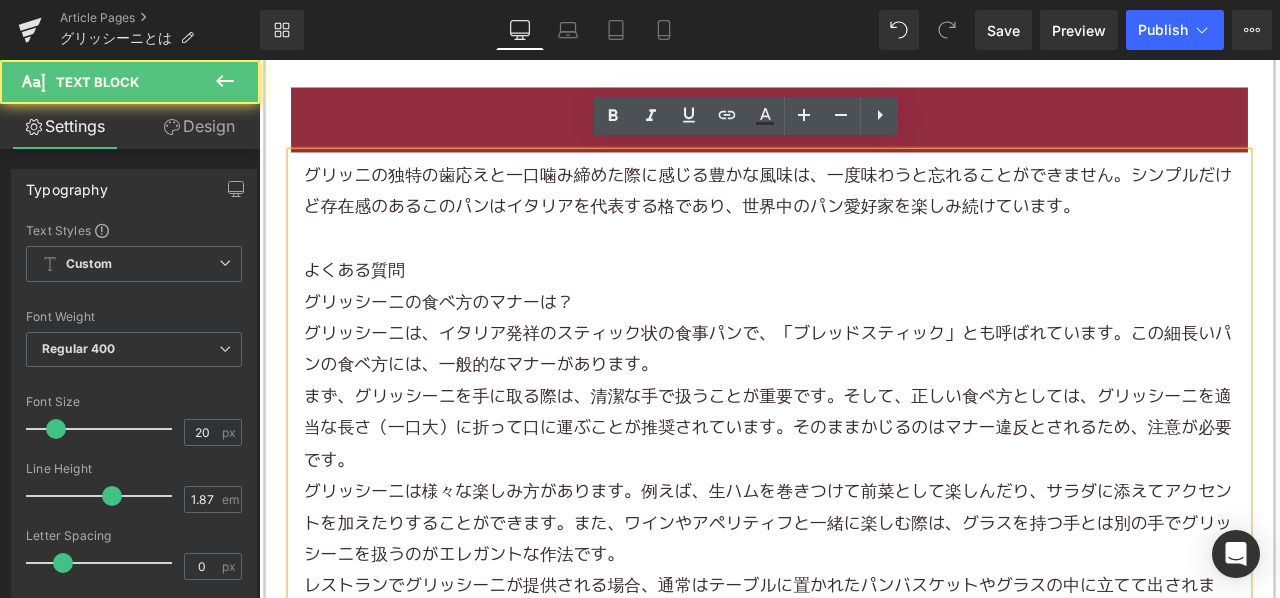 click on "グリッシーニの食べ方のマナーは？" at bounding box center [864, 347] 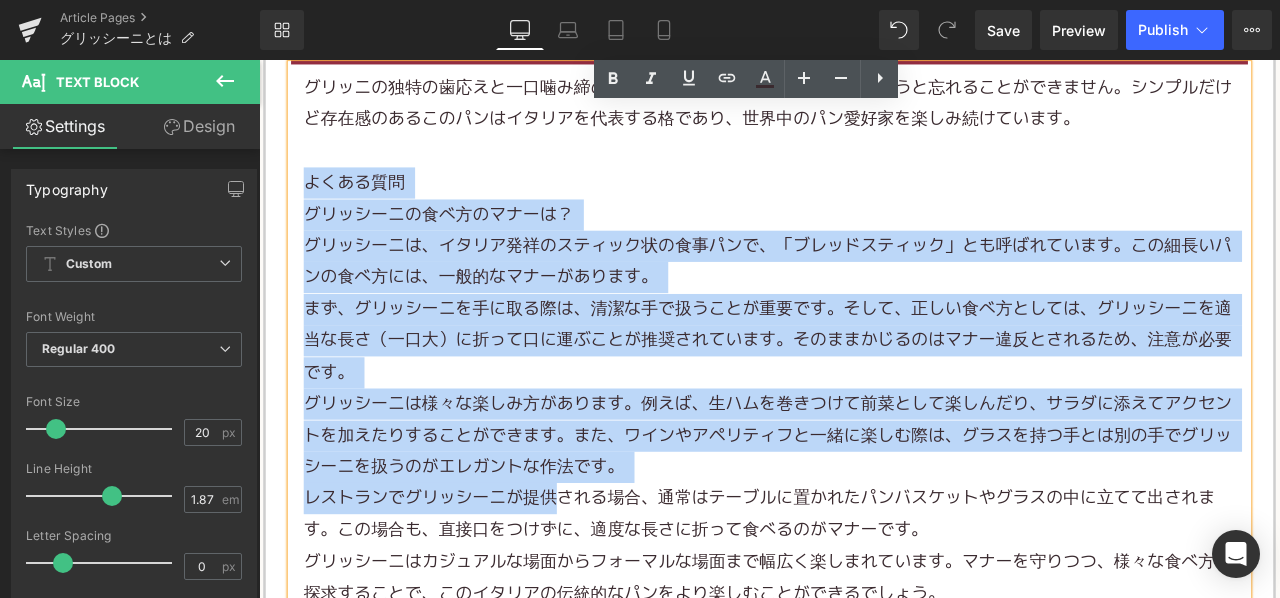 scroll, scrollTop: 4900, scrollLeft: 0, axis: vertical 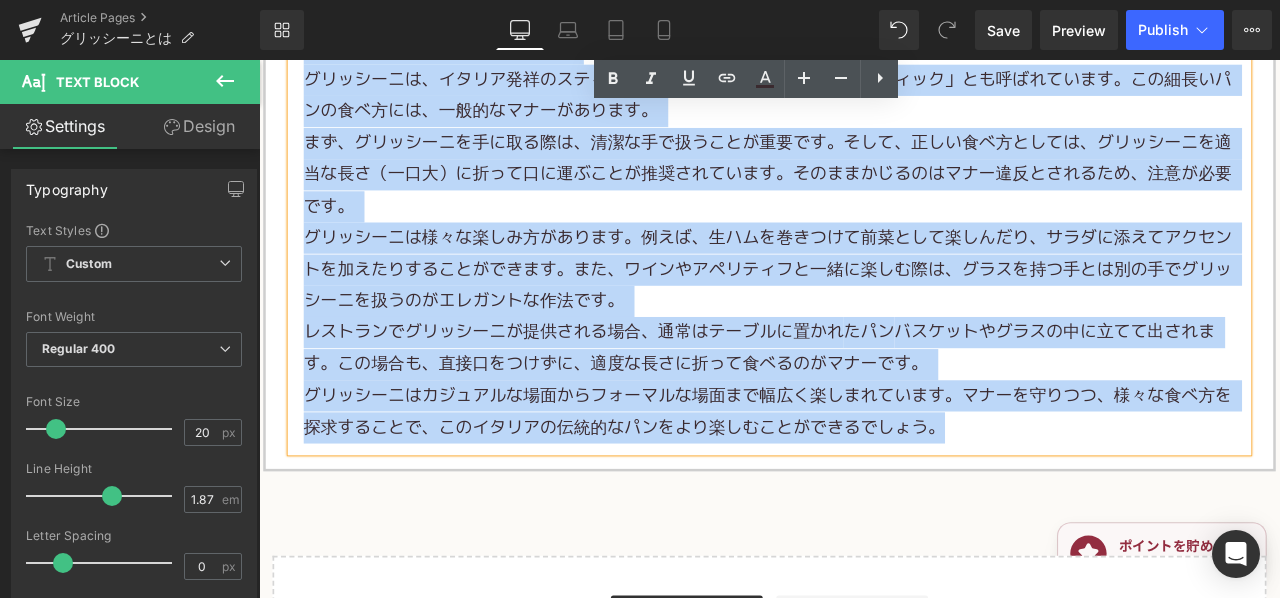 drag, startPoint x: 304, startPoint y: 297, endPoint x: 1171, endPoint y: 478, distance: 885.69183 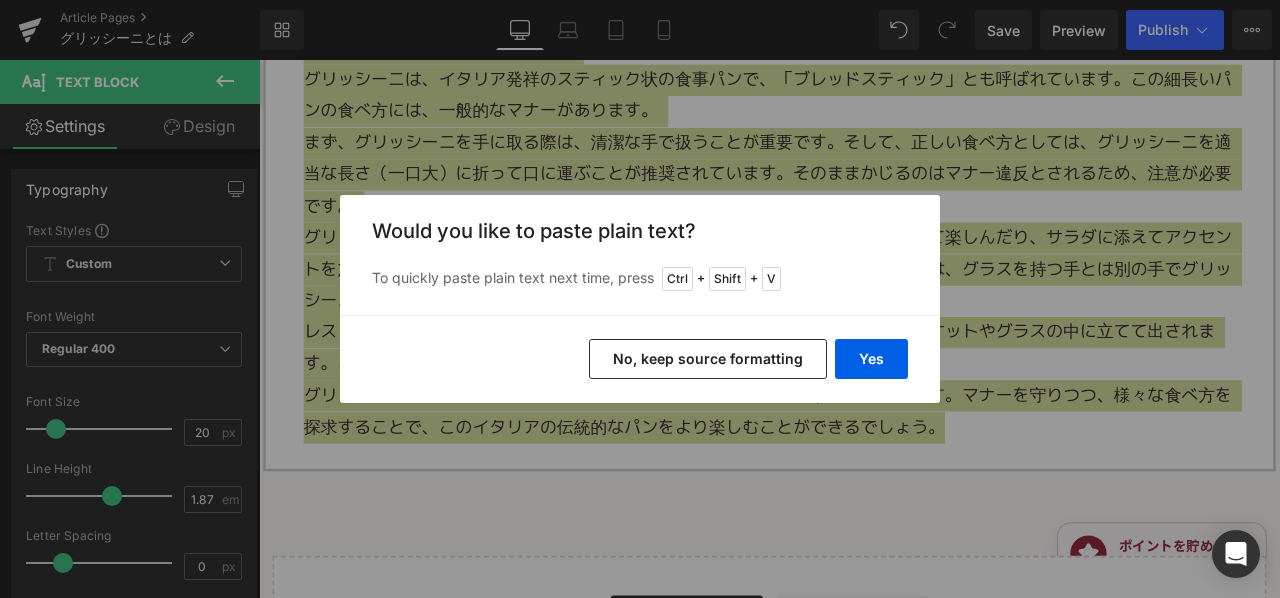 click on "No, keep source formatting" at bounding box center (708, 359) 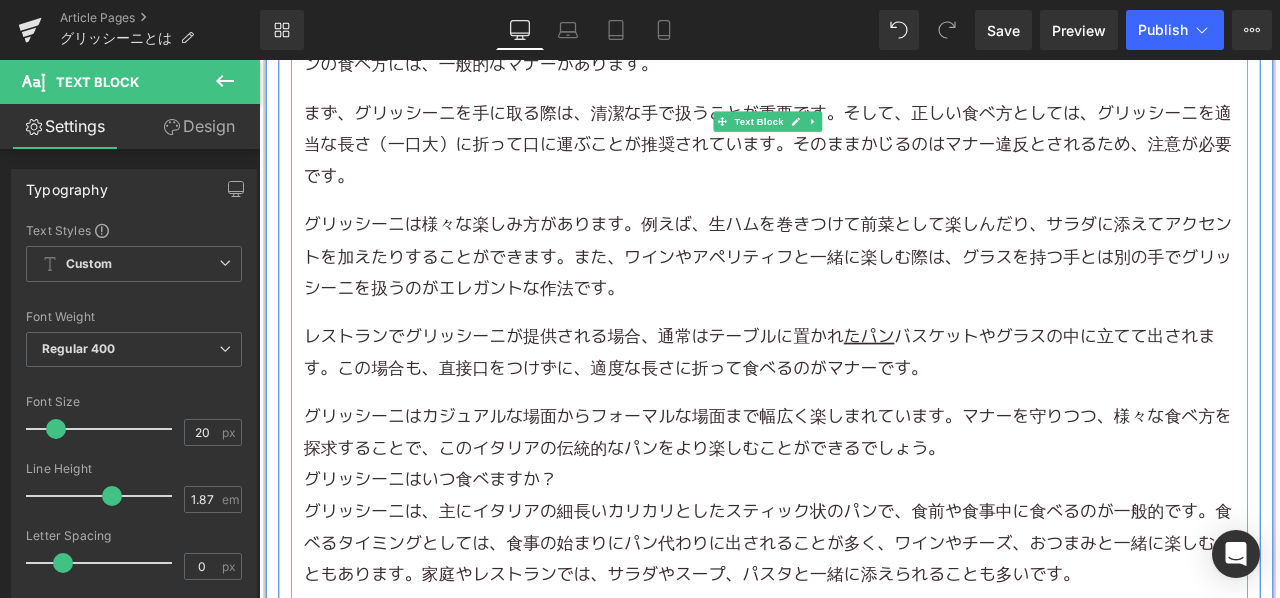 scroll, scrollTop: 5000, scrollLeft: 0, axis: vertical 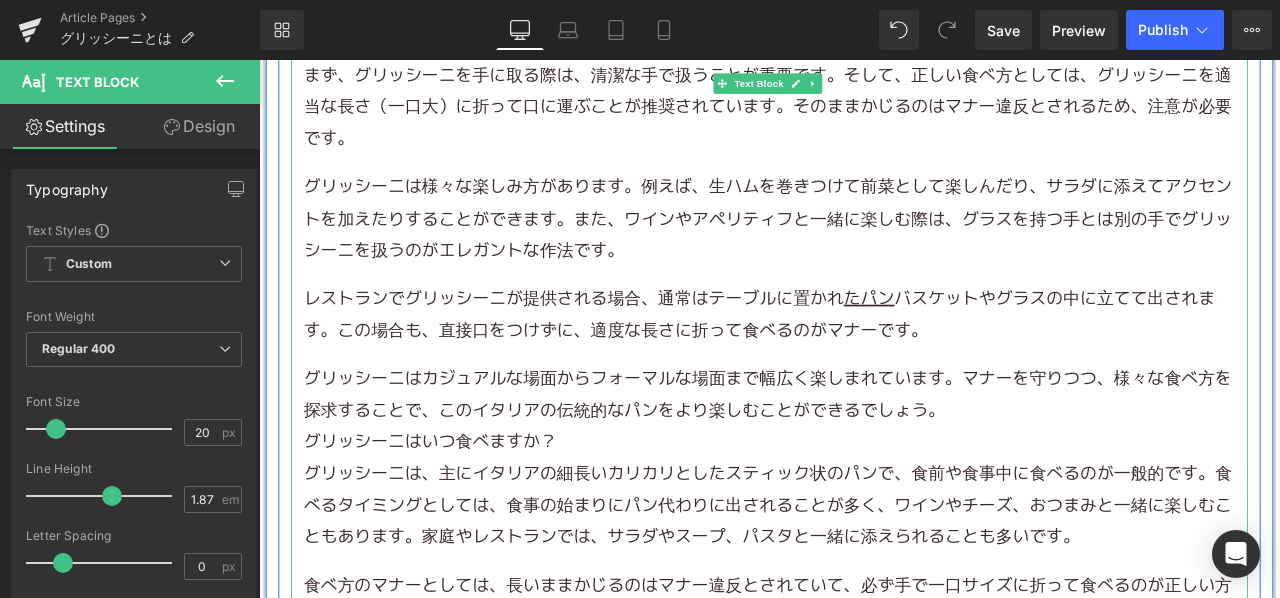 drag, startPoint x: 1082, startPoint y: 472, endPoint x: 1084, endPoint y: 455, distance: 17.117243 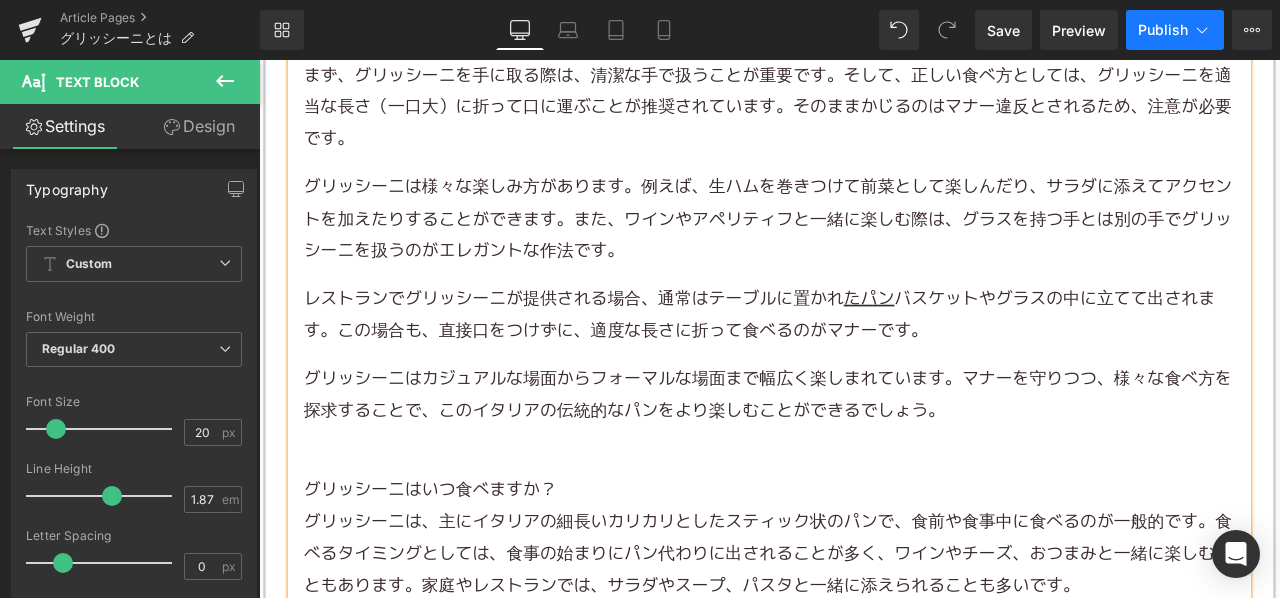 click on "Publish" at bounding box center (1163, 30) 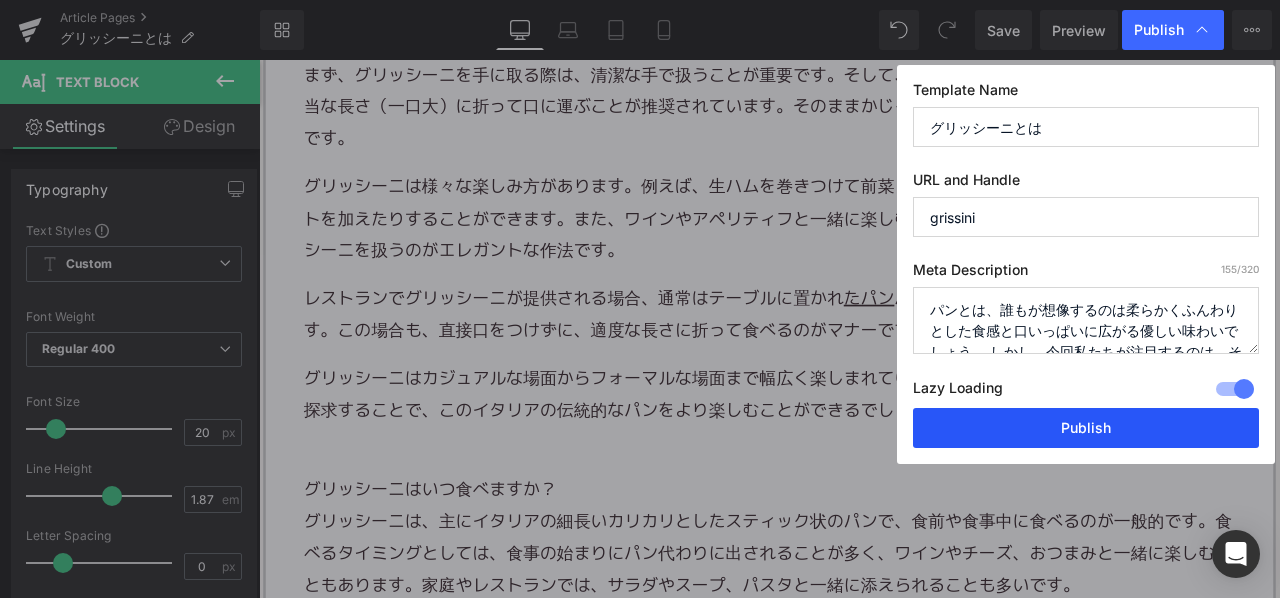 drag, startPoint x: 997, startPoint y: 433, endPoint x: 850, endPoint y: 406, distance: 149.45903 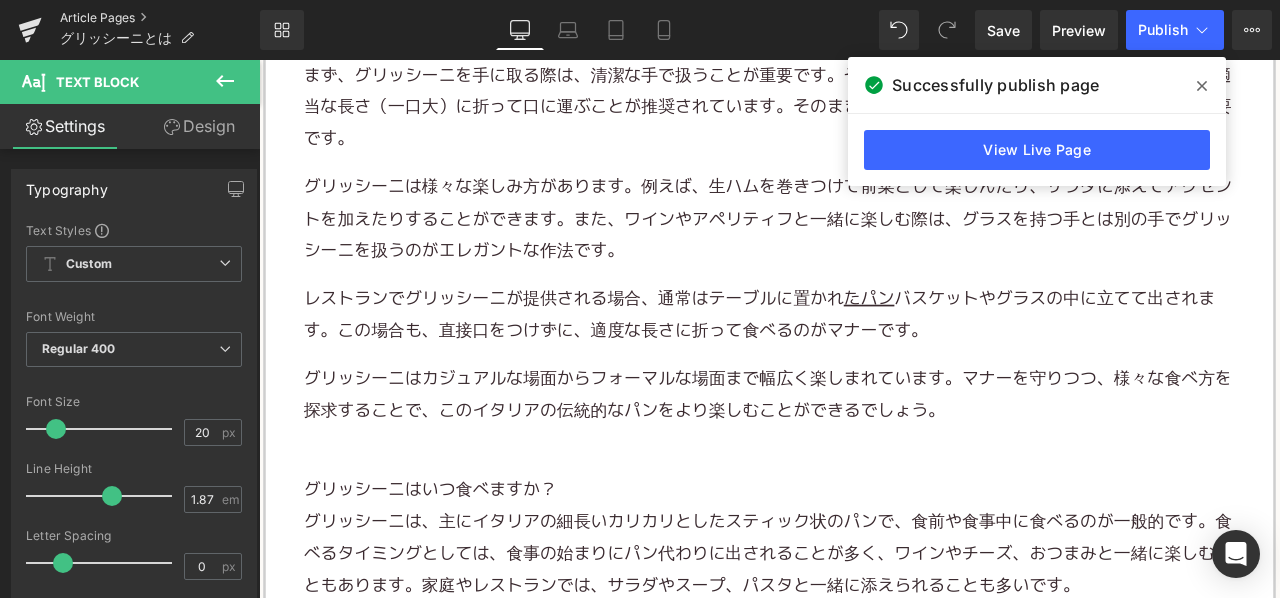 click on "Article Pages" at bounding box center (160, 18) 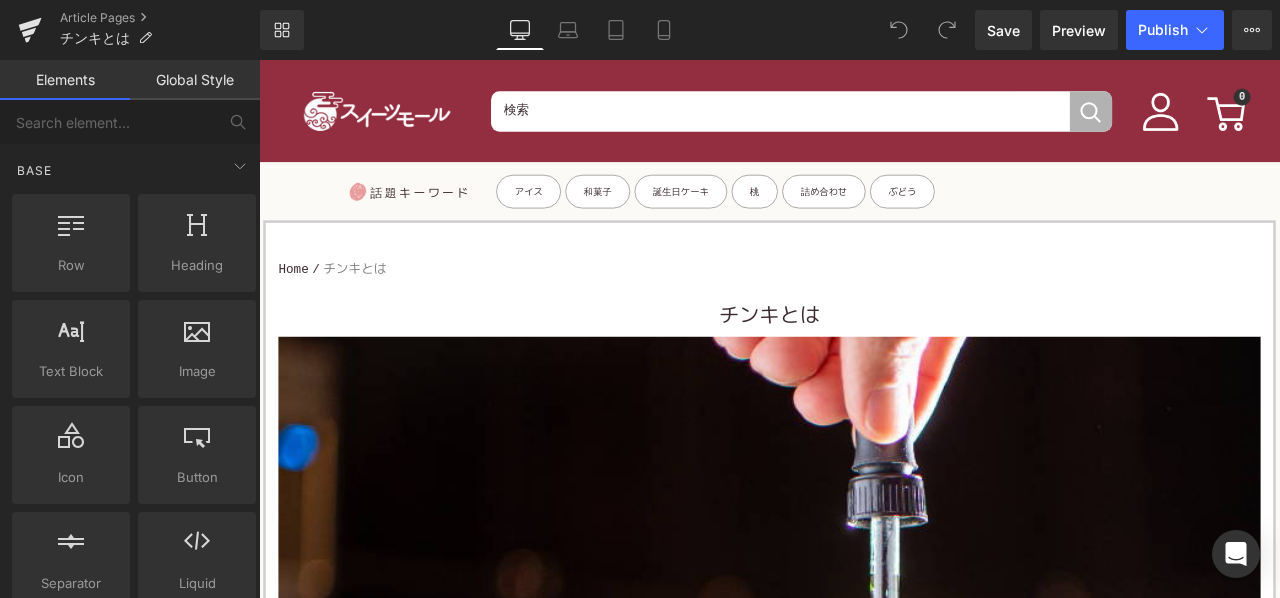 scroll, scrollTop: 0, scrollLeft: 0, axis: both 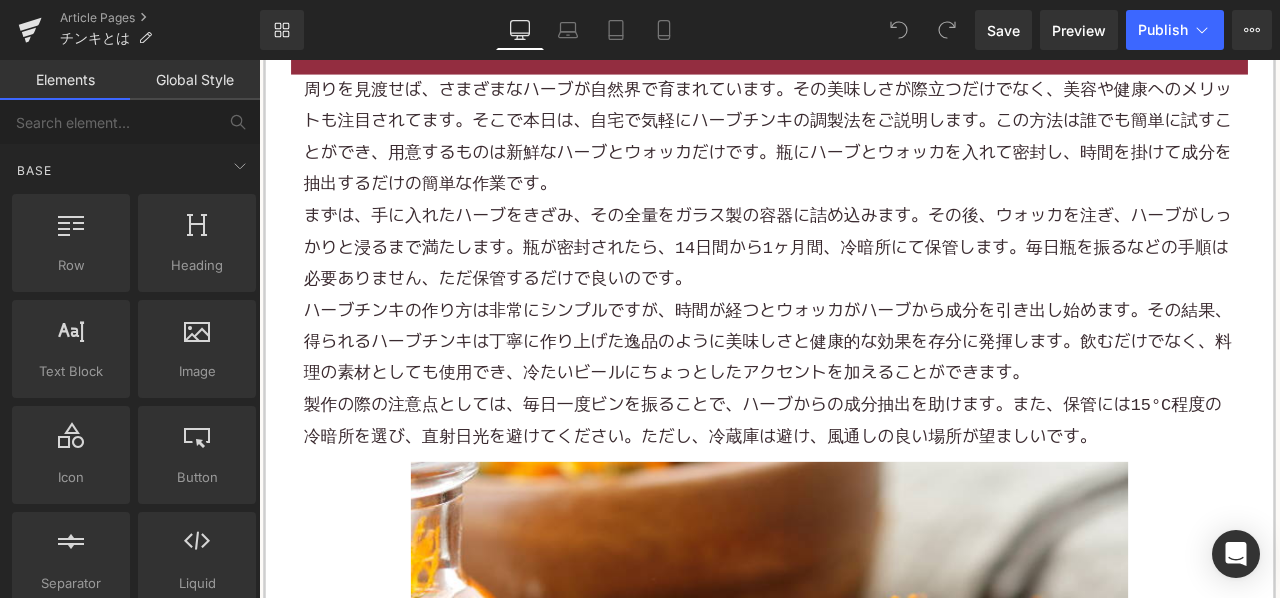 click on "製作の際の注意点としては、毎日一度ビンを振ることで、ハーブからの成分抽出を助けます。また、保管には15°C程度の冷暗所を選び、直射日光を避けてください。ただし、冷蔵庫は避け、風通しの良い場所が望ましいです。" at bounding box center [864, 488] 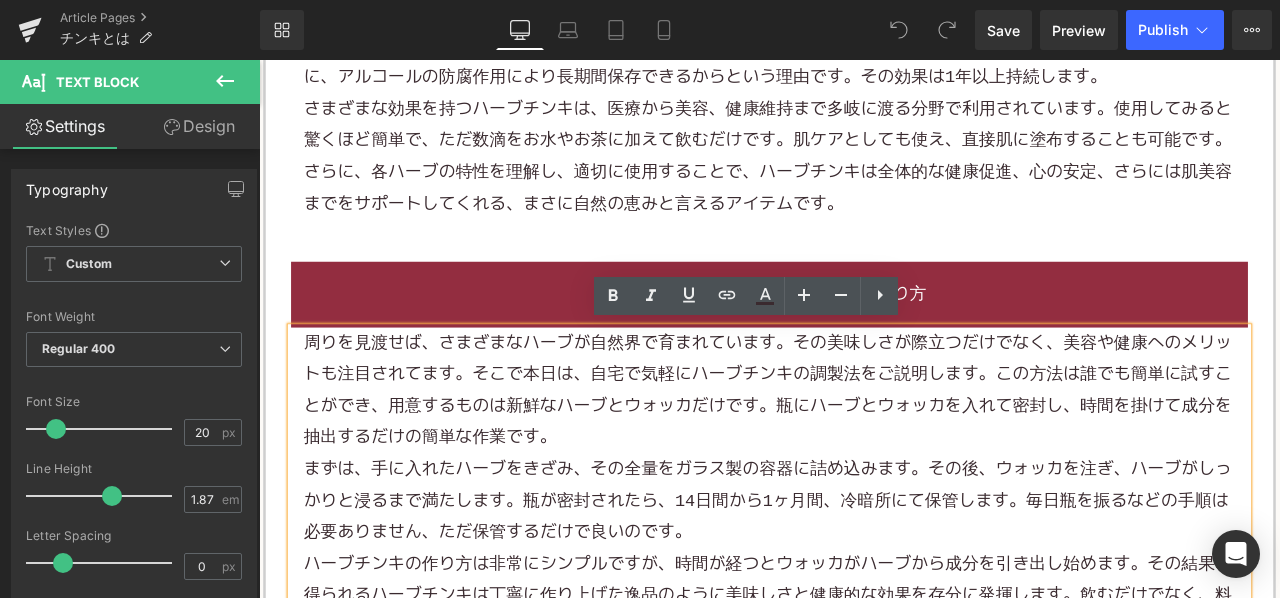 scroll, scrollTop: 1500, scrollLeft: 0, axis: vertical 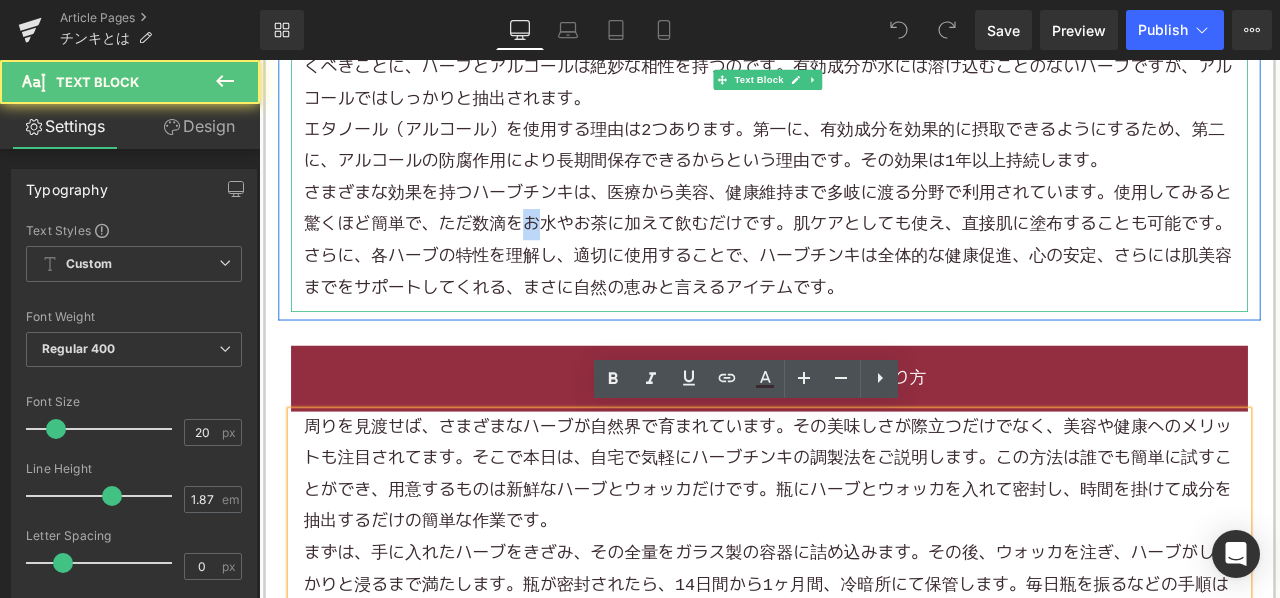 drag, startPoint x: 573, startPoint y: 248, endPoint x: 589, endPoint y: 249, distance: 16.03122 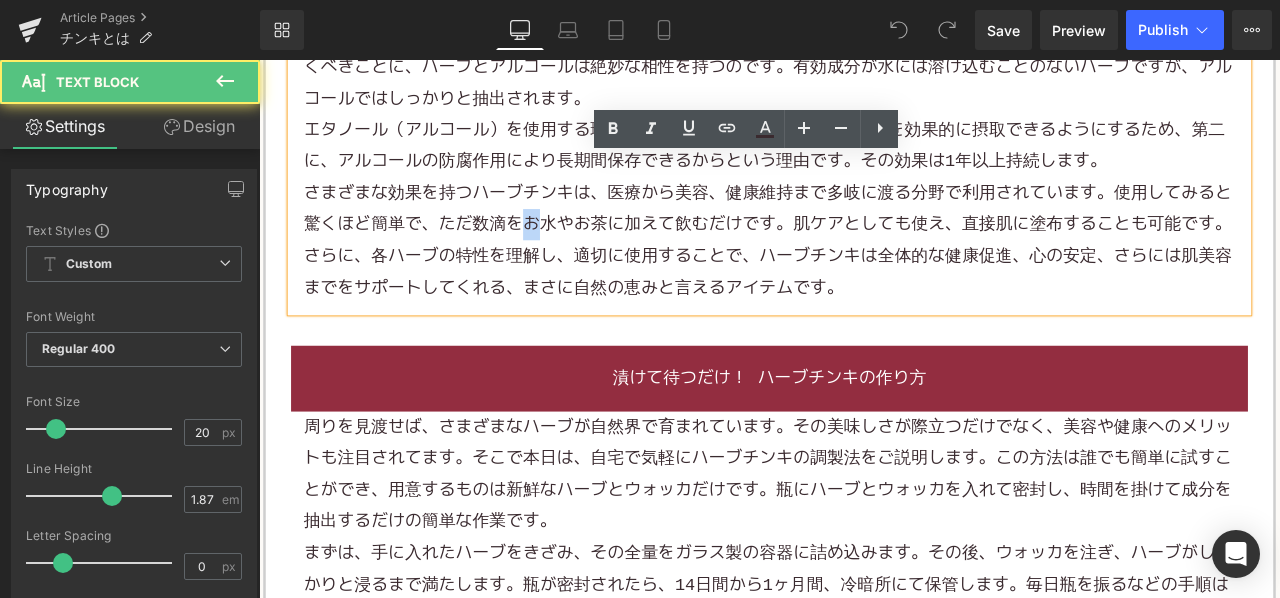 click on "さまざまな効果を持つハーブチンキは、医療から美容、健康維持まで多岐に渡る分野で利用されています。使用してみると驚くほど簡単で、ただ数滴をお水やお茶に加えて飲むだけです。肌ケアとしても使え、直接肌に塗布することも可能です。さらに、各ハーブの特性を理解し、適切に使用することで、ハーブチンキは全体的な健康促進、心の安定、さらには肌美容までをサポートしてくれる、まさに自然の恵みと言えるアイテムです。" at bounding box center [864, 275] 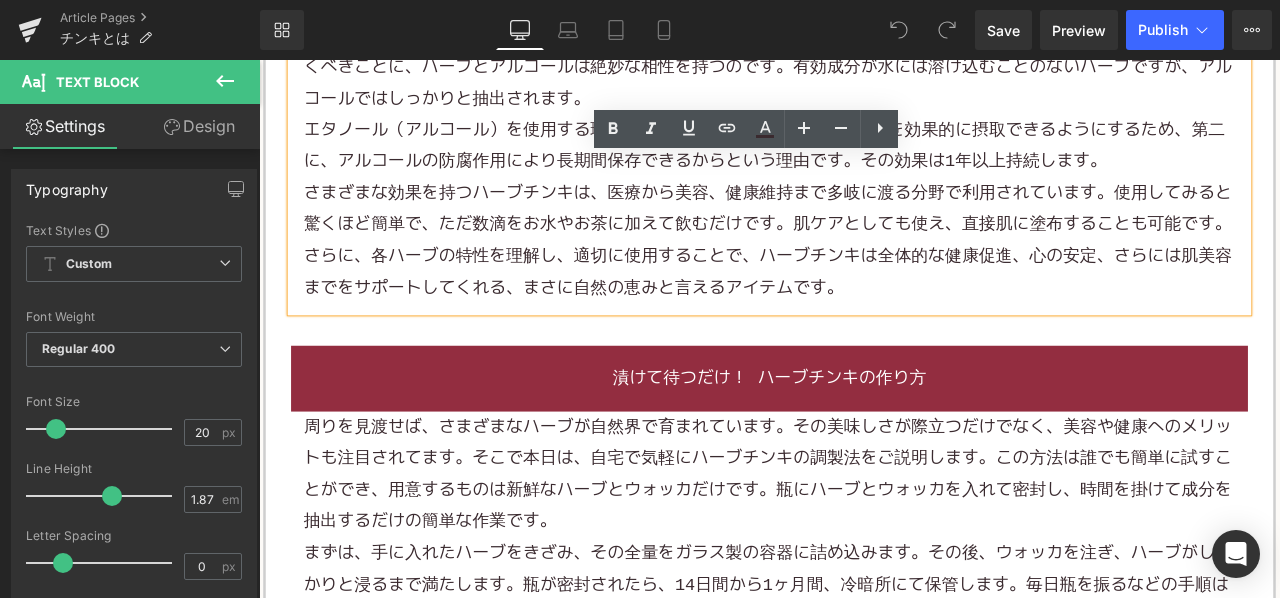 type 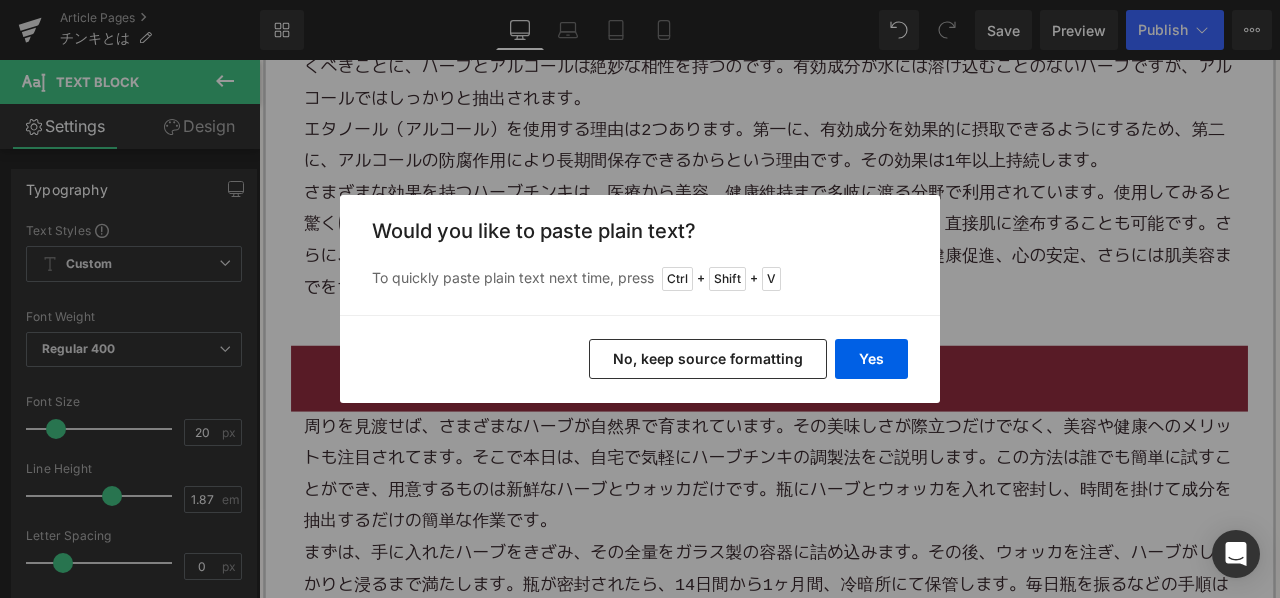 click on "No, keep source formatting" at bounding box center [708, 359] 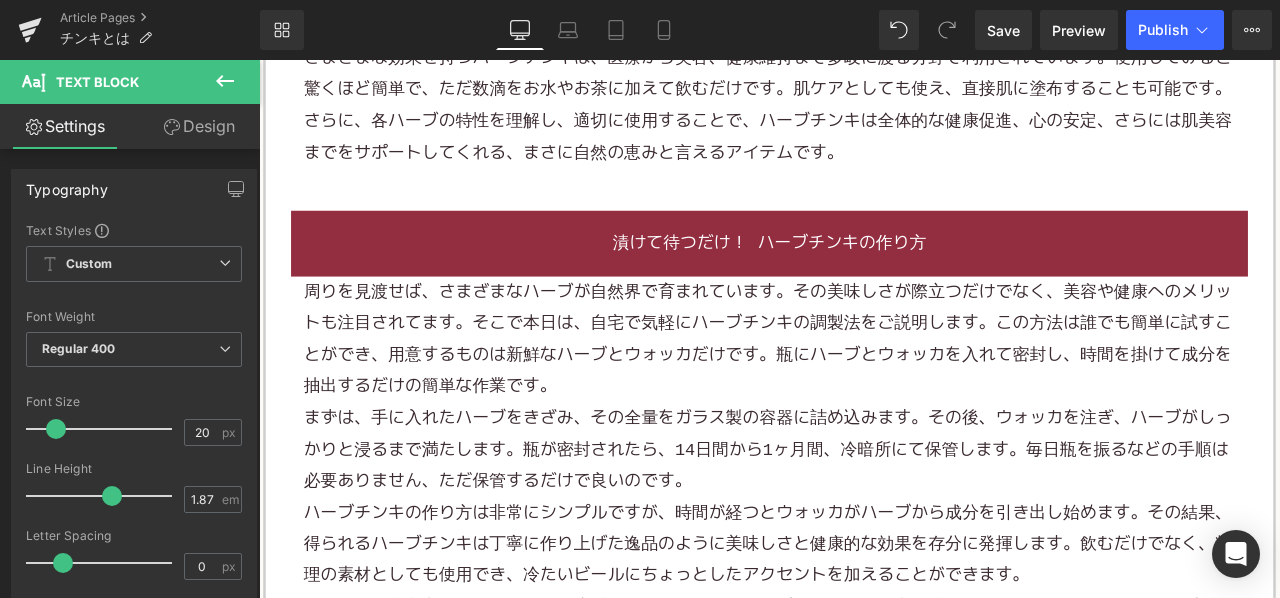 scroll, scrollTop: 1800, scrollLeft: 0, axis: vertical 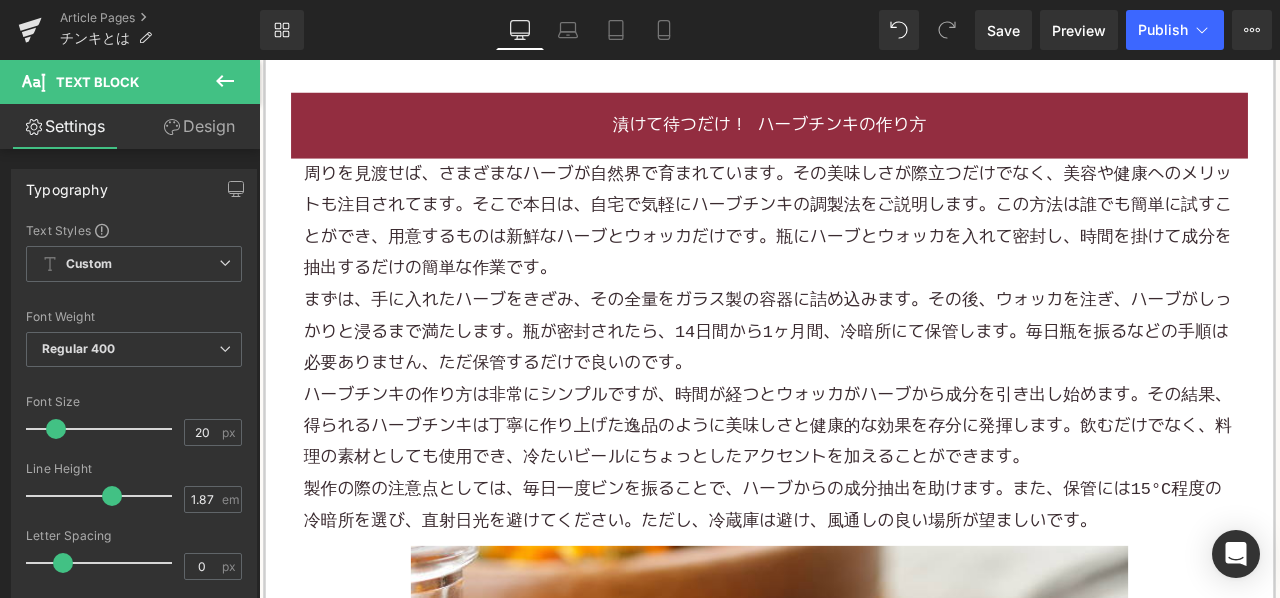 click on "まずは、手に入れたハーブをきざみ、その全量をガラス製の容器に詰め込みます。その後、ウォッカを注ぎ、ハーブがしっかりと浸るまで満たします。瓶が密封されたら、14日間から1ヶ月間、冷暗所にて保管します。毎日瓶を振るなどの手順は必要ありません、ただ保管するだけで良いのです。" at bounding box center (864, 382) 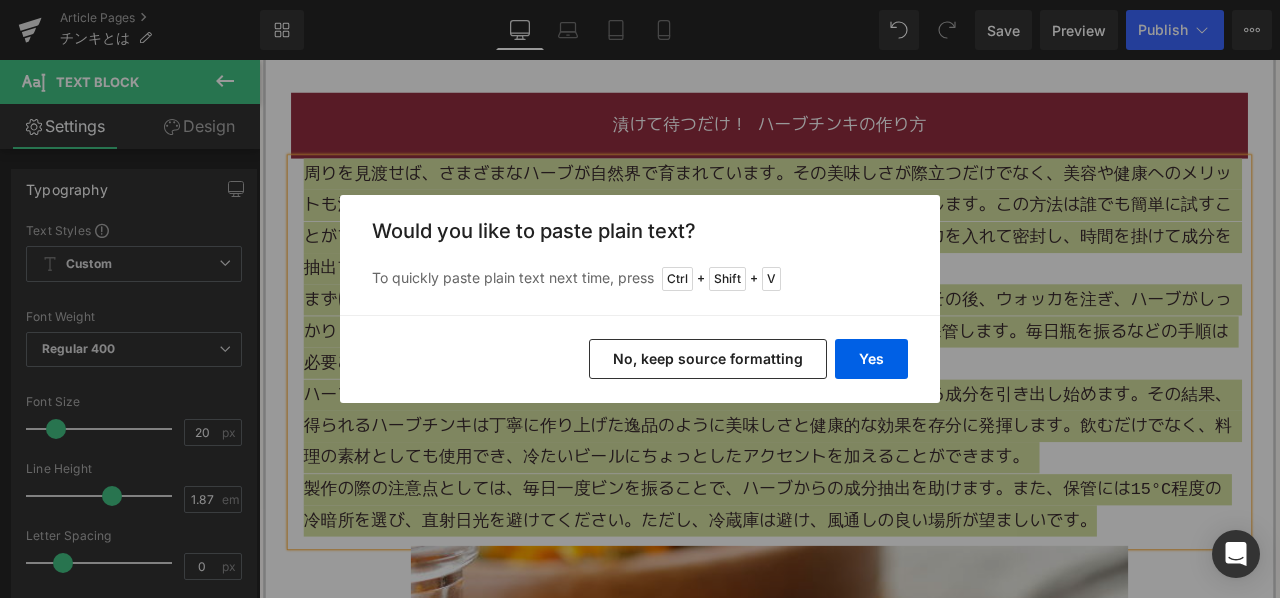 drag, startPoint x: 736, startPoint y: 373, endPoint x: 581, endPoint y: 137, distance: 282.34906 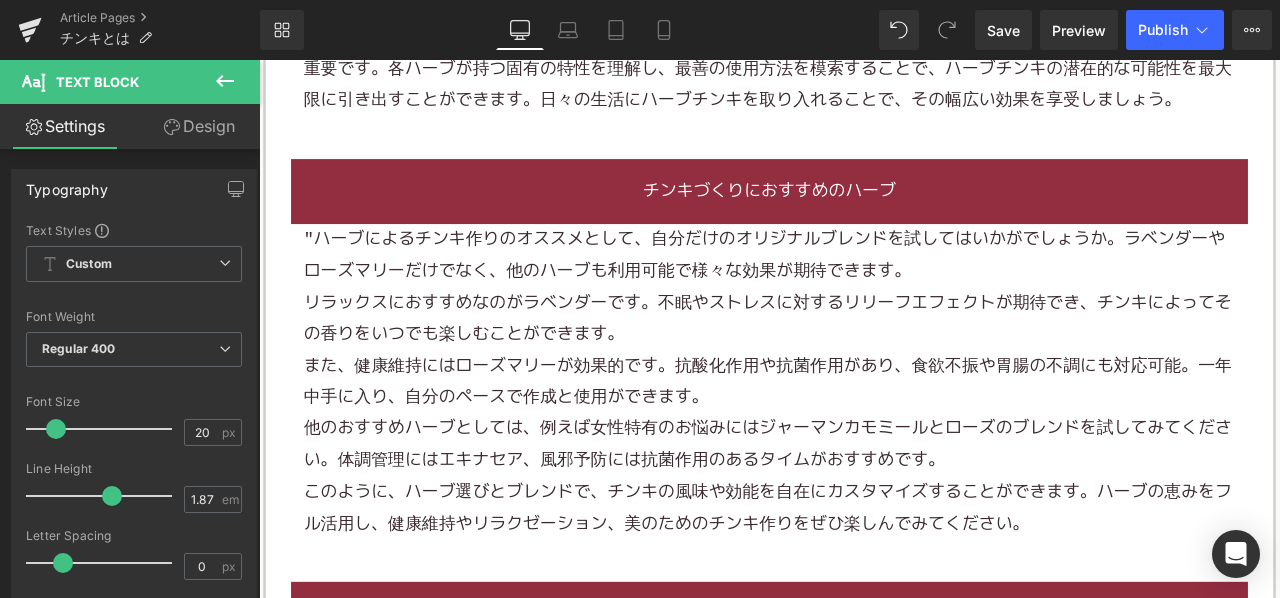 scroll, scrollTop: 4000, scrollLeft: 0, axis: vertical 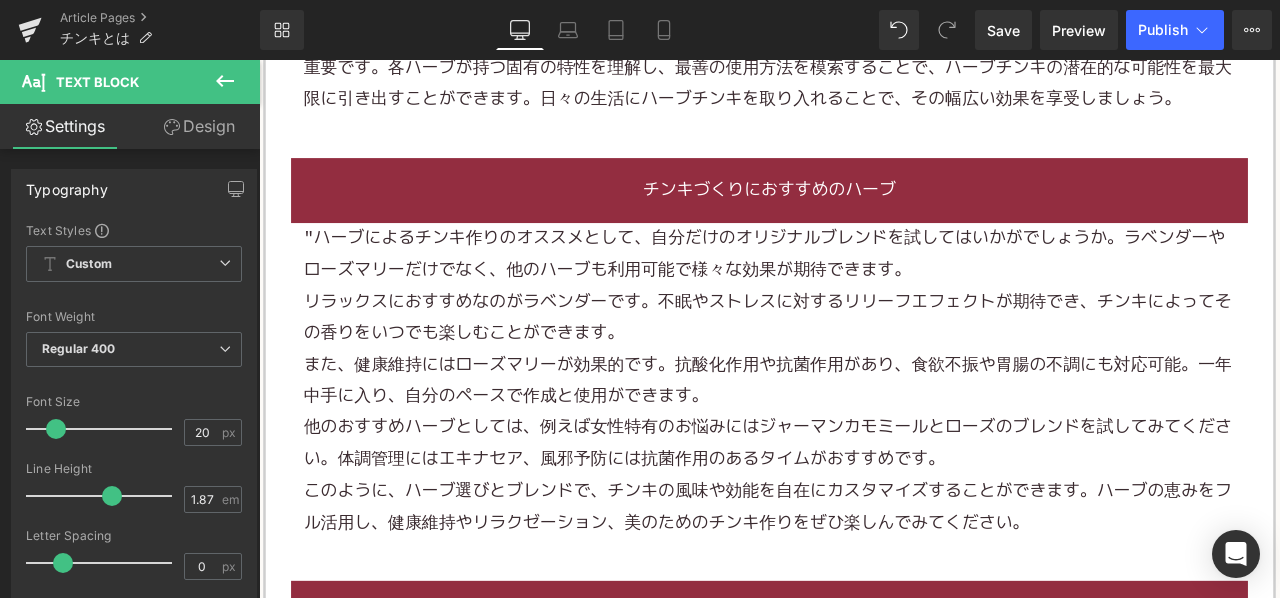 click on "リラックスにおすすめなのがラベンダーです。不眠やストレスに対するリリーフエフェクトが期待でき、チンキによってその香りをいつでも楽しむことができます。" at bounding box center (864, 365) 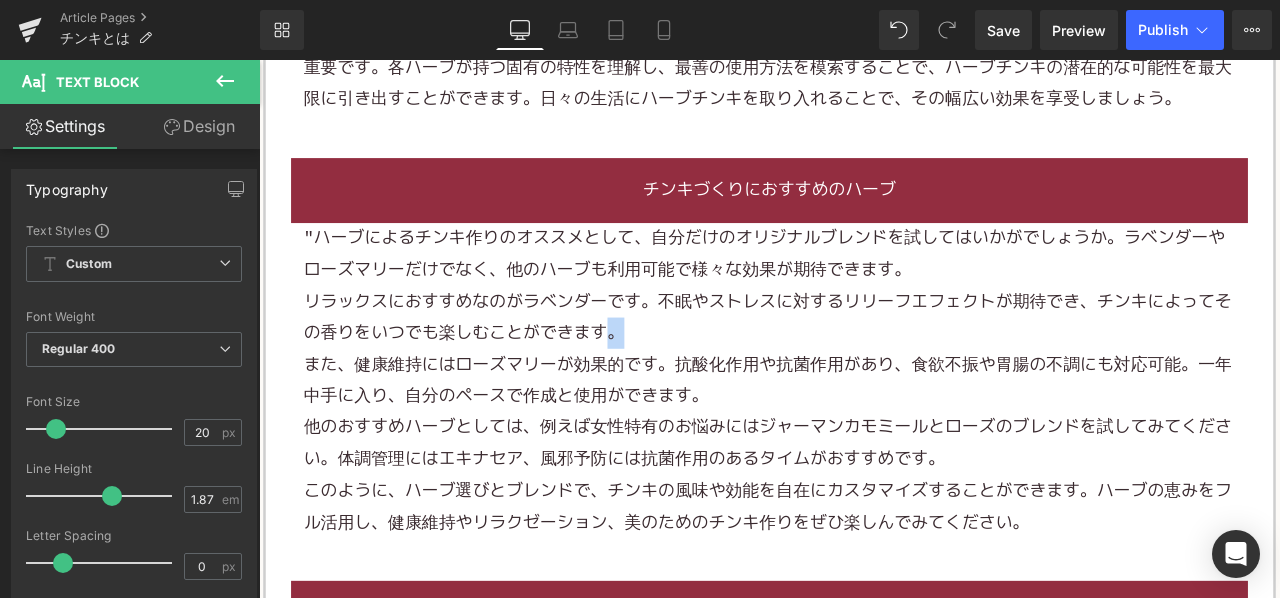 click on "リラックスにおすすめなのがラベンダーです。不眠やストレスに対するリリーフエフェクトが期待でき、チンキによってその香りをいつでも楽しむことができます。" at bounding box center [864, 365] 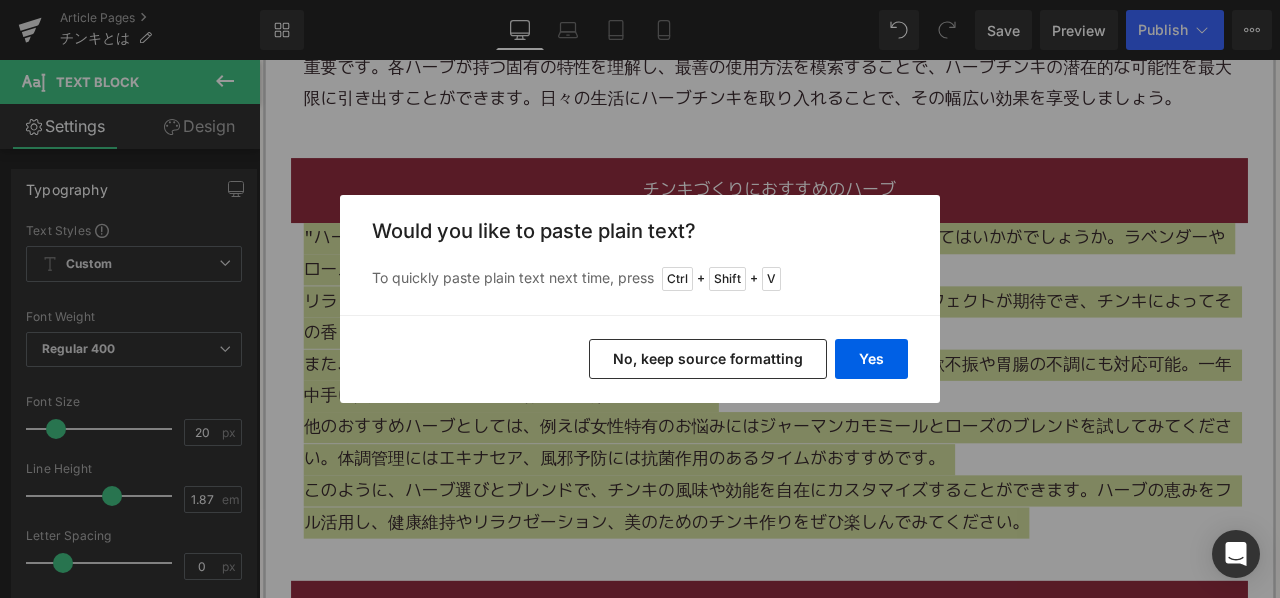 drag, startPoint x: 651, startPoint y: 367, endPoint x: 647, endPoint y: 8, distance: 359.02228 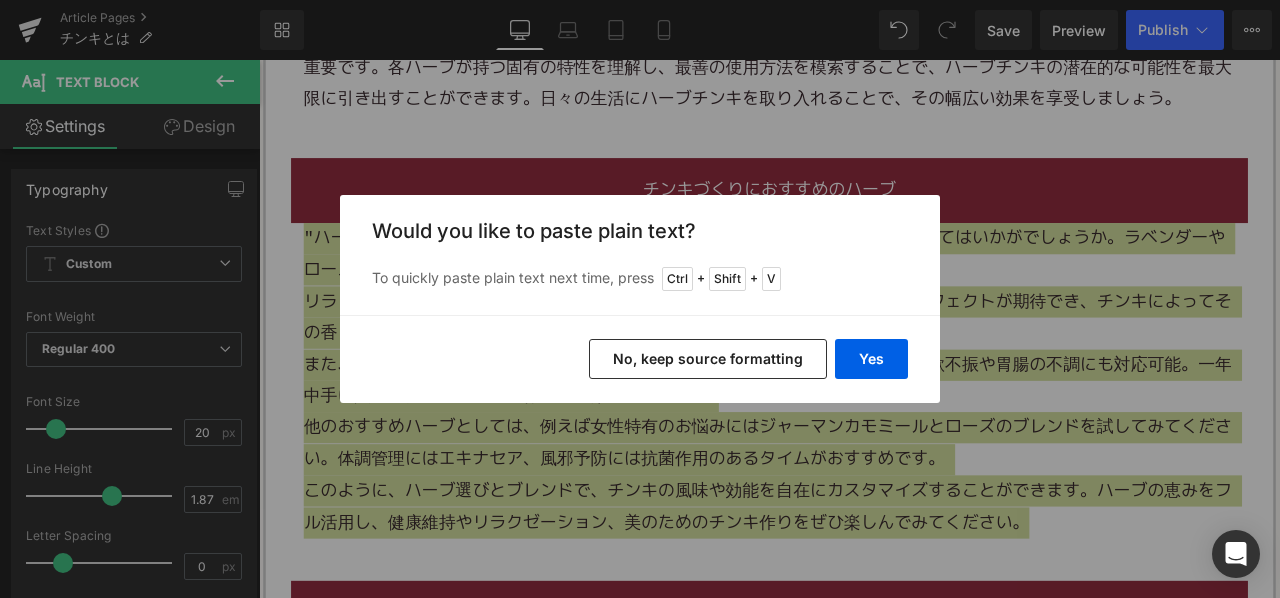 click on "No, keep source formatting" at bounding box center (708, 359) 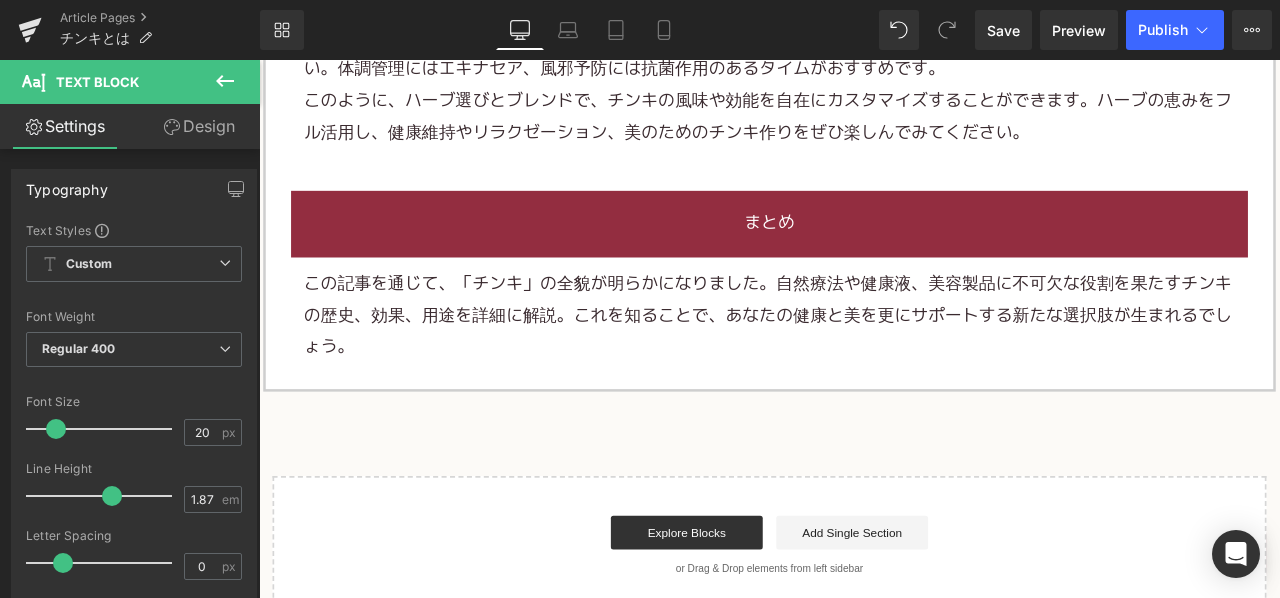 scroll, scrollTop: 4500, scrollLeft: 0, axis: vertical 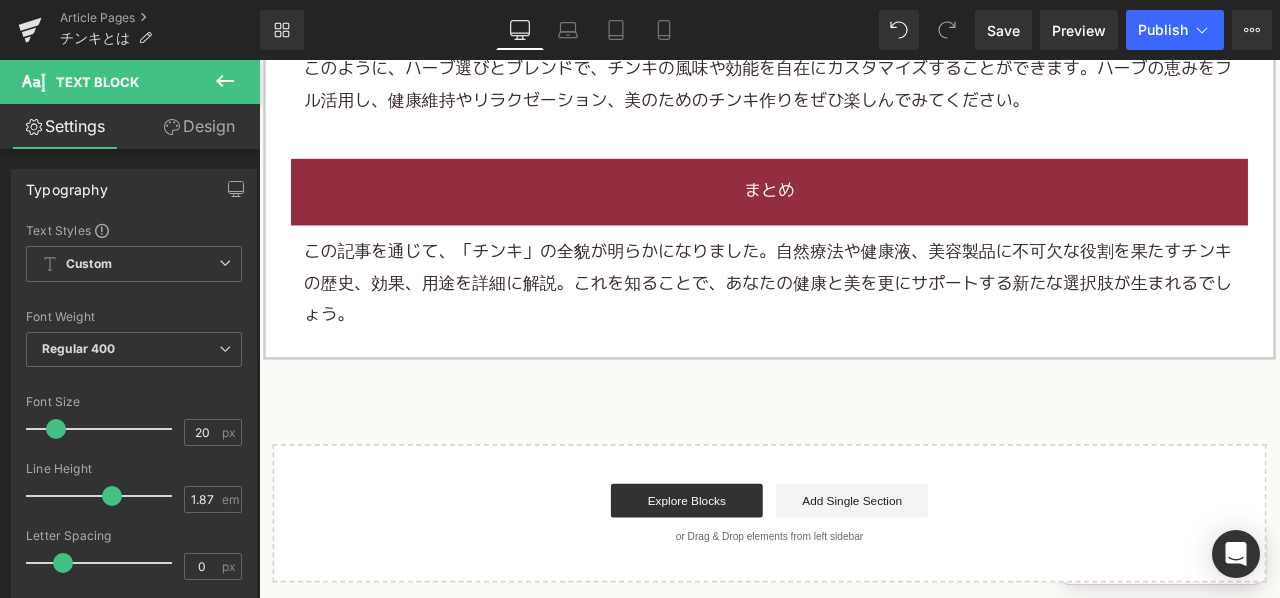 click on "この記事を通じて、「チンキ」の全貌が明らかになりました。自然療法や健康液、美容製品に不可欠な役割を果たすチンキの歴史、効果、用途を詳細に解説。これを知ることで、あなたの健康と美を更にサポートする新たな選択肢が生まれるでしょう。" at bounding box center (864, 323) 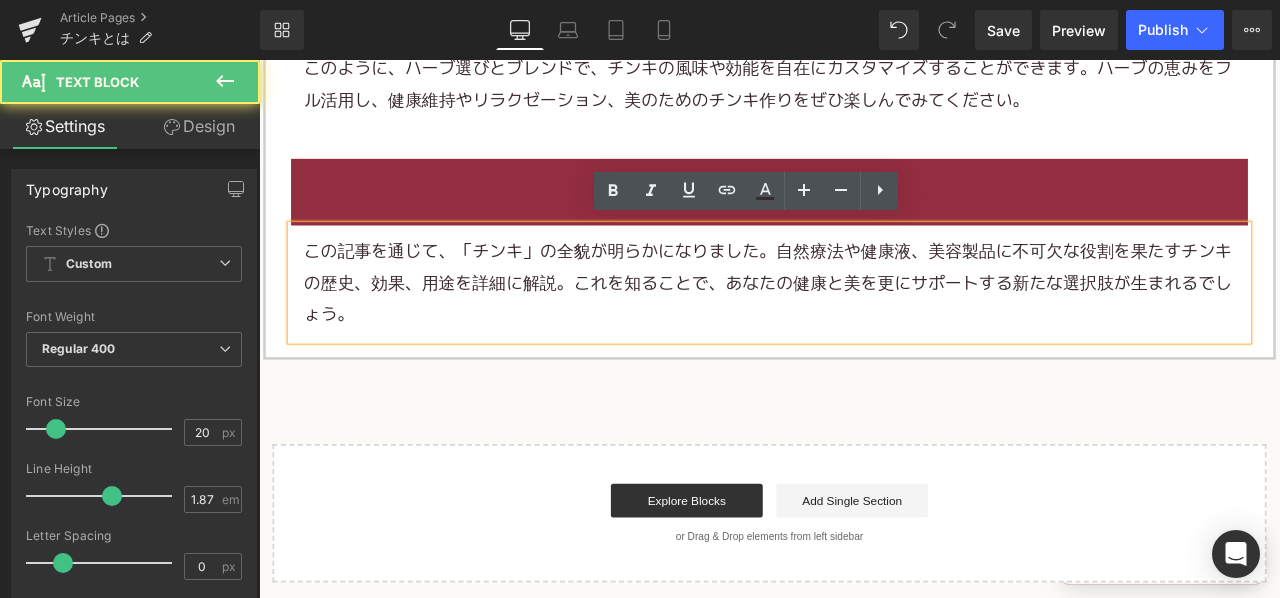 click on "この記事を通じて、「チンキ」の全貌が明らかになりました。自然療法や健康液、美容製品に不可欠な役割を果たすチンキの歴史、効果、用途を詳細に解説。これを知ることで、あなたの健康と美を更にサポートする新たな選択肢が生まれるでしょう。" at bounding box center (864, 325) 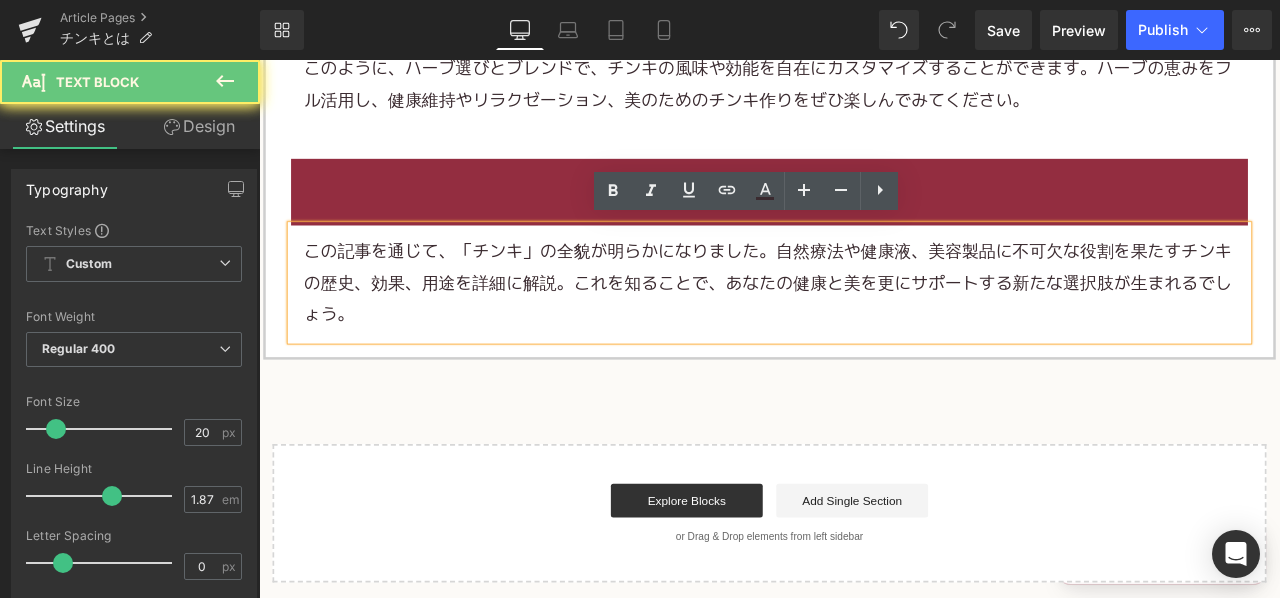 type 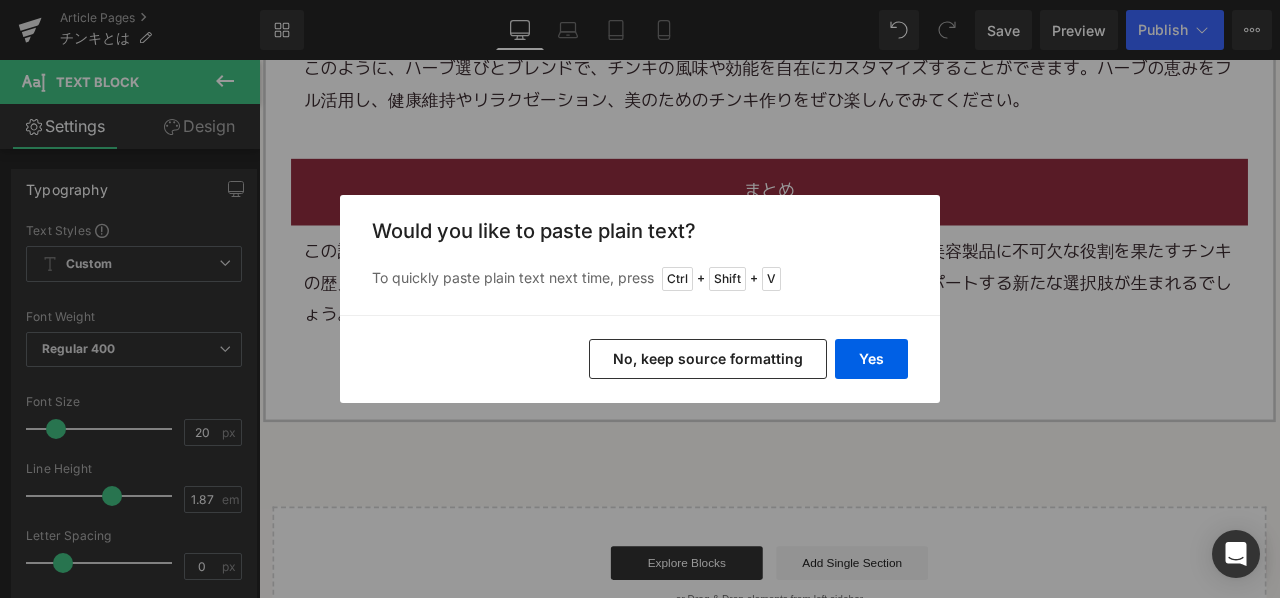click on "Yes No, keep source formatting" at bounding box center [640, 359] 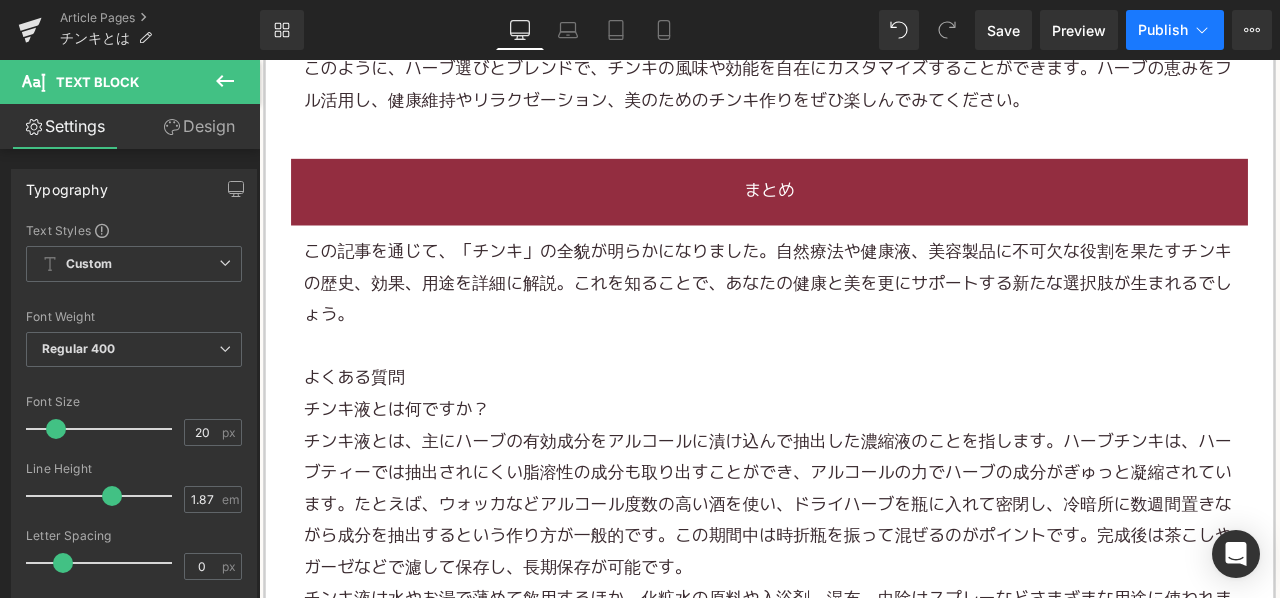 click on "Publish" at bounding box center [1175, 30] 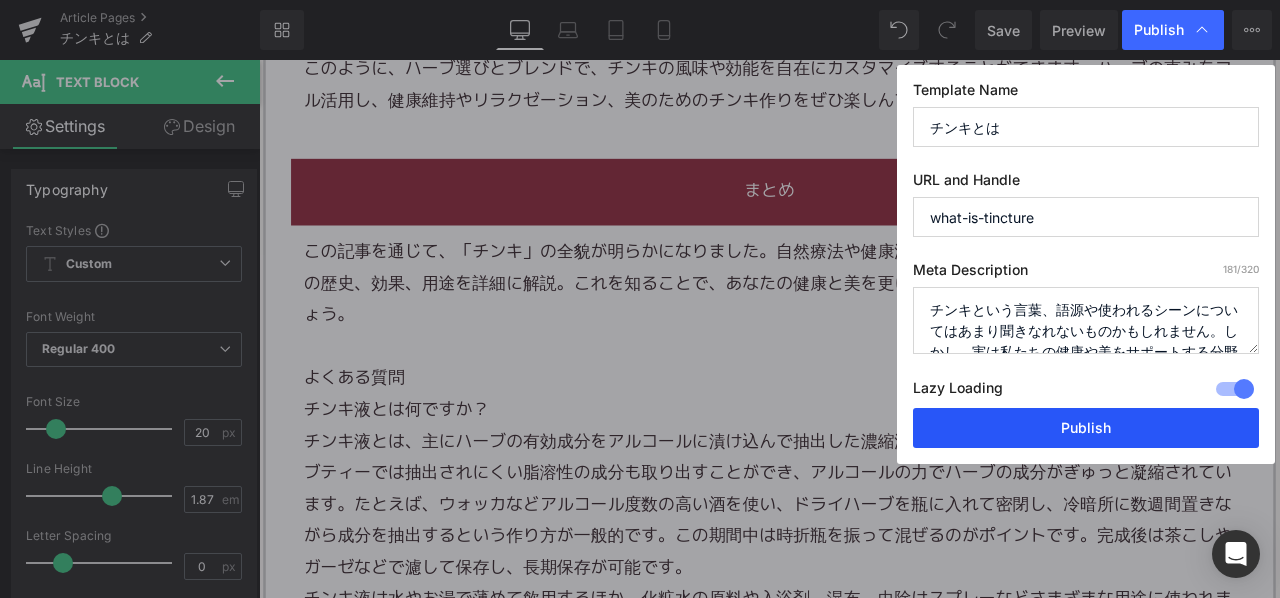 click on "Publish" at bounding box center (1086, 428) 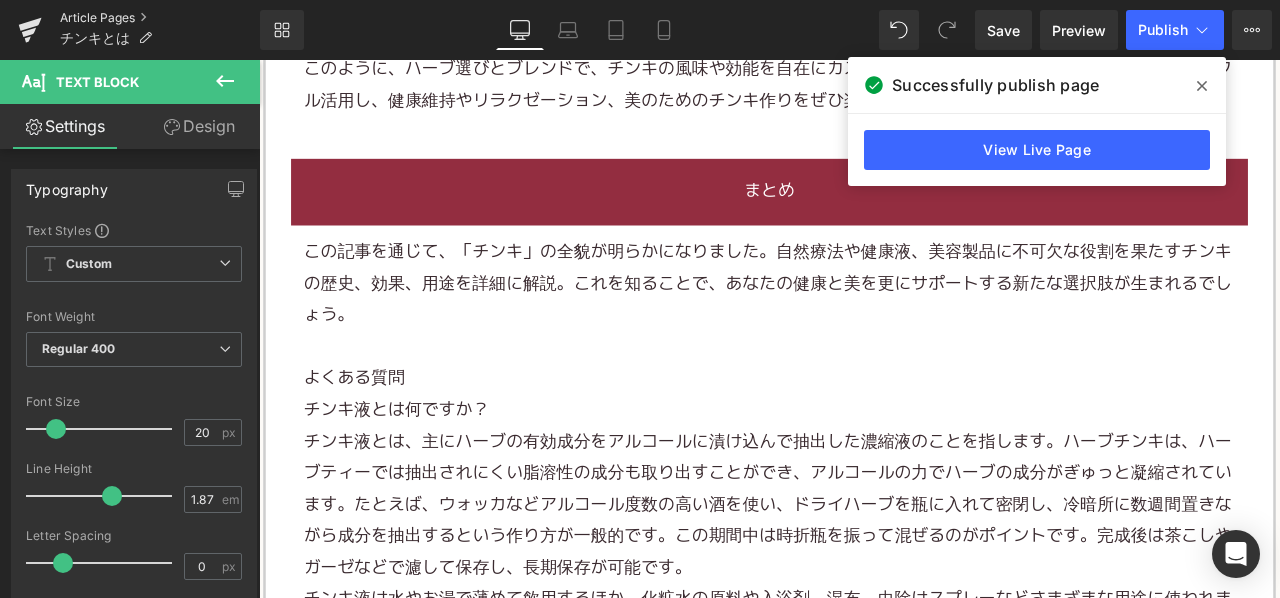 click on "Article Pages" at bounding box center (160, 18) 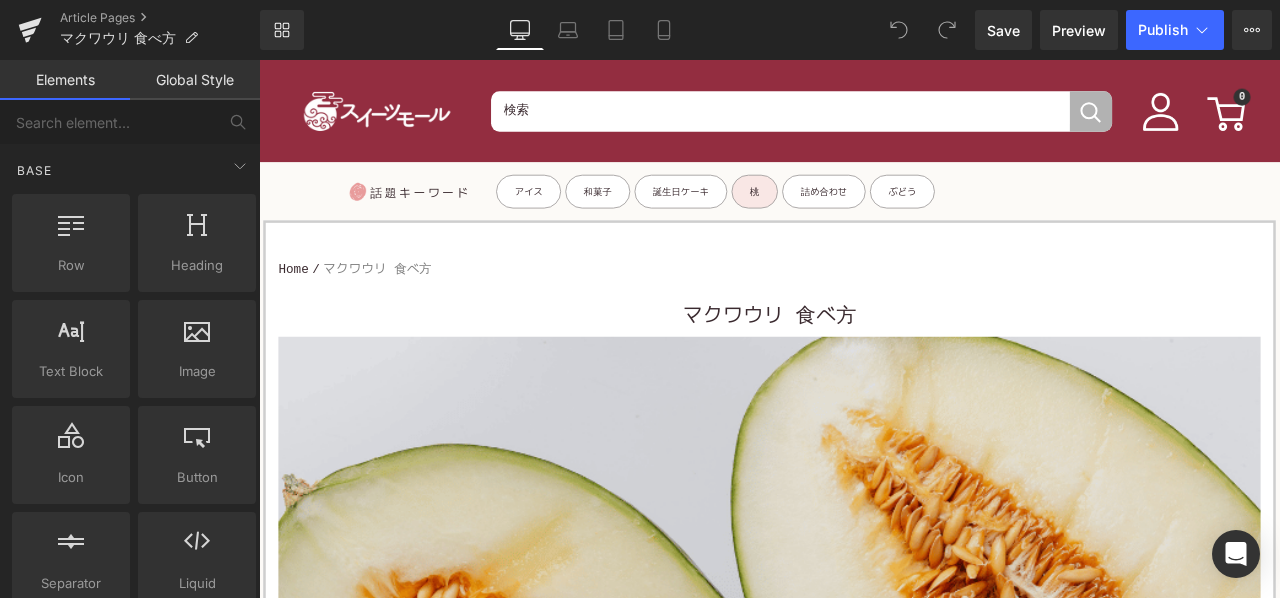 scroll, scrollTop: 0, scrollLeft: 0, axis: both 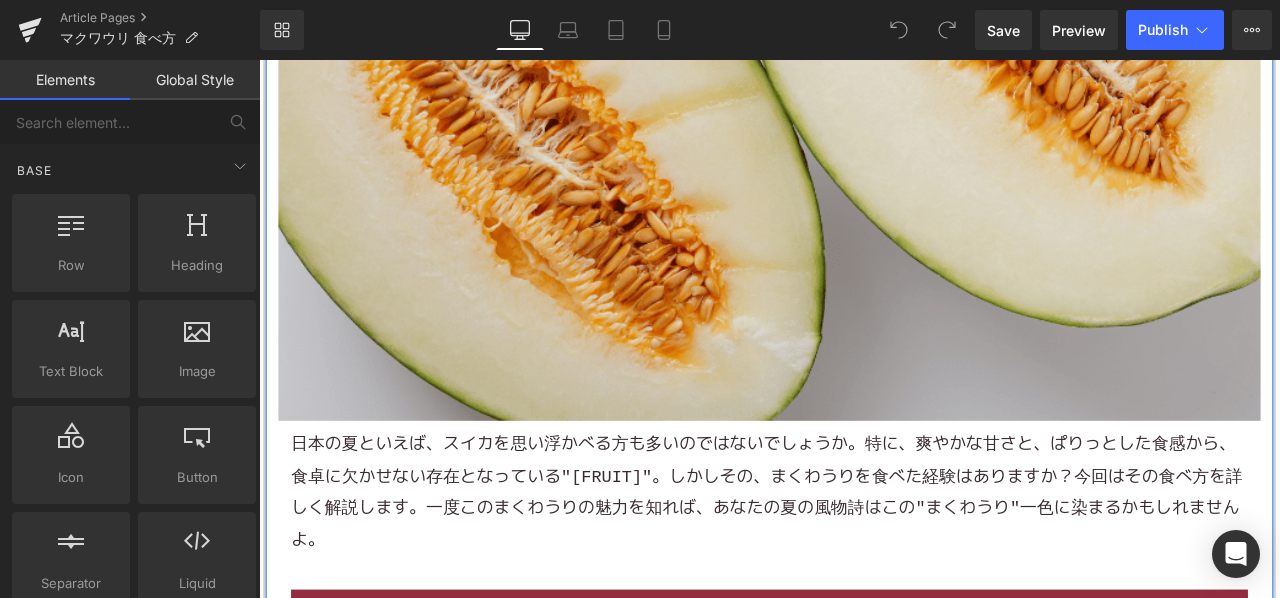 click on "日本の夏といえば、スイカを思い浮かべる方も多いのではないでしょうか。特に、爽やかな甘さと、ぱりっとした食感から、食卓に欠かせない存在となっている" [FRUIT] "。しかしその、[FRUIT]を食べた経験はありますか？今回はその食べ方を詳しく解説します。一度この[FRUIT]の魅力を知れば、あなたの夏の風物詩はこの"[FRUIT]"一色に染まるかもしれませんよ。" at bounding box center (864, 573) 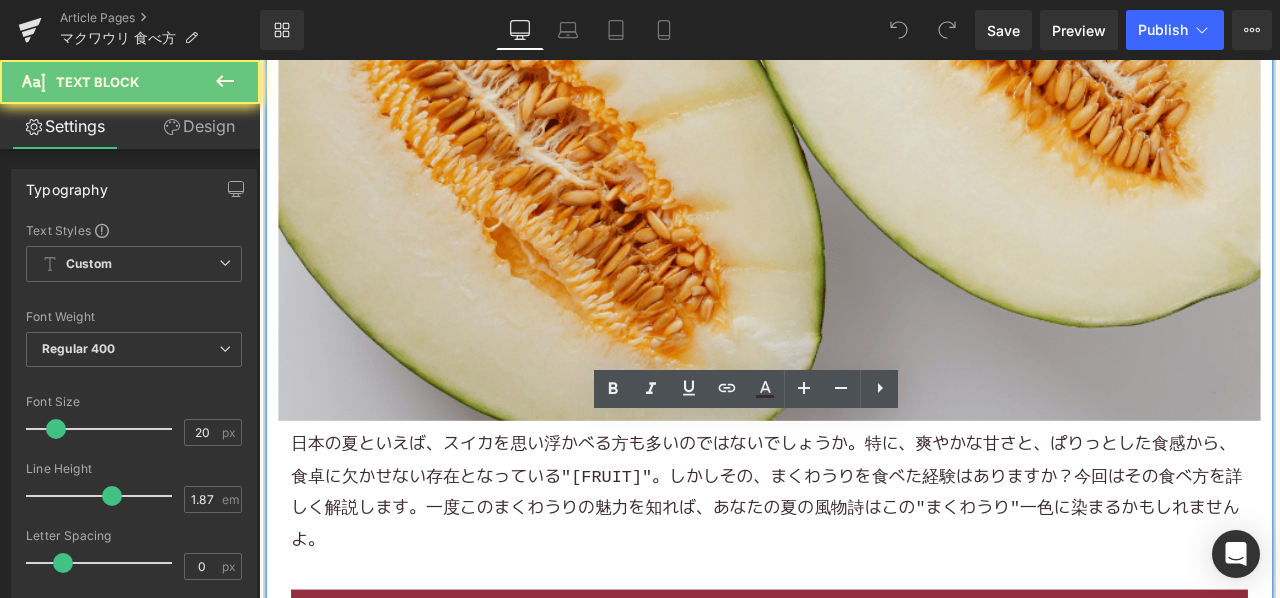 click on "日本の夏といえば、スイカを思い浮かべる方も多いのではないでしょうか。特に、爽やかな甘さと、ぱりっとした食感から、食卓に欠かせない存在となっている" [FRUIT] "。しかしその、[FRUIT]を食べた経験はありますか？今回はその食べ方を詳しく解説します。一度この[FRUIT]の魅力を知れば、あなたの夏の風物詩はこの"[FRUIT]"一色に染まるかもしれませんよ。" at bounding box center (864, 573) 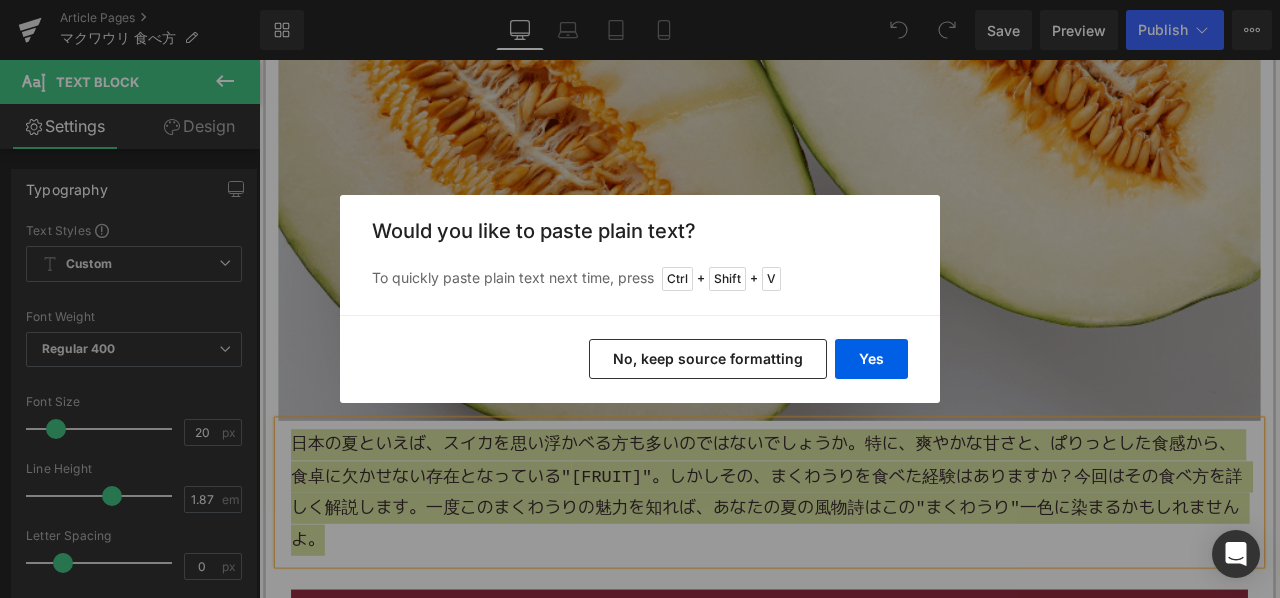 click on "No, keep source formatting" at bounding box center [708, 359] 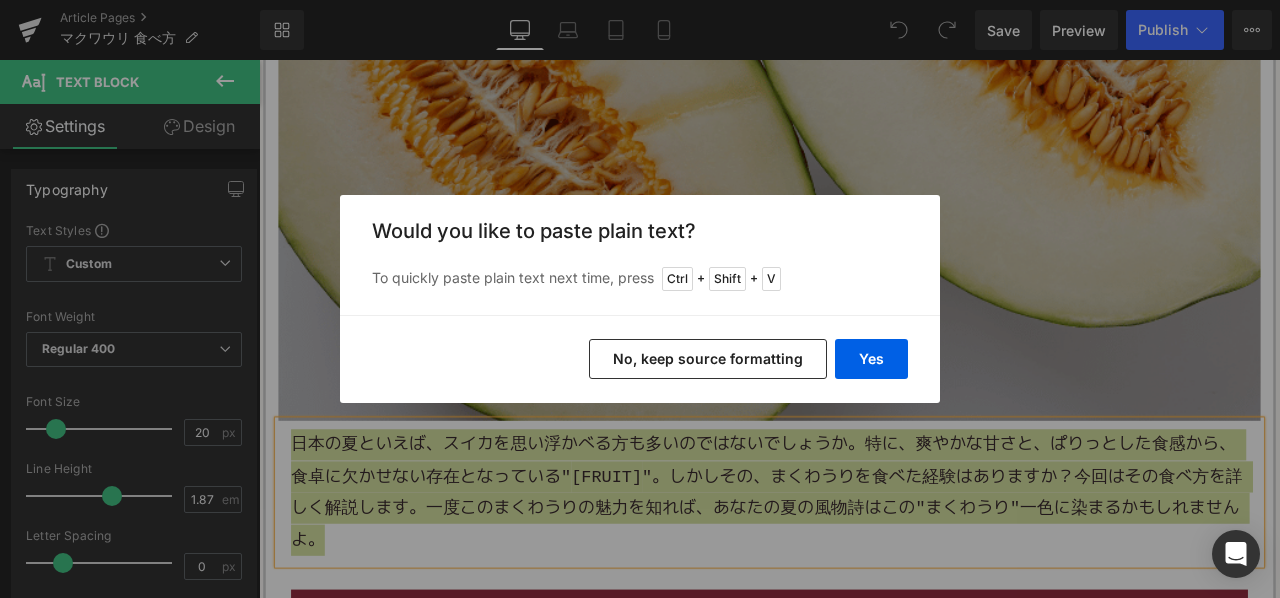 type 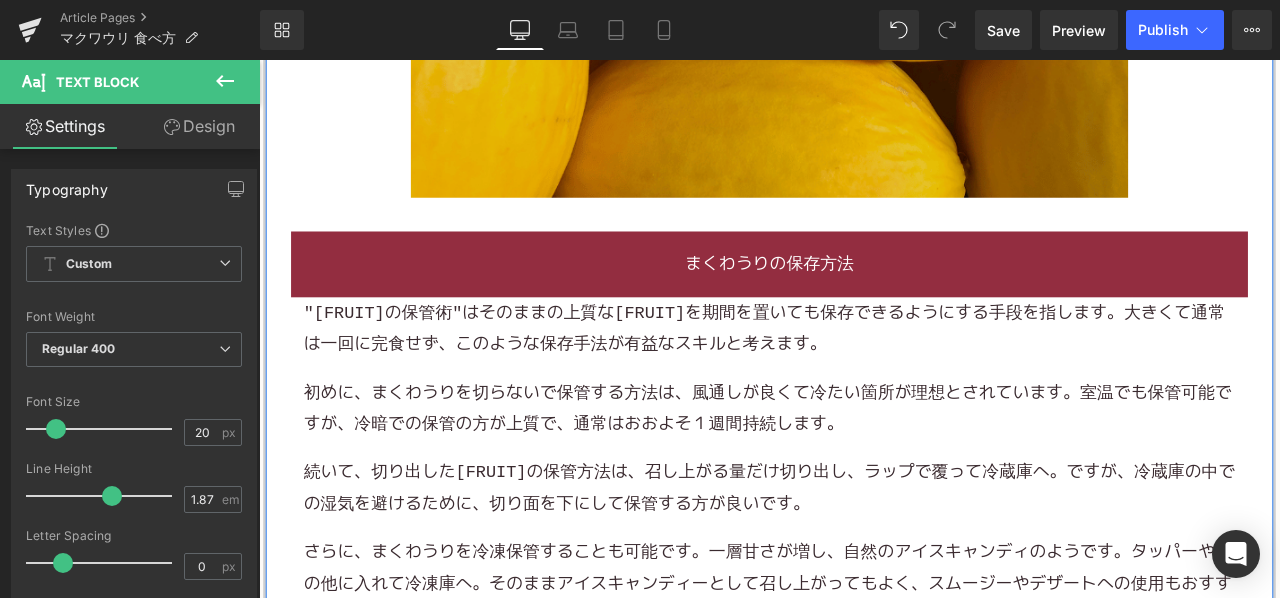 scroll, scrollTop: 4500, scrollLeft: 0, axis: vertical 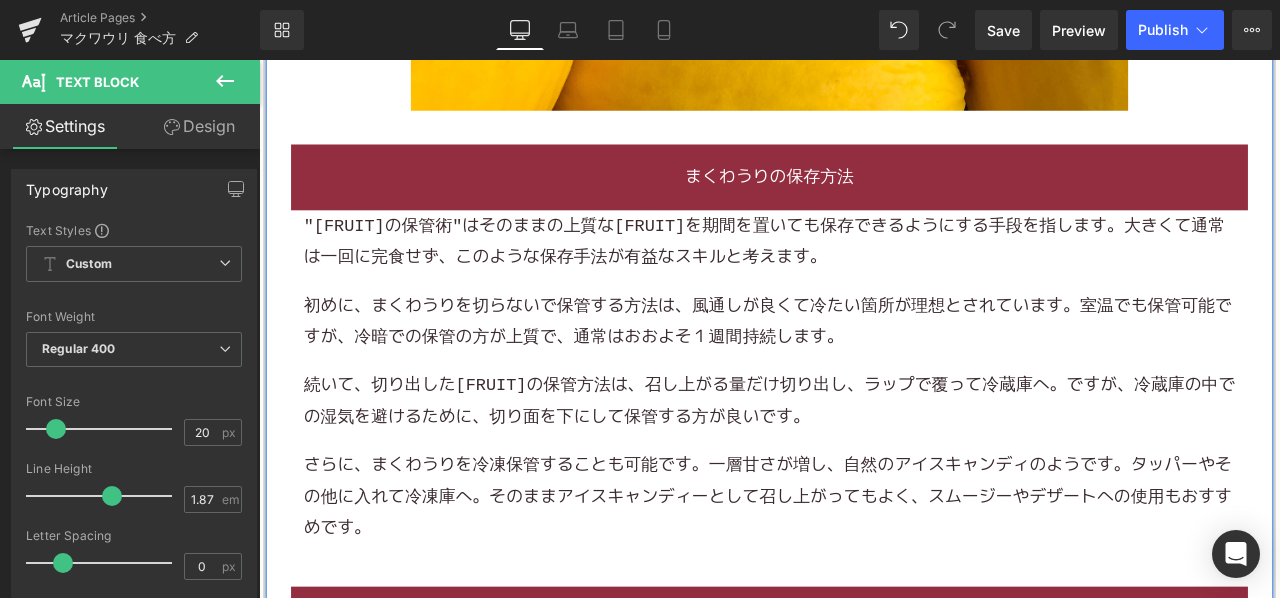 click on "初めに、まくわうりを切らないで保管する方法は、風通しが良くて冷たい箇所が理想とされています。室温でも保管可能ですが、冷暗での保管の方が上質で、通常はおおよそ１週間持続します。" at bounding box center [864, 370] 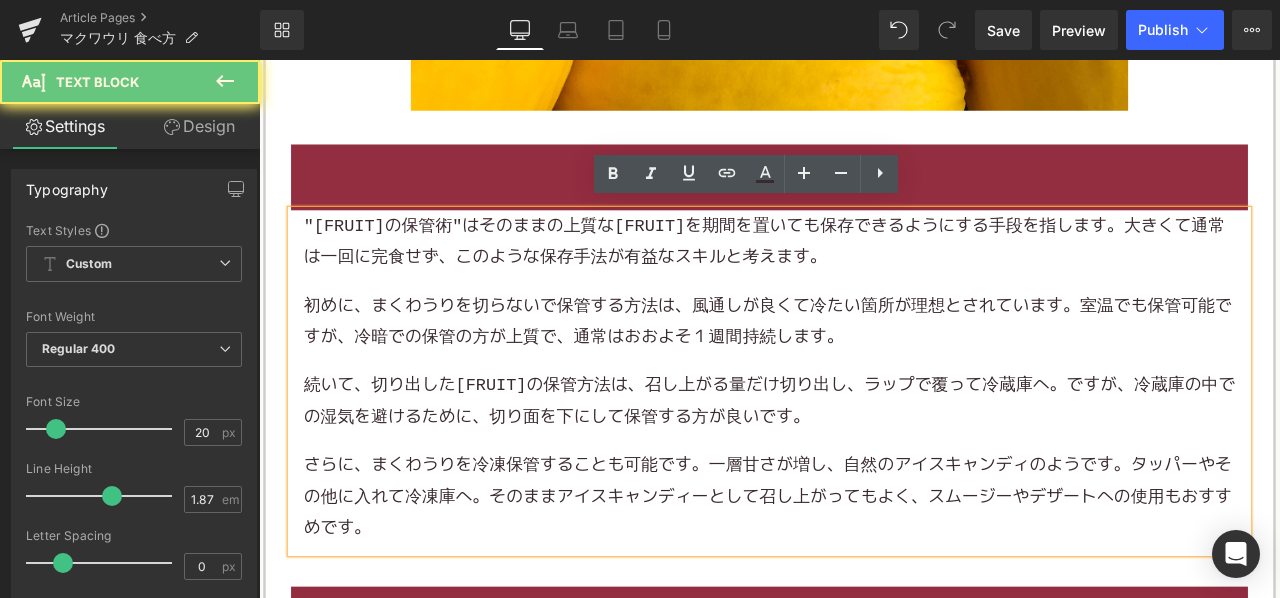 click on "初めに、まくわうりを切らないで保管する方法は、風通しが良くて冷たい箇所が理想とされています。室温でも保管可能ですが、冷暗での保管の方が上質で、通常はおおよそ１週間持続します。" at bounding box center [864, 370] 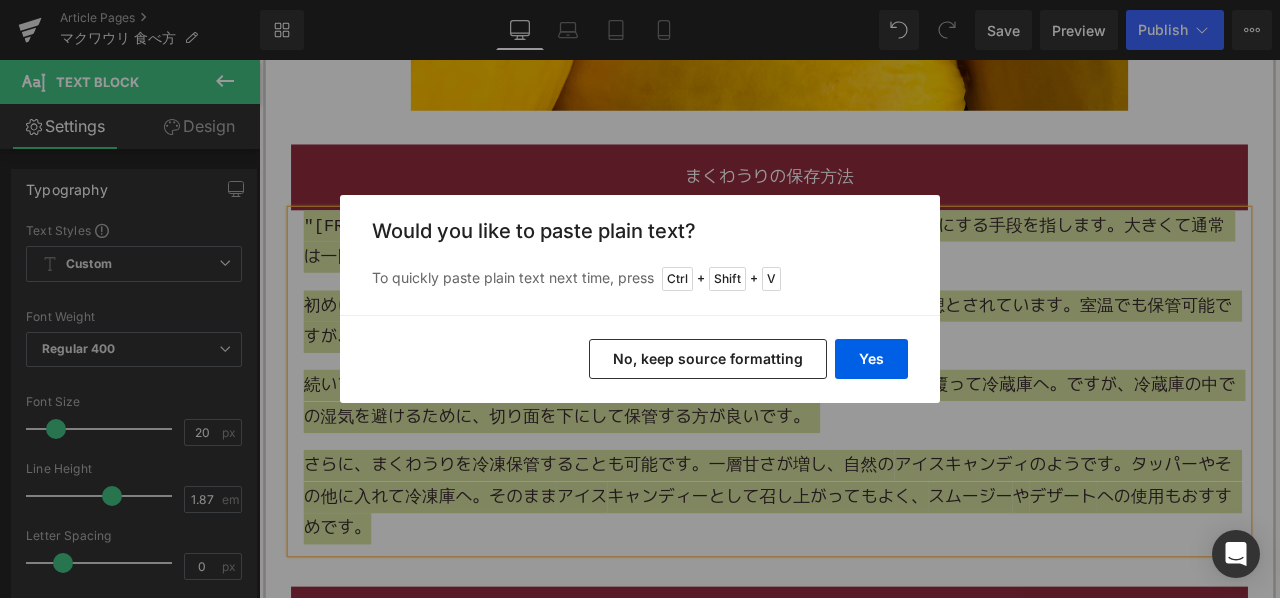 click on "No, keep source formatting" at bounding box center [708, 359] 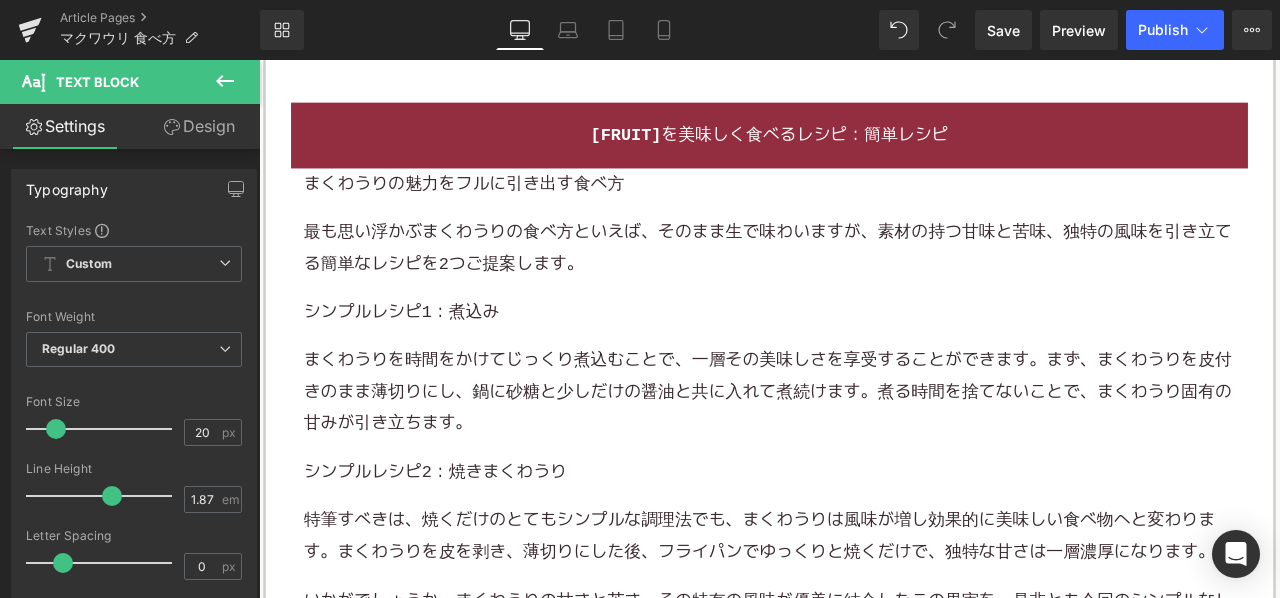 scroll, scrollTop: 5100, scrollLeft: 0, axis: vertical 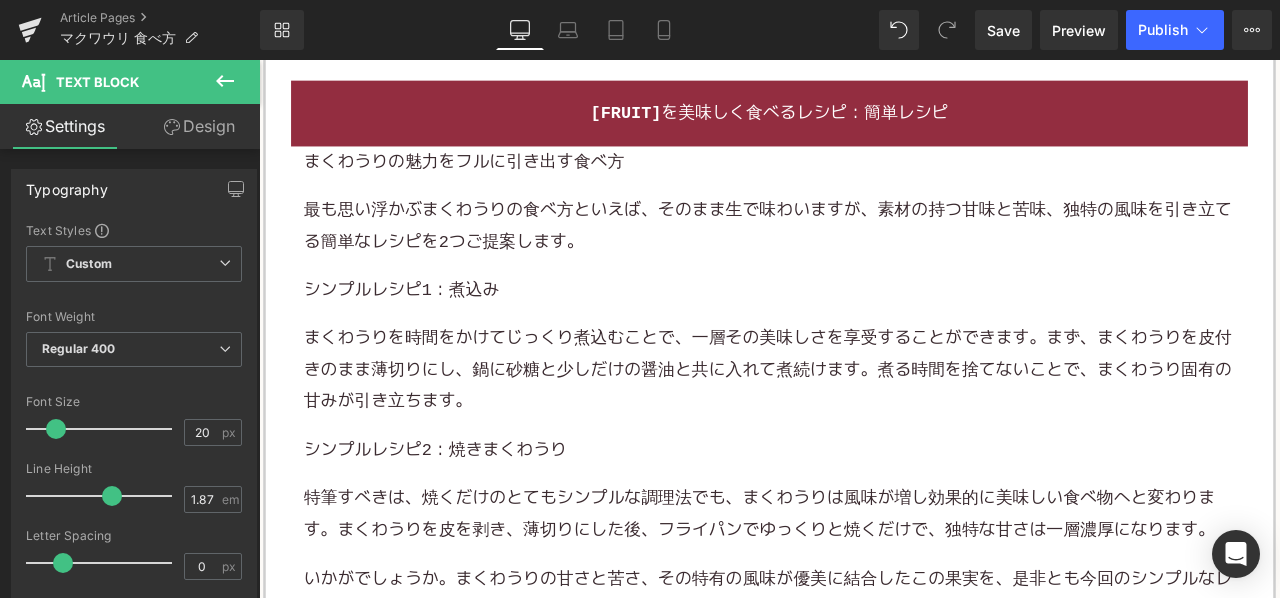 click on "最も思い浮かぶまくわうりの食べ方といえば、そのまま生で味わいますが、素材の持つ甘味と苦味、独特の風味を引き立てる簡単なレシピを2つご提案します。" at bounding box center [864, 256] 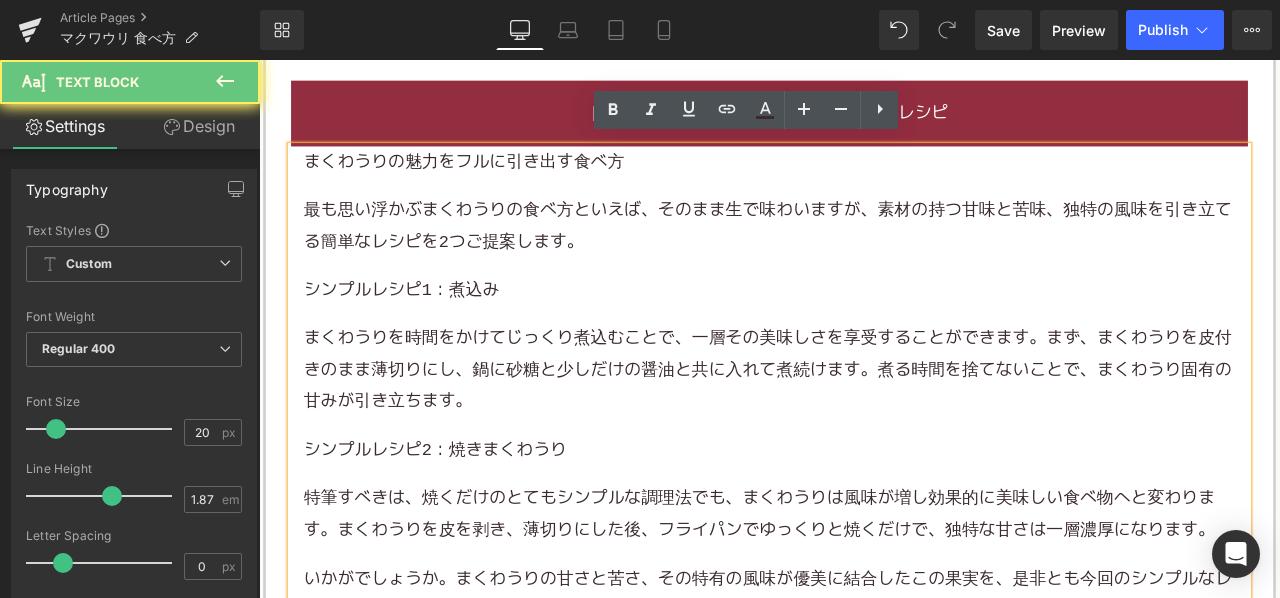 click on "最も思い浮かぶまくわうりの食べ方といえば、そのまま生で味わいますが、素材の持つ甘味と苦味、独特の風味を引き立てる簡単なレシピを2つご提案します。" at bounding box center [864, 256] 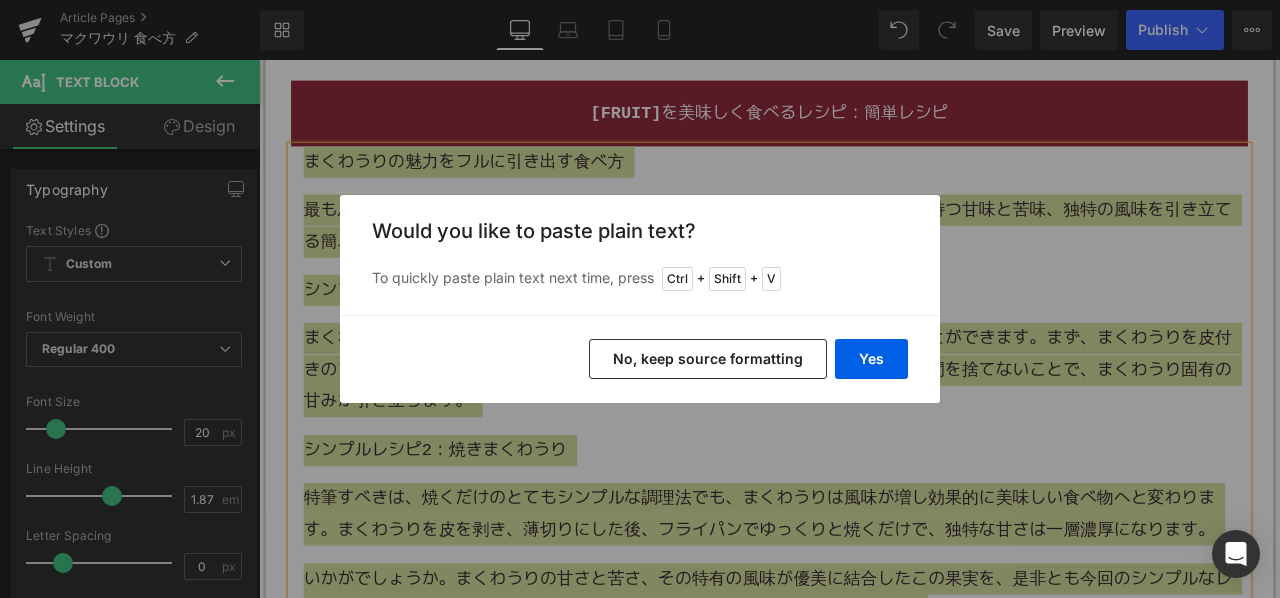 click on "No, keep source formatting" at bounding box center (708, 359) 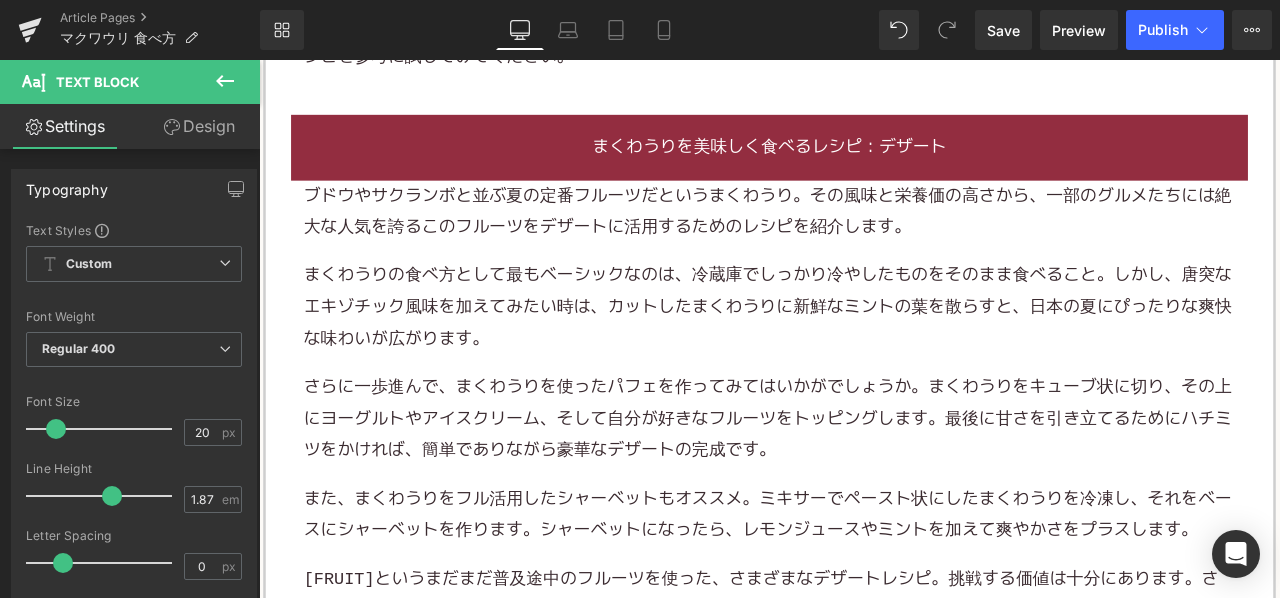 scroll, scrollTop: 5700, scrollLeft: 0, axis: vertical 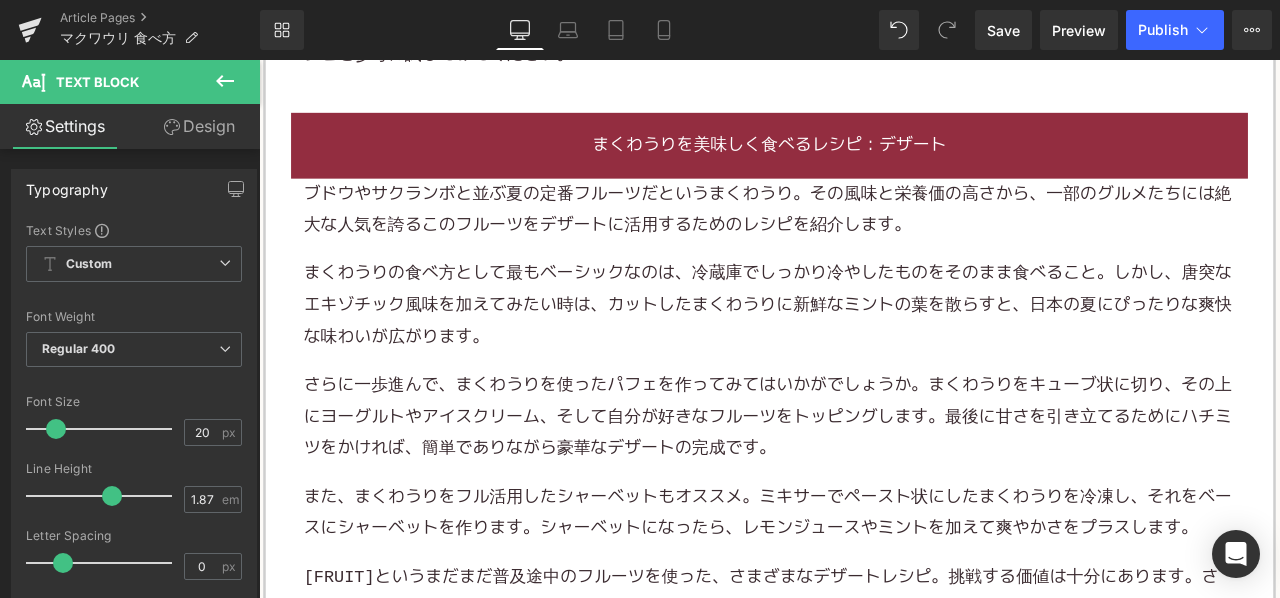 click on "ブドウやサクランボと並ぶ夏の定番フルーツだというまくわうり。その風味と栄養価の高さから、一部のグルメたちには絶大な人気を誇るこのフルーツをデザートに活用するためのレシピを紹介します。" at bounding box center [864, 238] 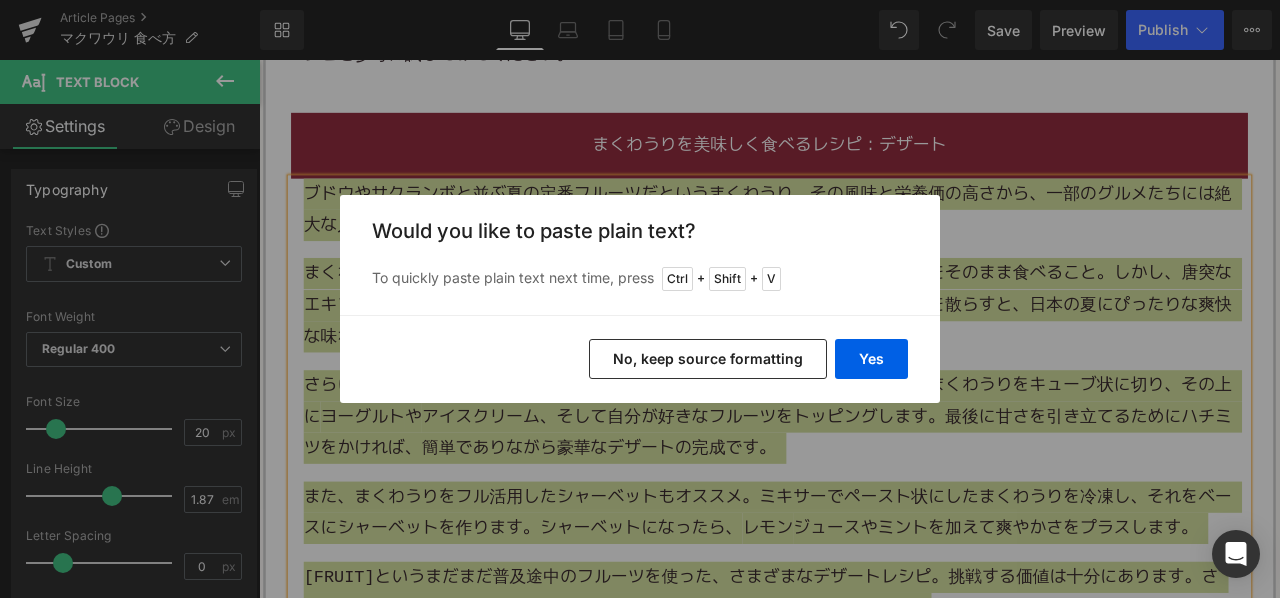 click on "No, keep source formatting" at bounding box center [708, 359] 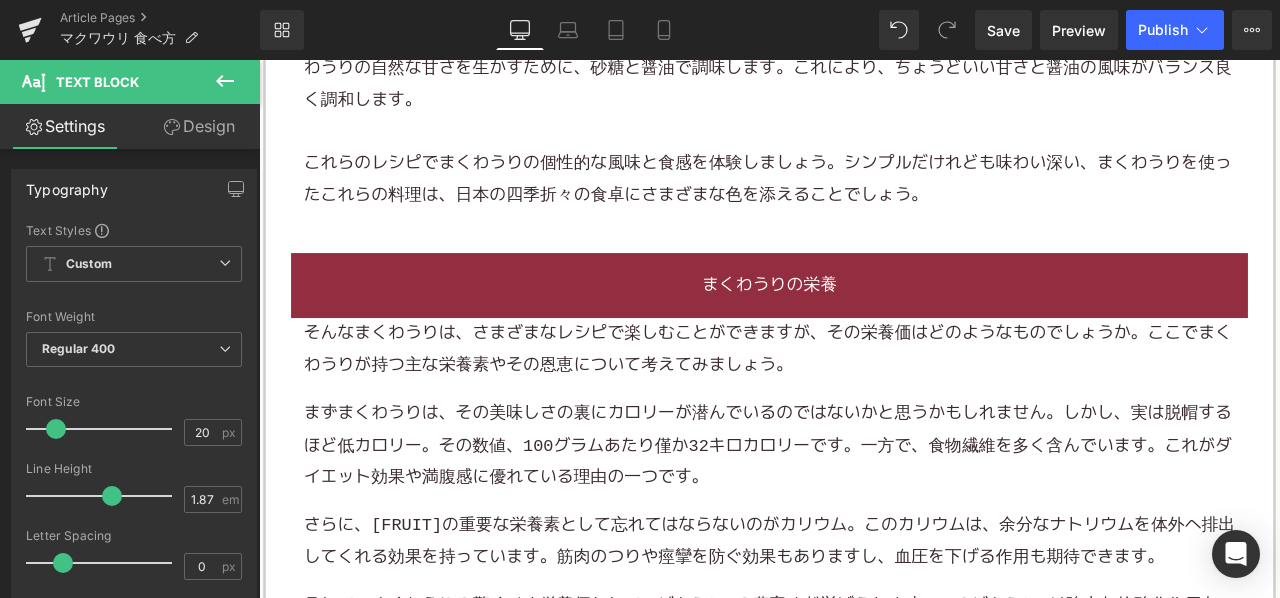 scroll, scrollTop: 7500, scrollLeft: 0, axis: vertical 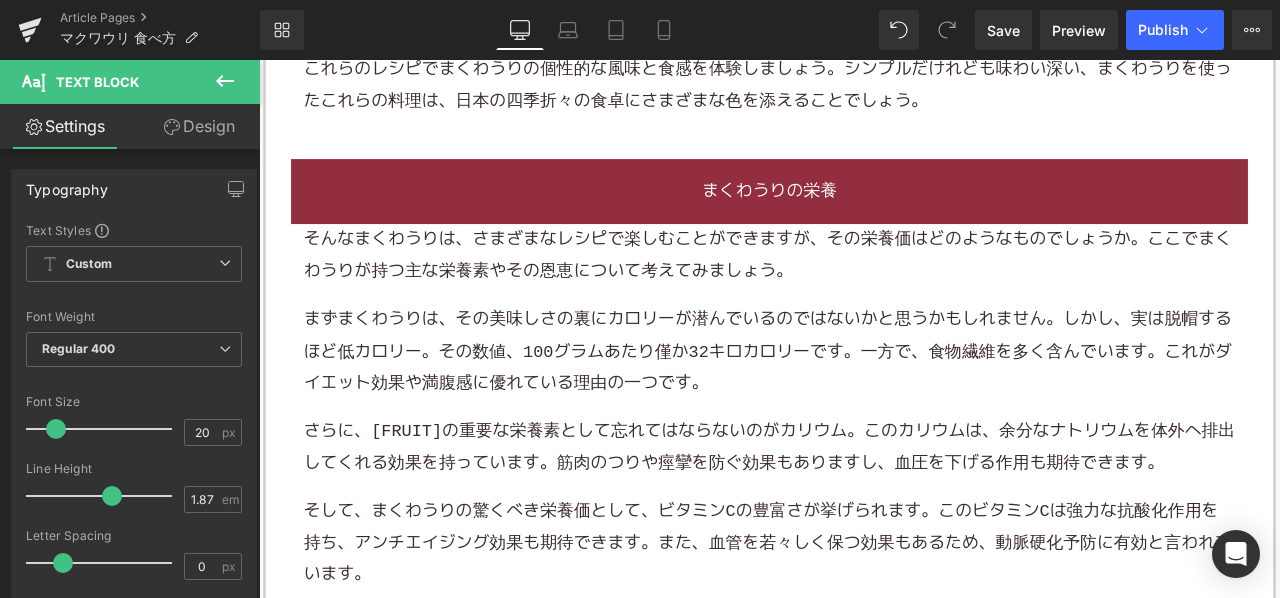 click on "そんなまくわうりは、さまざまなレシピで楽しむことができますが、その栄養価はどのようなものでしょうか。ここでまくわうりが持つ主な栄養素やその恩恵について考えてみましょう。 まずまくわうりは、その美味しさの裏にカロリーが潜んでいるのではないかと思うかもしれません。しかし、実は脱帽するほど低カロリー。その数値、100グラムあたり僅か32キロカロリーです。一方で、 食物繊維 を多く含んでいます。これがダイエット効果や満腹感に優れている理由の一つです。 さらに、まくわうりの重要な栄養素として忘れてはならないのがカリウム。このカリウムは、余分なナトリウムを体外へ排出してくれる効果を持っています。筋肉のつりや痙攣を防ぐ効果もありますし、 血圧を下げる 作用も期待できます。 ビタミンC 抗酸化作用" at bounding box center (864, 567) 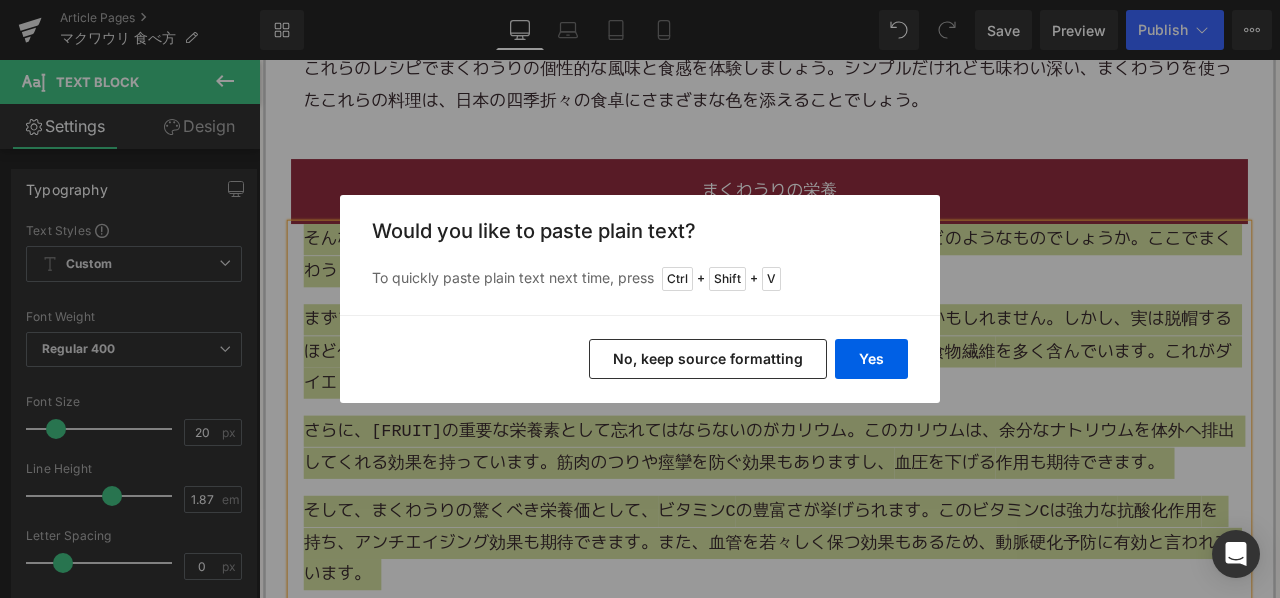 click on "No, keep source formatting" at bounding box center [708, 359] 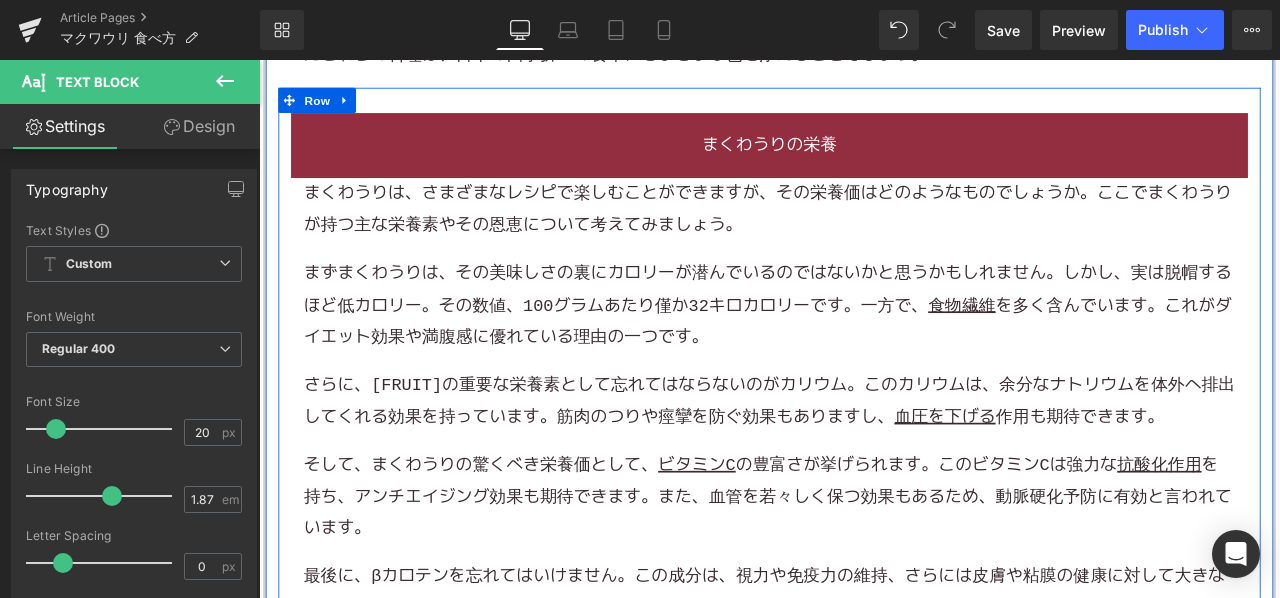 scroll, scrollTop: 7600, scrollLeft: 0, axis: vertical 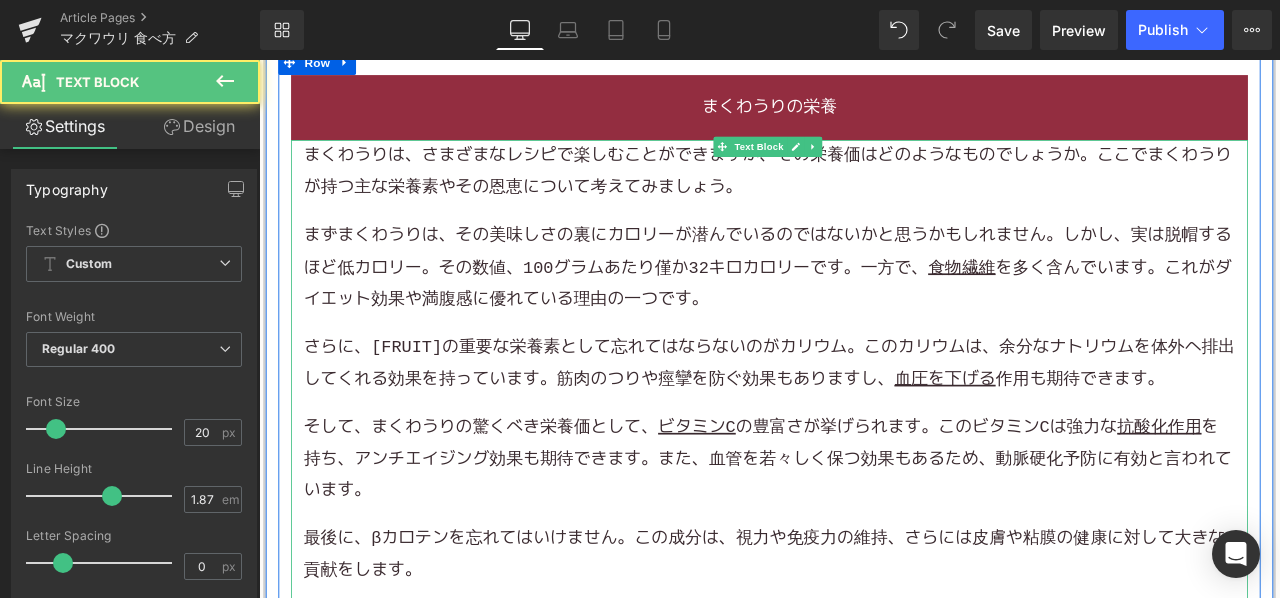click on "まくわうりは、さまざまなレシピで楽しむことができますが、その栄養価はどのようなものでしょうか。ここでまくわうりが持つ主な栄養素やその恩恵について考えてみましょう。" at bounding box center (864, 192) 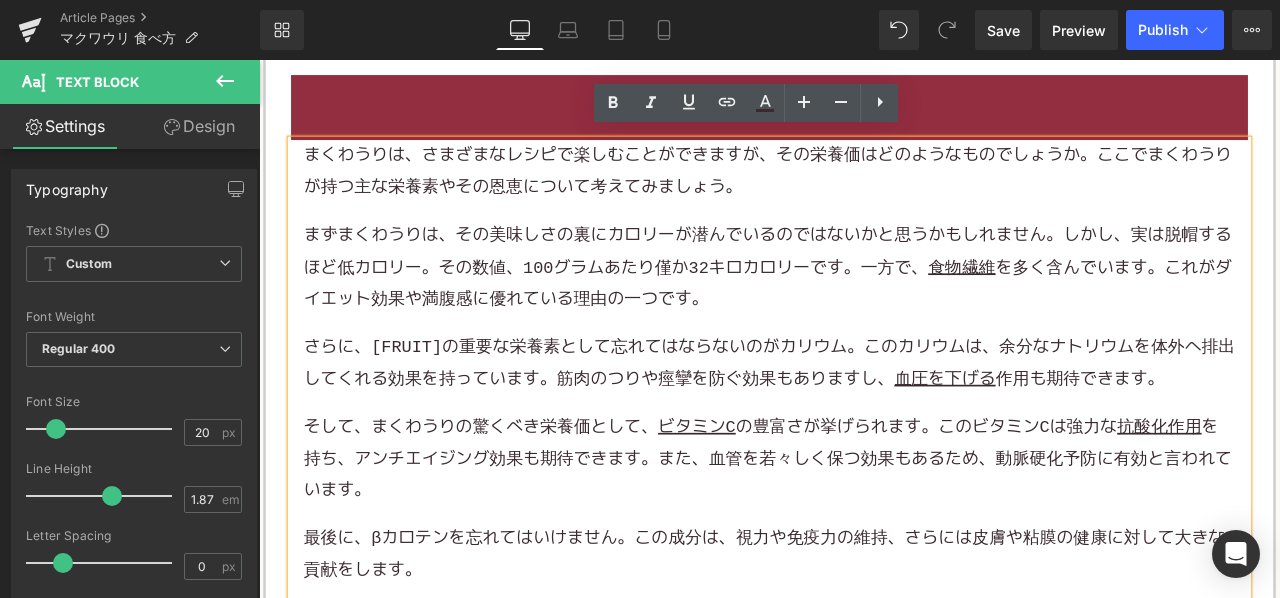 scroll, scrollTop: 7500, scrollLeft: 0, axis: vertical 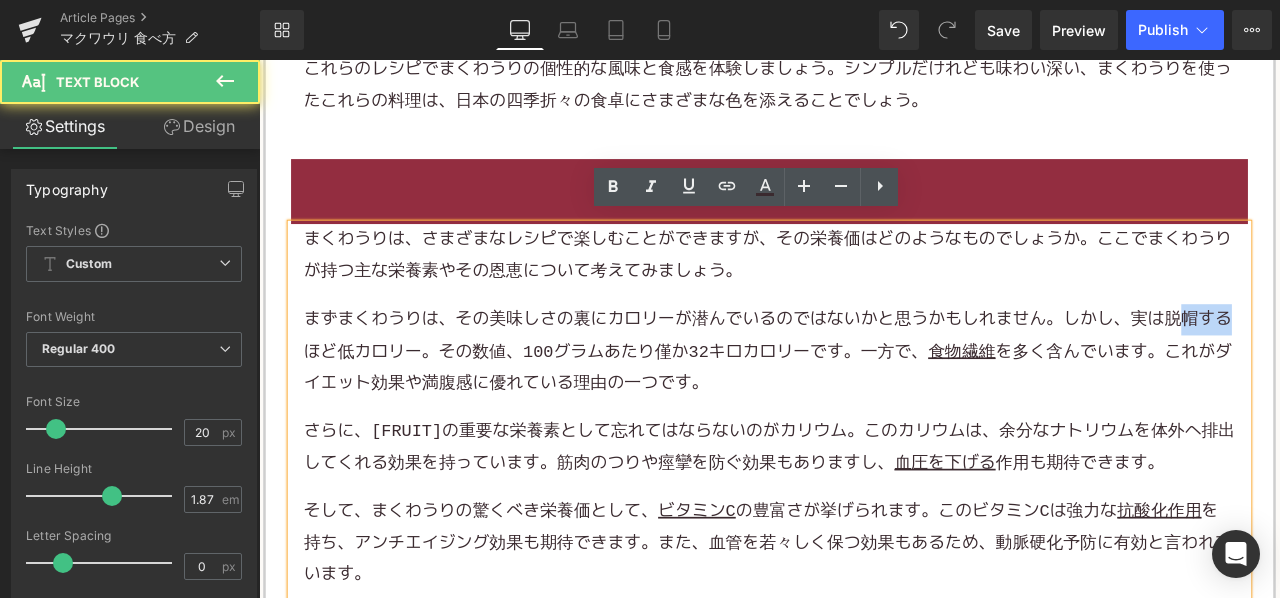 drag, startPoint x: 1336, startPoint y: 357, endPoint x: 1399, endPoint y: 360, distance: 63.07139 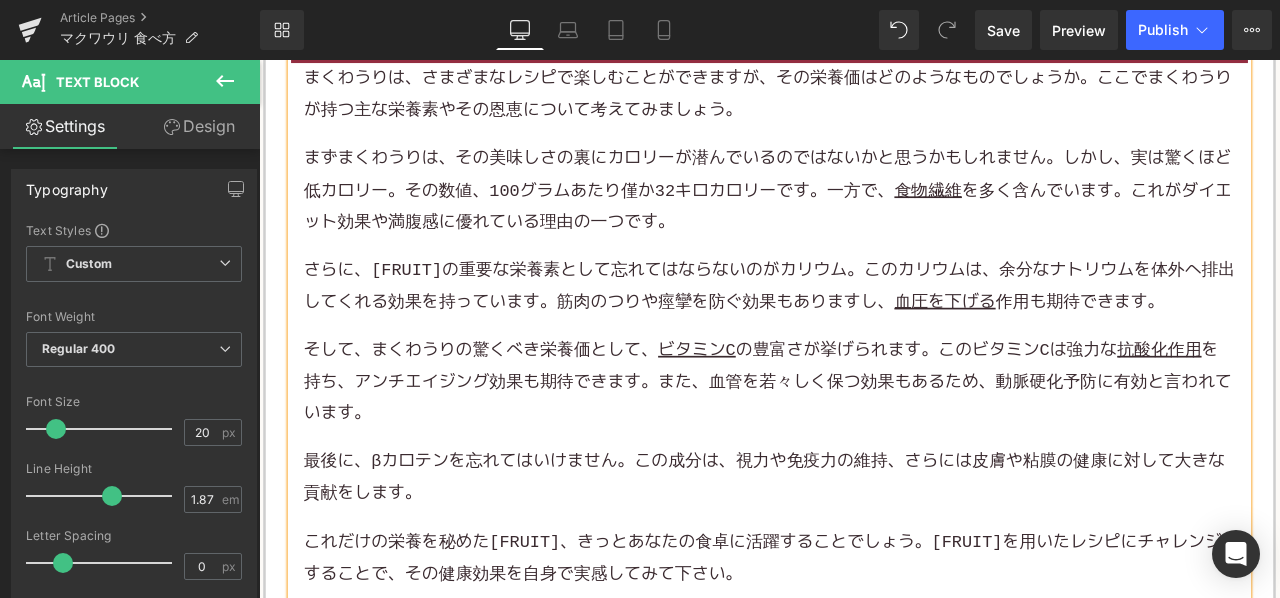 scroll, scrollTop: 7700, scrollLeft: 0, axis: vertical 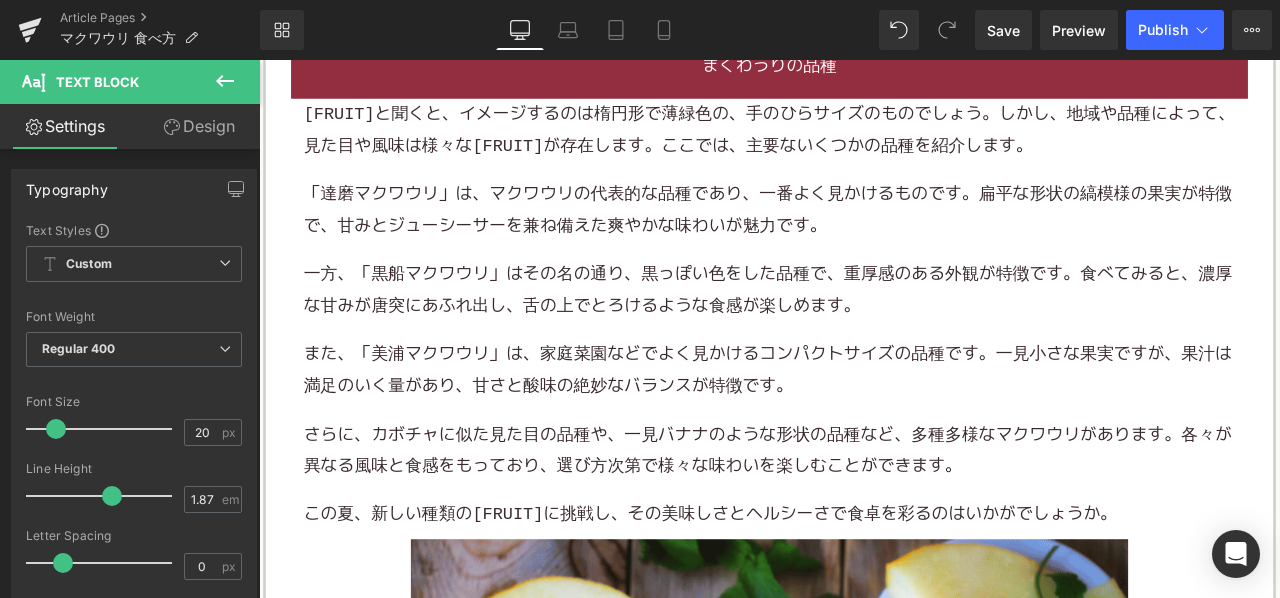 click on "一方、「黒船マクワウリ」はその名の通り、黒っぽい色をした品種で、重厚感のある外観が特徴です。食べてみると、濃厚な甘みが唐突にあふれ出し、舌の上でとろけるような食感が楽しめます。" at bounding box center [864, 333] 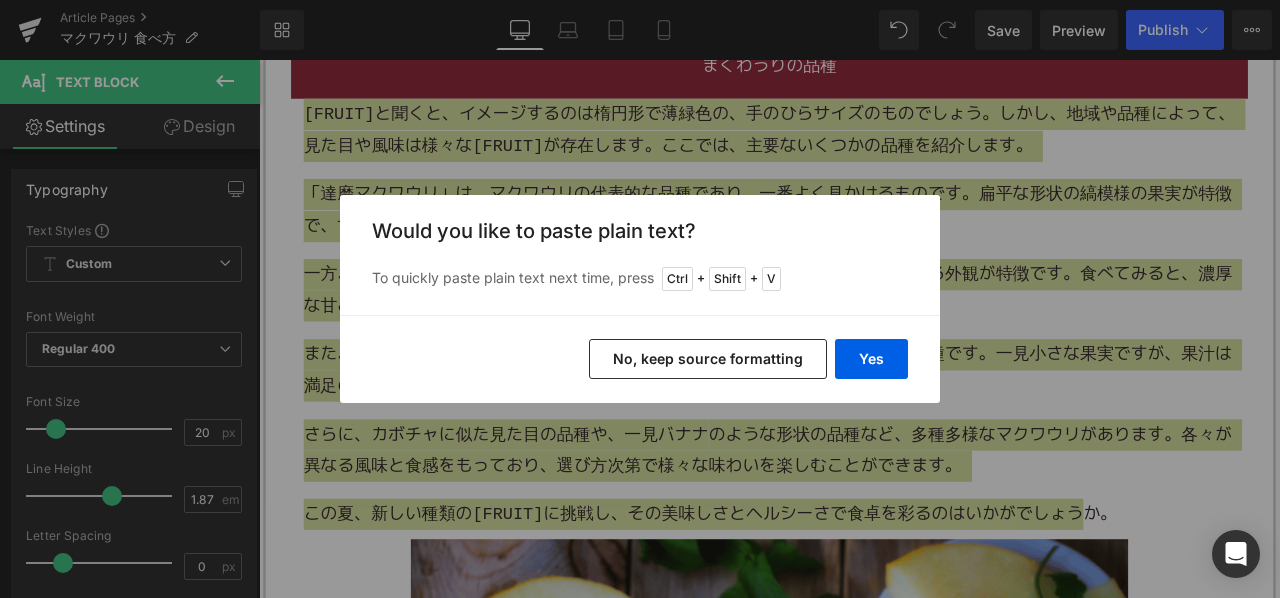 click on "No, keep source formatting" at bounding box center [708, 359] 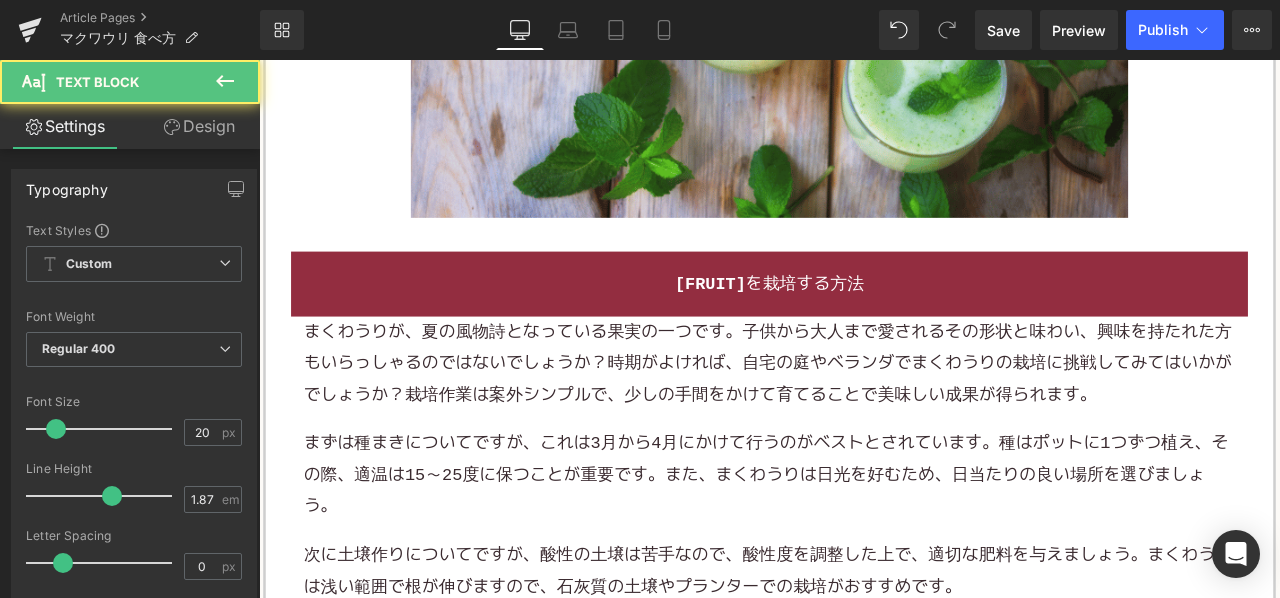 click on "まくわうりが、夏の風物詩となっている果実の一つです。子供から大人まで愛されるその形状と味わい、興味を持たれた方もいらっしゃるのではないでしょうか？時期がよければ、自宅の庭やベランダでまくわうりの栽培に挑戦してみてはいかがでしょうか？栽培作業は案外シンプルで、少しの手間をかけて育てることで美味しい成果が得られます。" at bounding box center (864, 420) 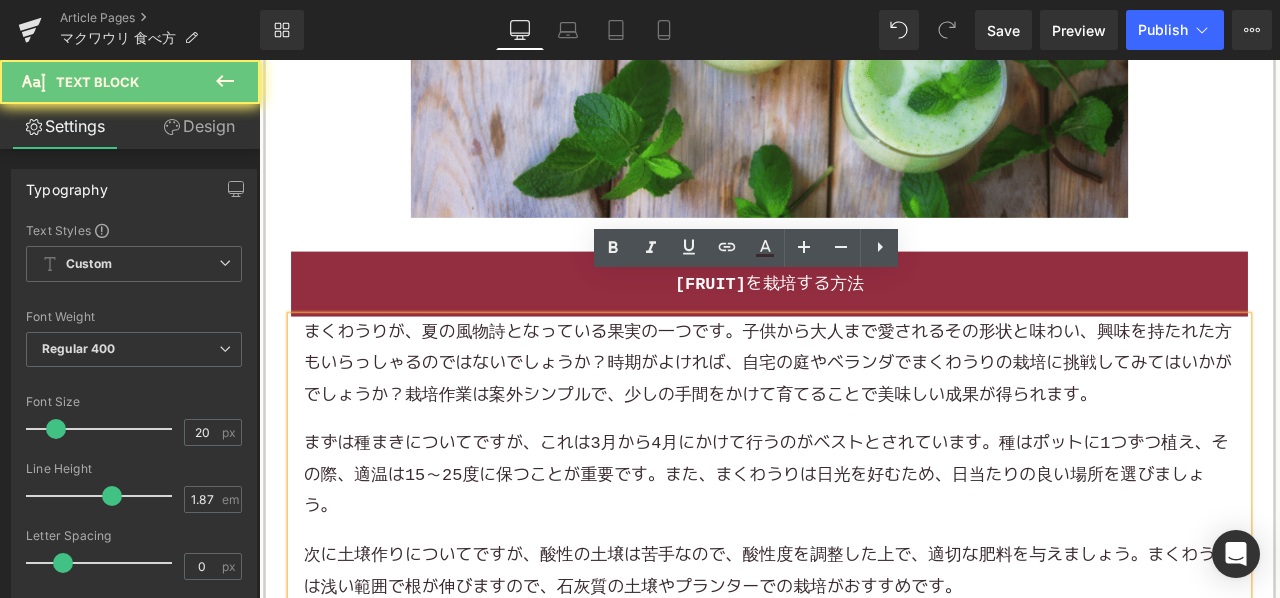 scroll, scrollTop: 9400, scrollLeft: 0, axis: vertical 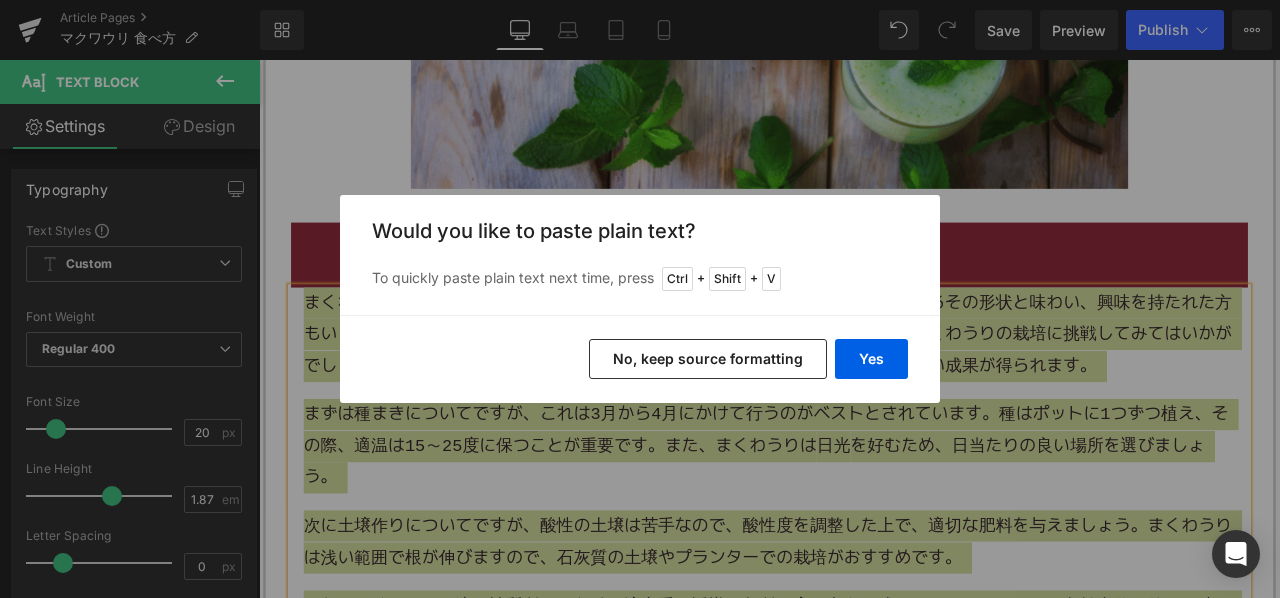 click on "No, keep source formatting" at bounding box center [708, 359] 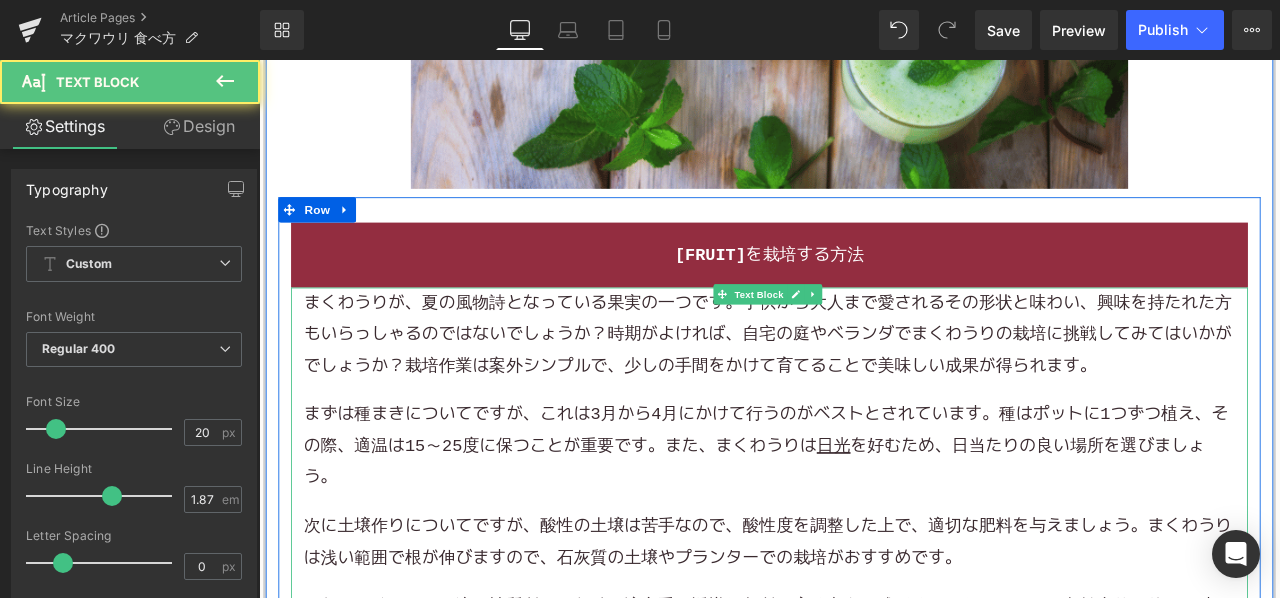 click on "まくわうりが、夏の風物詩となっている果実の一つです。子供から大人まで愛されるその形状と味わい、興味を持たれた方もいらっしゃるのではないでしょうか？時期がよければ、自宅の庭やベランダでまくわうりの栽培に挑戦してみてはいかがでしょうか？栽培作業は案外シンプルで、少しの手間をかけて育てることで美味しい成果が得られます。" at bounding box center [864, 386] 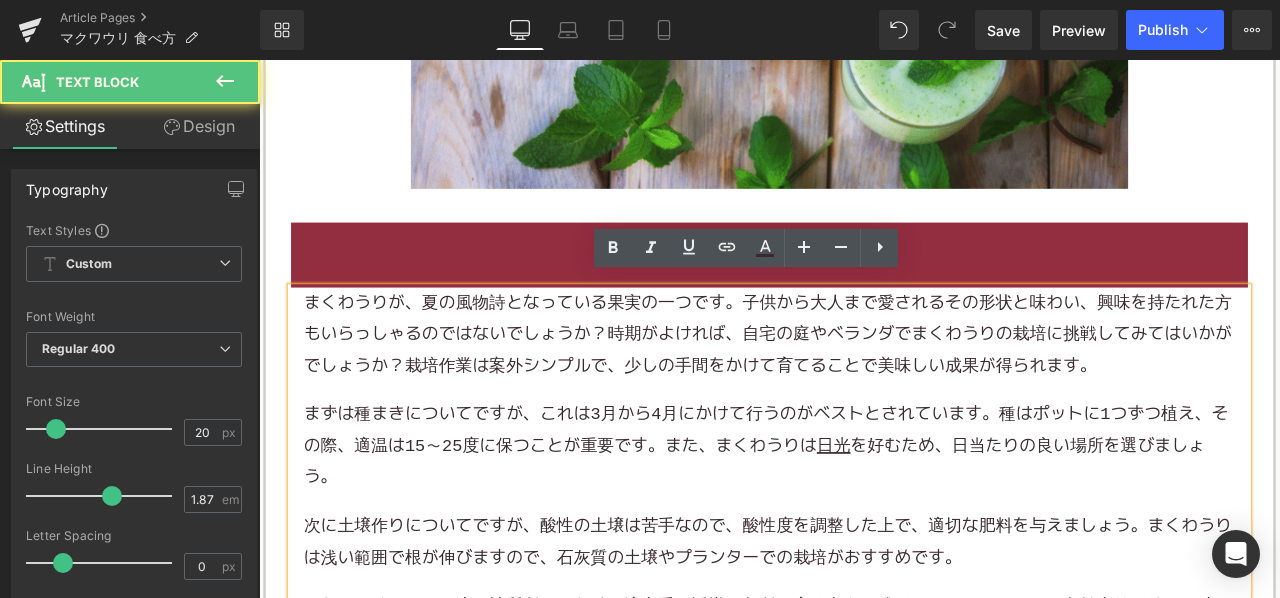 click on "まくわうりが、夏の風物詩となっている果実の一つです。子供から大人まで愛されるその形状と味わい、興味を持たれた方もいらっしゃるのではないでしょうか？時期がよければ、自宅の庭やベランダでまくわうりの栽培に挑戦してみてはいかがでしょうか？栽培作業は案外シンプルで、少しの手間をかけて育てることで美味しい成果が得られます。" at bounding box center [864, 386] 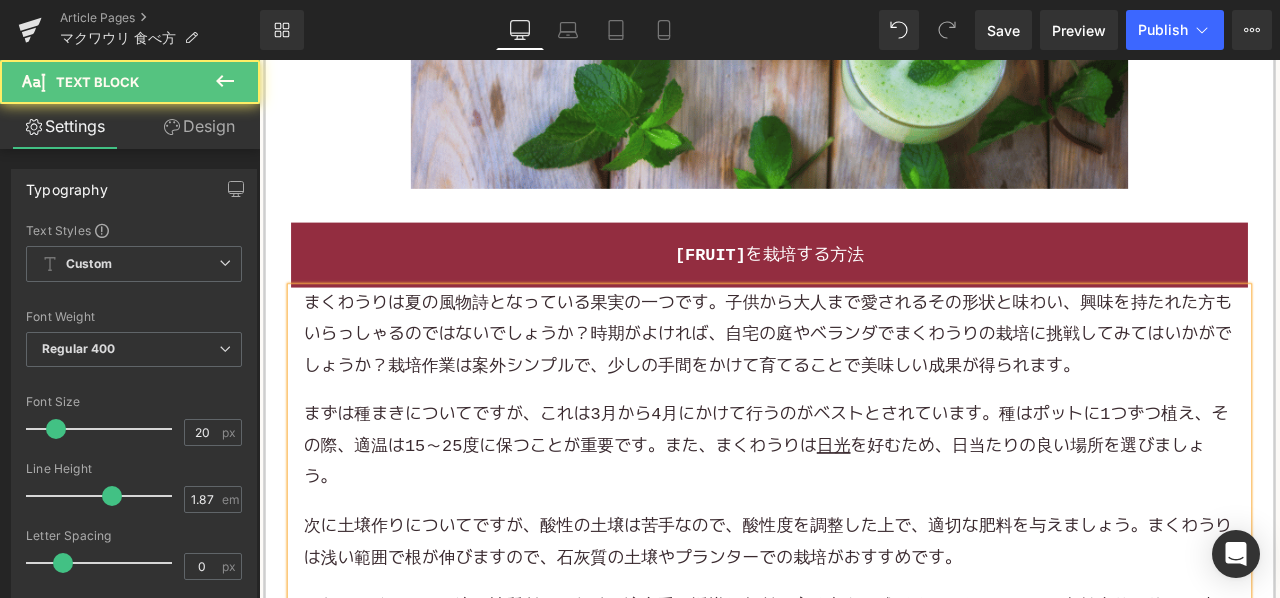 click on "まくわうりは夏の風物詩となっている果実の一つです。子供から大人まで愛されるその形状と味わい、興味を持たれた方もいらっしゃるのではないでしょうか？時期がよければ、自宅の庭やベランダでまくわうりの栽培に挑戦してみてはいかがでしょうか？栽培作業は案外シンプルで、少しの手間をかけて育てることで美味しい成果が得られます。" at bounding box center [864, 386] 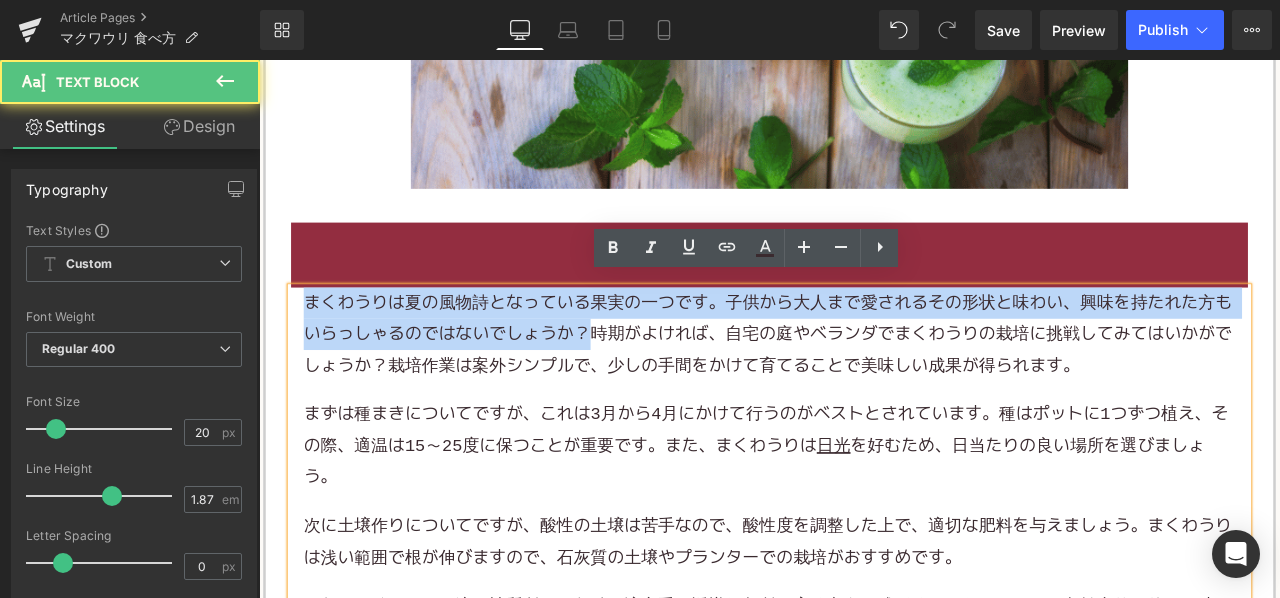 drag, startPoint x: 647, startPoint y: 369, endPoint x: 267, endPoint y: 325, distance: 382.53888 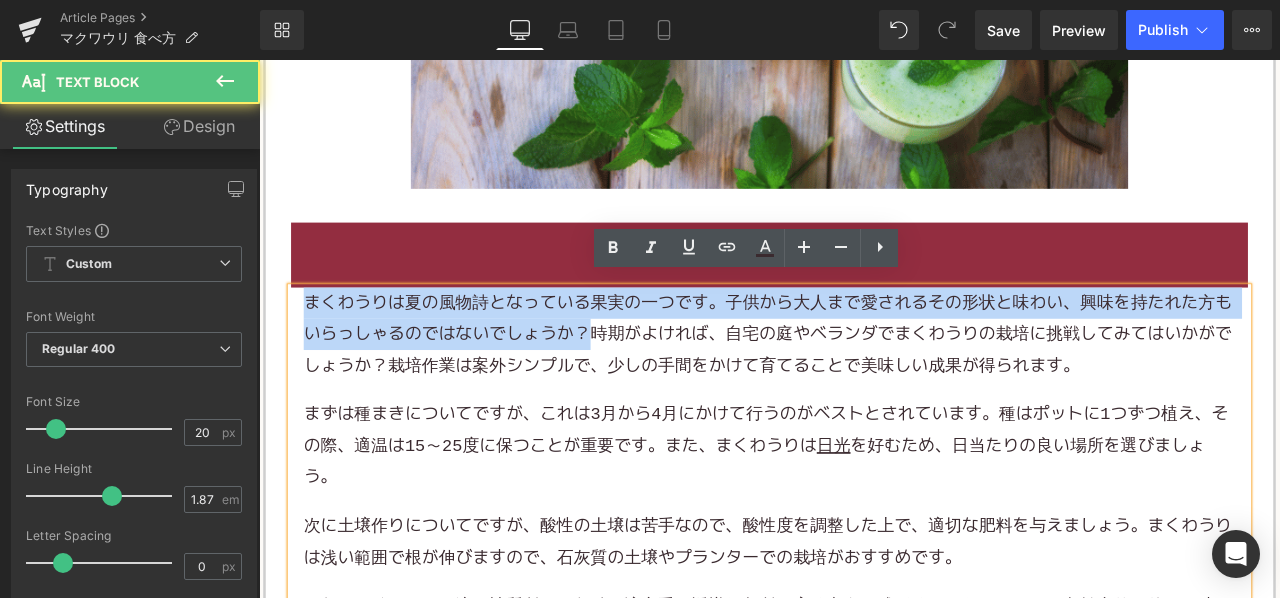 click on "Home / マクワウリ 食べ方 Breadcrumbs         マクワウリ 食べ方 Heading         Image         日本の 夏といえば 、 スイカ を思い浮かべる方も多いのではないでしょうか。特に、爽やかな甘さと、ぱりっとした食感から、食卓に欠かせない存在となっている" まくわうり "。しかしその、 まくわうり を食べた経験はありますか？今回はその食べ方を詳しく解説します。一度このまくわうりの魅力を知れば、あなたの夏の風物詩はこの"まくわうり"一色に染まるかもしれませんよ。 Text Block         まくわうりの基本情報 Heading         まくわうり、或いは真桑瓜とは、実はメロンの一族であり、ウリ科キュウリ属に属しています。独特の短さと細長い蔓（つる）を持つこの野菜は、意外にも甘みのある味が特徴です。 Text Block         Image         Row         まくわうりの旬 Heading" at bounding box center [864, -2664] 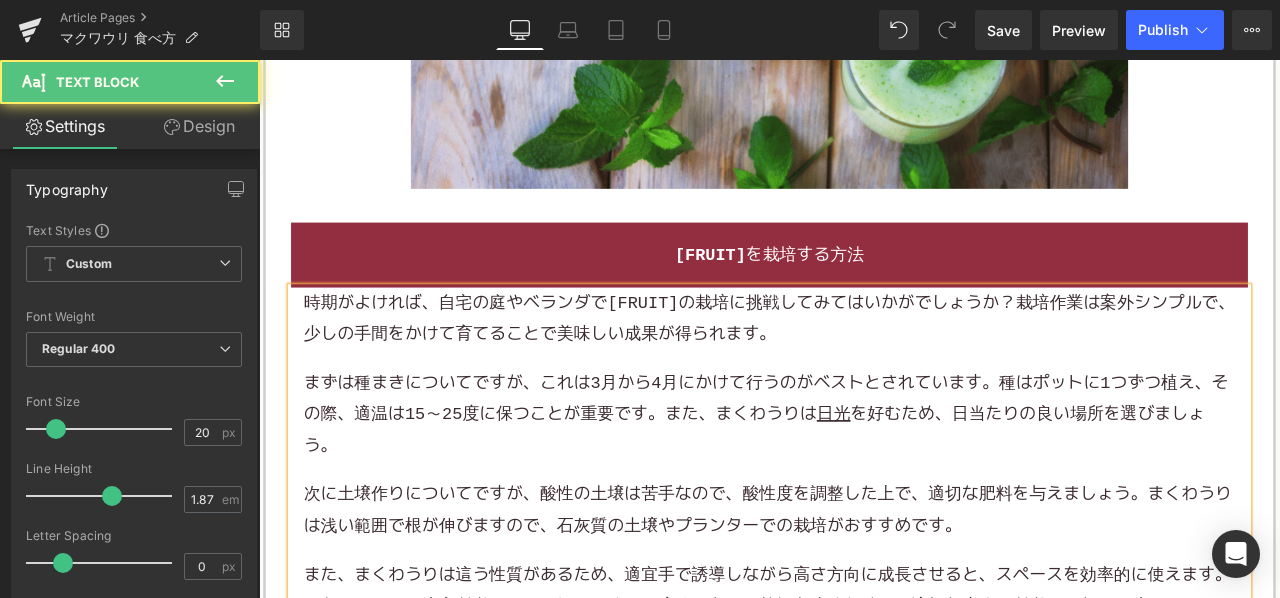 click on "時期がよければ、自宅の庭やベランダでまくわうりの栽培に挑戦してみてはいかがでしょうか？栽培作業は案外シンプルで、少しの手間をかけて育てることで美味しい成果が得られます。" at bounding box center [864, 367] 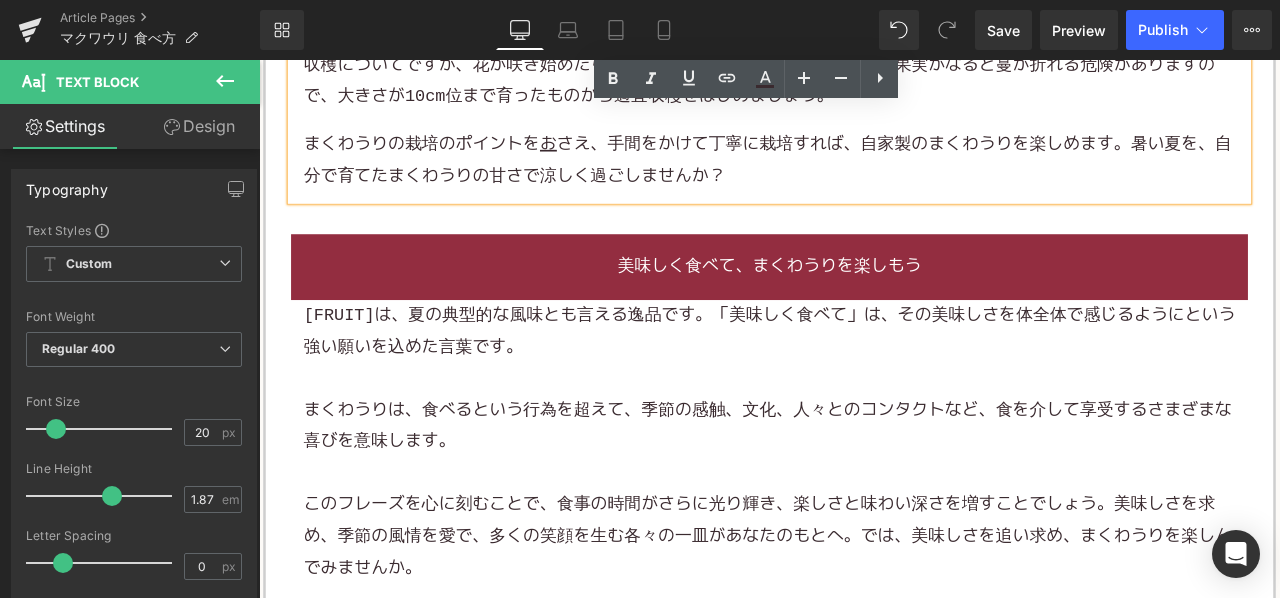 scroll, scrollTop: 10100, scrollLeft: 0, axis: vertical 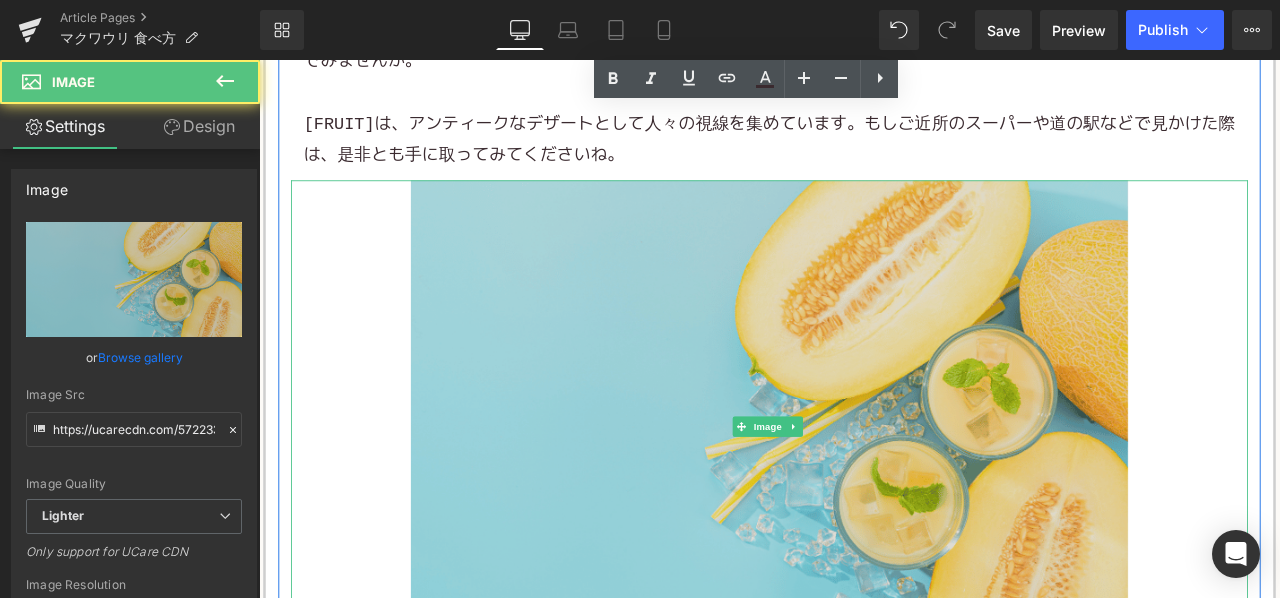 click at bounding box center (864, 495) 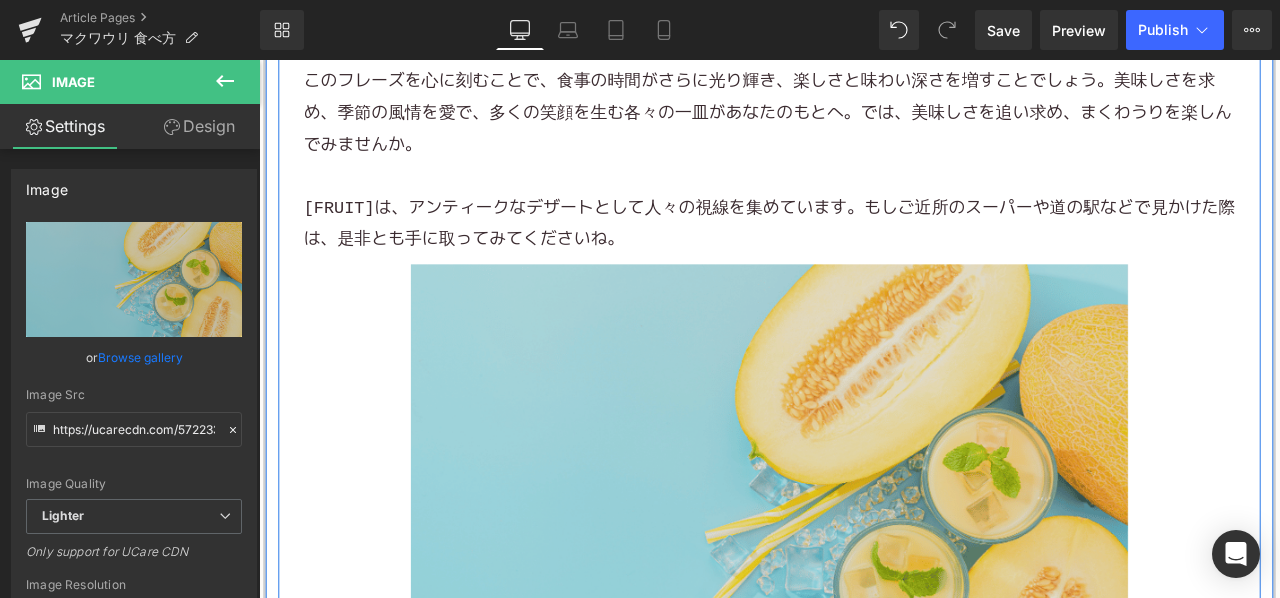 scroll, scrollTop: 10700, scrollLeft: 0, axis: vertical 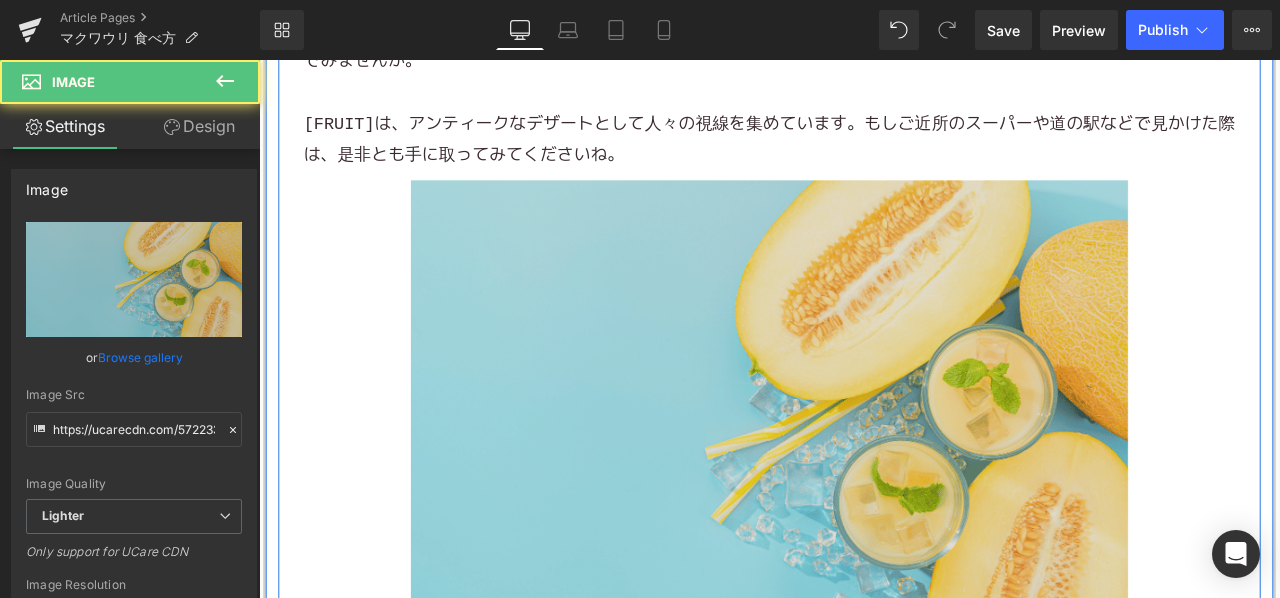 click at bounding box center (864, 495) 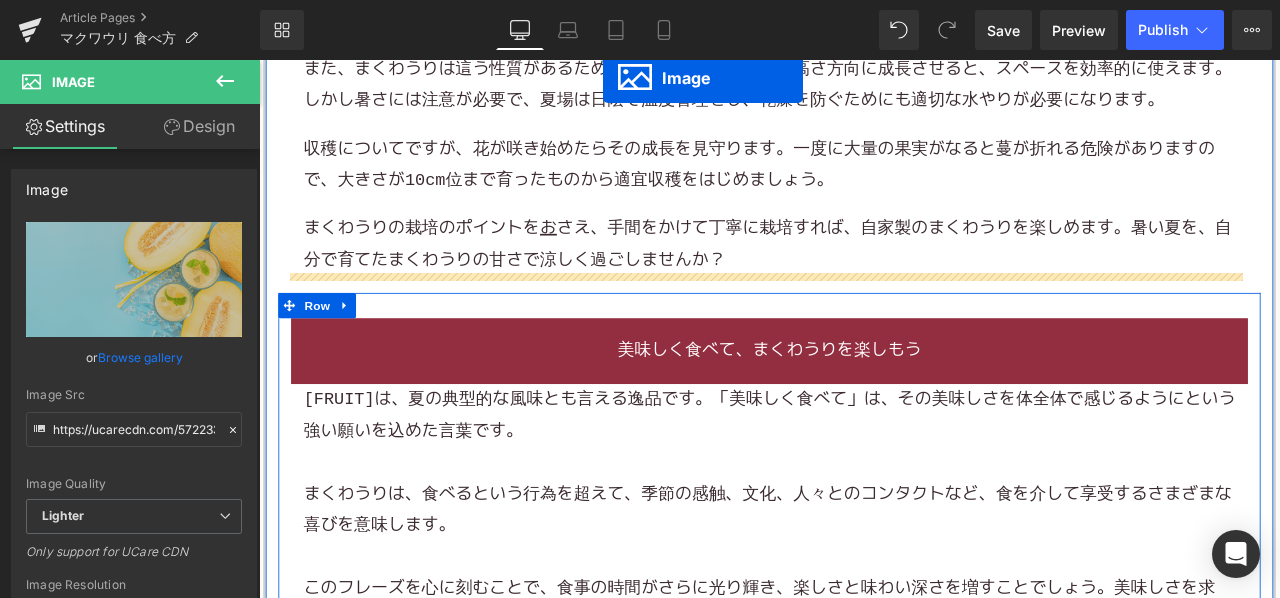 scroll, scrollTop: 9880, scrollLeft: 0, axis: vertical 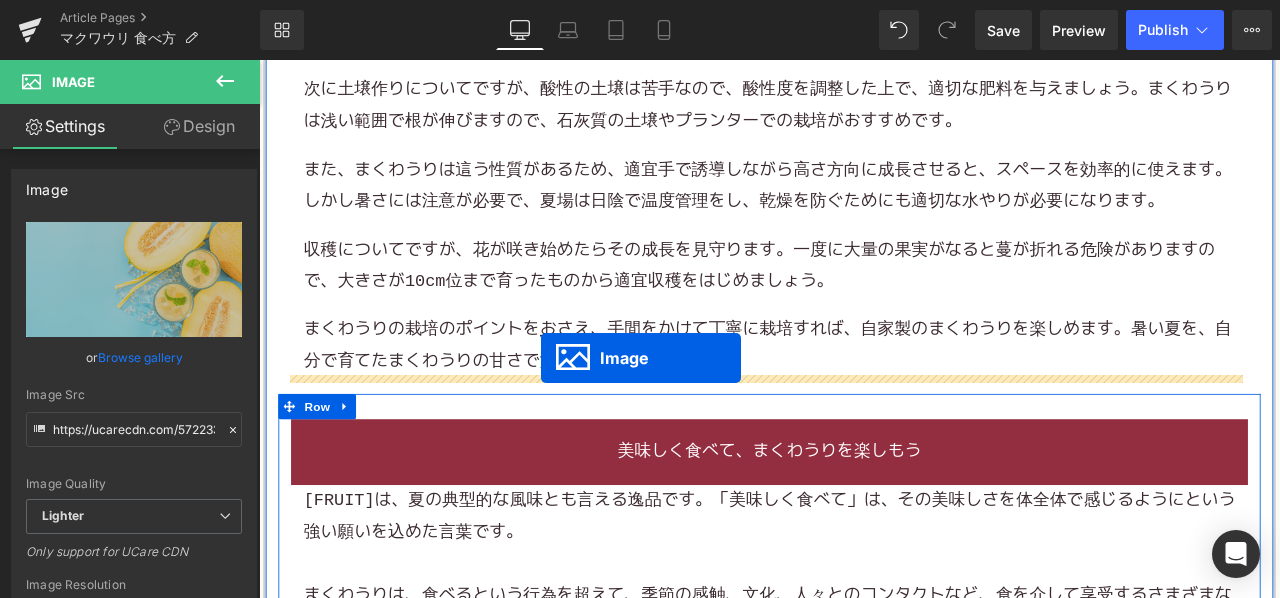 drag, startPoint x: 821, startPoint y: 478, endPoint x: 593, endPoint y: 413, distance: 237.08437 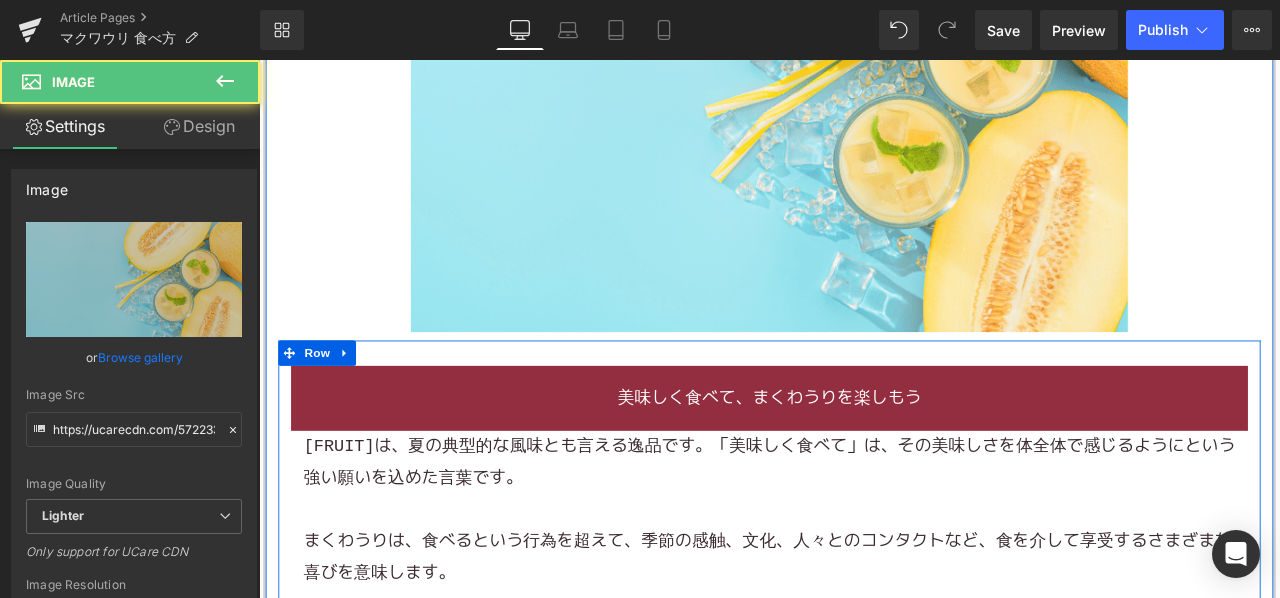 scroll, scrollTop: 10580, scrollLeft: 0, axis: vertical 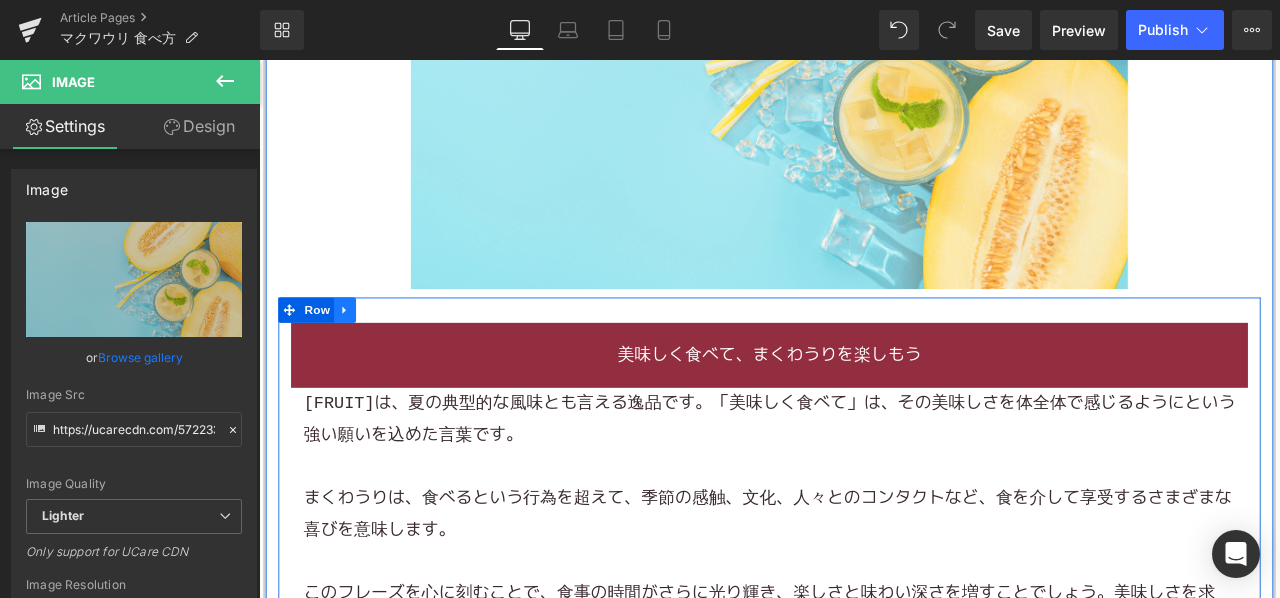click 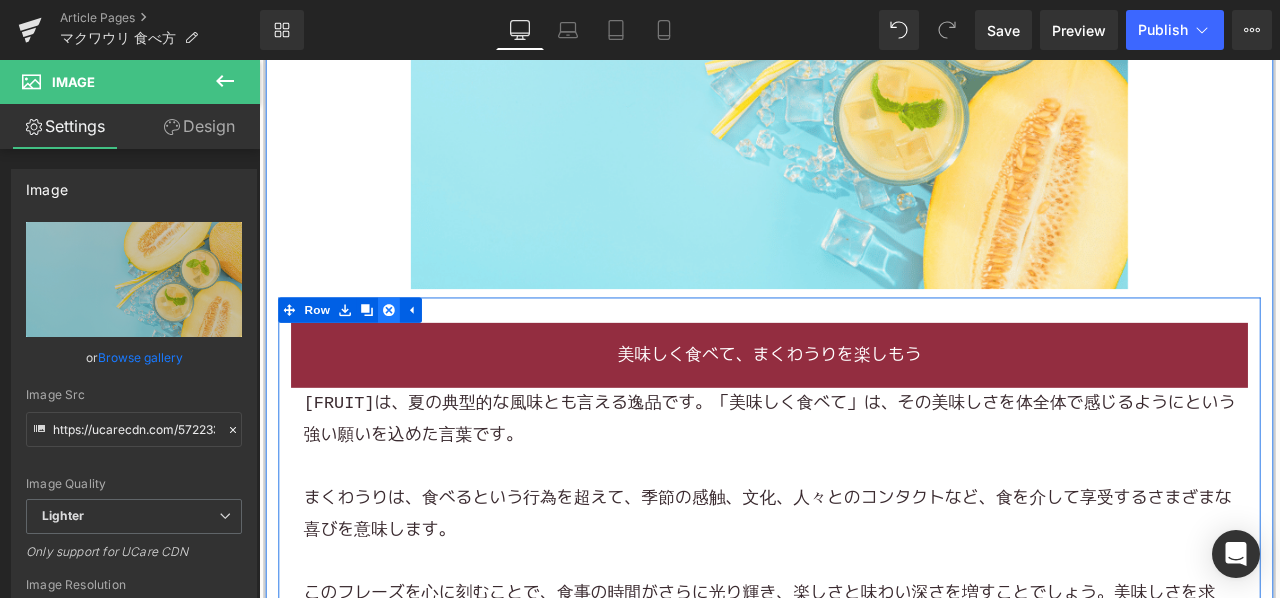 click 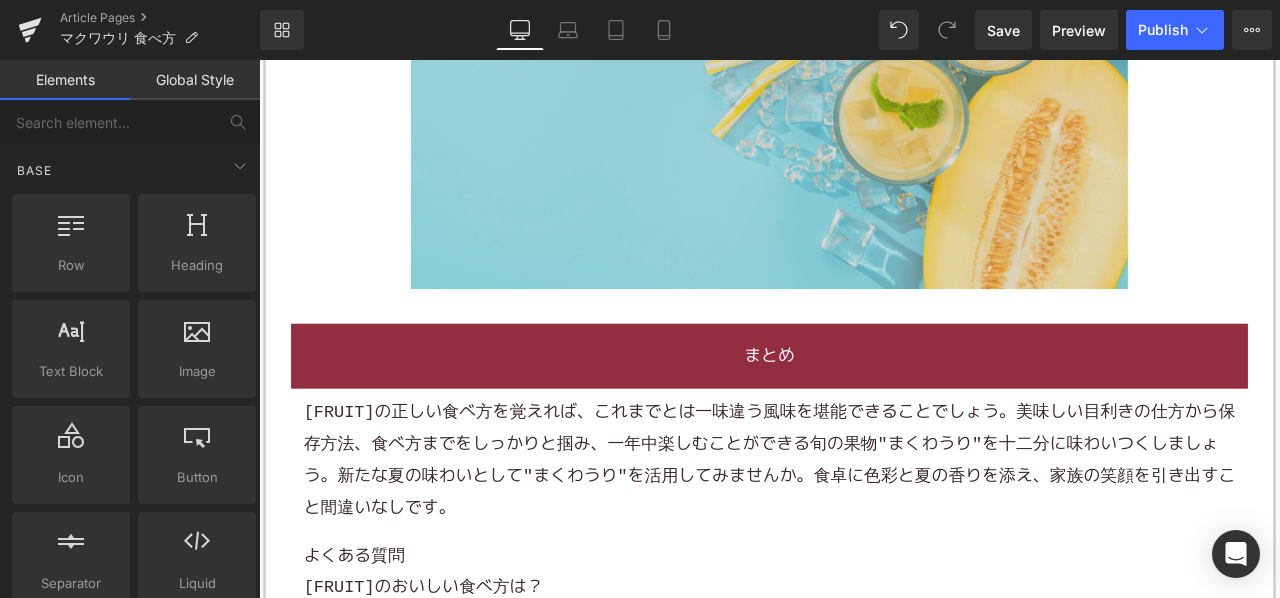 scroll, scrollTop: 10980, scrollLeft: 0, axis: vertical 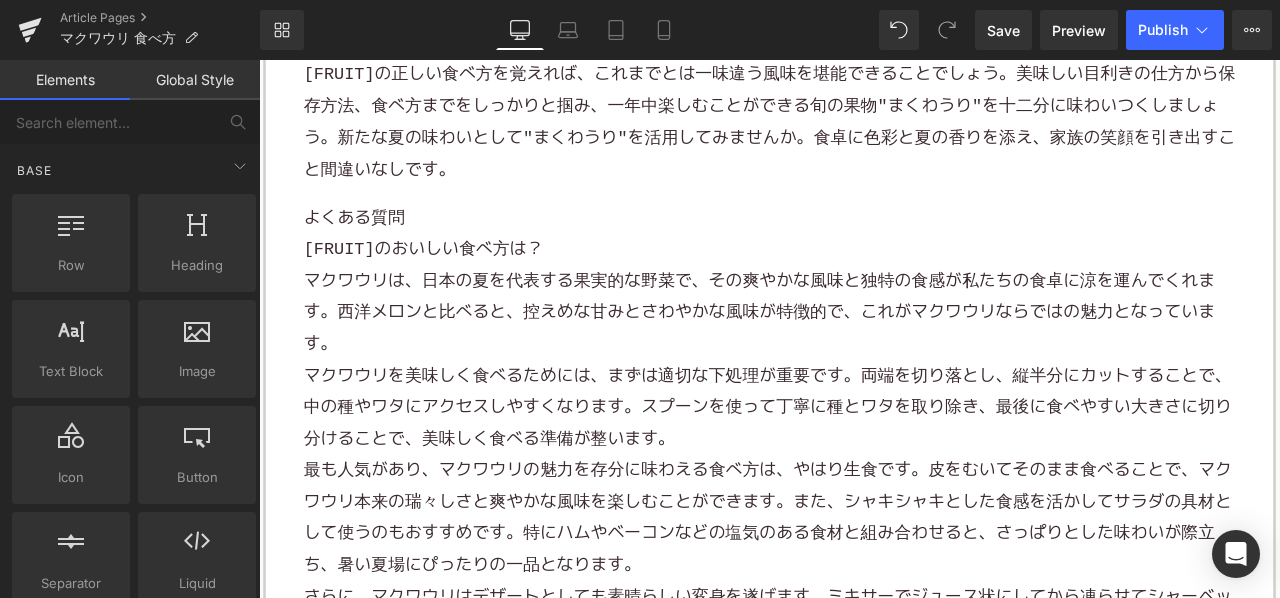 click on "よくある質問" at bounding box center [864, 247] 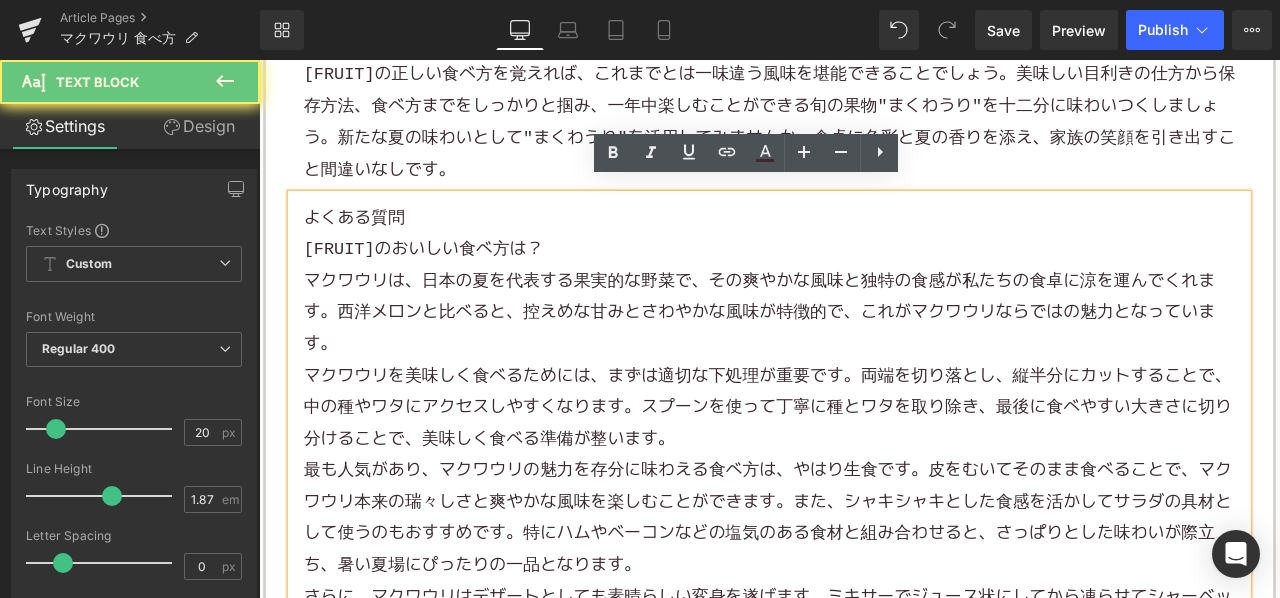 click on "よくある質問" at bounding box center (864, 247) 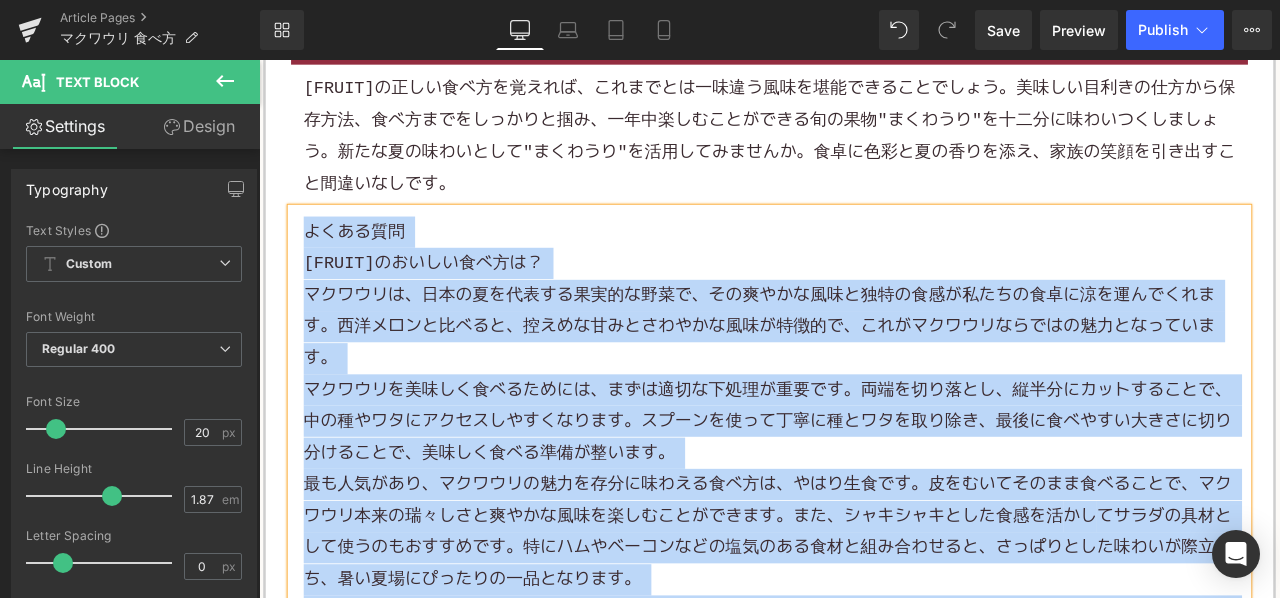 scroll, scrollTop: 10780, scrollLeft: 0, axis: vertical 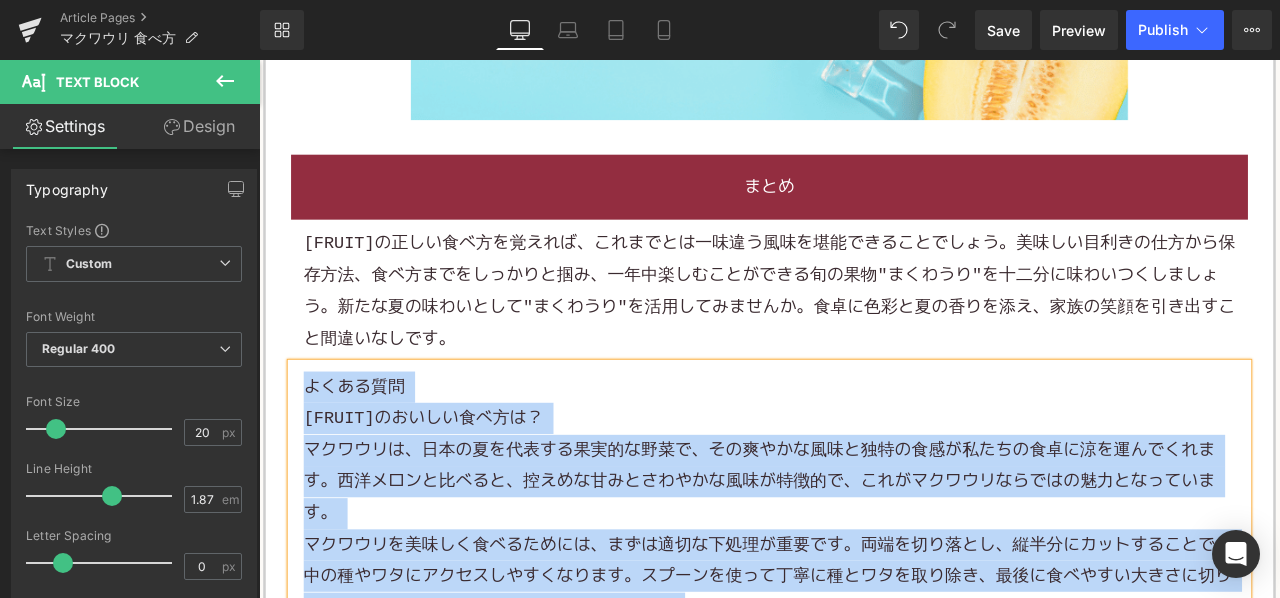 click on "まくわうりの正しい食べ方を覚えれば、これまでとは一味違う風味を堪能できることでしょう。美味しい目利きの仕方から保存方法、食べ方までをしっかりと掴み、一年中楽しむことができる 旬の果物 "まくわうり"を十二分に味わいつくしましょう。新たな夏の味わいとして"まくわうり"を活用してみませんか。食卓に色彩と夏の香りを添え、家族の笑顔を引き出すこと間違いなしです。" at bounding box center (864, 334) 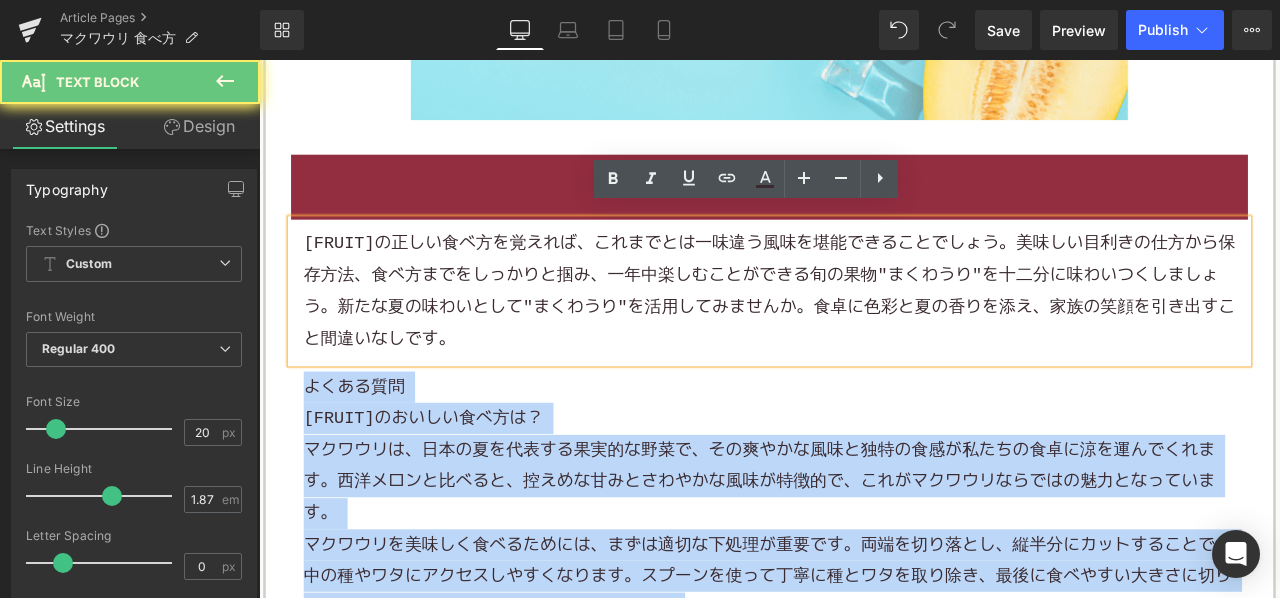 click on "まくわうりの正しい食べ方を覚えれば、これまでとは一味違う風味を堪能できることでしょう。美味しい目利きの仕方から保存方法、食べ方までをしっかりと掴み、一年中楽しむことができる 旬の果物 "まくわうり"を十二分に味わいつくしましょう。新たな夏の味わいとして"まくわうり"を活用してみませんか。食卓に色彩と夏の香りを添え、家族の笑顔を引き出すこと間違いなしです。" at bounding box center (864, 334) 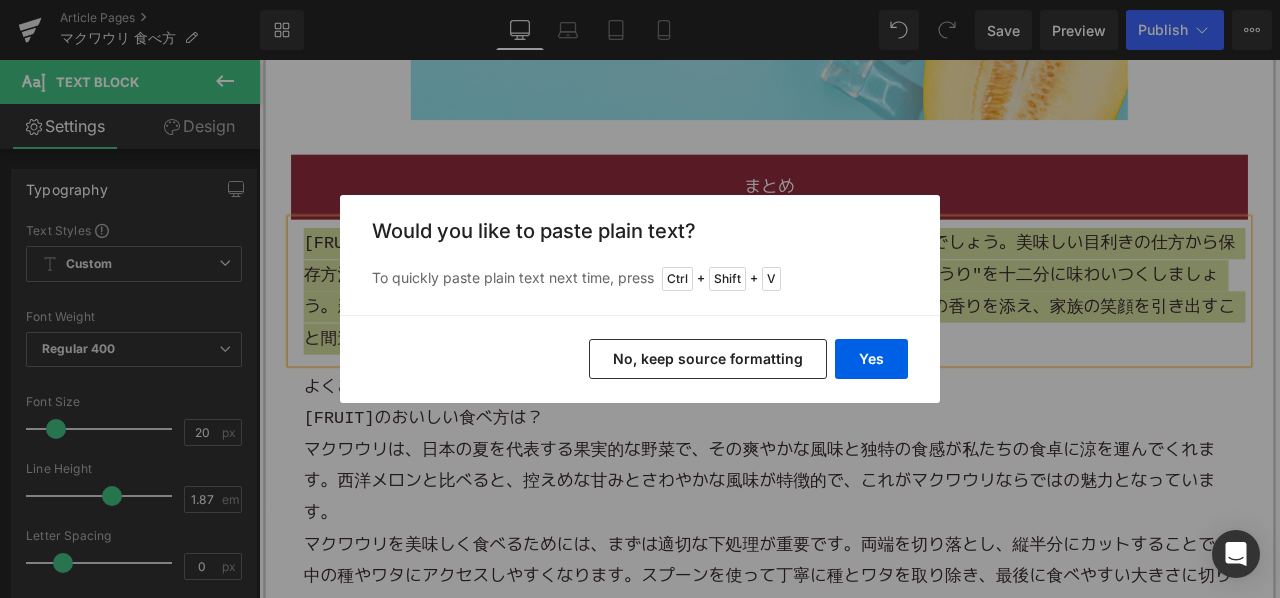 click on "No, keep source formatting" at bounding box center [708, 359] 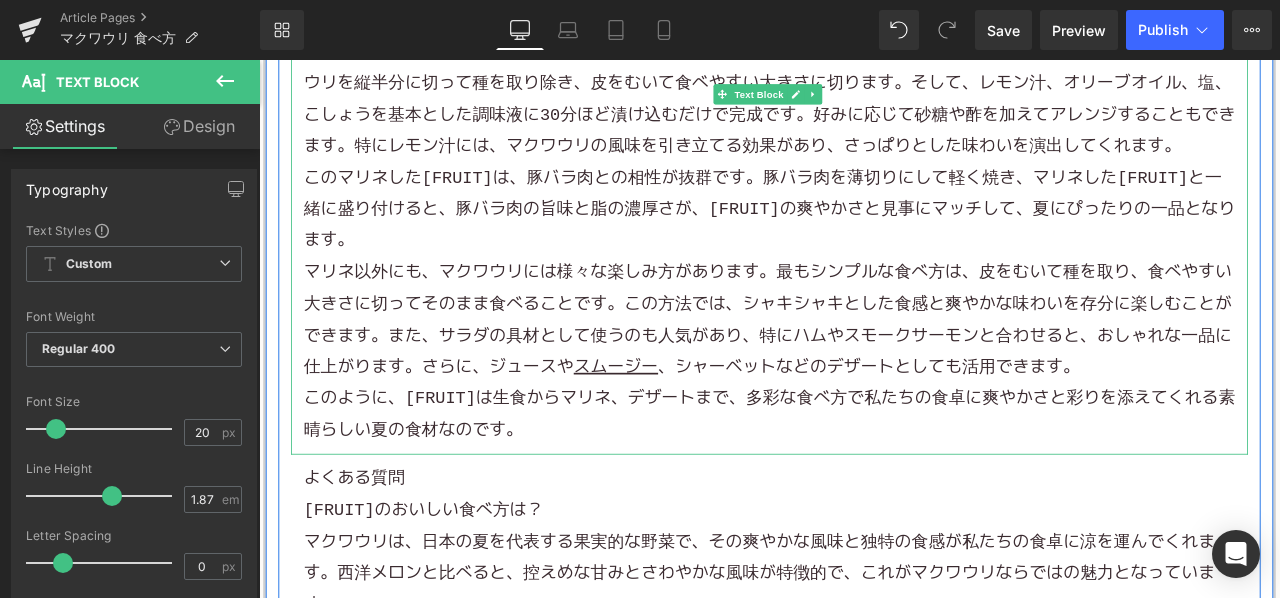 scroll, scrollTop: 12280, scrollLeft: 0, axis: vertical 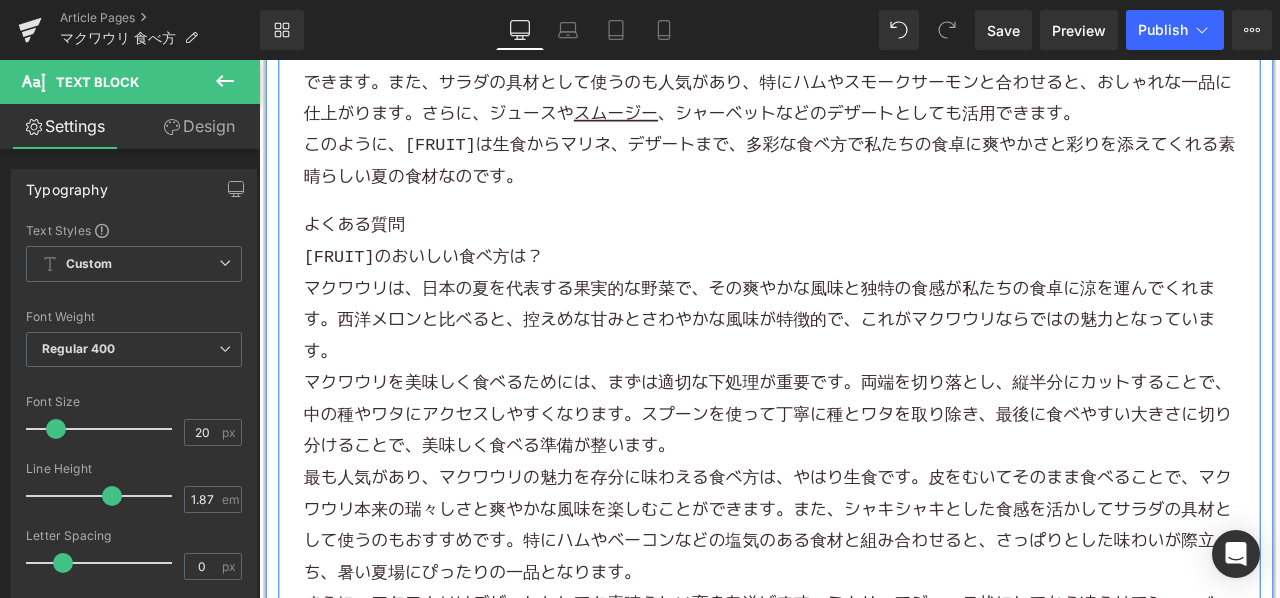 click on "よくある質問" at bounding box center (864, 256) 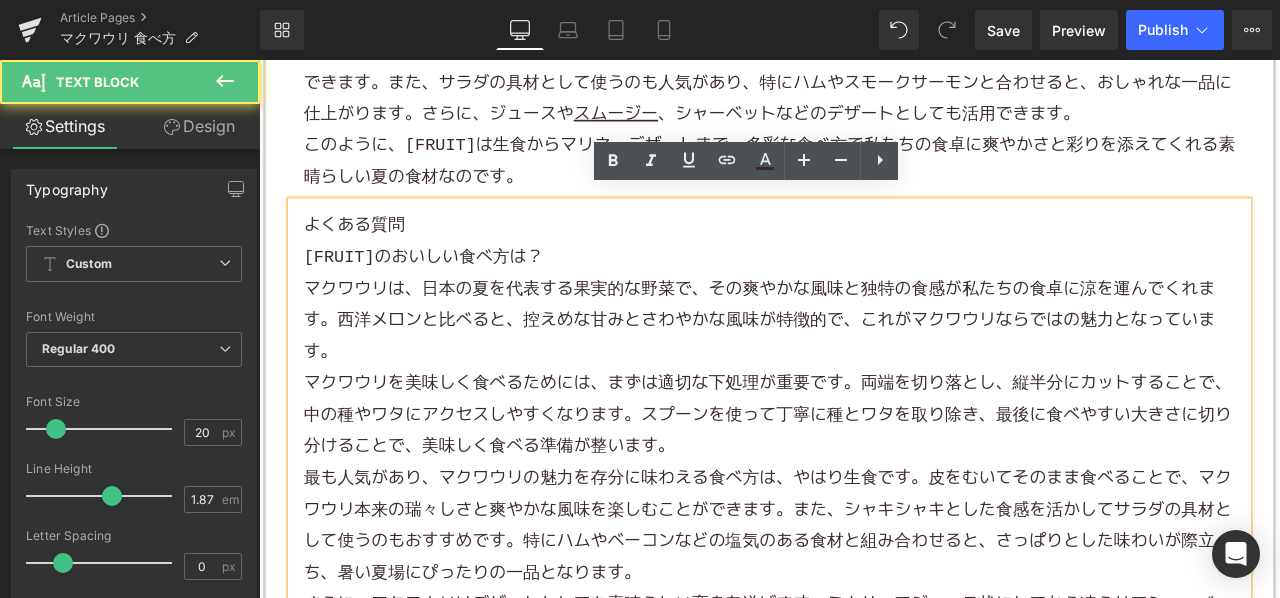 drag, startPoint x: 791, startPoint y: 213, endPoint x: 946, endPoint y: 225, distance: 155.46382 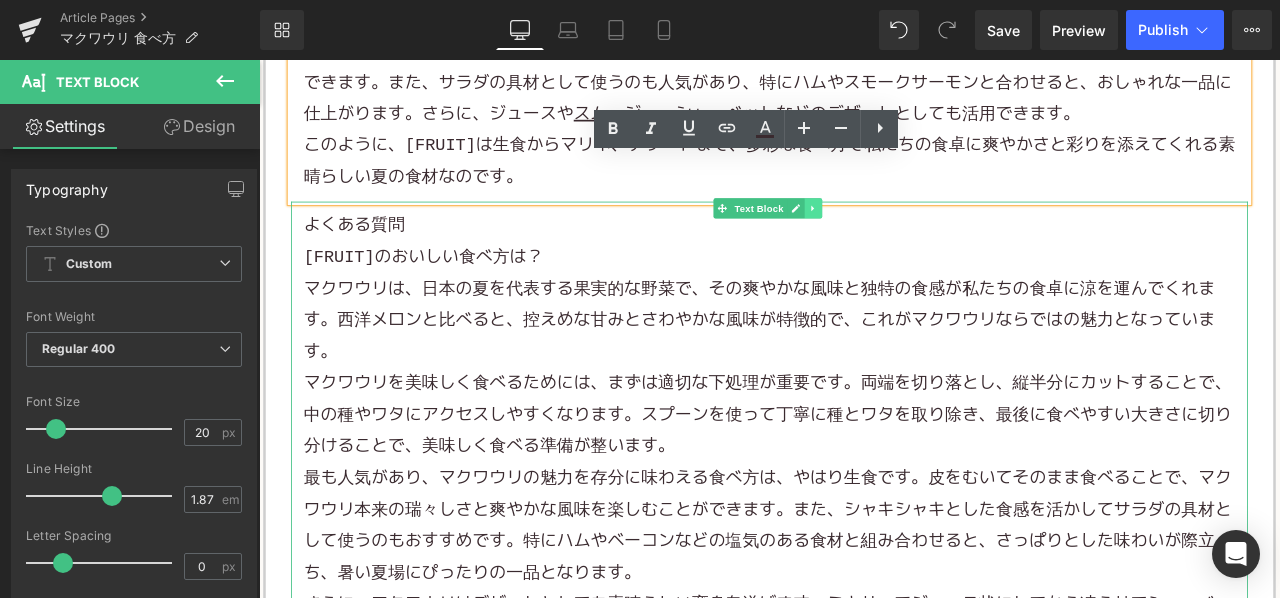 click 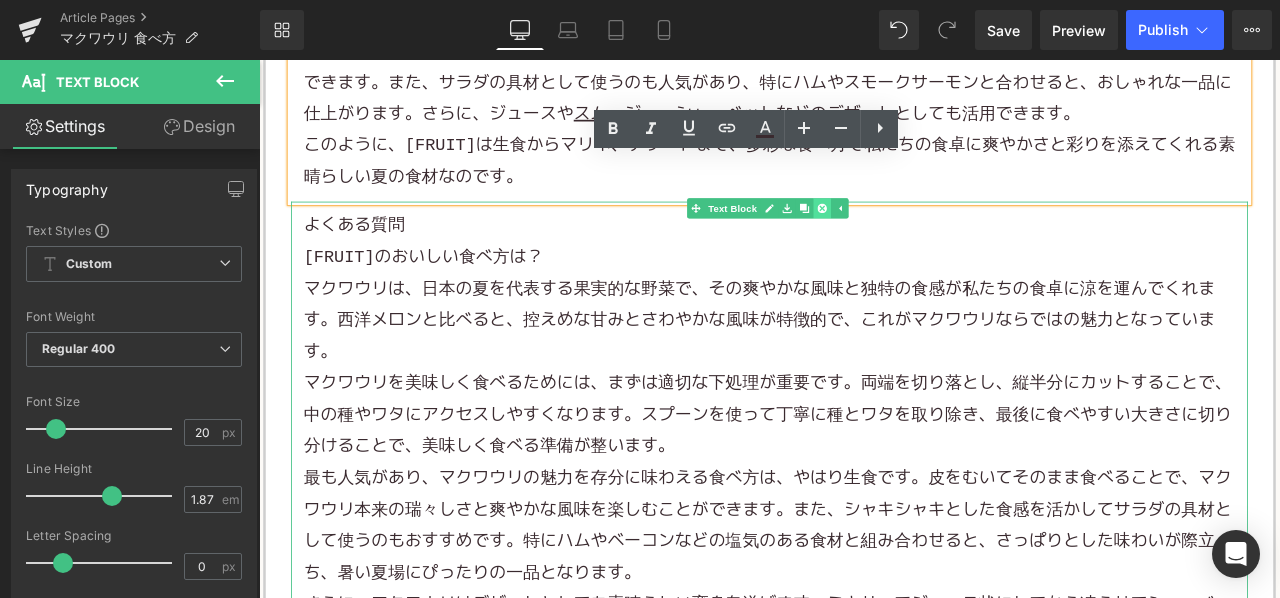 click at bounding box center [926, 236] 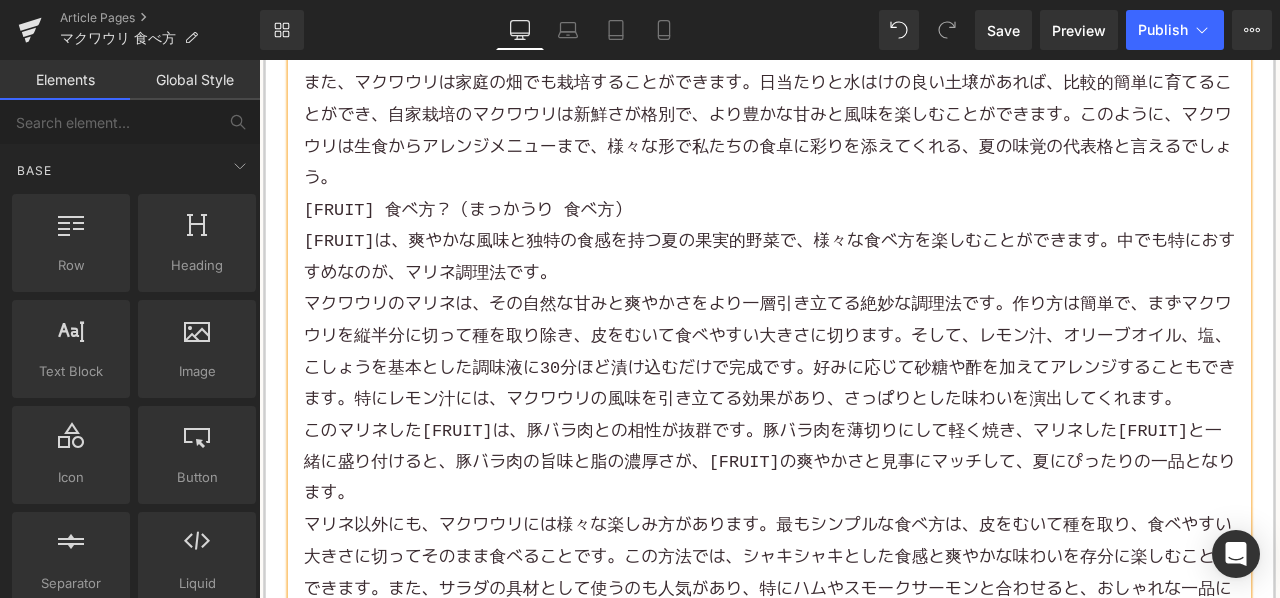 drag, startPoint x: 739, startPoint y: 393, endPoint x: 776, endPoint y: 380, distance: 39.217342 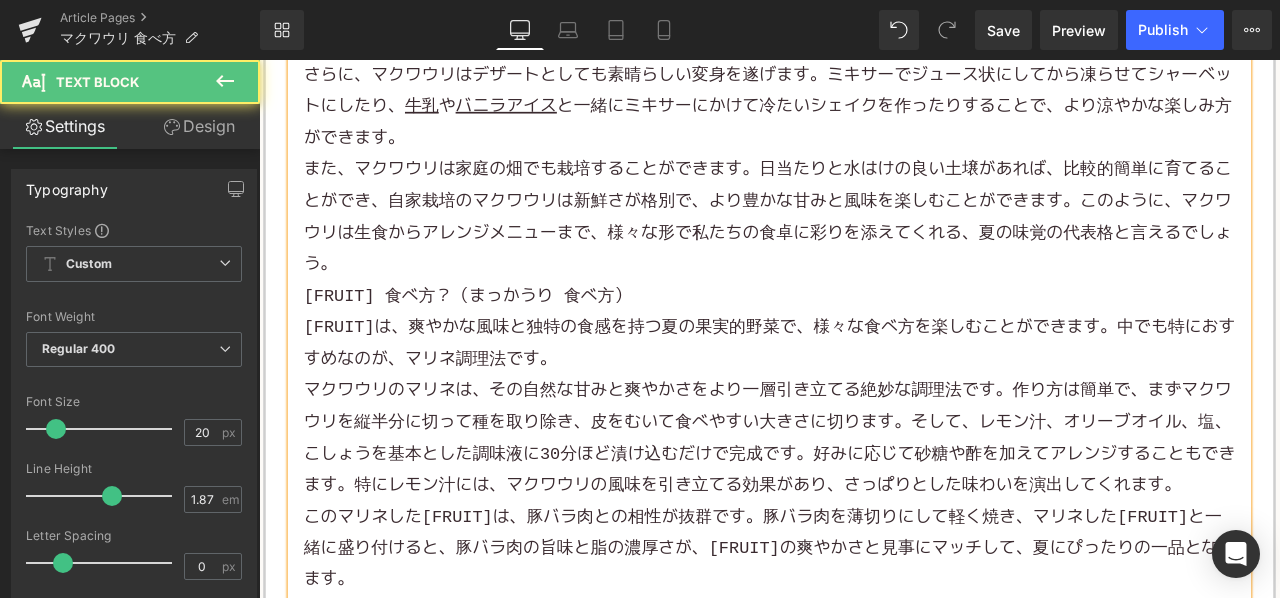 scroll, scrollTop: 11480, scrollLeft: 0, axis: vertical 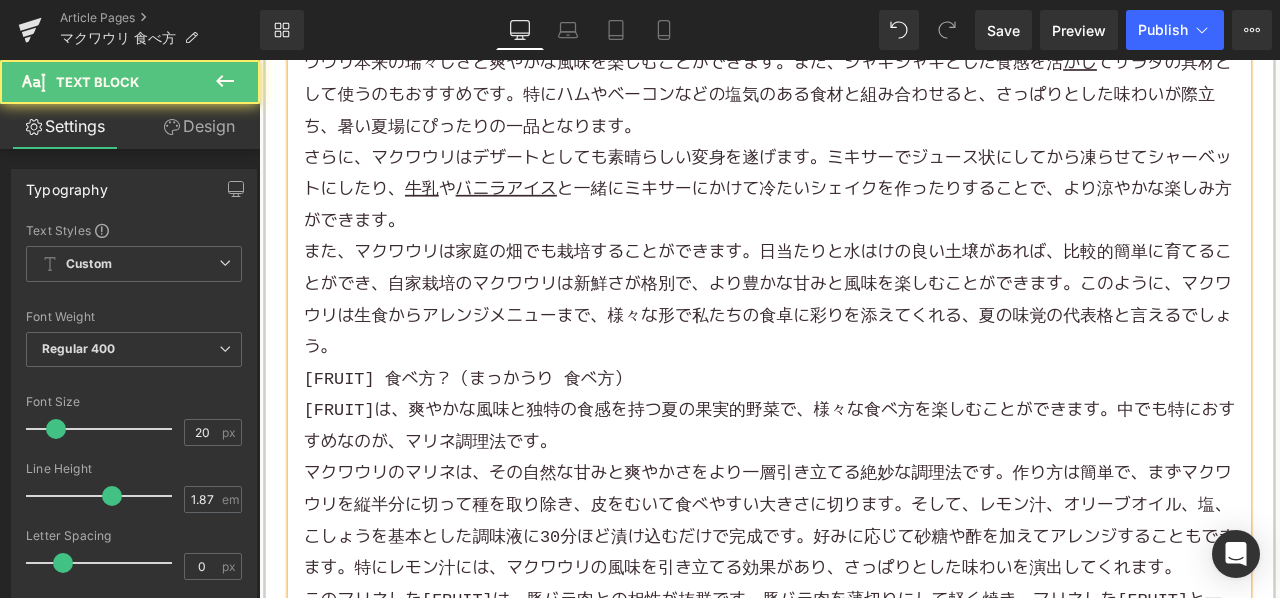 click on "また、マクワウリは家庭の畑でも栽培することができます。日当たりと水はけの良い土壌があれば、比較的簡単に育てることができ、自家栽培のマクワウリは新鮮さが格別で、より豊かな甘みと風味を楽しむことができます。このように、マクワウリは生食からアレンジメニューまで、様々な形で私たちの食卓に彩りを添えてくれる、夏の味覚の代表格と言えるでしょう。" at bounding box center (864, 345) 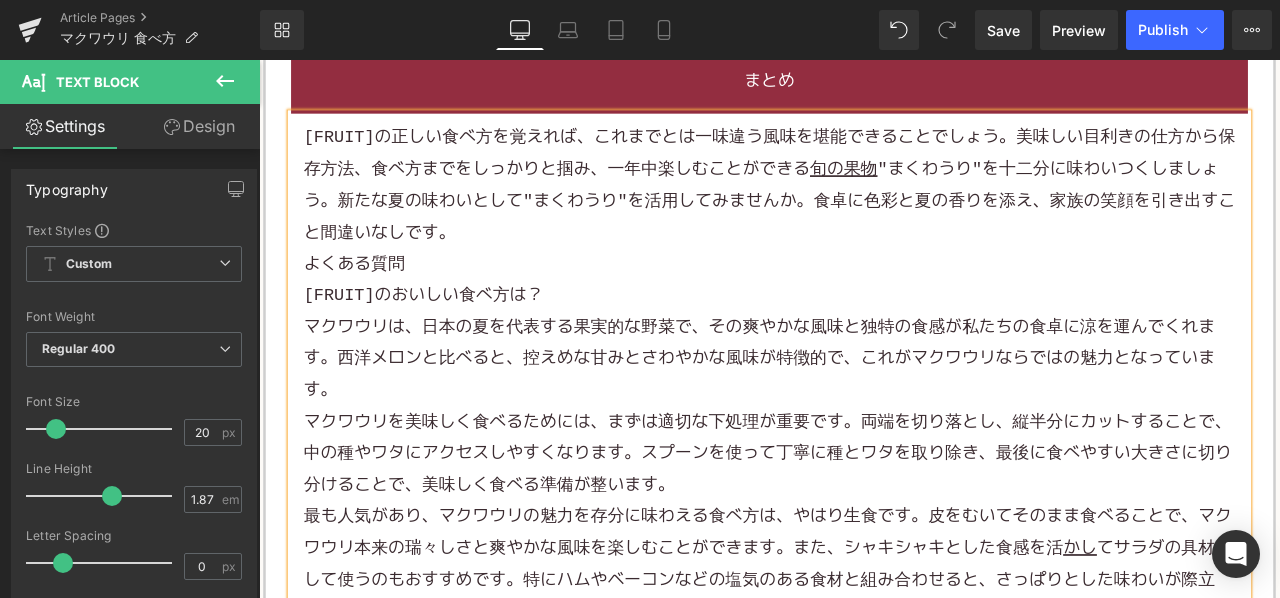 scroll, scrollTop: 10880, scrollLeft: 0, axis: vertical 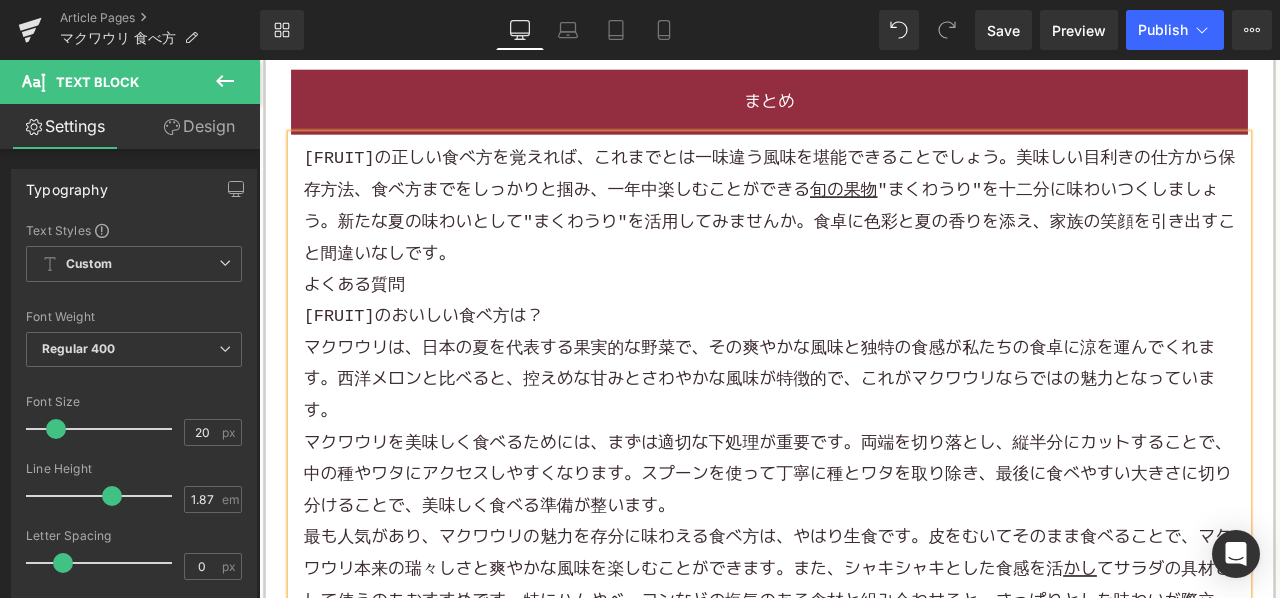 click on "まくわうりの正しい食べ方を覚えれば、これまでとは一味違う風味を堪能できることでしょう。美味しい目利きの仕方から保存方法、食べ方までをしっかりと掴み、一年中楽しむことができる 旬の果物 "まくわうり"を十二分に味わいつくしましょう。新たな夏の味わいとして"まくわうり"を活用してみませんか。食卓に色彩と夏の香りを添え、家族の笑顔を引き出すこと間違いなしです。" at bounding box center (864, 234) 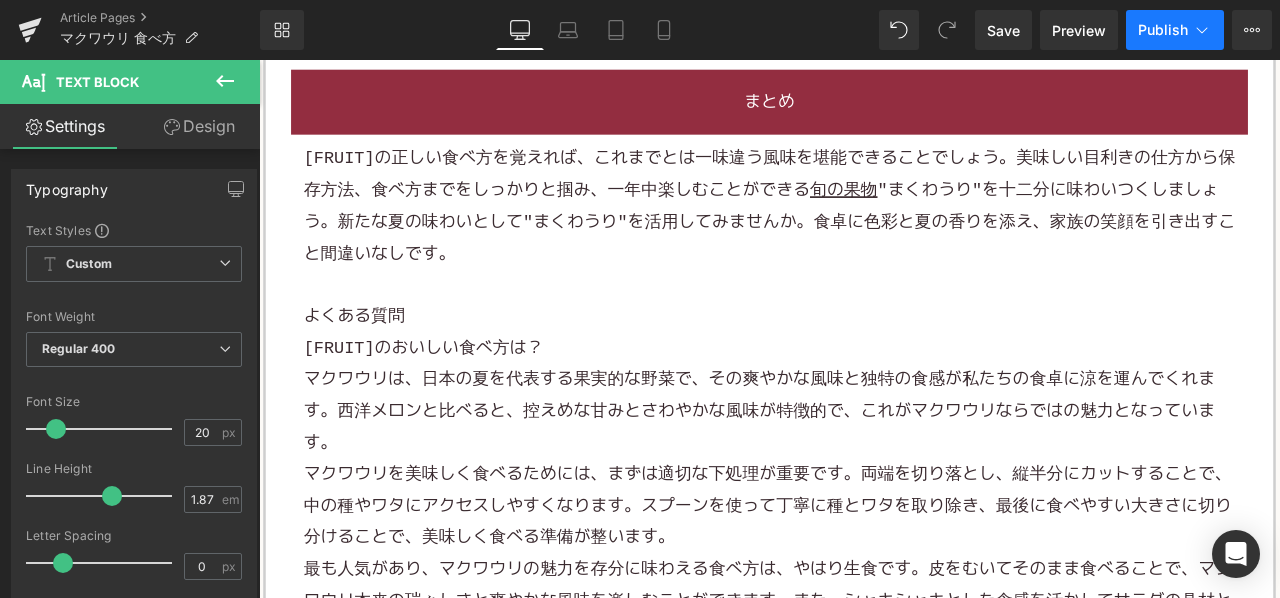 click on "Publish" at bounding box center [1163, 30] 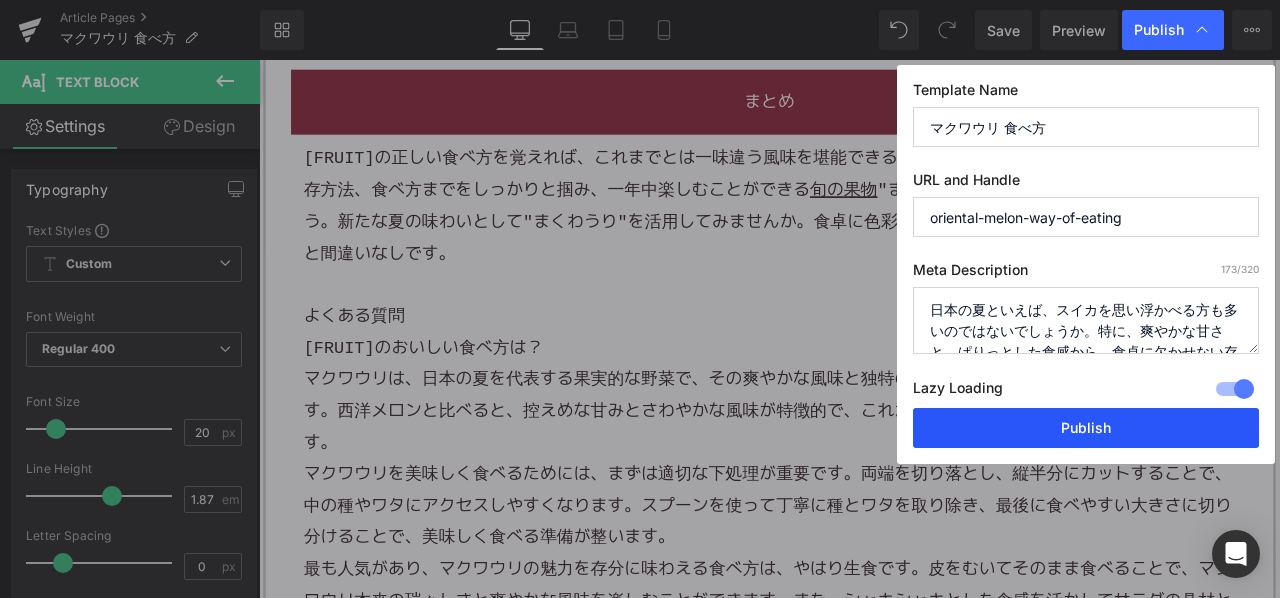 click on "Publish" at bounding box center [1086, 428] 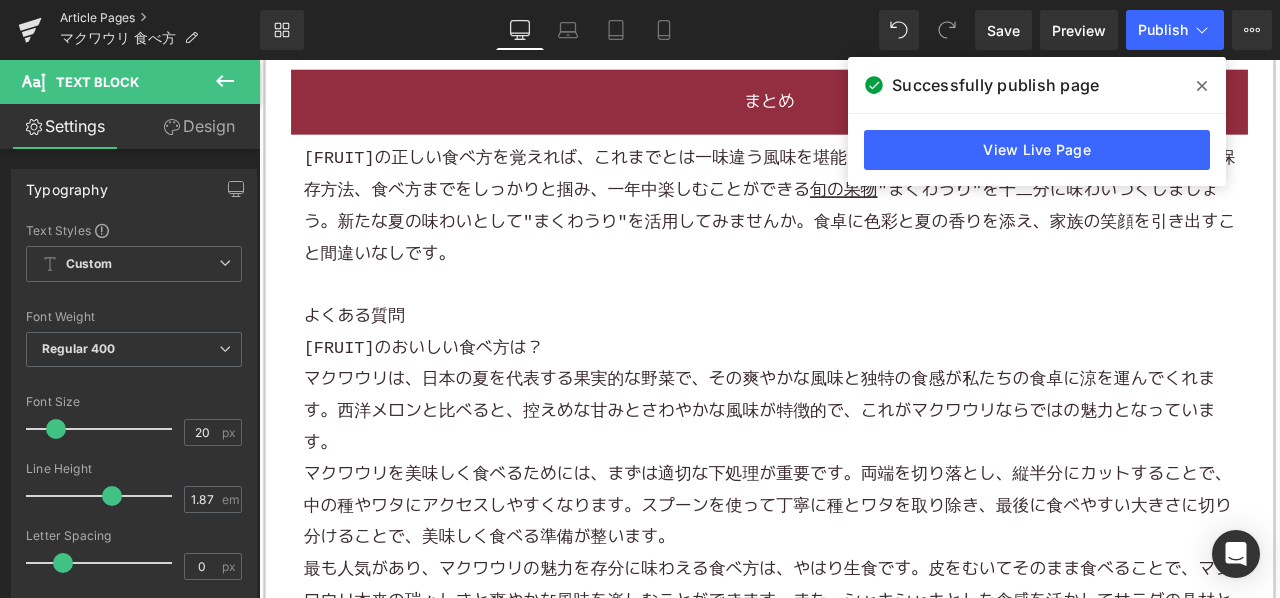 click on "Article Pages" at bounding box center (160, 18) 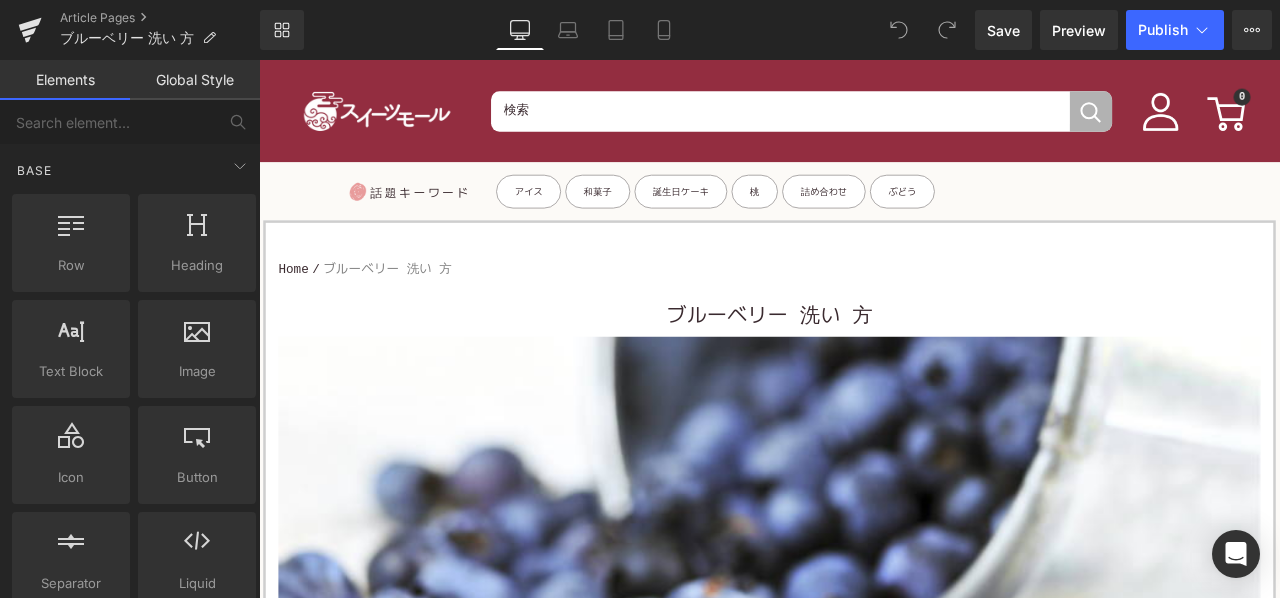scroll, scrollTop: 0, scrollLeft: 0, axis: both 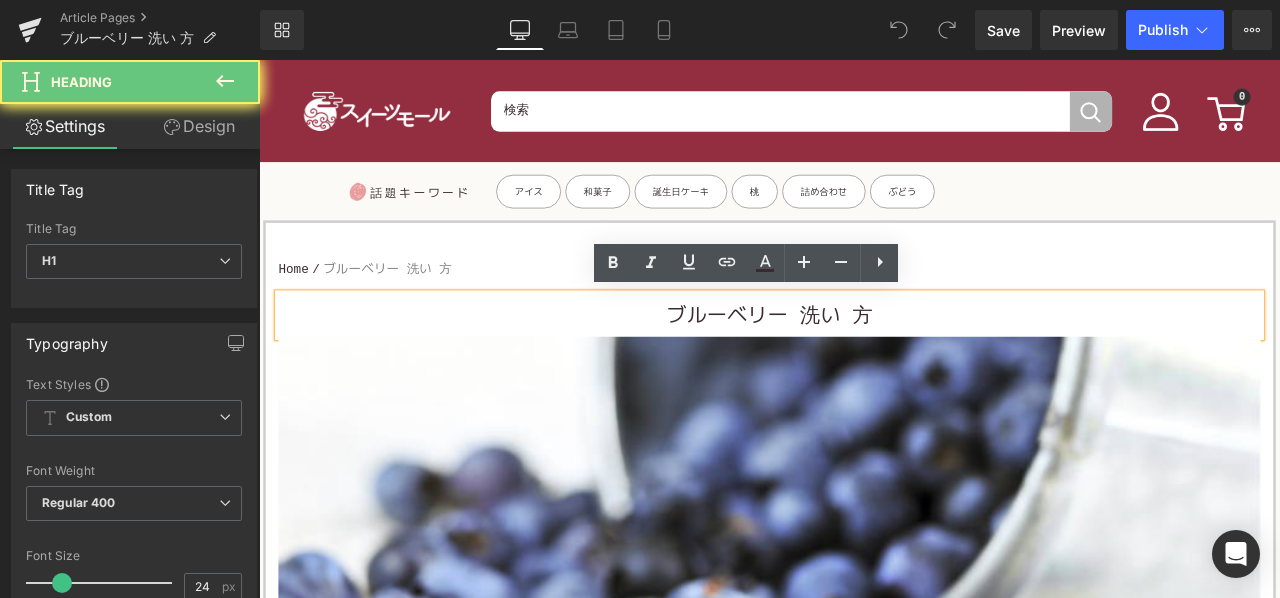 click on "ブルーベリー 洗い 方" at bounding box center (864, 365) 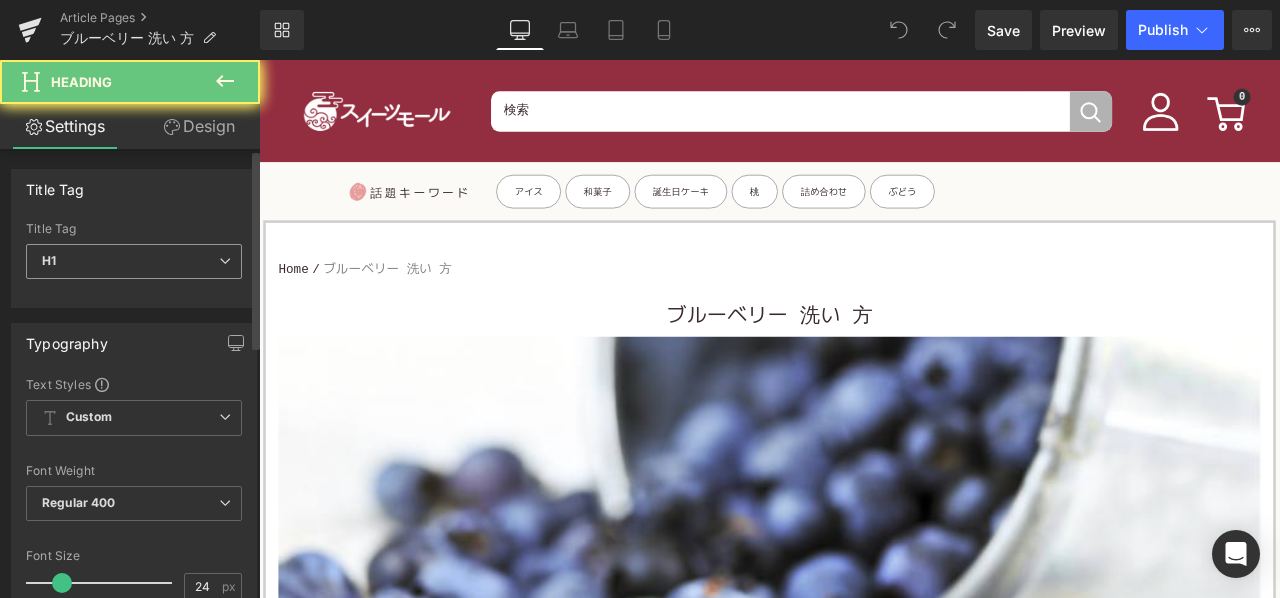 click on "H1" at bounding box center (134, 261) 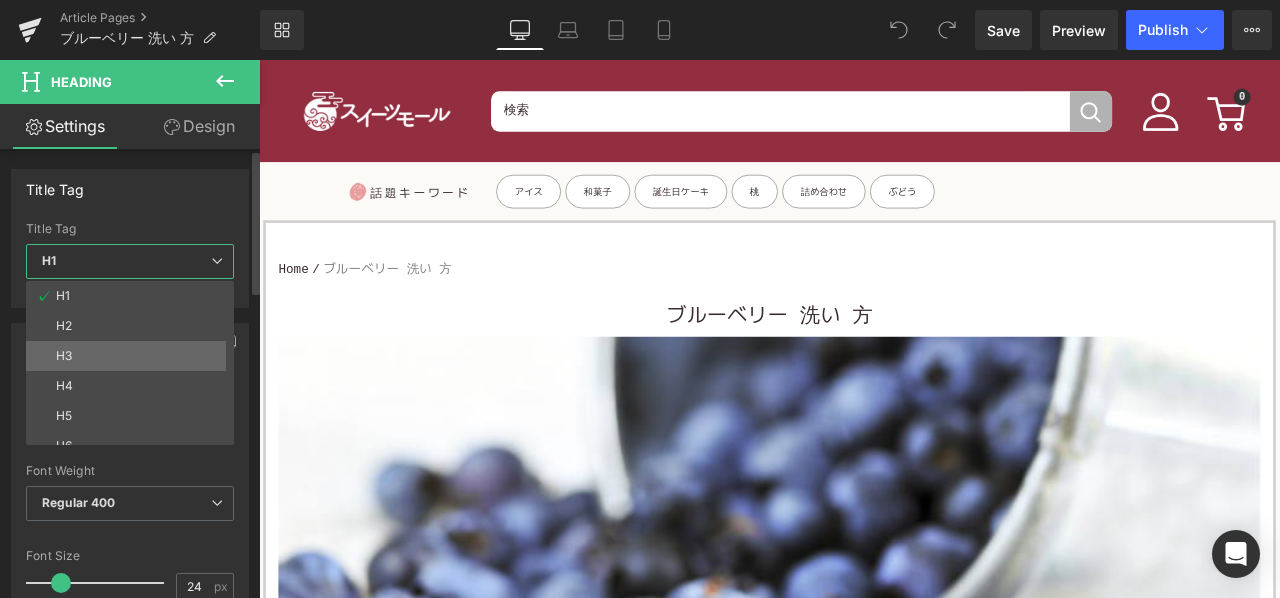 drag, startPoint x: 146, startPoint y: 343, endPoint x: 176, endPoint y: 423, distance: 85.44004 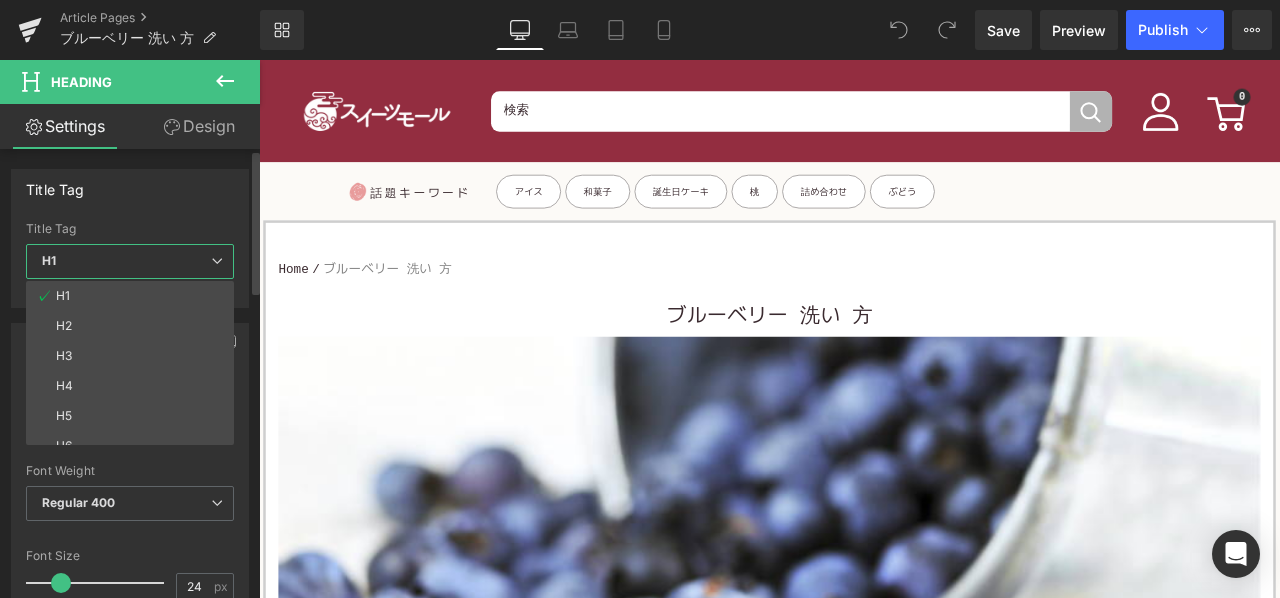 click on "H3" at bounding box center [134, 356] 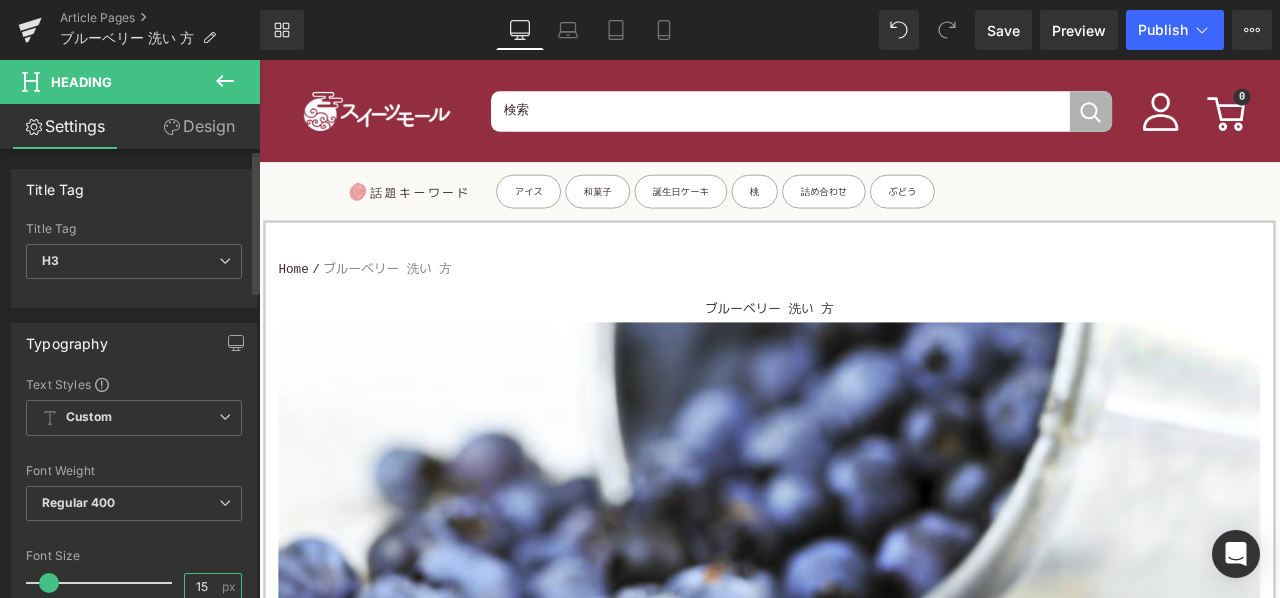 drag, startPoint x: 206, startPoint y: 581, endPoint x: 174, endPoint y: 581, distance: 32 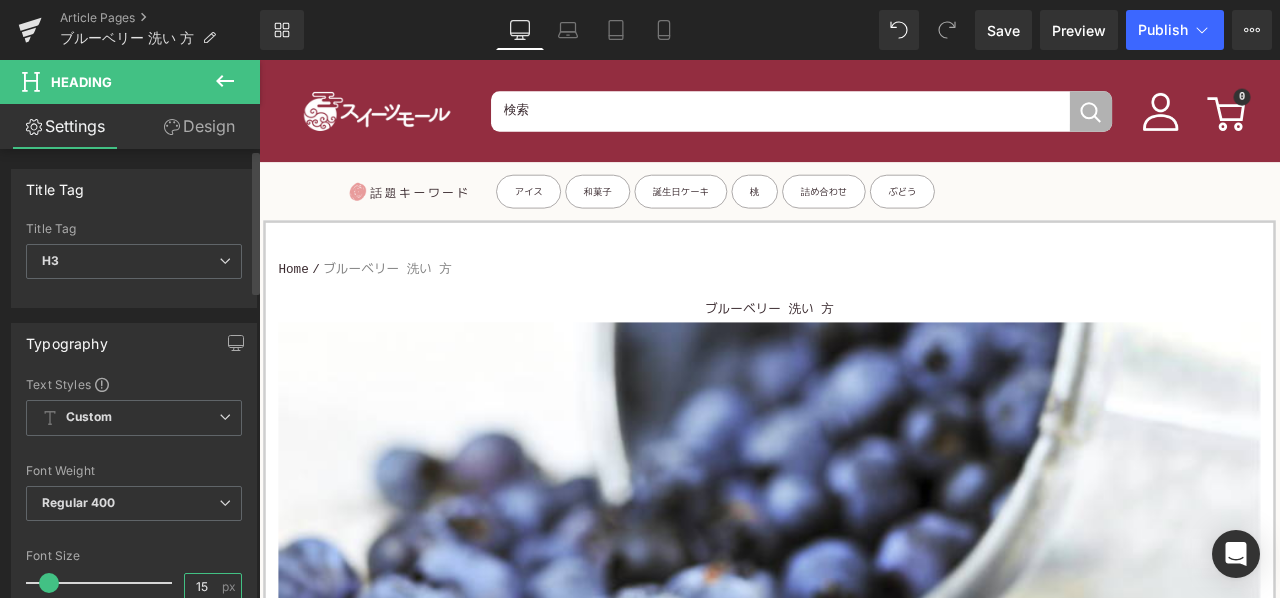 click on "Font Size 15 px" at bounding box center (134, 582) 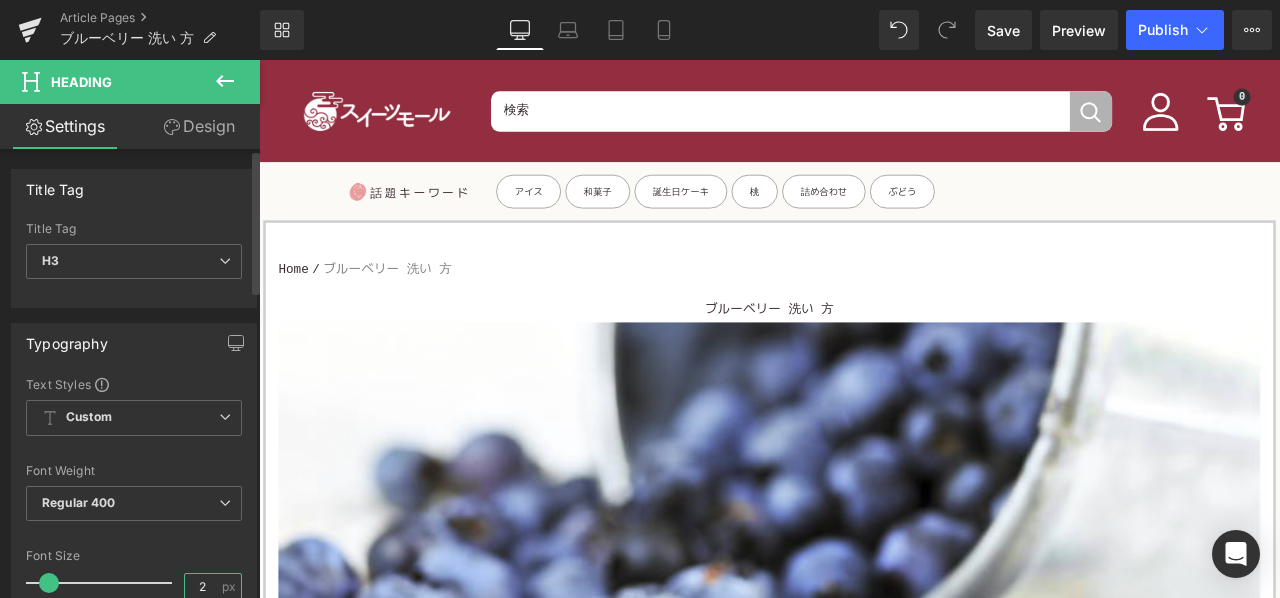 type on "24" 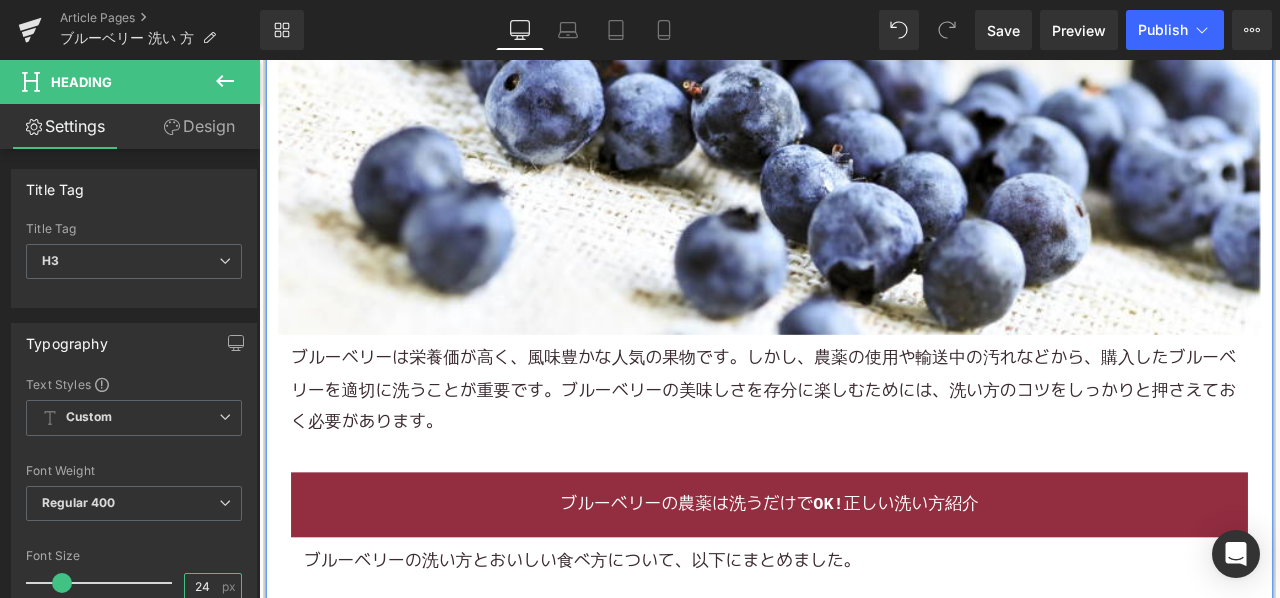 scroll, scrollTop: 817, scrollLeft: 0, axis: vertical 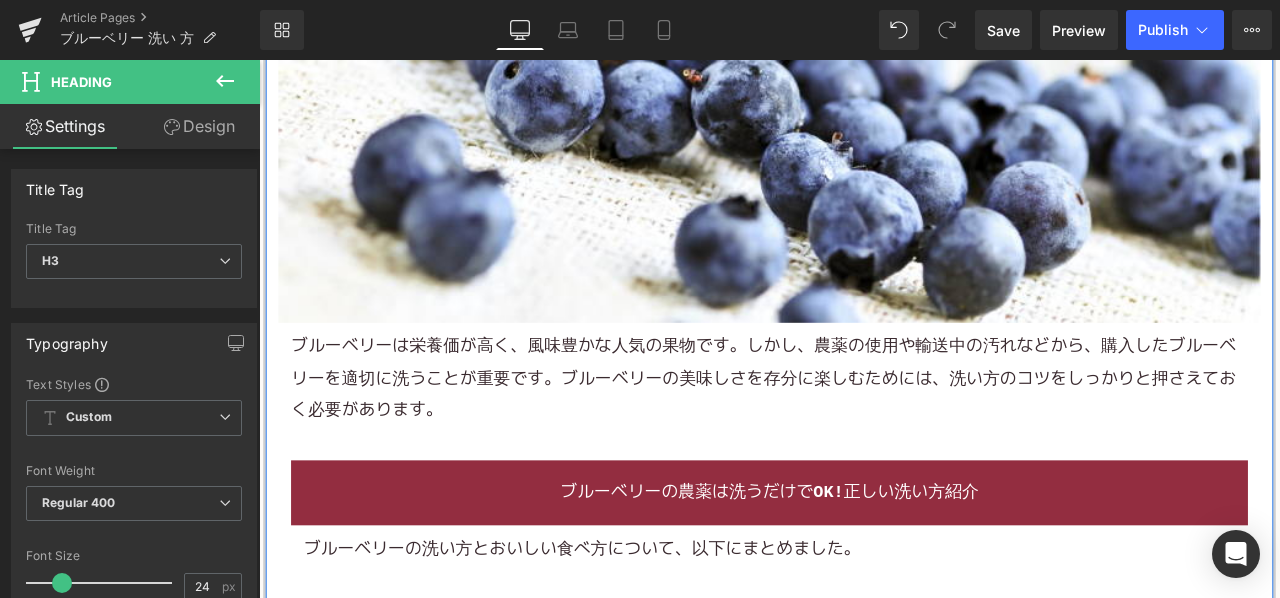 click on "ブルーベリーは栄養価が高く、風味豊かな人気の果物です。しかし、農薬の使用や輸送中の汚れなどから、購入したブルーベリーを適切に洗うことが重要です。ブルーベリーの美味しさを存分に楽しむためには、洗い方のコツをしっかりと押さえておく必要があります。" at bounding box center (864, 437) 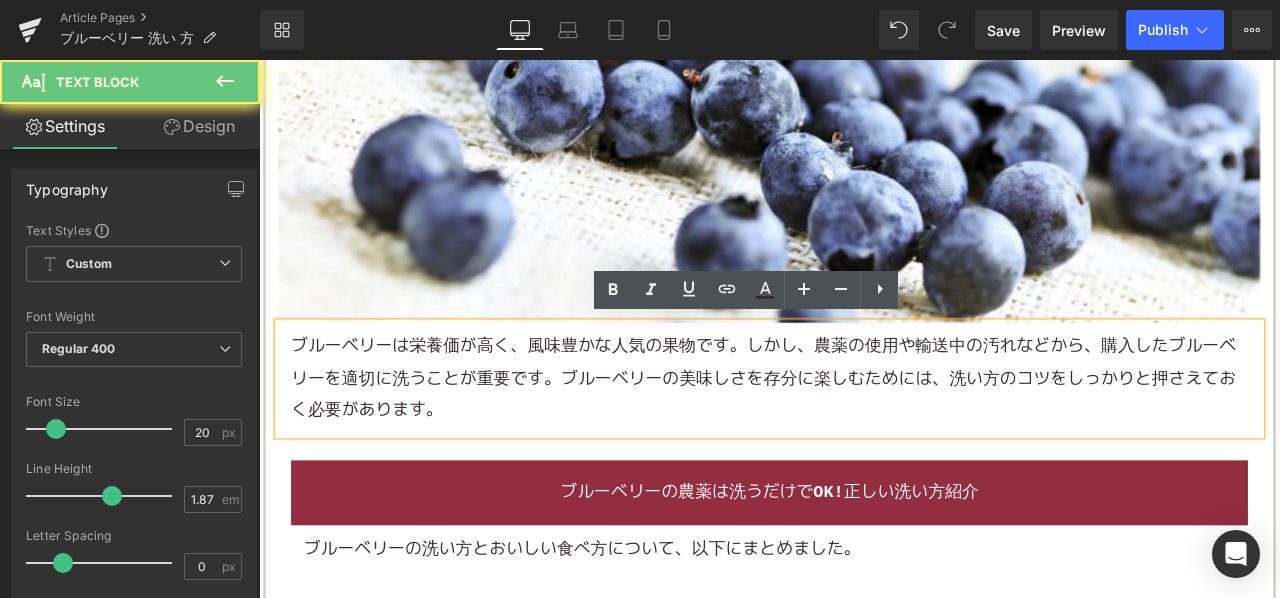 click on "ブルーベリーは栄養価が高く、風味豊かな人気の果物です。しかし、農薬の使用や輸送中の汚れなどから、購入したブルーベリーを適切に洗うことが重要です。ブルーベリーの美味しさを存分に楽しむためには、洗い方のコツをしっかりと押さえておく必要があります。" at bounding box center (864, 437) 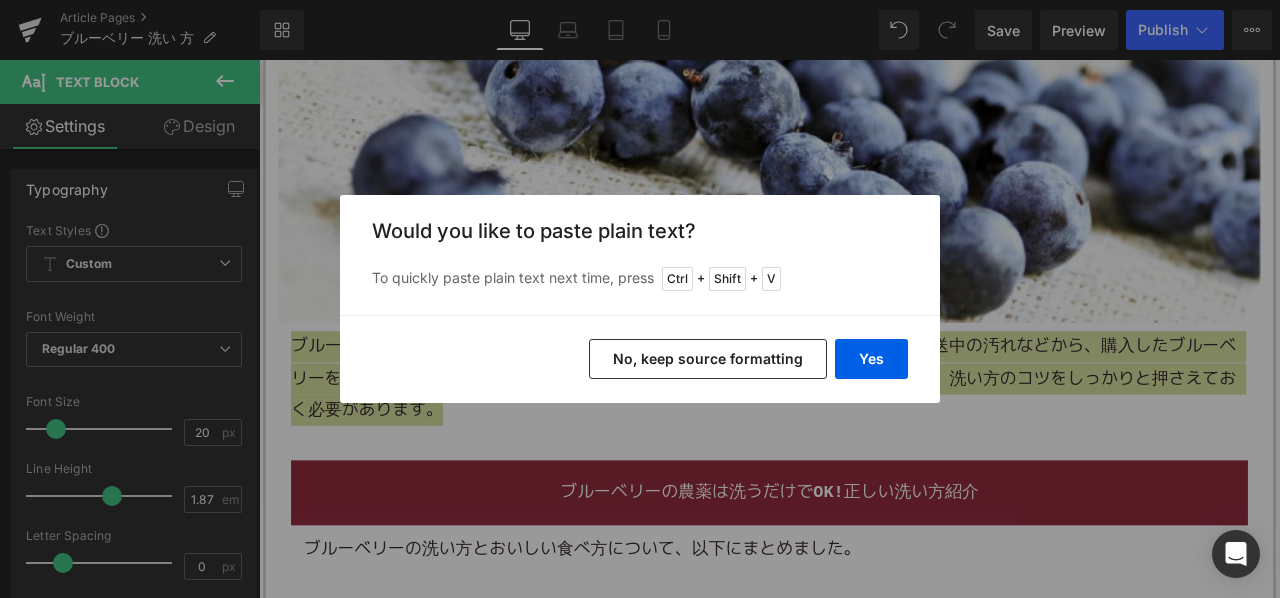 click on "No, keep source formatting" at bounding box center [708, 359] 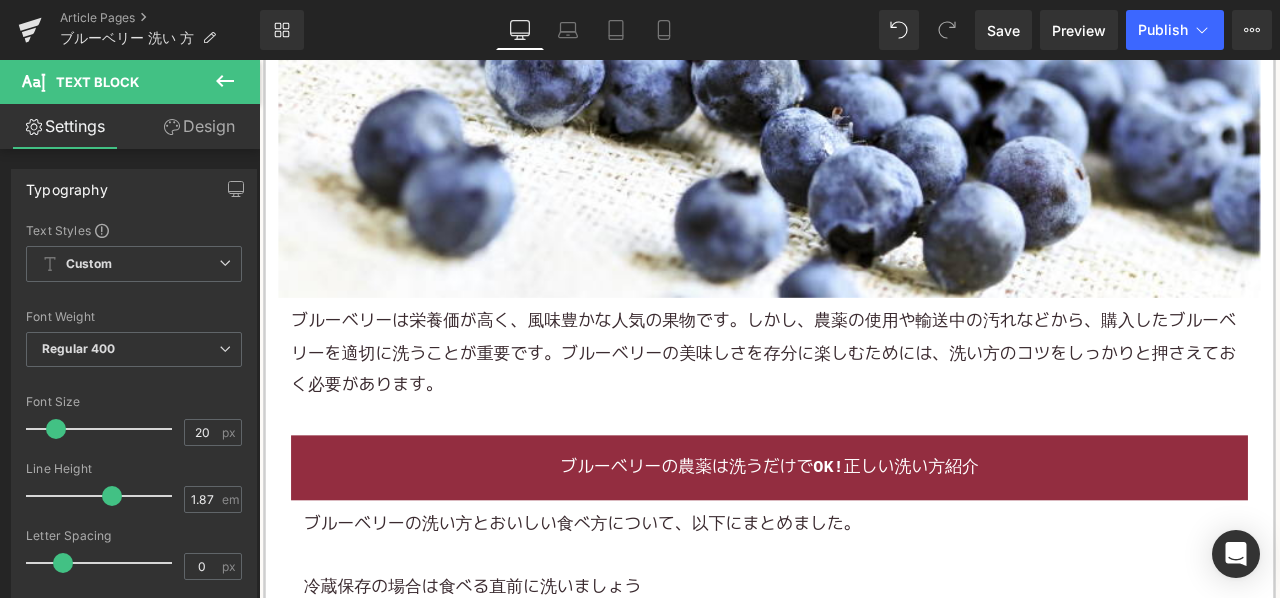 scroll, scrollTop: 917, scrollLeft: 0, axis: vertical 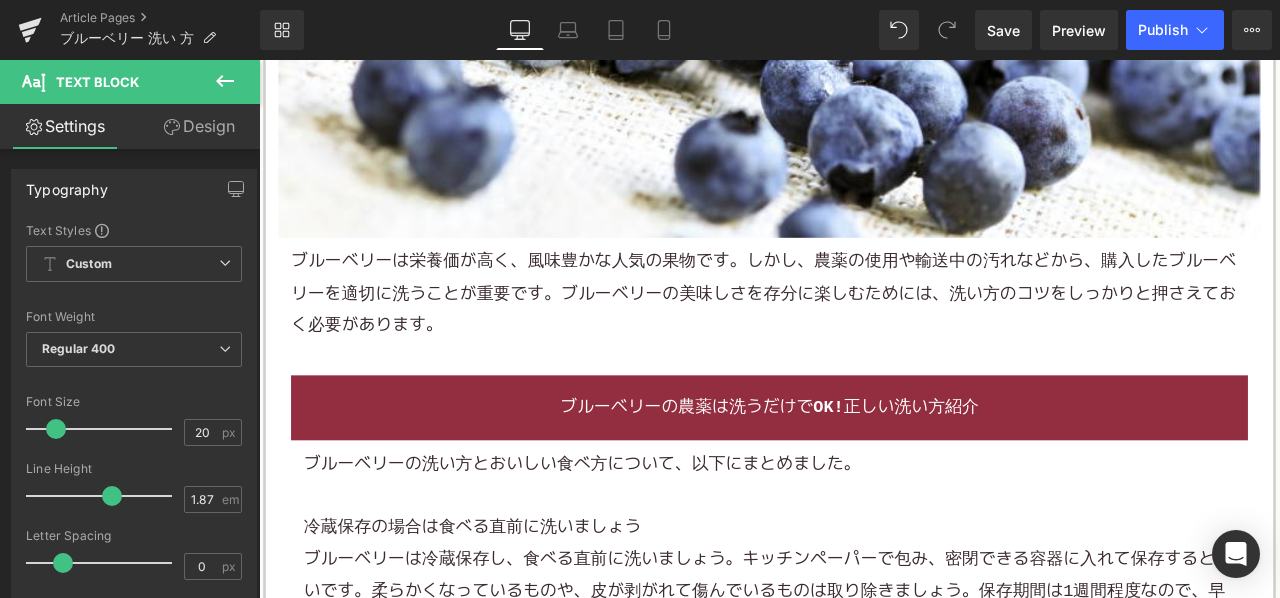 click on "ブルーベリーの洗い方とおいしい食べ方について、以下にまとめました。" at bounding box center (864, 539) 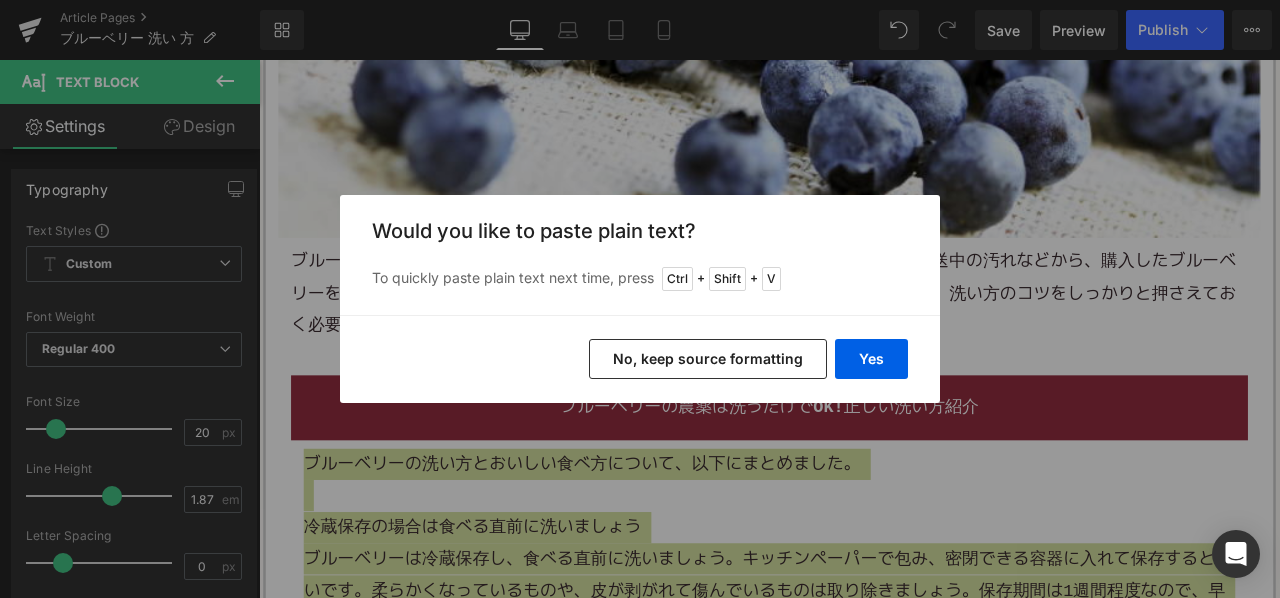 click on "No, keep source formatting" at bounding box center (708, 359) 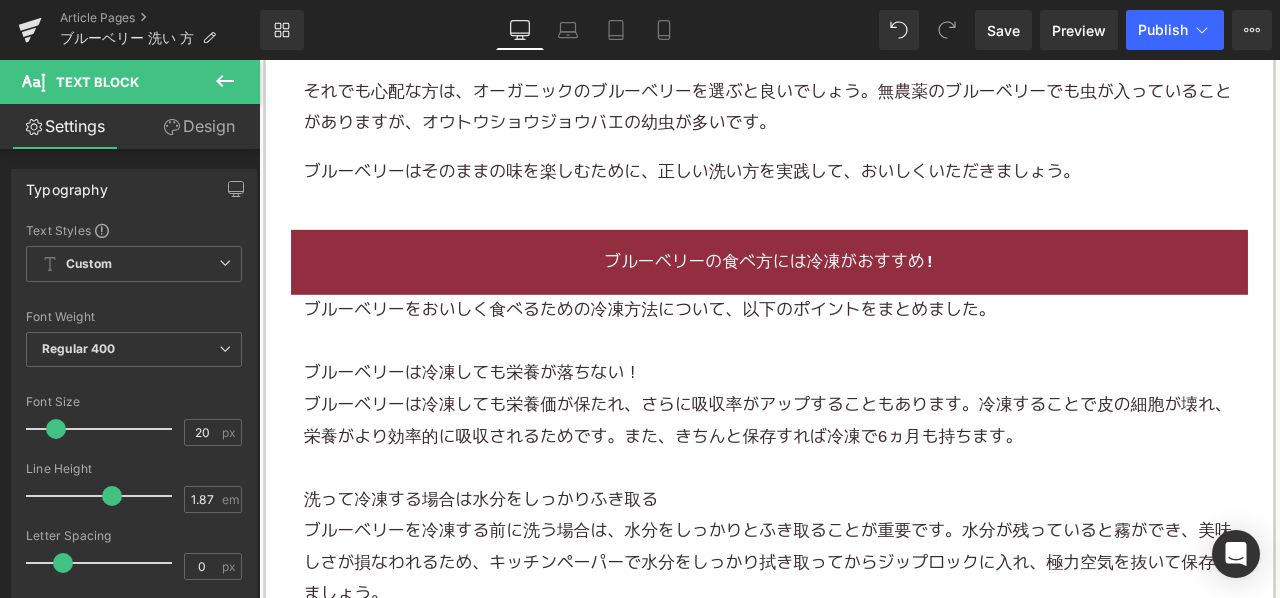 click on "ブルーベリーは冷凍しても栄養が落ちない！" at bounding box center (864, 431) 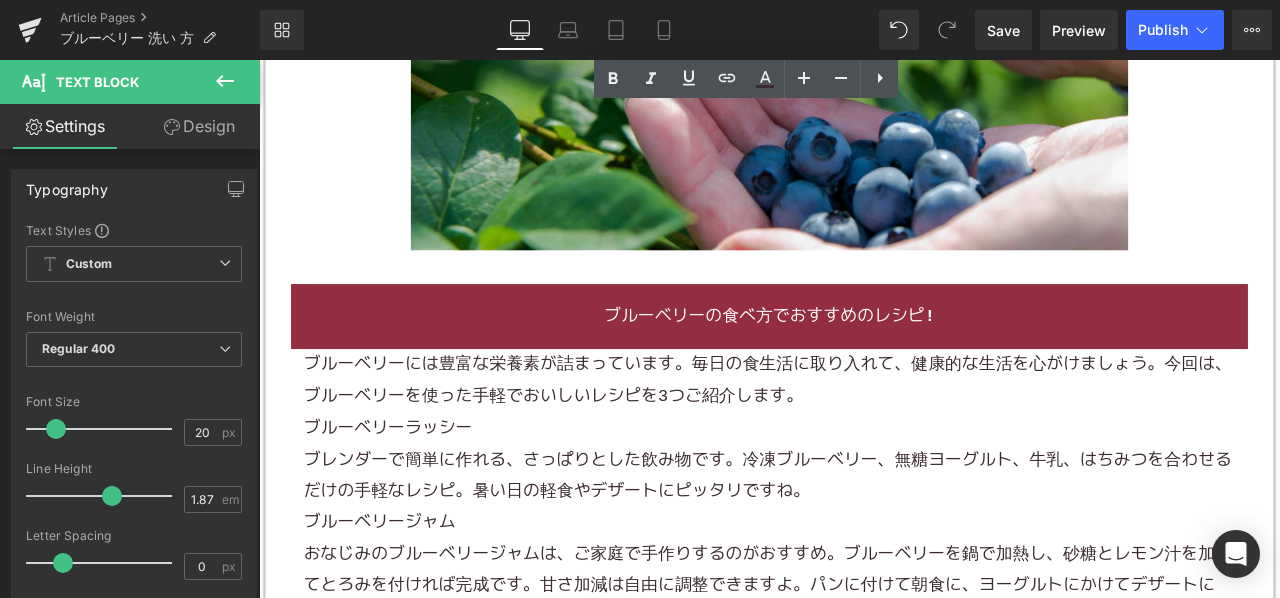 scroll, scrollTop: 4217, scrollLeft: 0, axis: vertical 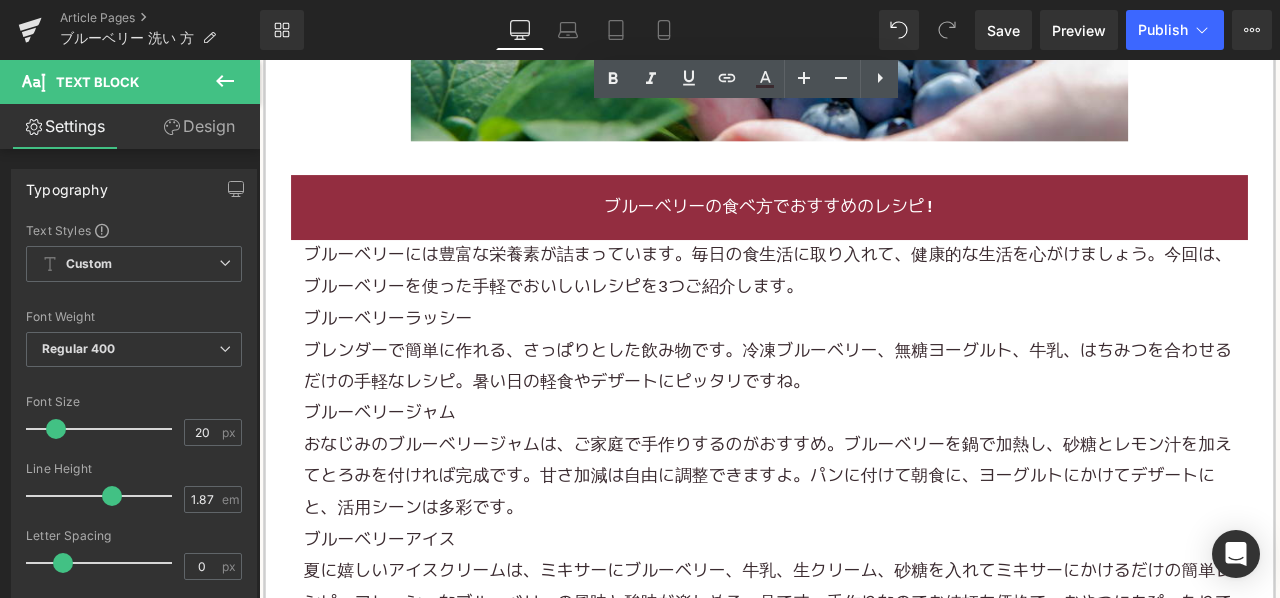 click on "ブレンダーで簡単に作れる、さっぱりとした飲み物です。冷凍ブルーベリー、無糖ヨーグルト、牛乳、はちみつを合わせるだけの手軽なレシピ。暑い日の軽食やデザートにピッタリですね。" at bounding box center [864, 423] 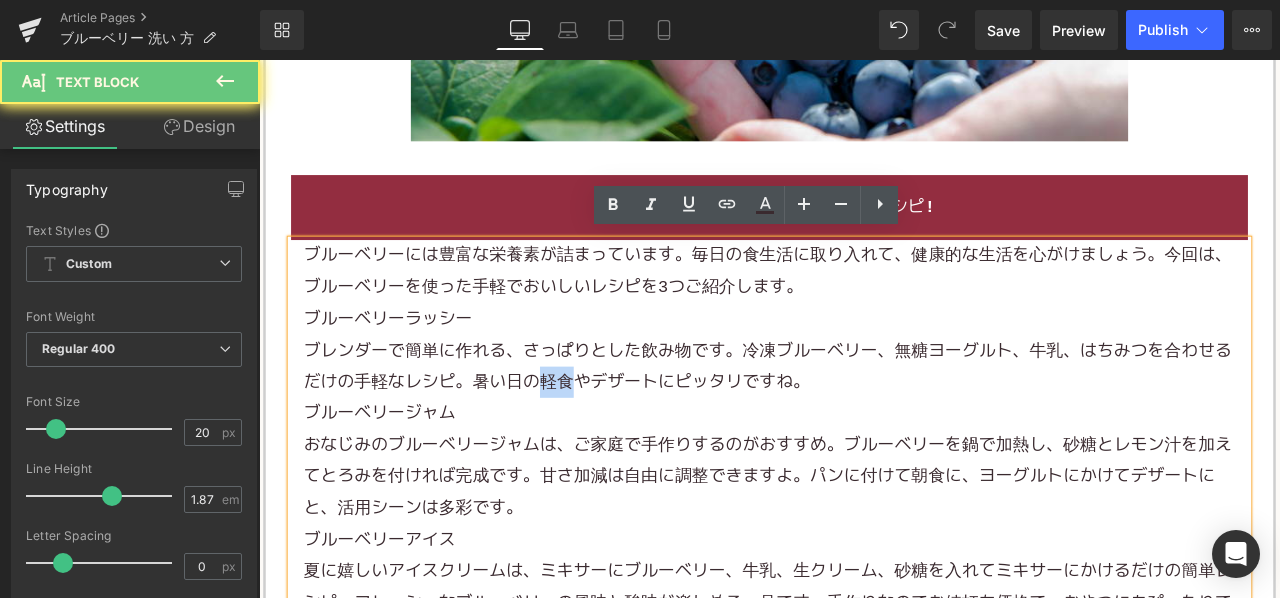 click on "ブレンダーで簡単に作れる、さっぱりとした飲み物です。冷凍ブルーベリー、無糖ヨーグルト、牛乳、はちみつを合わせるだけの手軽なレシピ。暑い日の軽食やデザートにピッタリですね。" at bounding box center [864, 423] 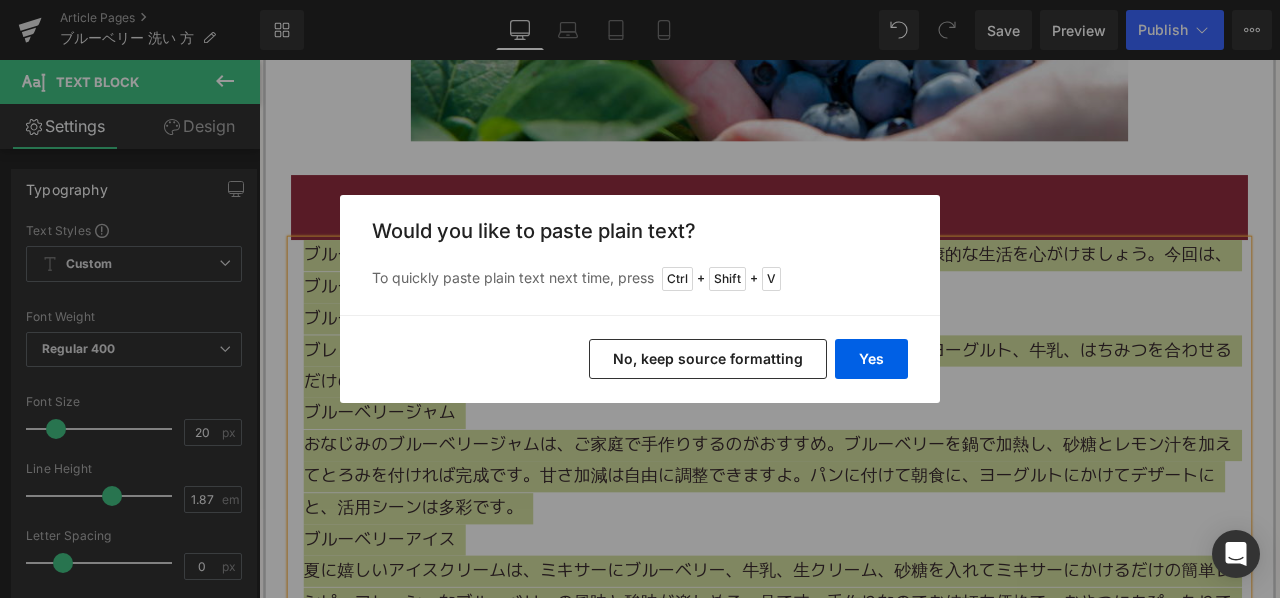click on "No, keep source formatting" at bounding box center (708, 359) 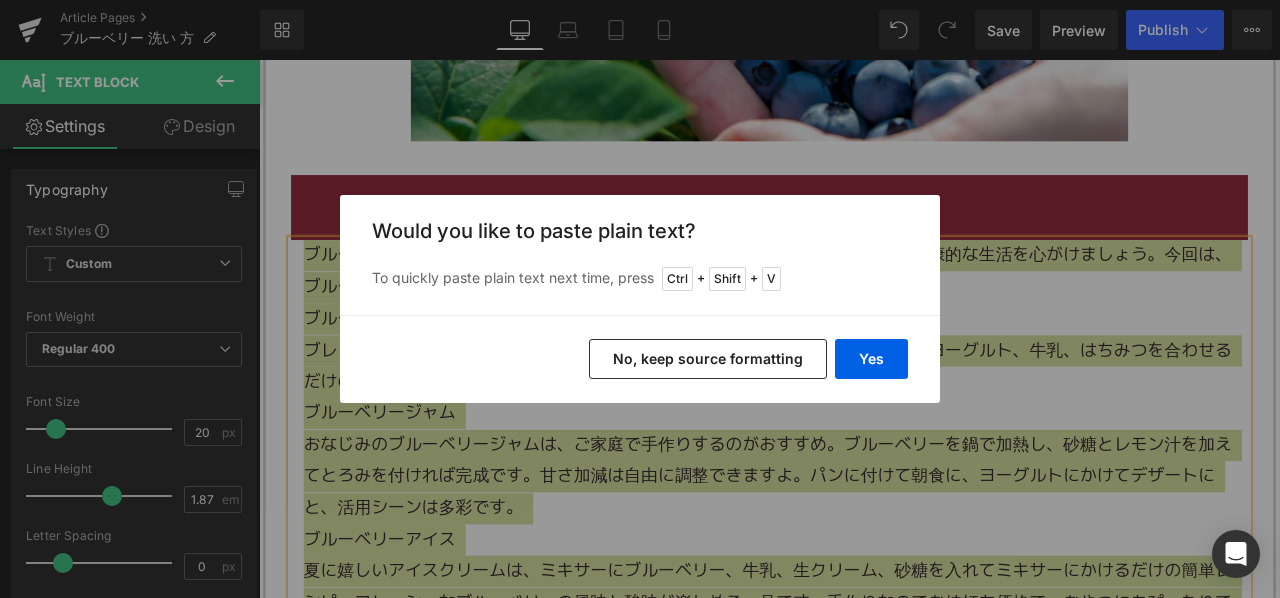 type 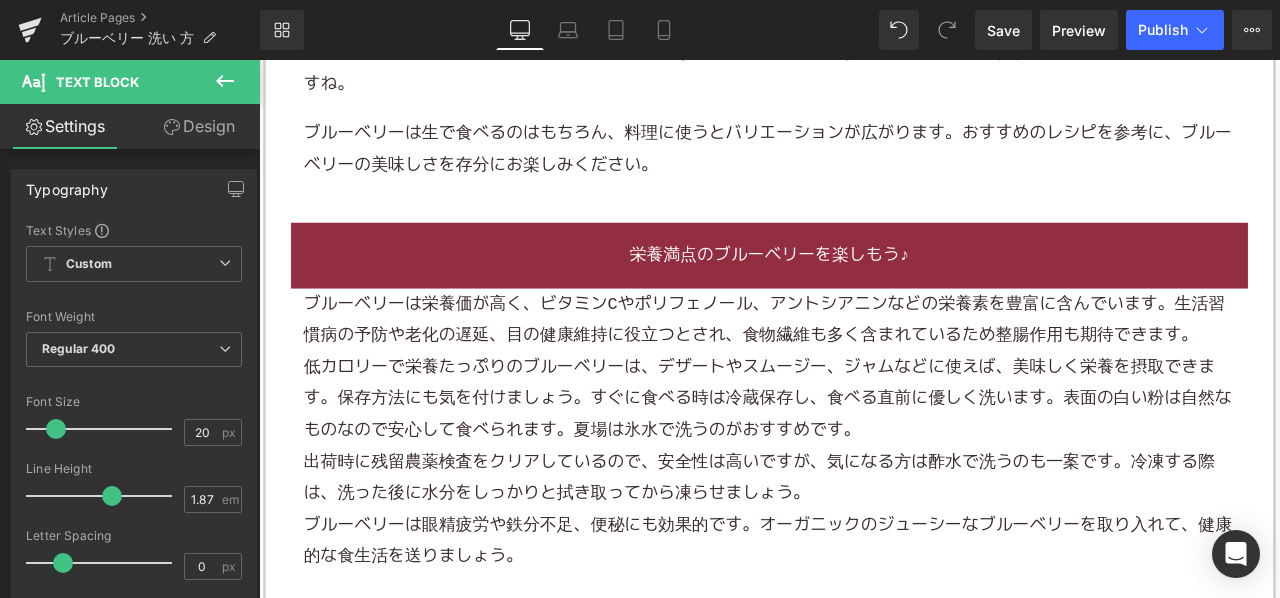 scroll, scrollTop: 5017, scrollLeft: 0, axis: vertical 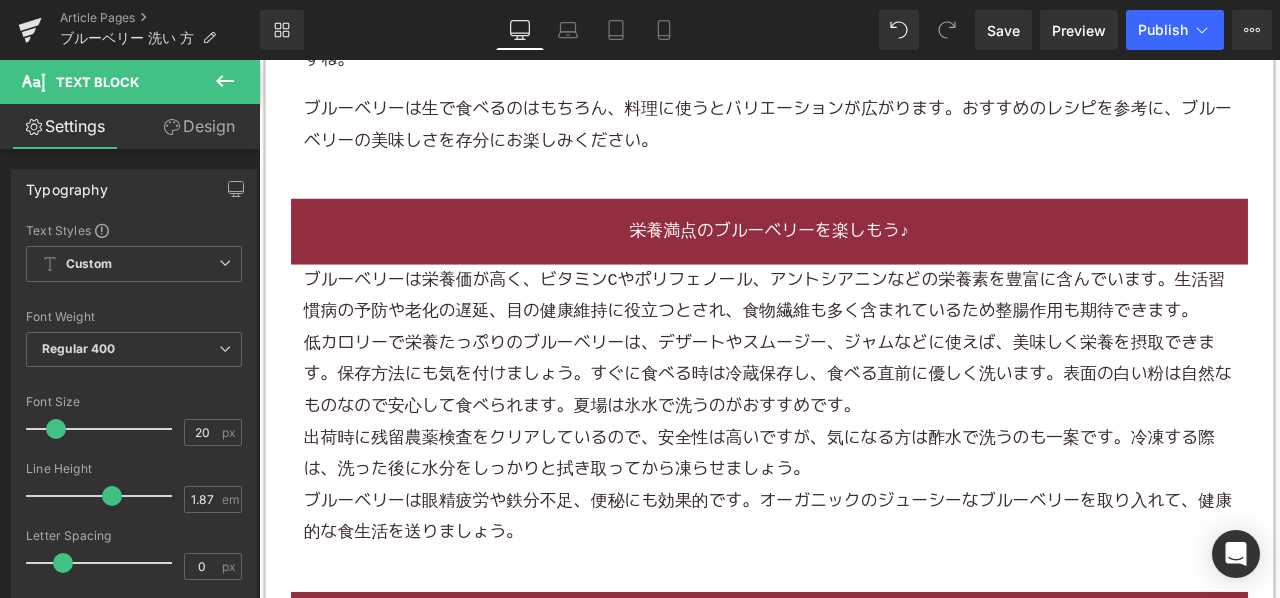 click on "低カロリーで栄養たっぷりのブルーベリーは、デザートやスムージー、ジャムなどに使えば、美味しく栄養を摂取できます。保存方法にも気を付けましょう。すぐに食べる時は冷蔵保存し、食べる直前に優しく洗います。表面の白い粉は自然なものなので安心して食べられます。夏場は氷水で洗うのがおすすめです。" at bounding box center [864, 433] 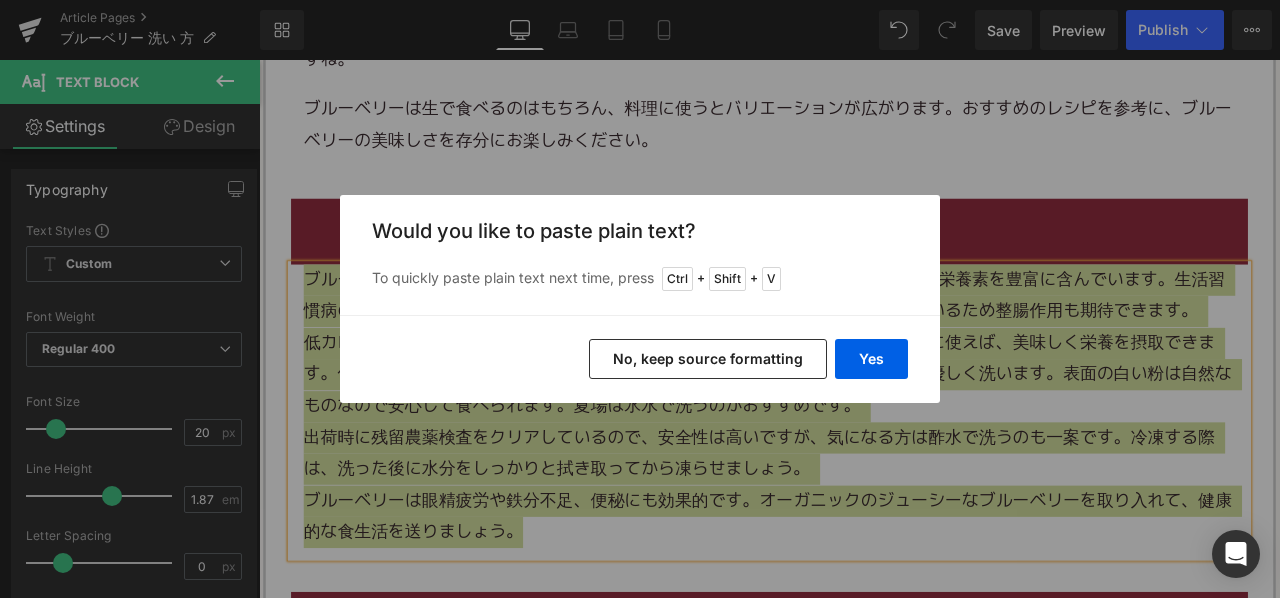 drag, startPoint x: 678, startPoint y: 363, endPoint x: 412, endPoint y: 28, distance: 427.7628 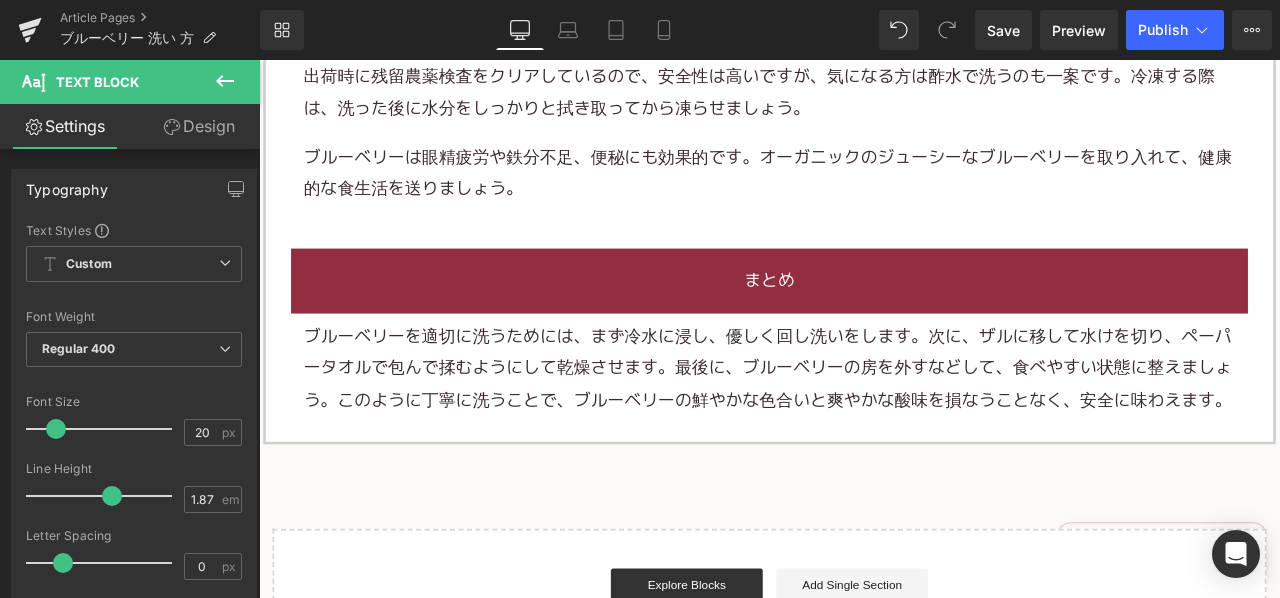 scroll, scrollTop: 5617, scrollLeft: 0, axis: vertical 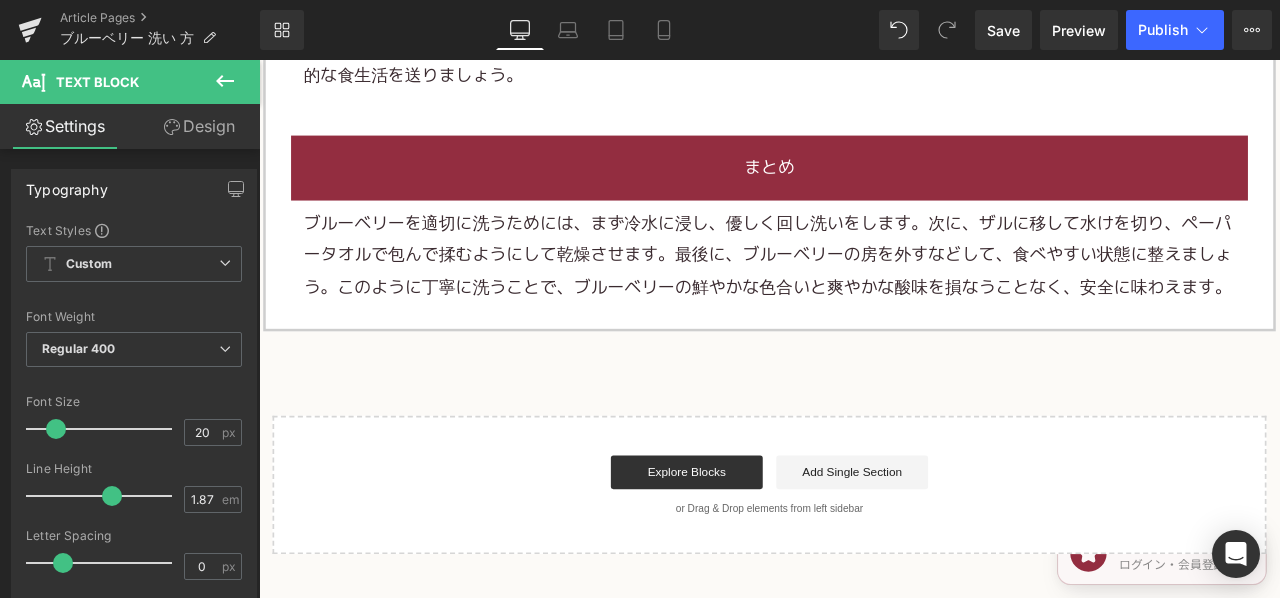 click on "ブルーベリーを適切に洗うためには、まず冷水に浸し、優しく回し洗いをします。次に、ザルに移して水けを切り、ペーパータオルで包んで揉むようにして乾燥させます。最後に、ブルーベリーの房を外すなどして、食べやすい状態に整えましょう。このように丁寧に洗うことで、ブルーベリーの鮮やかな色合いと爽やかな酸味を損なうことなく、安全に味わえます。" at bounding box center [864, 293] 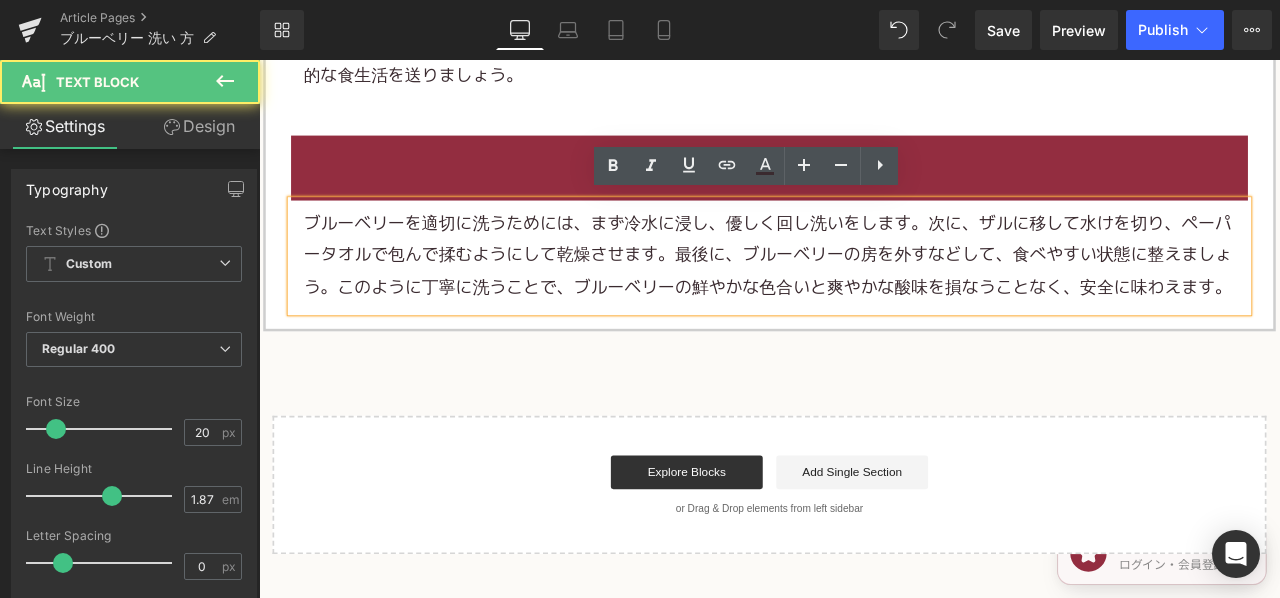 click on "ブルーベリーを適切に洗うためには、まず冷水に浸し、優しく回し洗いをします。次に、ザルに移して水けを切り、ペーパータオルで包んで揉むようにして乾燥させます。最後に、ブルーベリーの房を外すなどして、食べやすい状態に整えましょう。このように丁寧に洗うことで、ブルーベリーの鮮やかな色合いと爽やかな酸味を損なうことなく、安全に味わえます。" at bounding box center (864, 293) 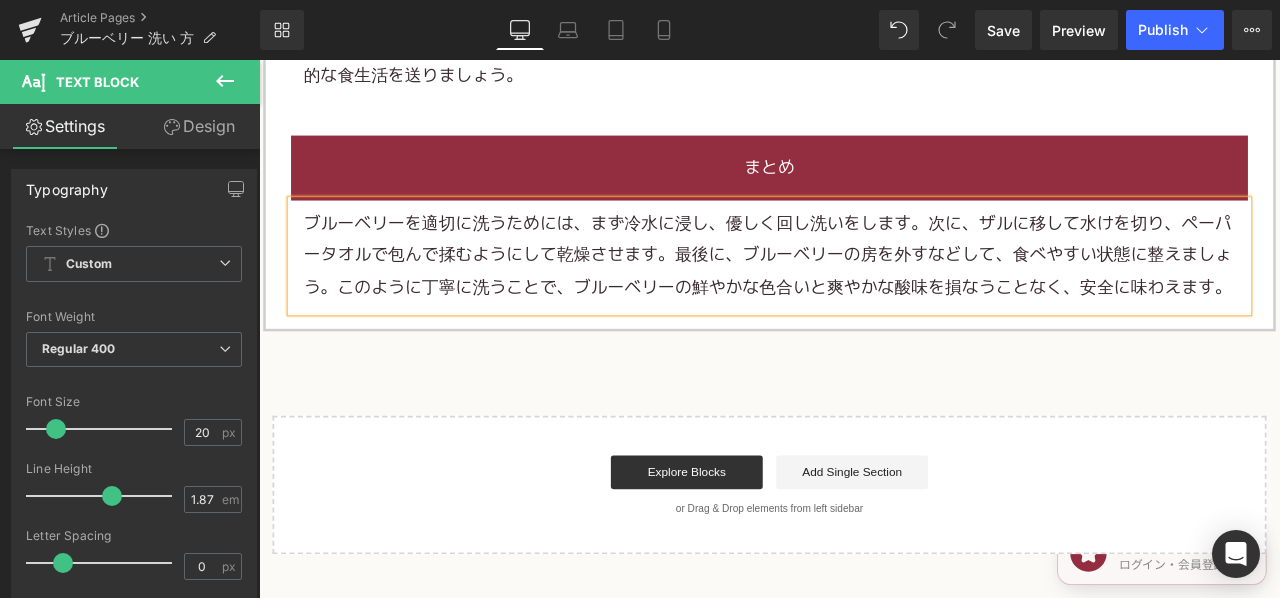 type 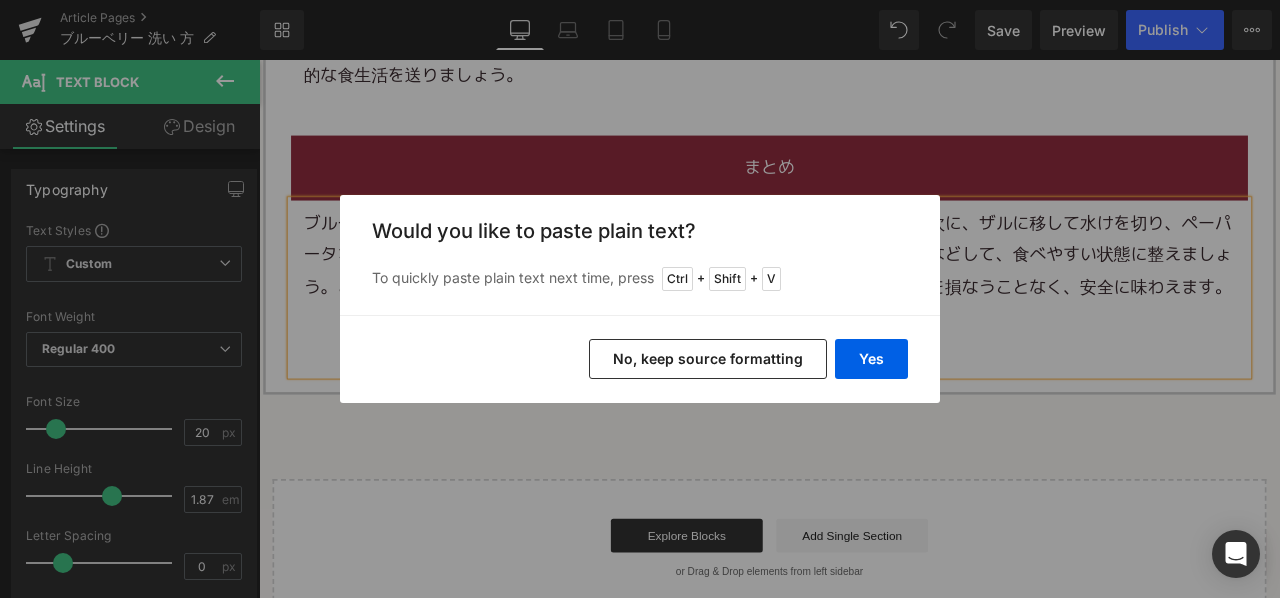click on "No, keep source formatting" at bounding box center [708, 359] 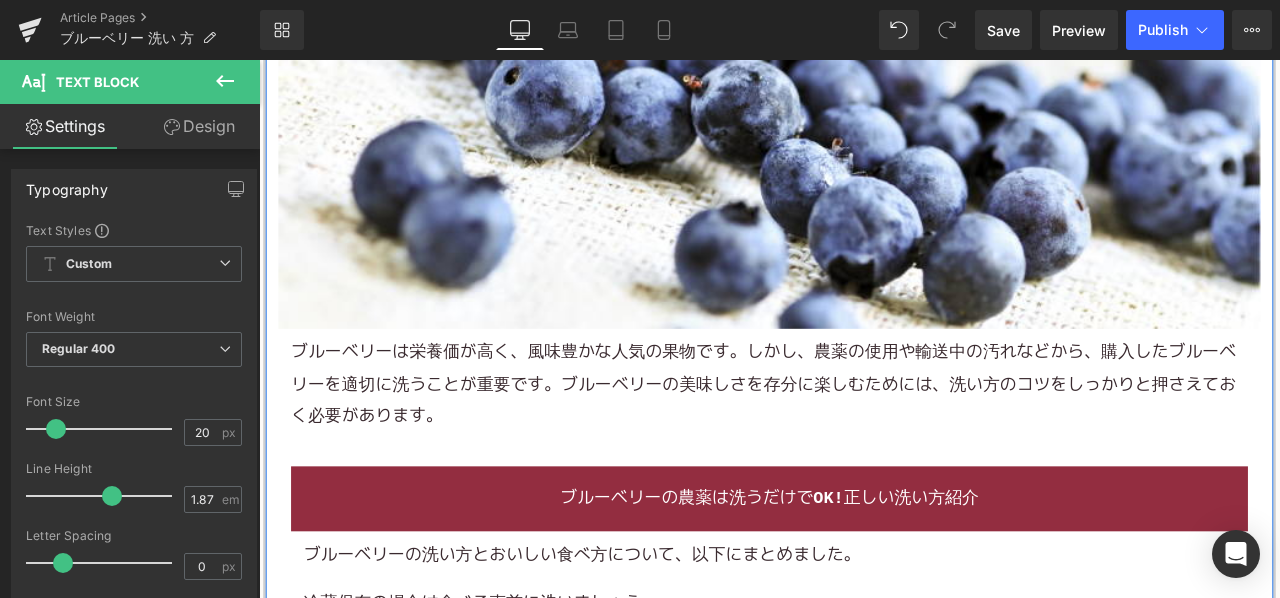 scroll, scrollTop: 900, scrollLeft: 0, axis: vertical 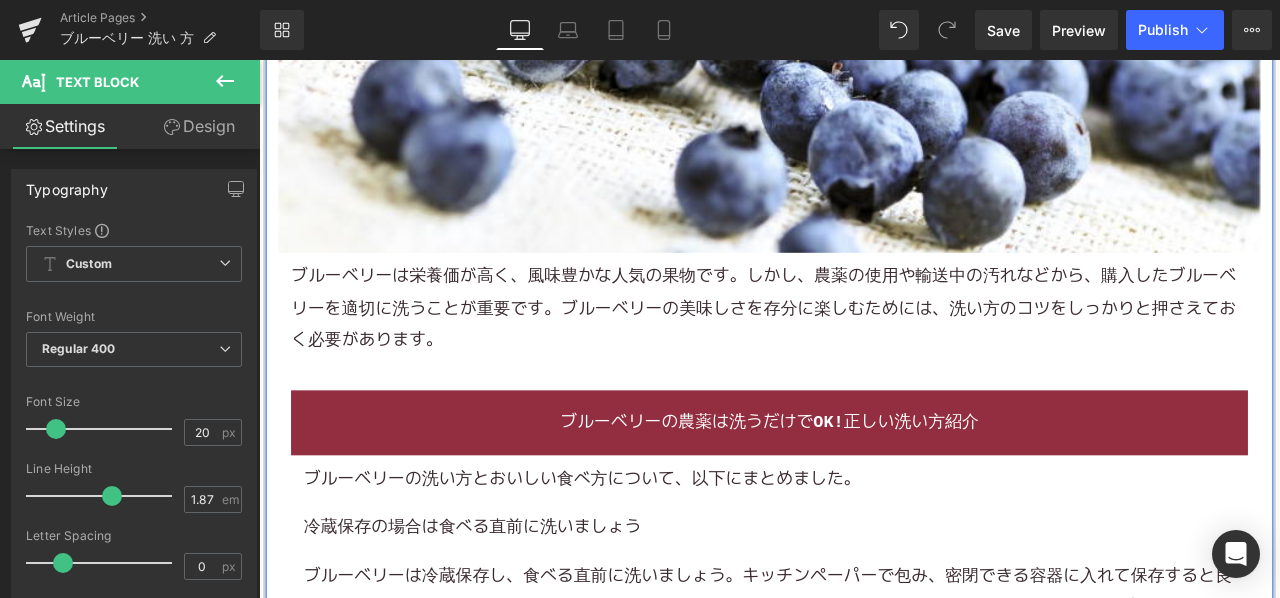 click on "ブルーベリー は栄養価が高く、風味豊かな人気の果物です。しかし、農薬の使用や輸送中の汚れなどから、購入したブルーベリーを適切に洗うことが重要です。ブルーベリーの美味しさを存分に楽しむためには、洗い方のコツをしっかりと押さえておく必要があります。" at bounding box center [864, 354] 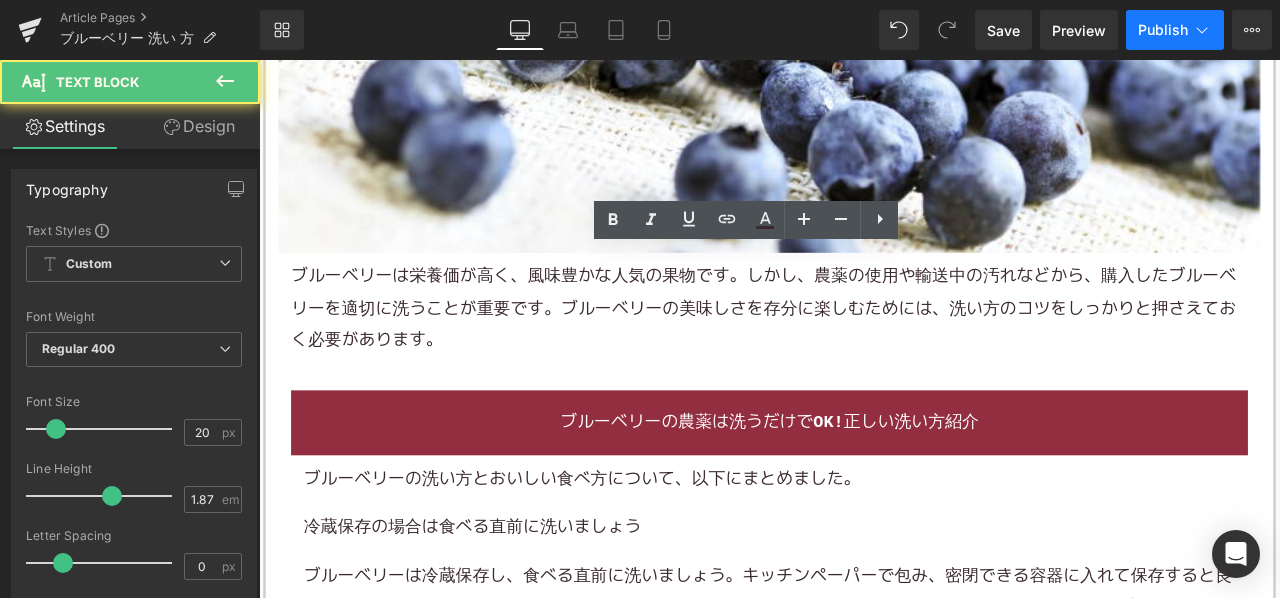 click on "Publish" at bounding box center (1175, 30) 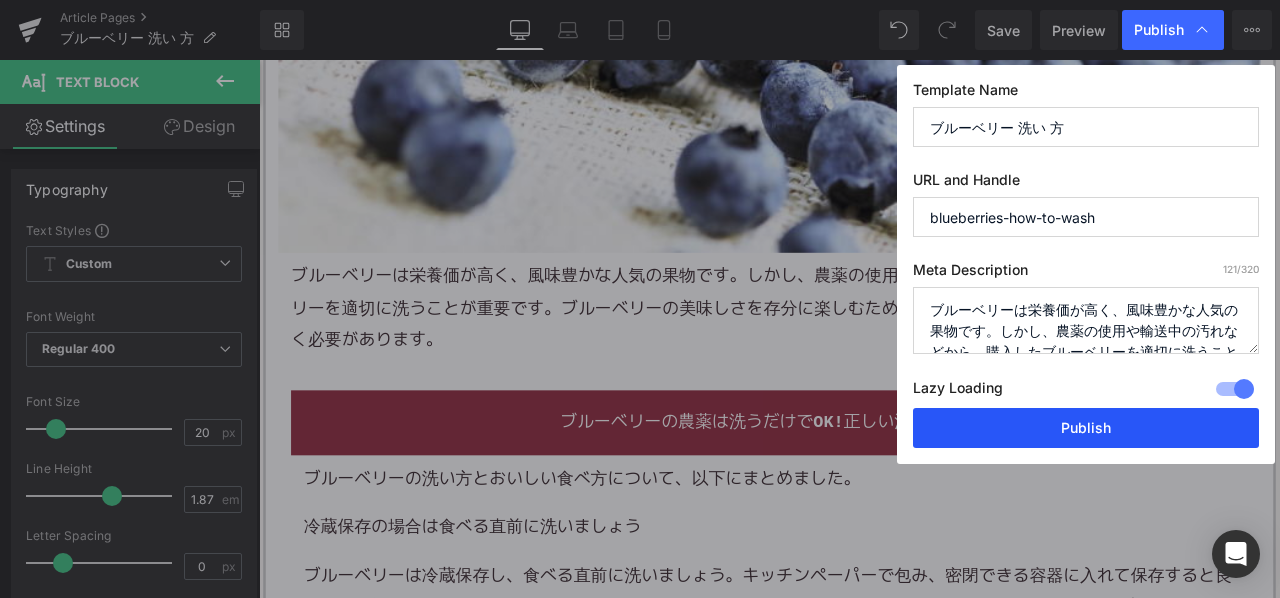 click on "Publish" at bounding box center [1086, 428] 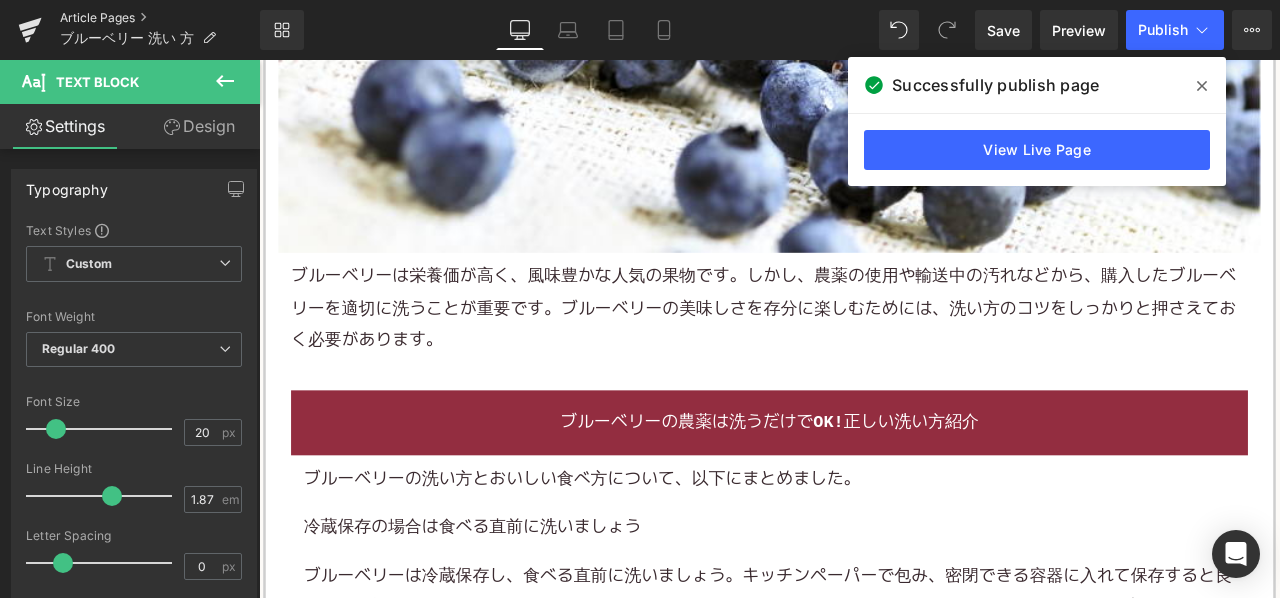 click on "Article Pages" at bounding box center [160, 18] 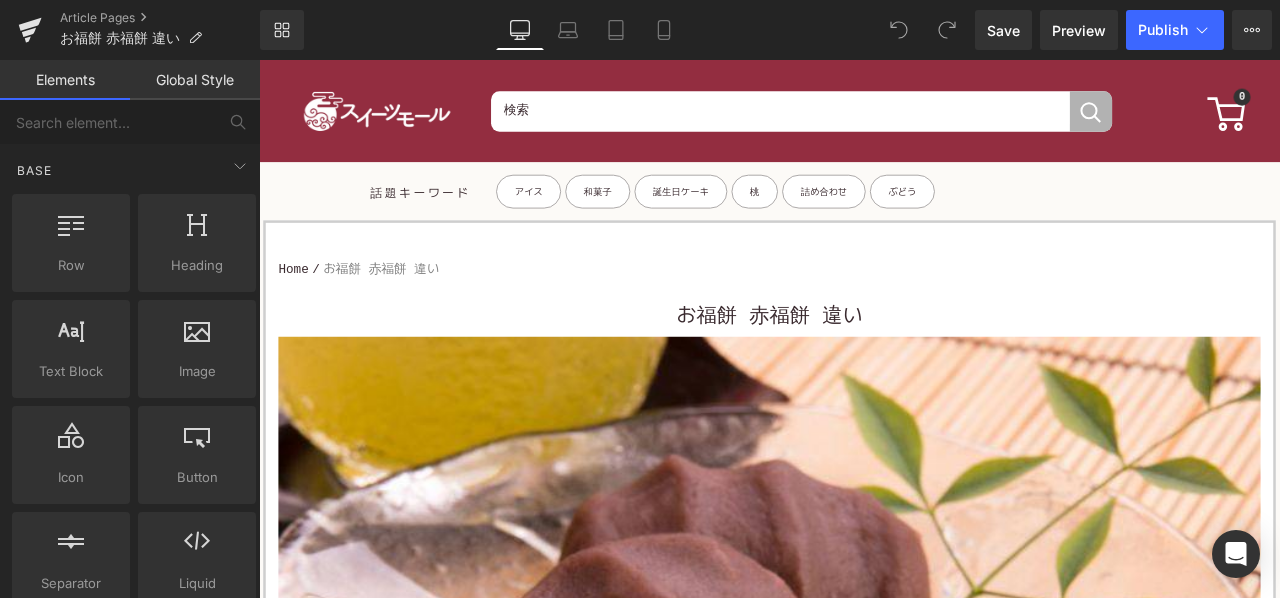 scroll, scrollTop: 0, scrollLeft: 0, axis: both 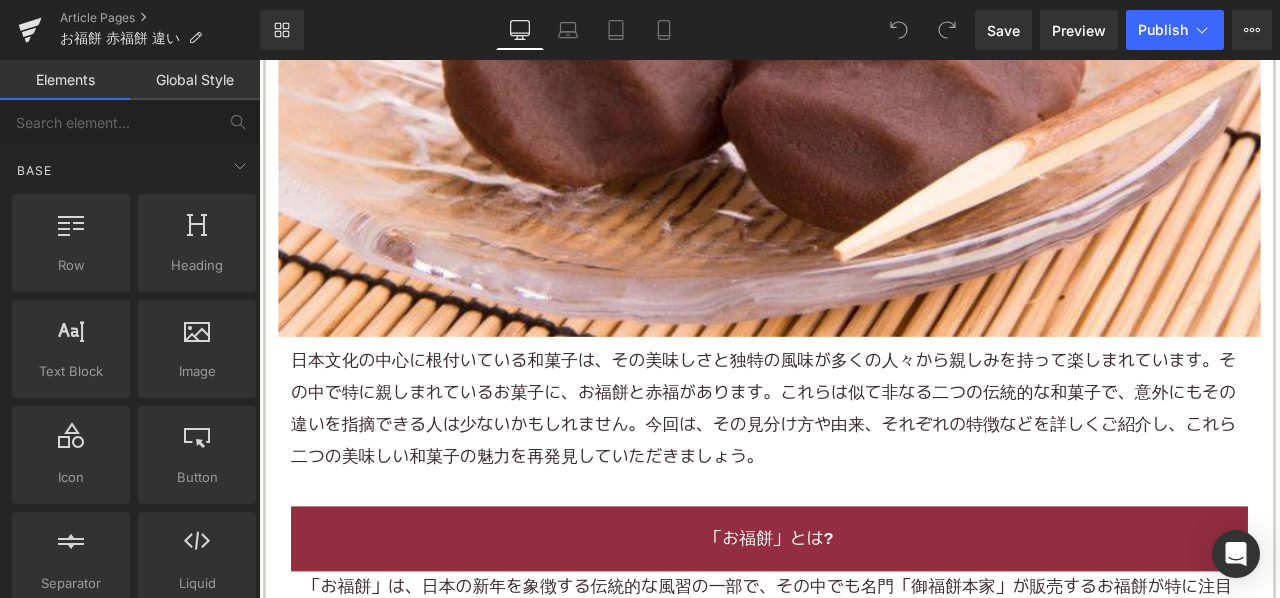 click on "日本文化の中心に根付いている 和菓子 は、その美味しさと独特の風味が多くの人々から親しみを持って楽しまれています。その中で特に親しまれている お菓子 に、お福餅と 赤福 があります。これらは似て非なる二つの伝統的な 和菓子 で、意外にもその違いを指摘できる人は少ないかもしれません。今回は、その見分け方や由来、それぞれの特徴などを詳しくご紹介し、これら二つの美味しい 和菓子の魅力 を再発見していただきましょう。" at bounding box center [864, 474] 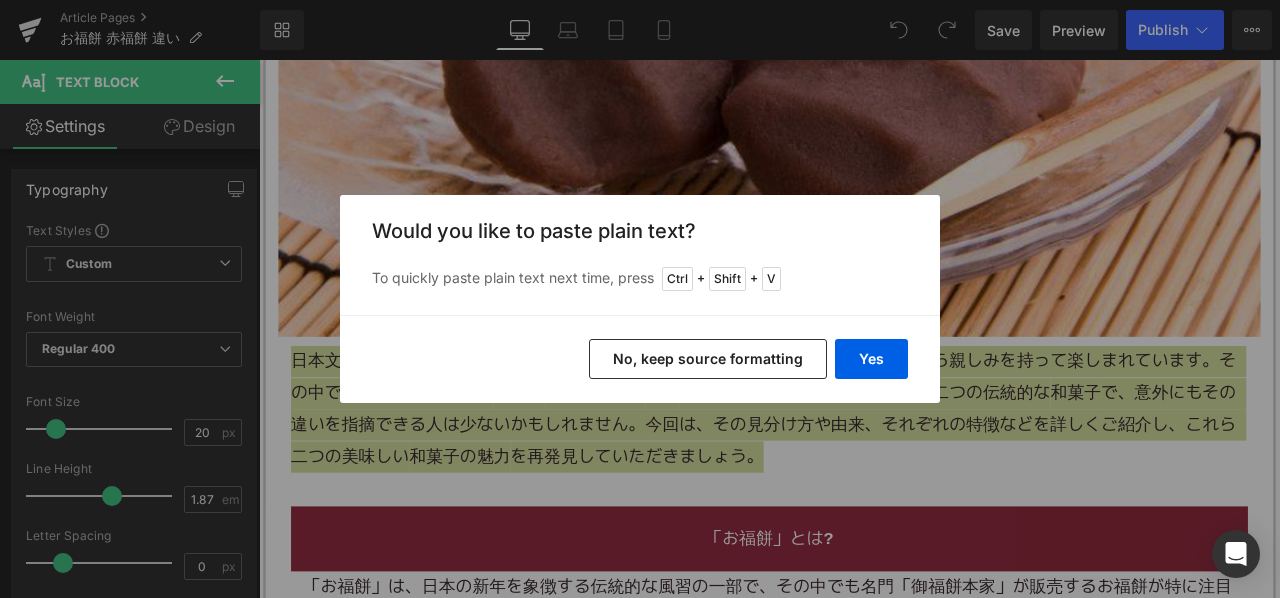 click on "No, keep source formatting" at bounding box center (708, 359) 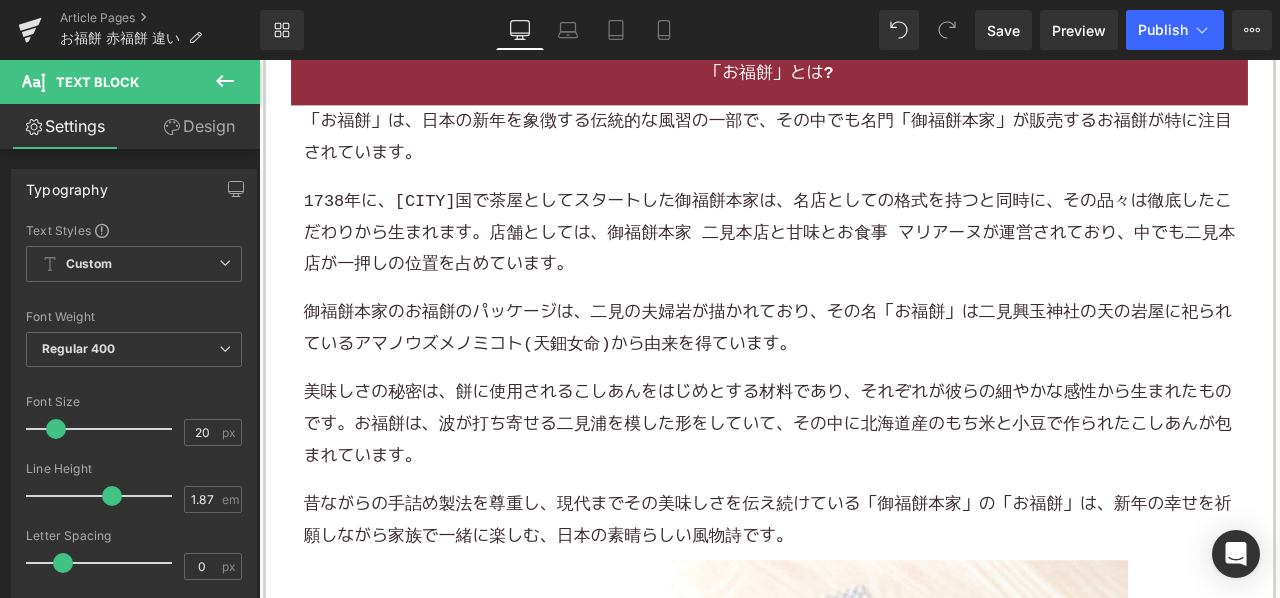 scroll, scrollTop: 1400, scrollLeft: 0, axis: vertical 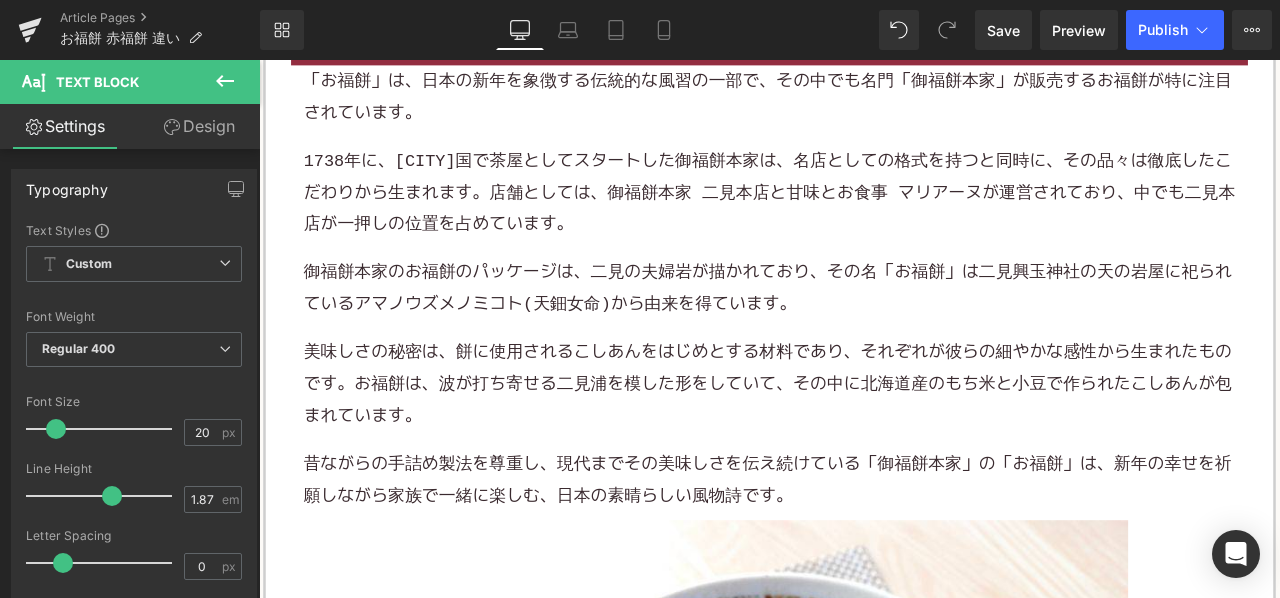 click on "1738年に、[CITY]国で茶屋としてスタートした御福餅本家は、名店としての格式を持つと同時に、その品々は徹底したこだわりから生まれます。店舗としては、御福餅本家 二見本店と甘味とお食事 マリアーヌが運営されており、中でも二見本店が一押しの位置を占めています。" at bounding box center [864, 217] 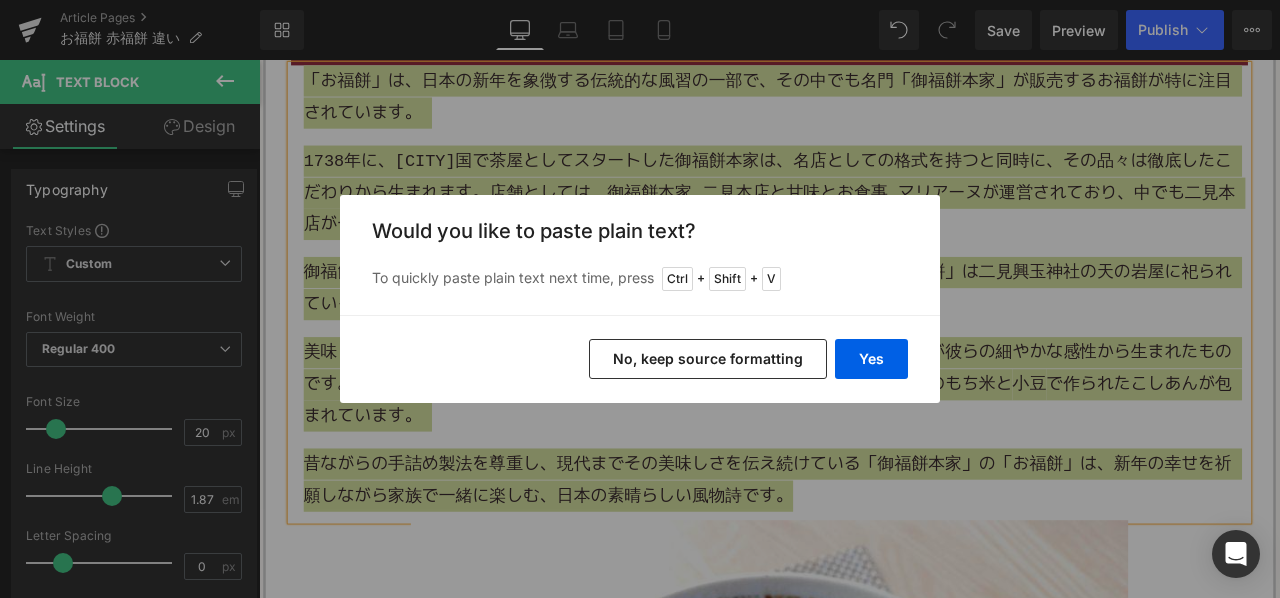click on "No, keep source formatting" at bounding box center [708, 359] 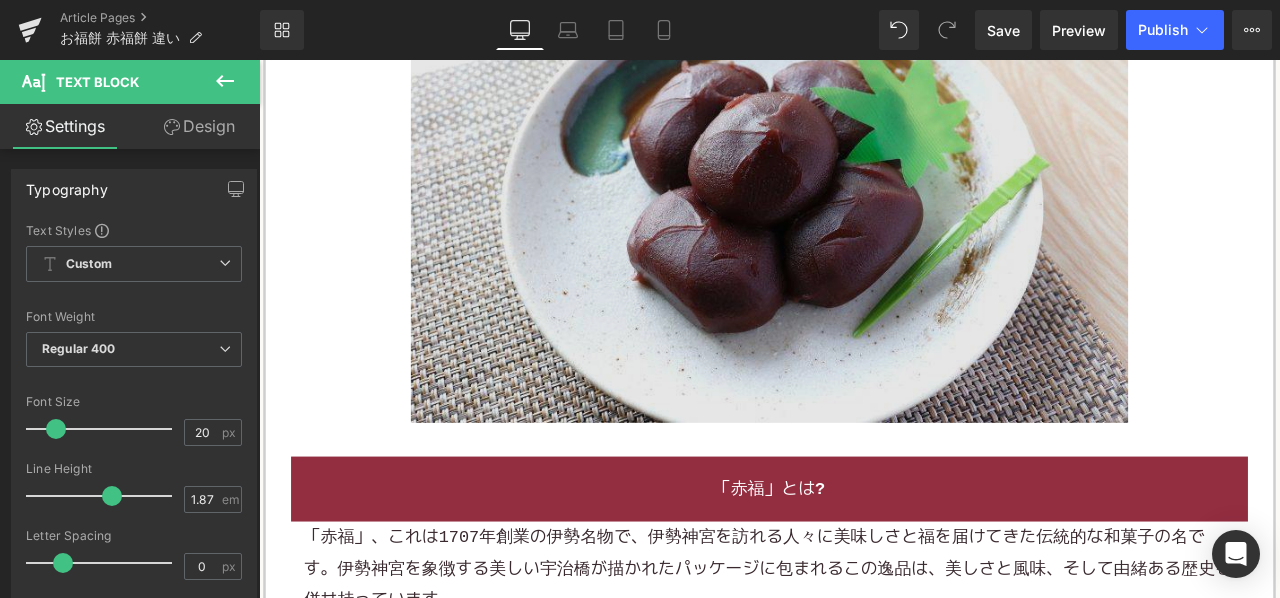 scroll, scrollTop: 2400, scrollLeft: 0, axis: vertical 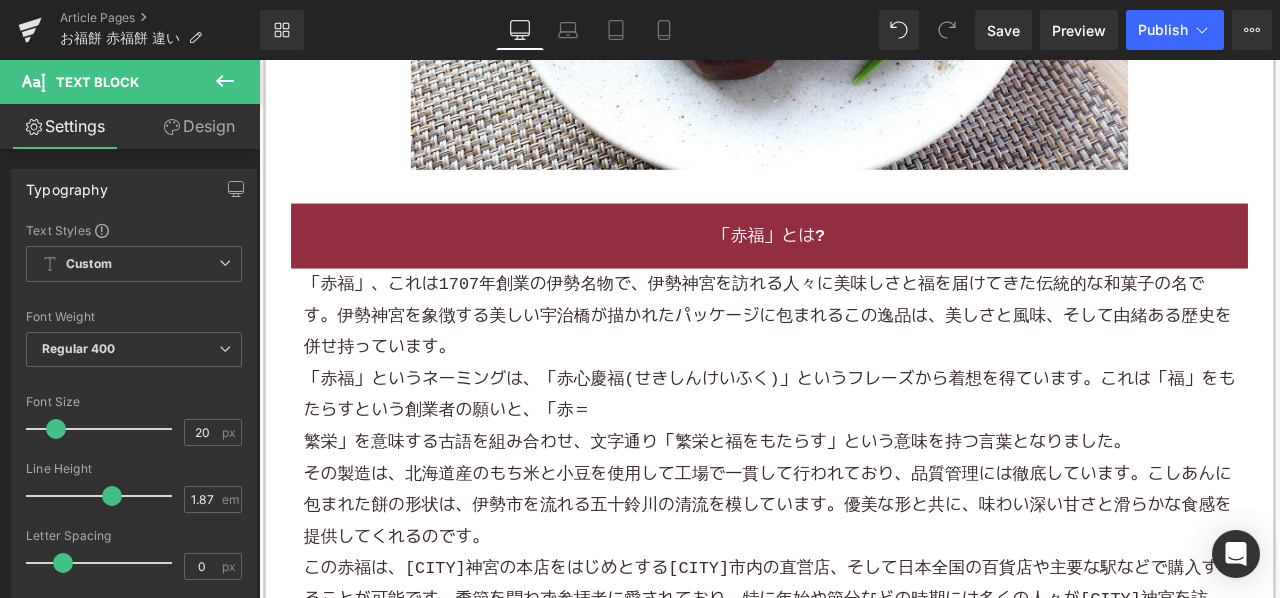 click on "「赤福」、これは1707年創業の伊勢名物で、伊勢神宮を訪れる人々に美味しさと福を届けてきた伝統的な和菓子の名です。伊勢神宮を象徴する美しい宇治橋が描かれたパッケージに包まれるこの逸品は、美しさと風味、そして由緒ある歴史を併せ持っています。" at bounding box center (864, 363) 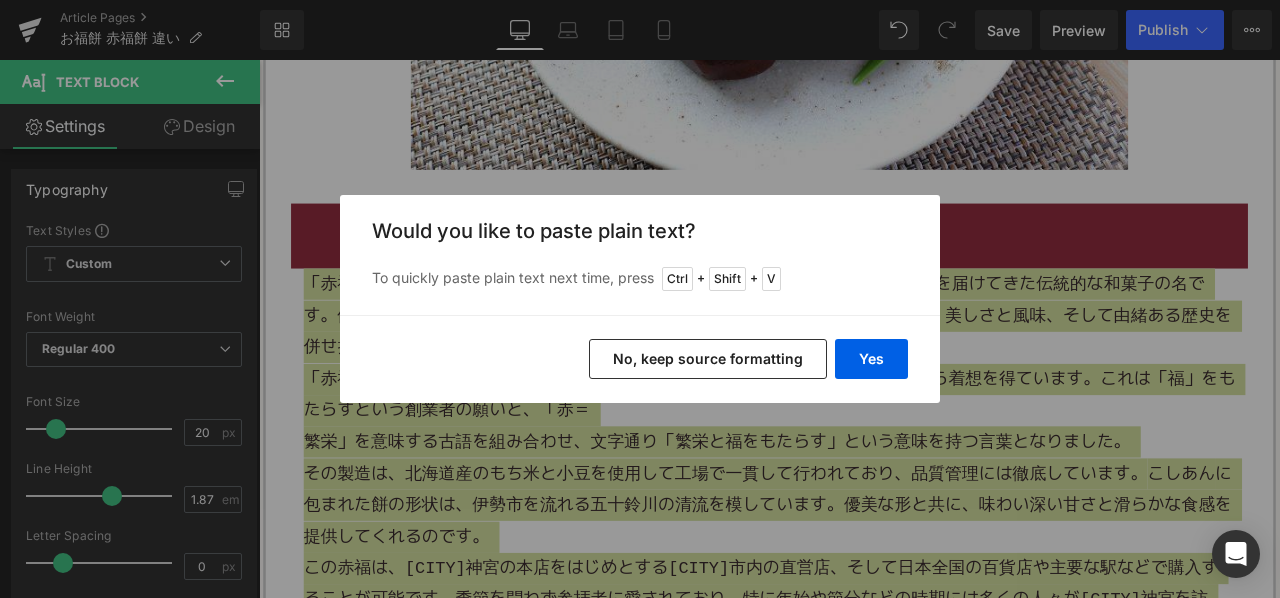 click on "No, keep source formatting" at bounding box center [708, 359] 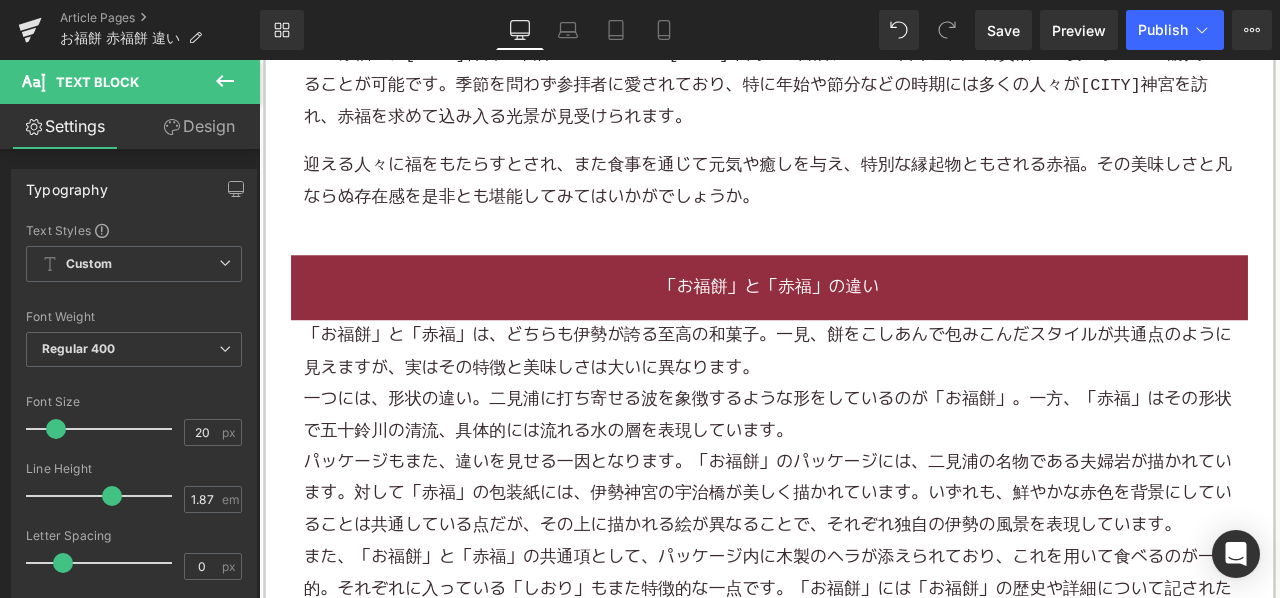 scroll, scrollTop: 3200, scrollLeft: 0, axis: vertical 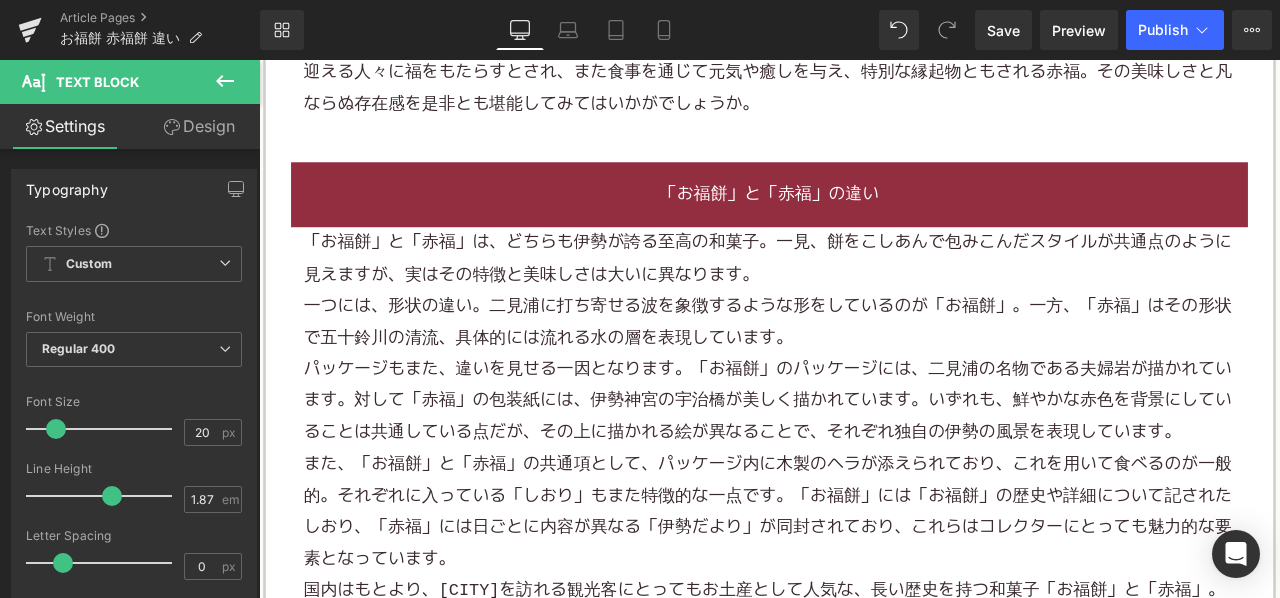 click on "一つには、形状の違い。二見浦に打ち寄せる波を象徴するような形をしているのが「お福餅」。一方、「赤福」はその形状で五十鈴川の清流、具体的には流れる水の層を表現しています。" at bounding box center (864, 370) 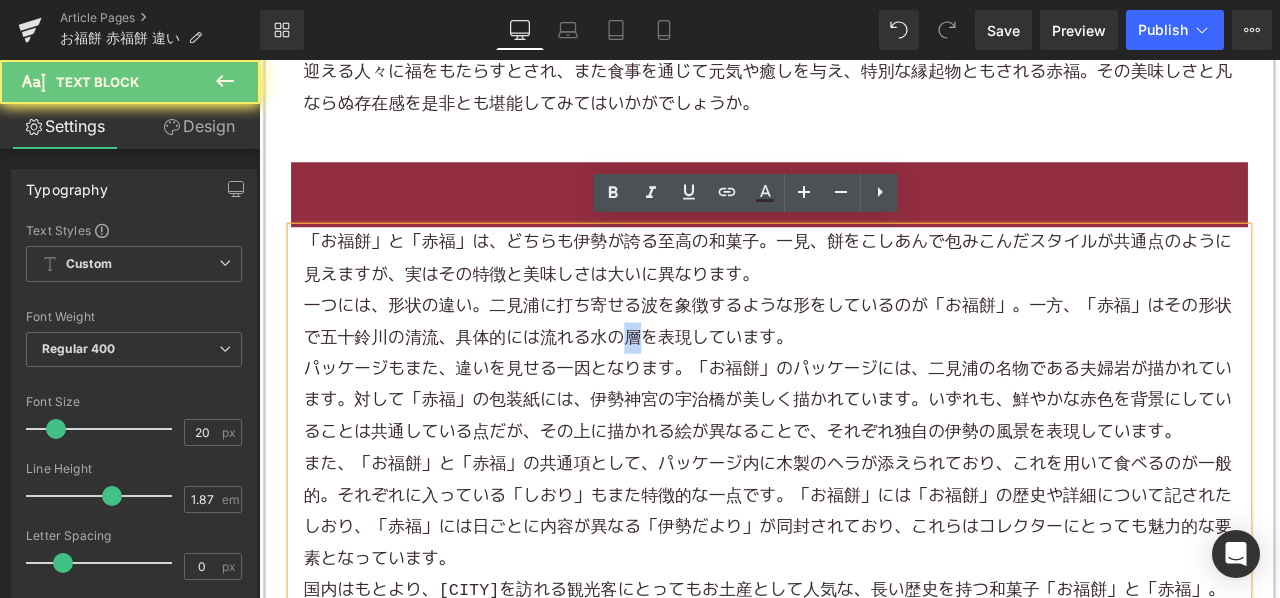 click on "一つには、形状の違い。二見浦に打ち寄せる波を象徴するような形をしているのが「お福餅」。一方、「赤福」はその形状で五十鈴川の清流、具体的には流れる水の層を表現しています。" at bounding box center (864, 370) 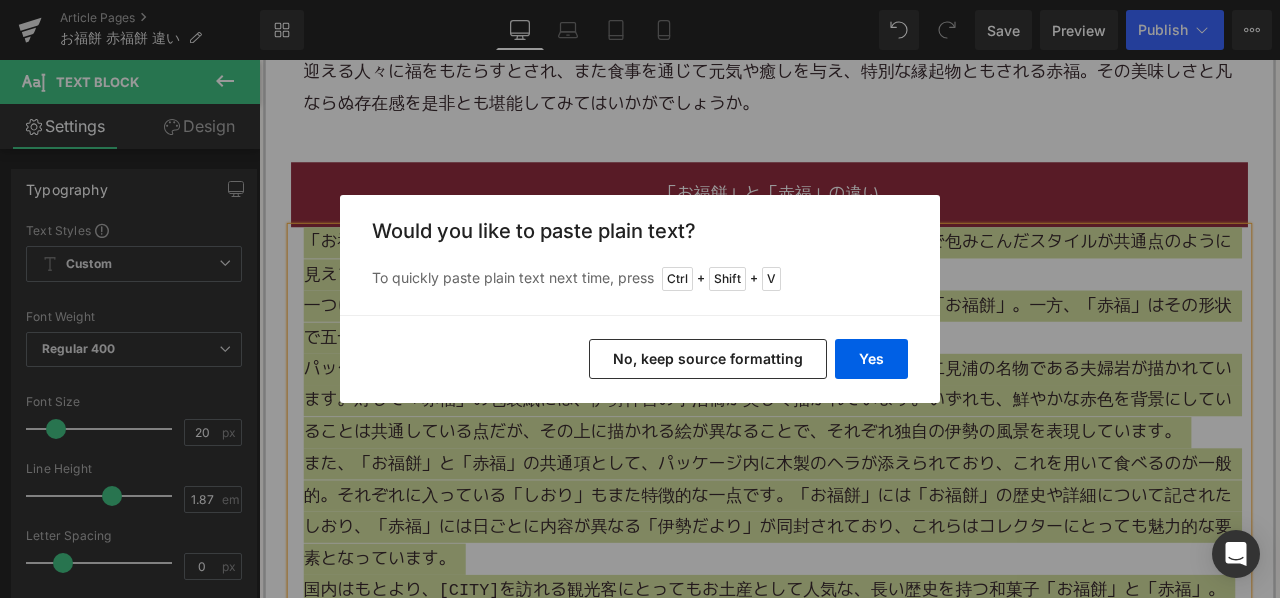 click on "No, keep source formatting" at bounding box center (708, 359) 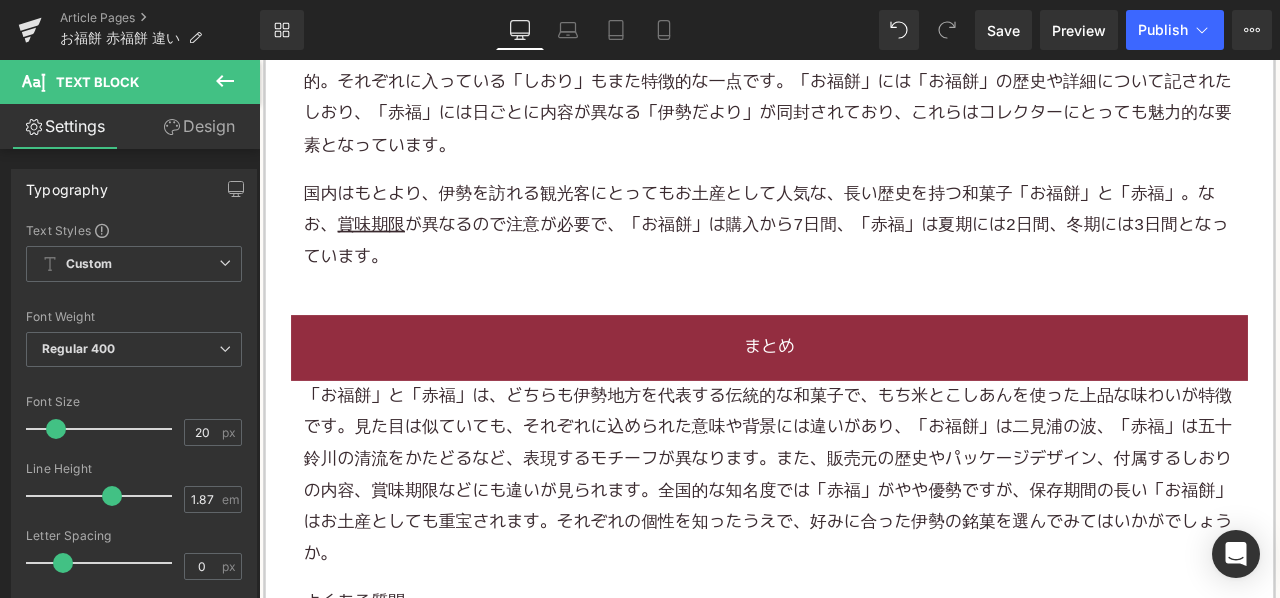 scroll, scrollTop: 3800, scrollLeft: 0, axis: vertical 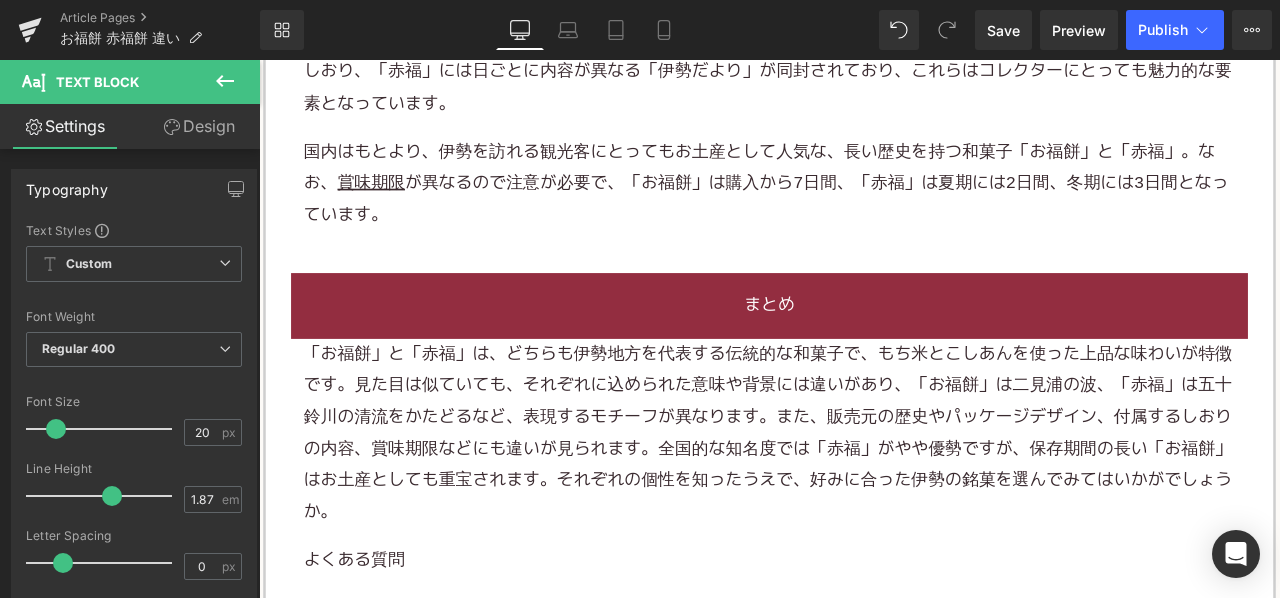 click on "「お福餅」と「赤福」は、どちらも伊勢地方を代表する伝統的な和菓子で、もち米とこしあんを使った上品な味わいが特徴です。見た目は似ていても、それぞれに込められた意味や背景には違いがあり、「お福餅」は二見浦の波、「赤福」は五十鈴川の清流をかたどるなど、表現するモチーフが異なります。また、販売元の歴史やパッケージデザイン、付属するしおりの内容、賞味期限などにも違いが見られます。全国的な知名度では「赤福」がやや優勢ですが、保存期間の長い「お福餅」はお土産としても重宝されます。それぞれの個性を知ったうえで、好みに合った伊勢の銘菓を選んでみてはいかがでしょうか。" at bounding box center [864, 502] 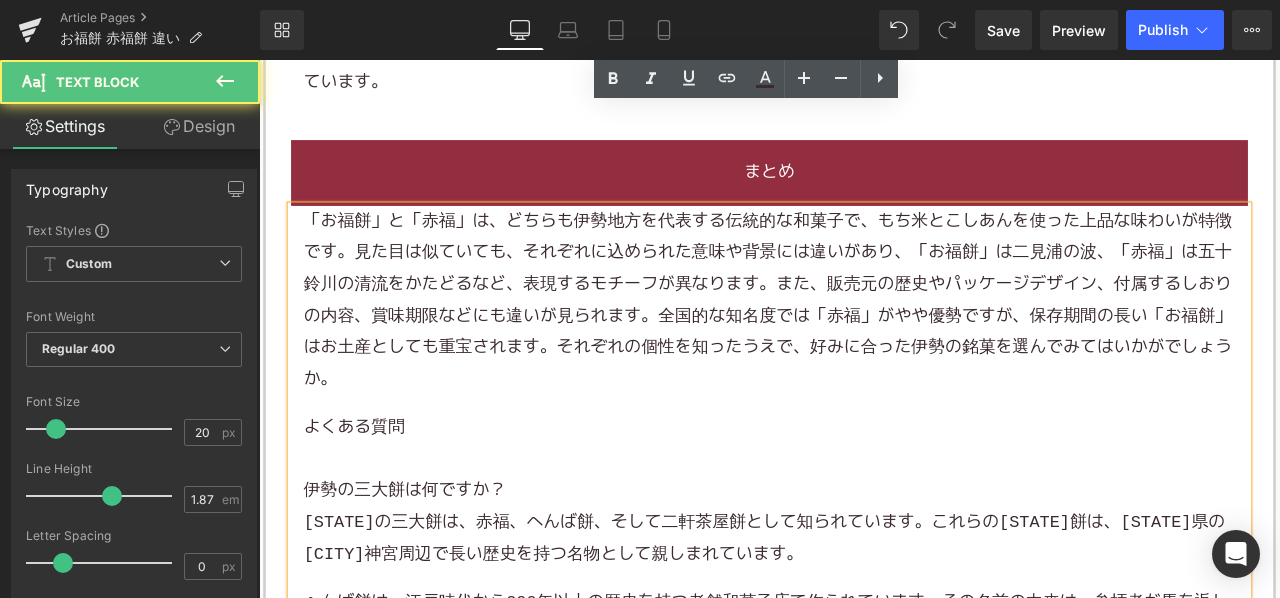 scroll, scrollTop: 4100, scrollLeft: 0, axis: vertical 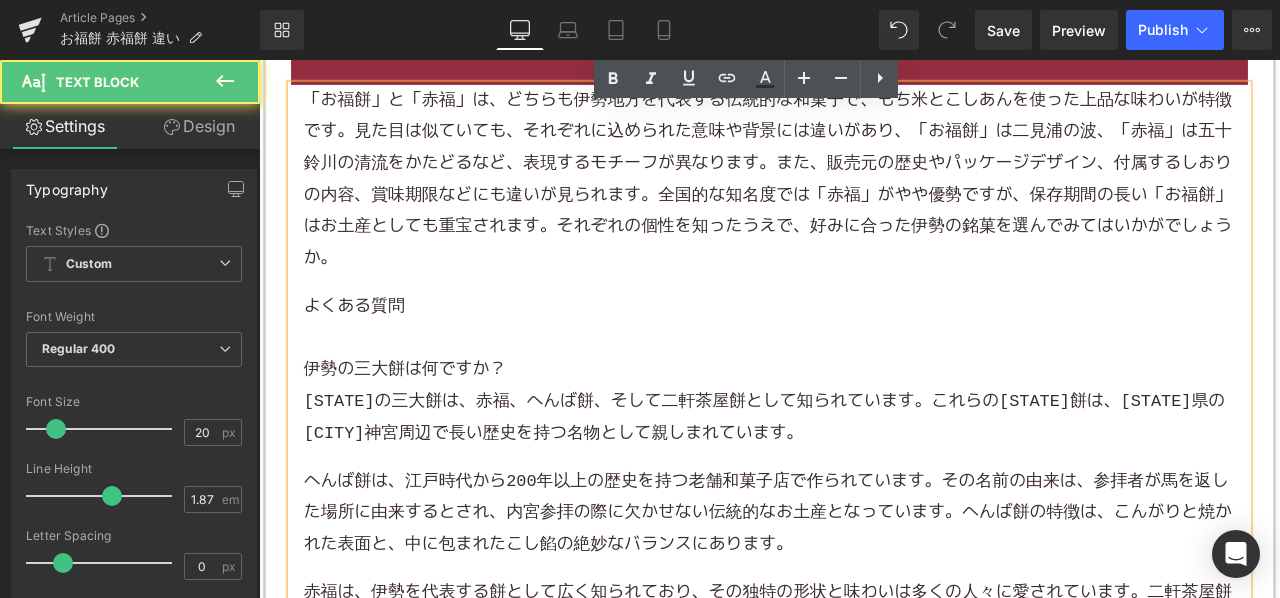 click on "伊勢の三大餅は何ですか？" at bounding box center [864, 427] 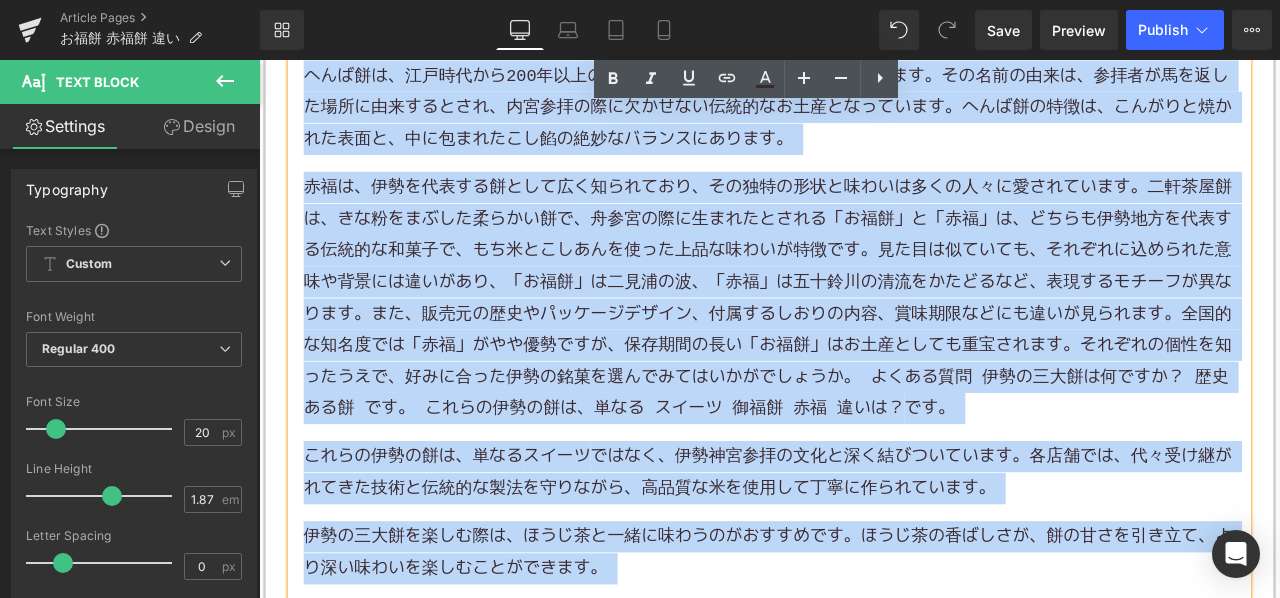 scroll, scrollTop: 4600, scrollLeft: 0, axis: vertical 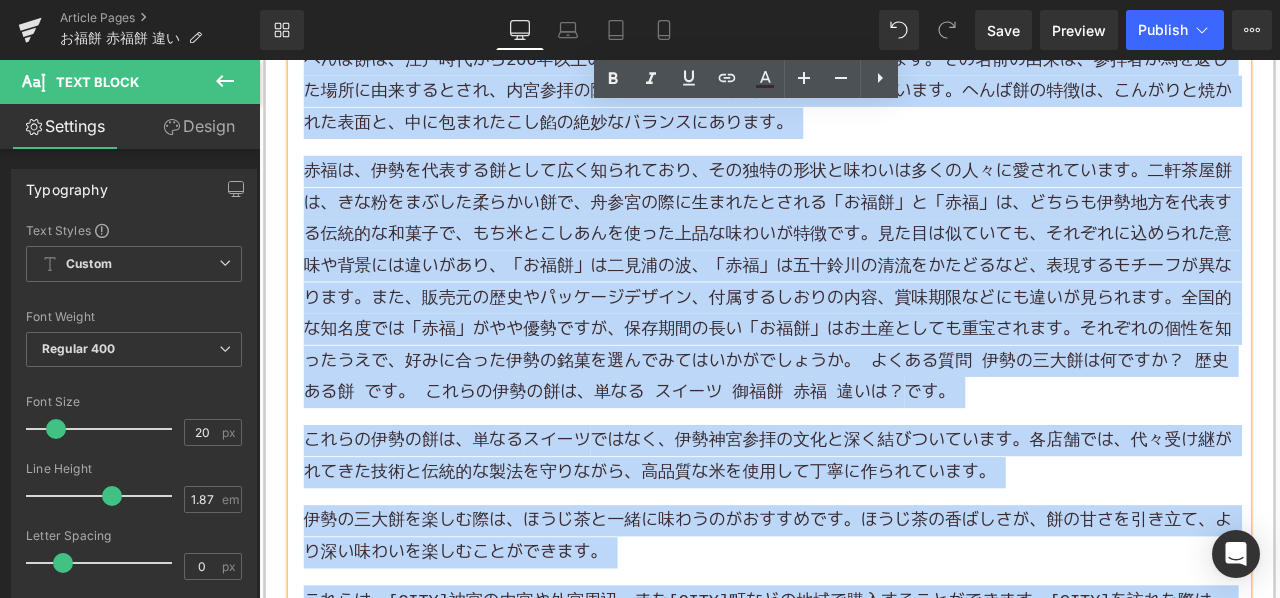 drag, startPoint x: 308, startPoint y: 414, endPoint x: 1022, endPoint y: 564, distance: 729.5862 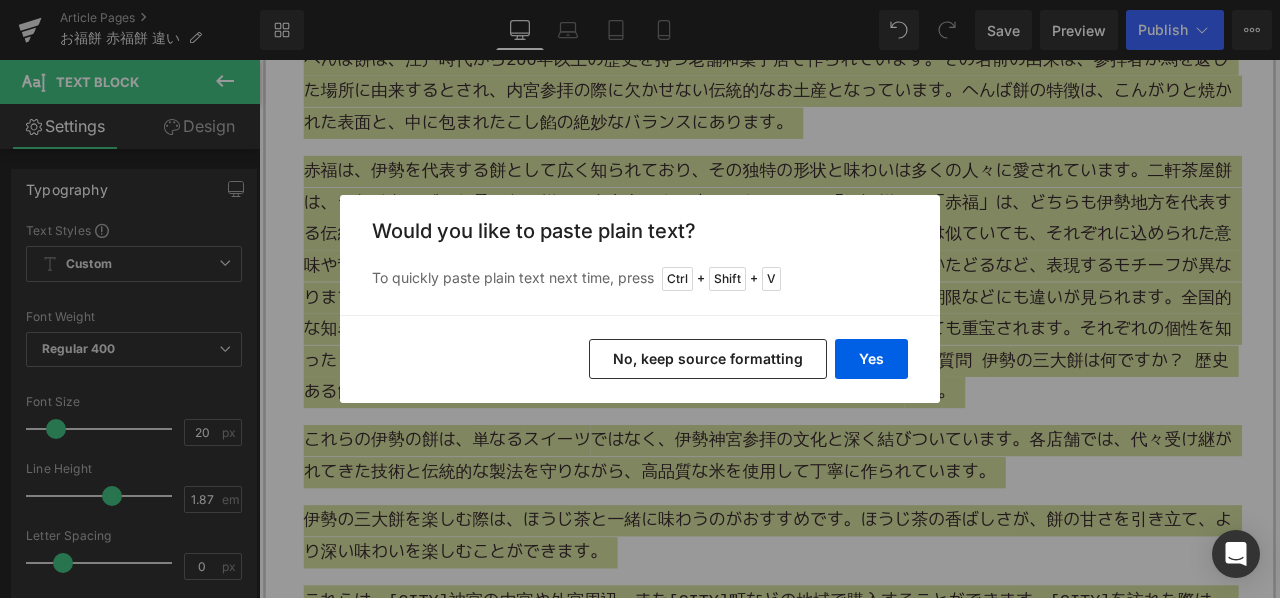 click on "No, keep source formatting" at bounding box center [708, 359] 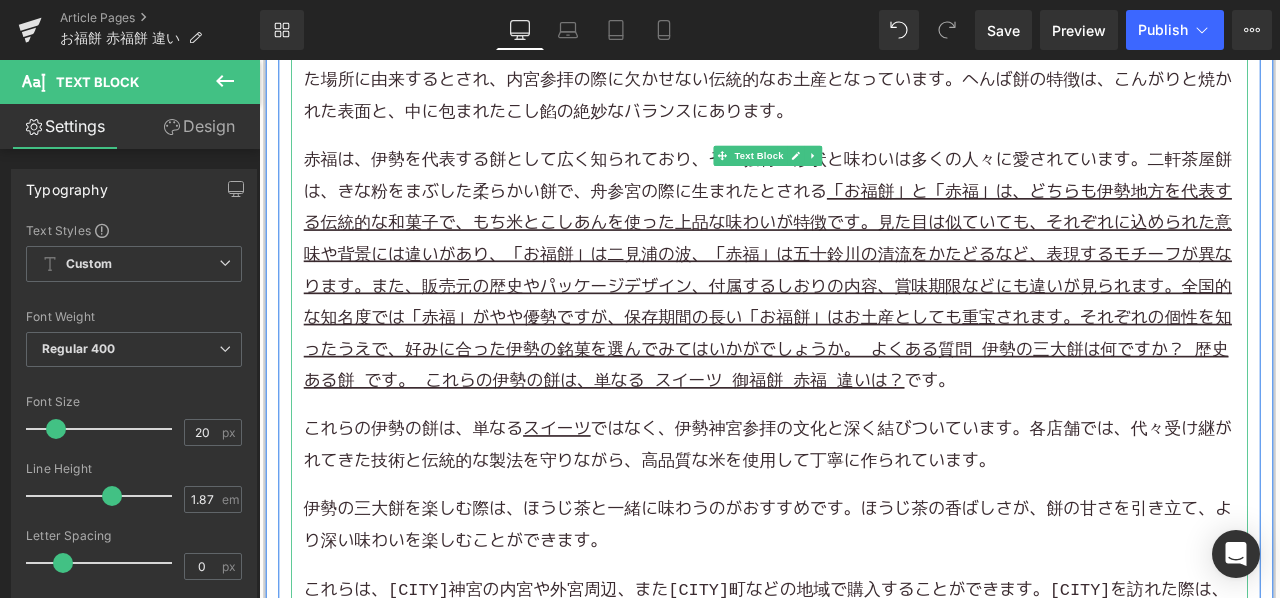 scroll, scrollTop: 4700, scrollLeft: 0, axis: vertical 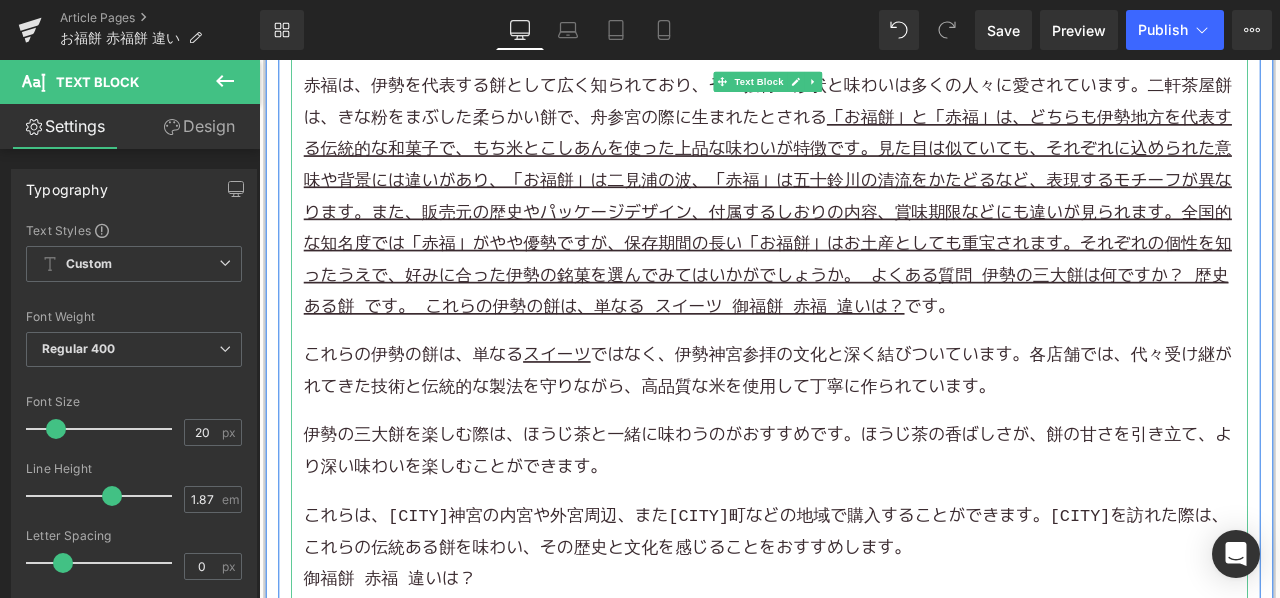 click on "これらは、[CITY]神宮の内宮や外宮周辺、また[CITY]町などの地域で購入することができます。[CITY]を訪れた際は、これらの伝統ある餅を味わい、その歴史と文化を感じることをおすすめします。" at bounding box center (864, 619) 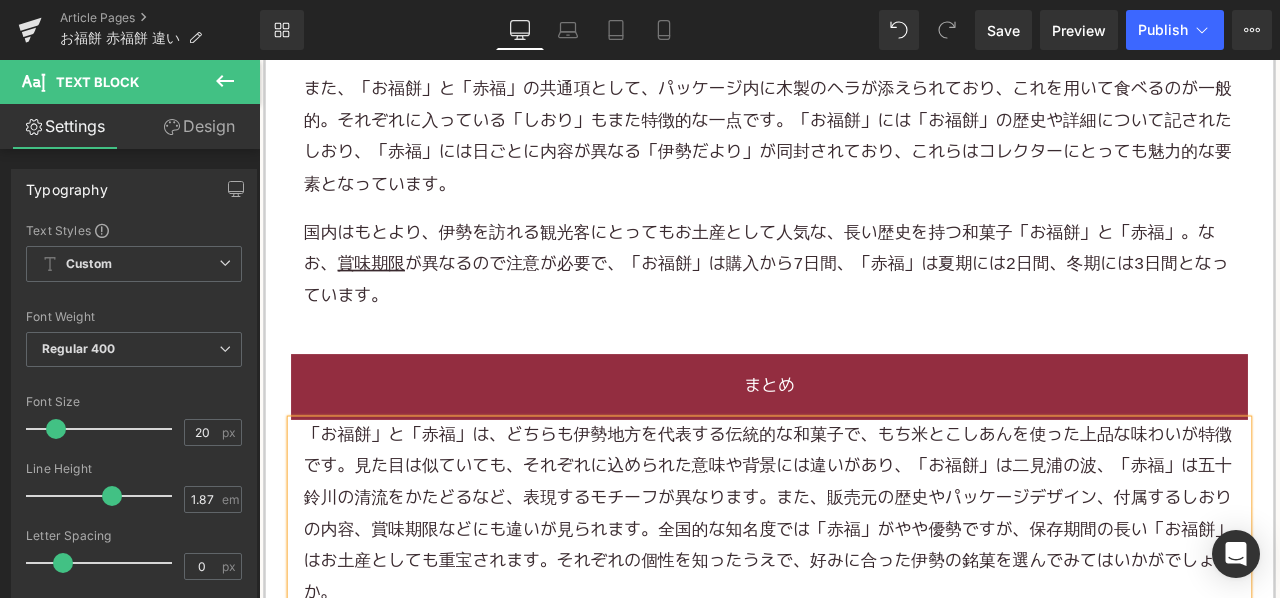 scroll, scrollTop: 3700, scrollLeft: 0, axis: vertical 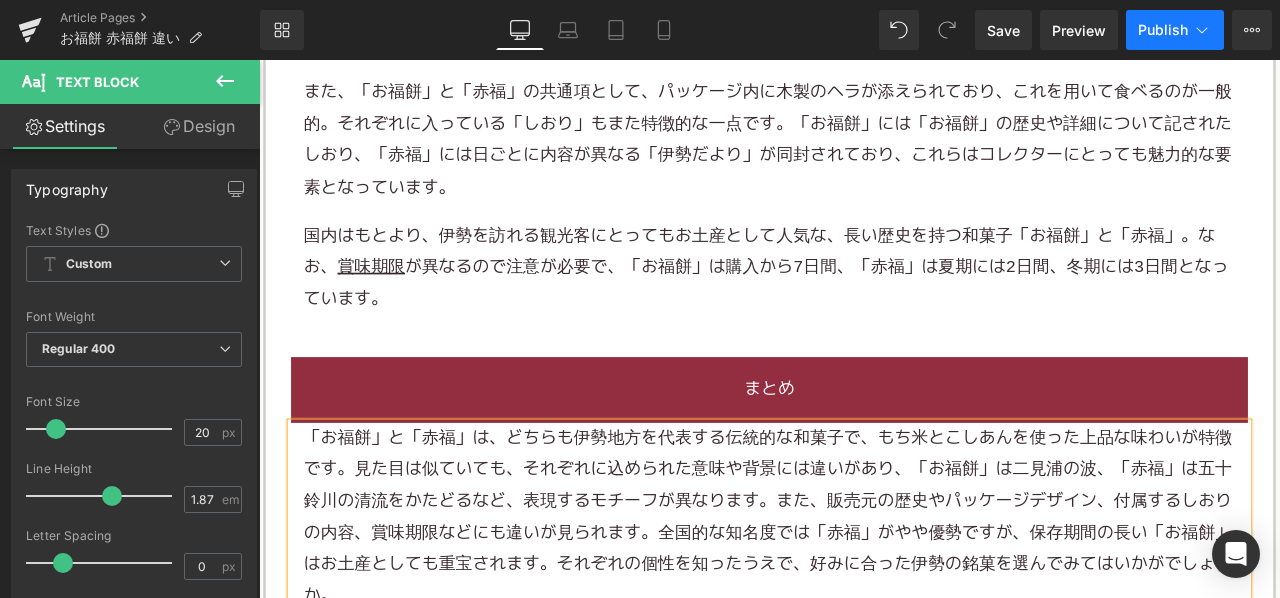 click on "Publish" at bounding box center (1175, 30) 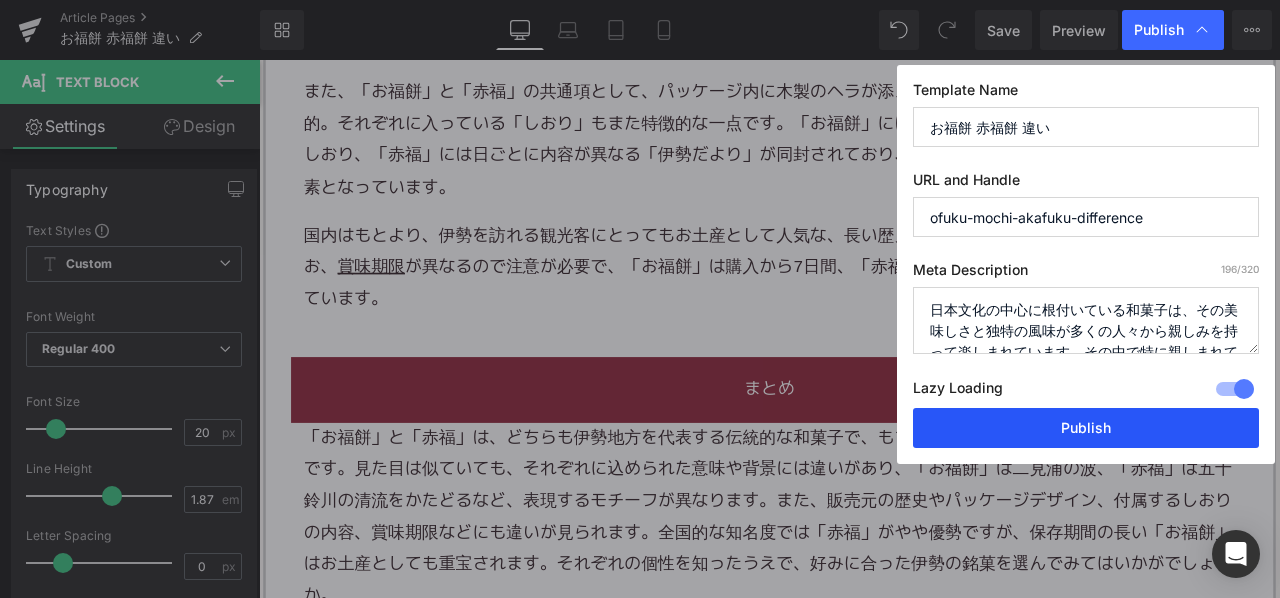 click on "Publish" at bounding box center (1086, 428) 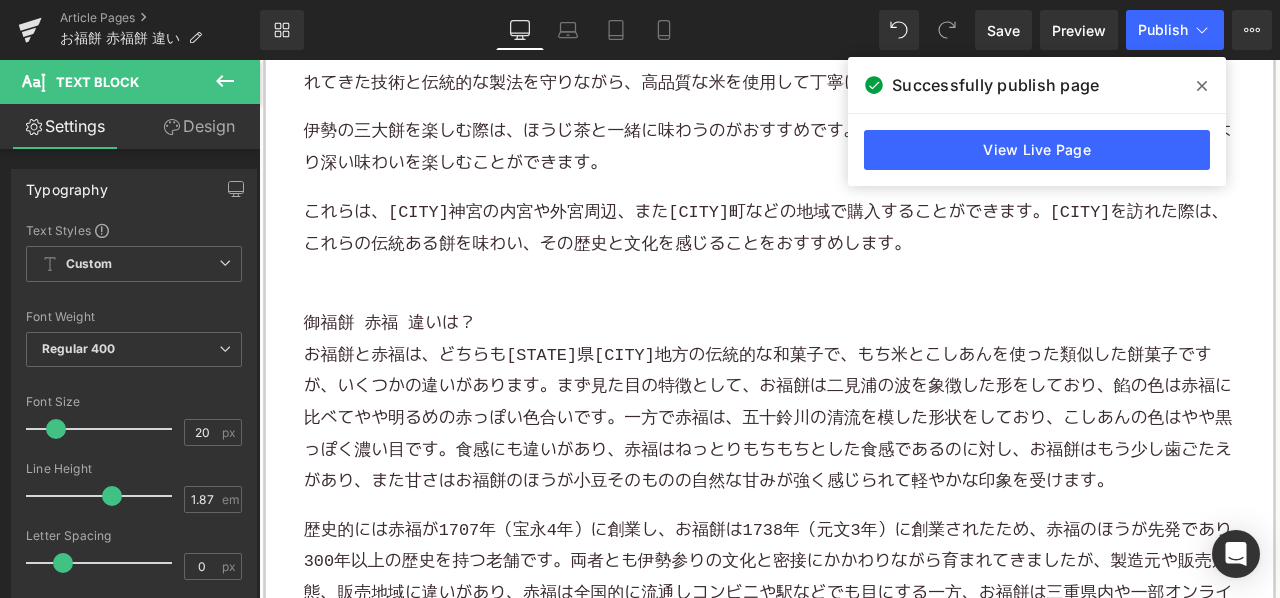 scroll, scrollTop: 5100, scrollLeft: 0, axis: vertical 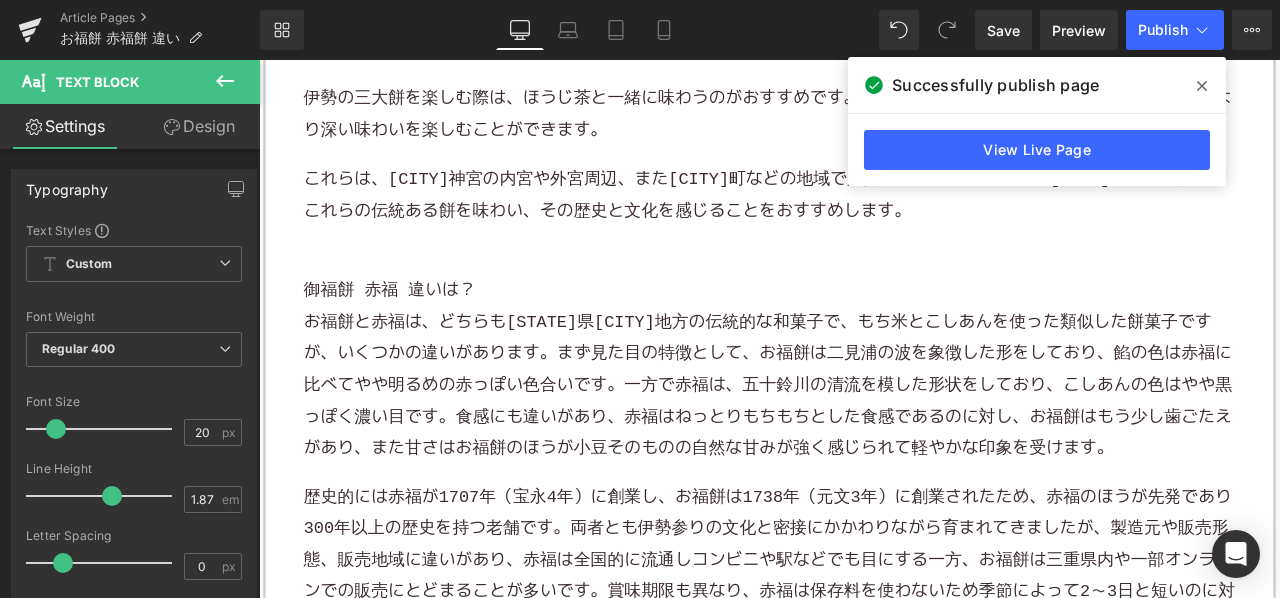 click on "お福餅と赤福は、どちらも[STATE]県[CITY]地方の伝統的な和菓子で、もち米とこしあんを使った類似した餅菓子ですが、いくつかの違いがあります。まず見た目の特徴として、お福餅は二見浦の波を象徴した形をしており、餡の色は赤福に比べてやや明るめの赤っぽい色合いです。一方で赤福は、五十鈴川の清流を模した形状をしており、こしあんの色はやや黒っぽく濃い目です。食感にも違いがあり、赤福はねっとりもちもちとした食感であるのに対し、お福餅はもう少し歯ごたえがあり、また甘さはお福餅のほうが小豆そのものの自然な甘みが強く感じられて軽やかな印象を受けます。" at bounding box center (864, 445) 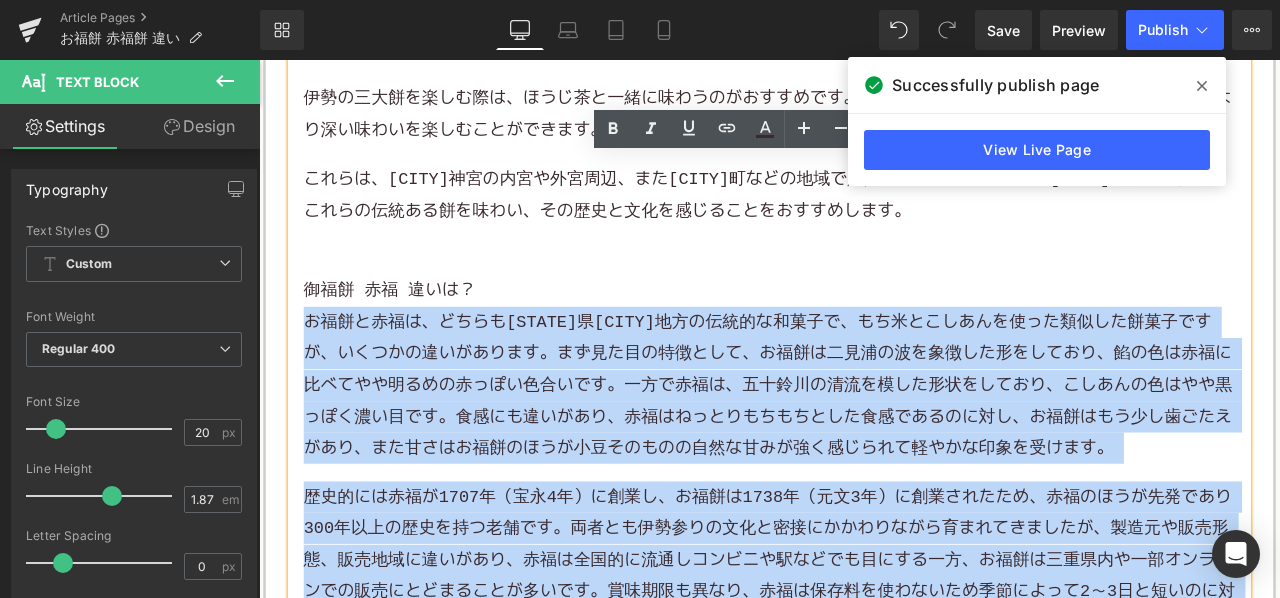 drag, startPoint x: 309, startPoint y: 138, endPoint x: 1078, endPoint y: 592, distance: 893.0157 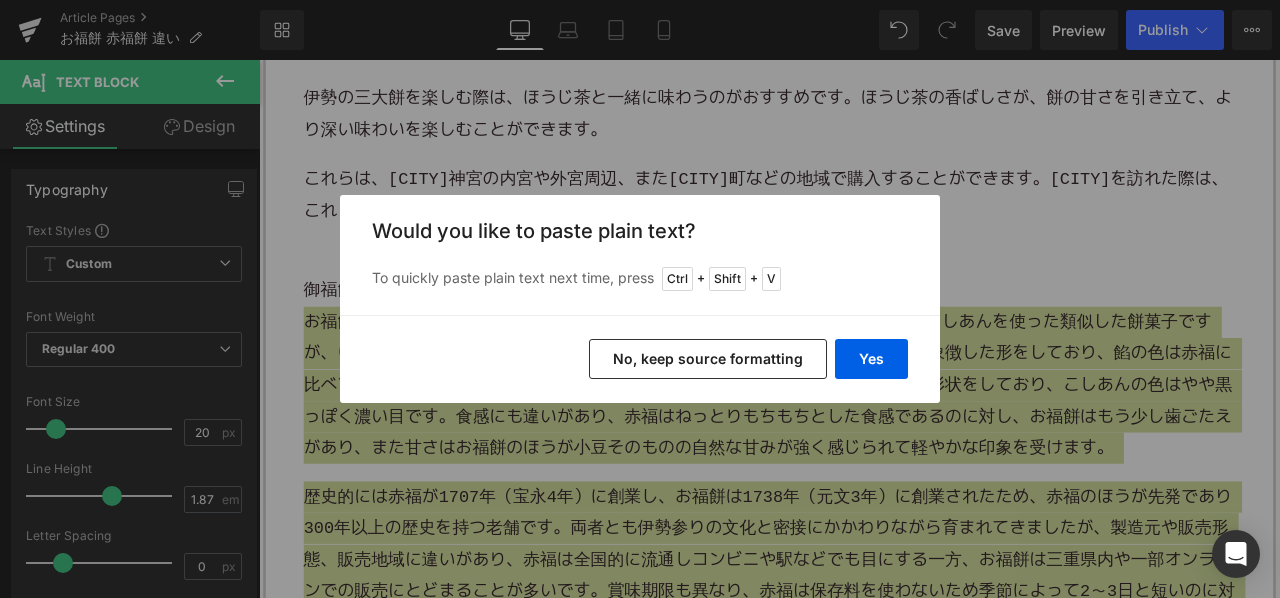 click on "No, keep source formatting" at bounding box center [708, 359] 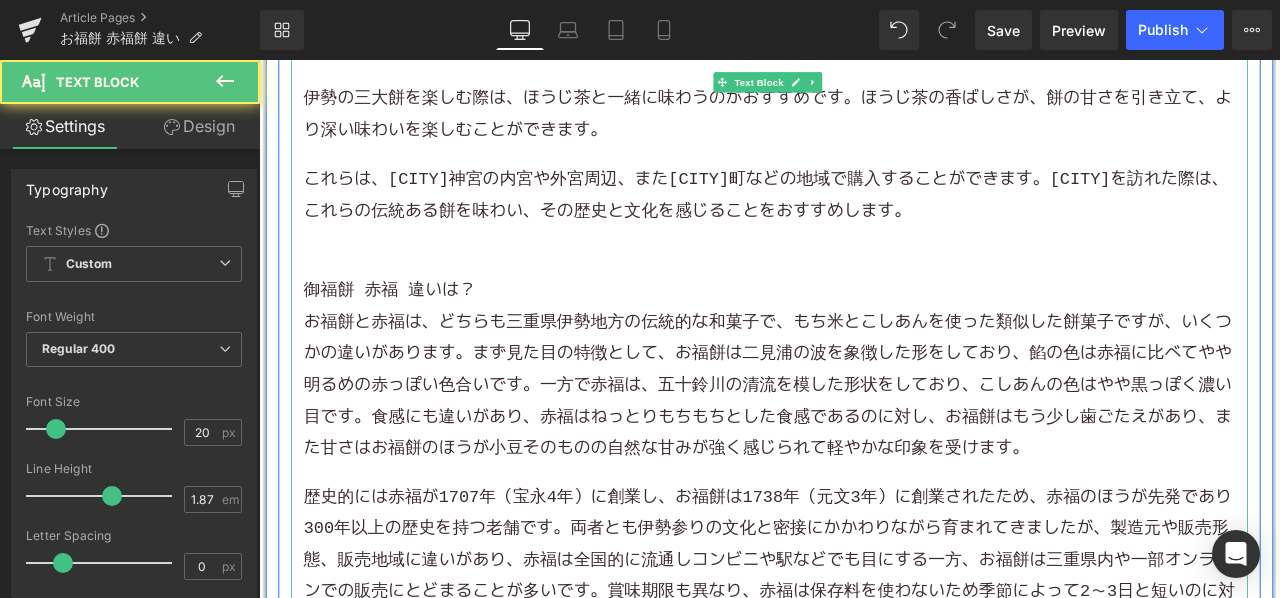 click at bounding box center (864, 295) 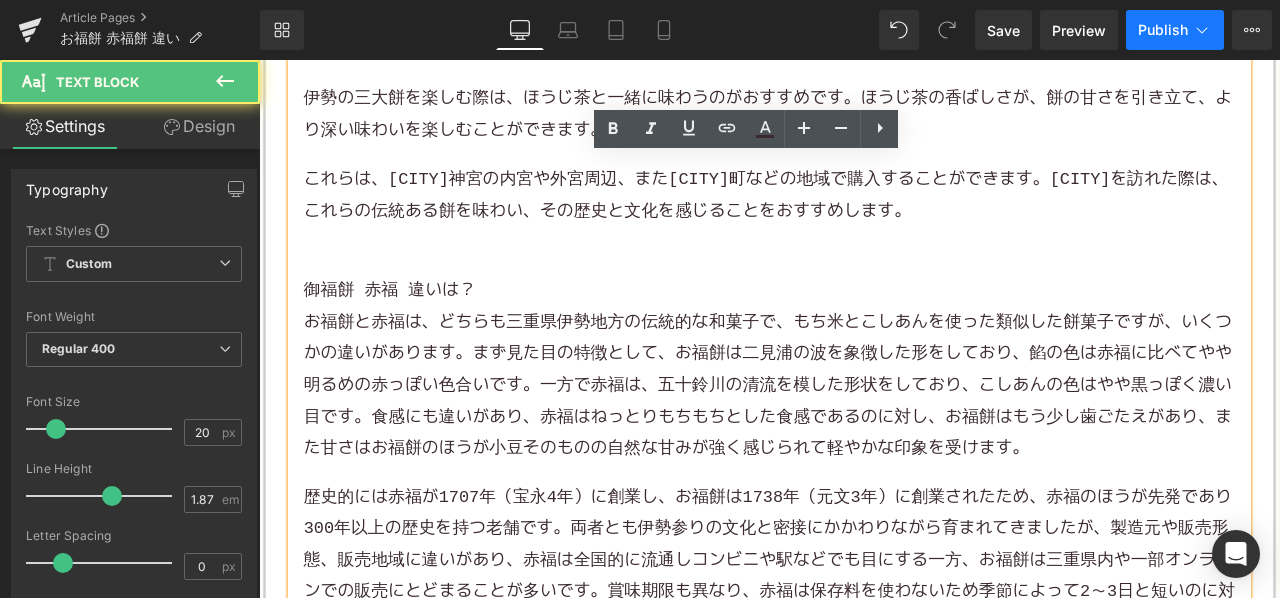 click on "Publish" at bounding box center (1175, 30) 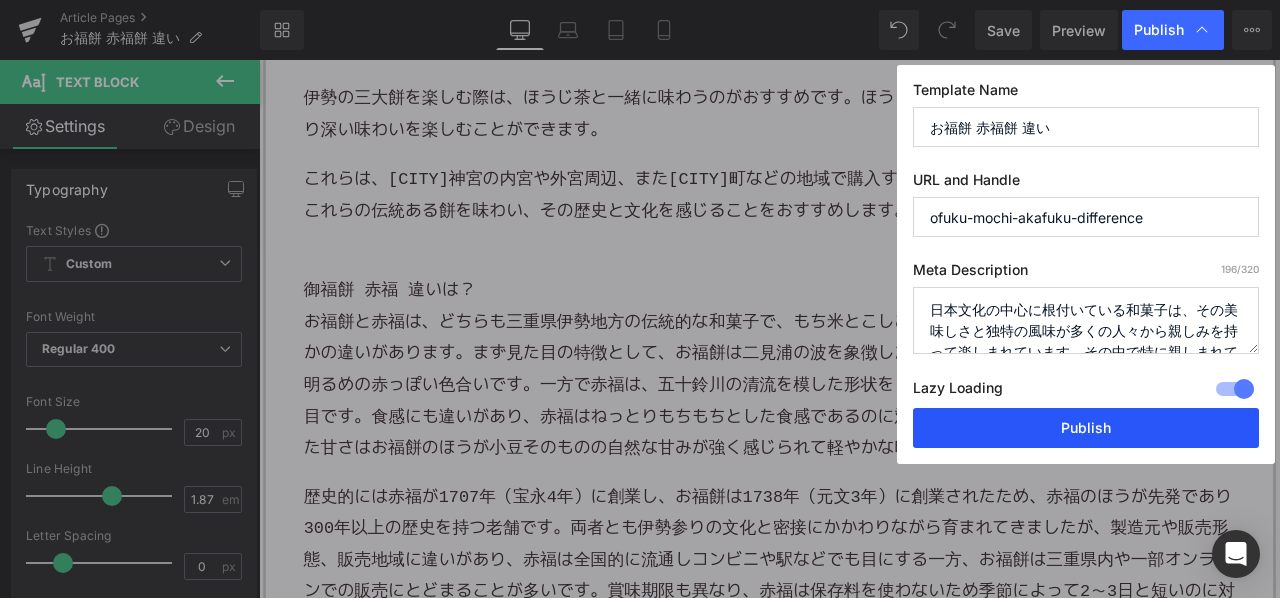 click on "Publish" at bounding box center (1086, 428) 